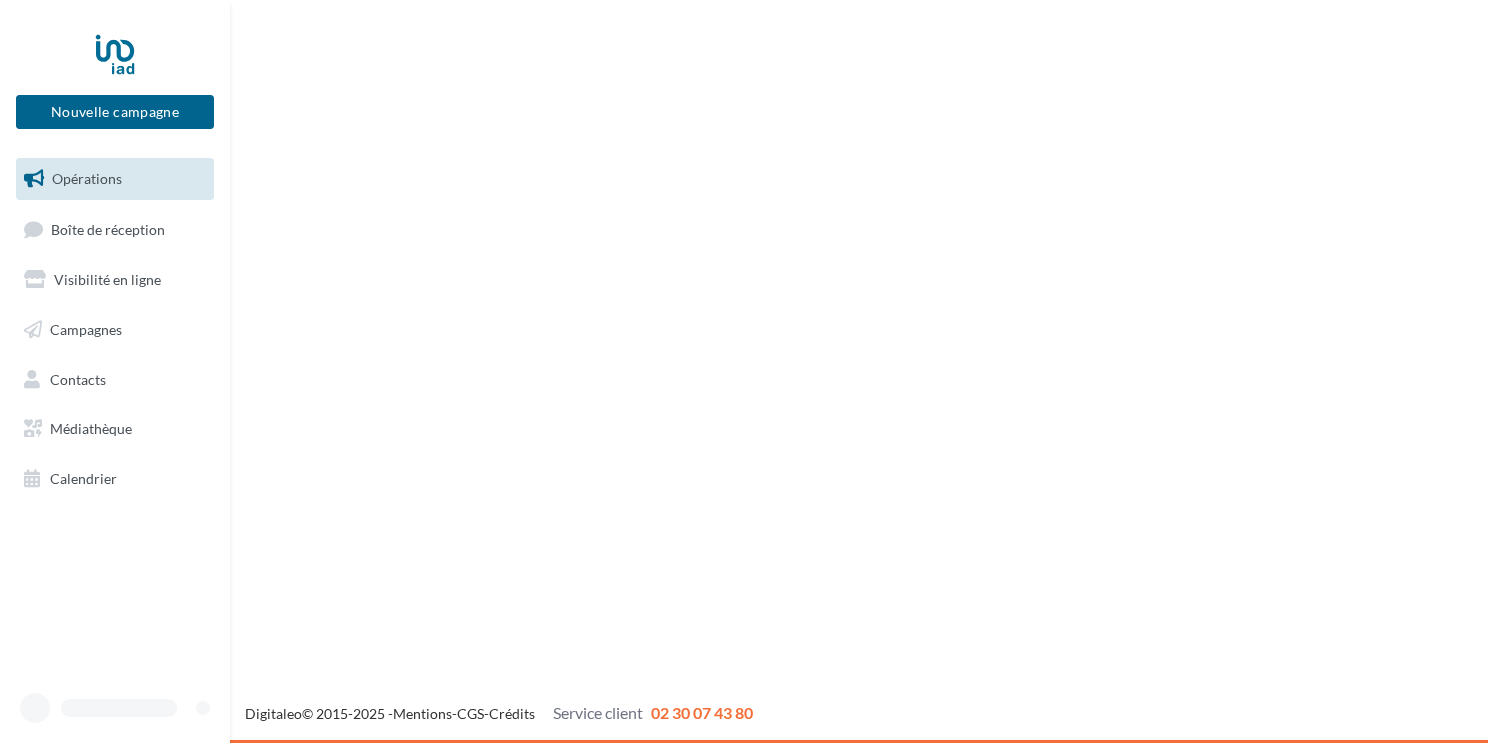 scroll, scrollTop: 0, scrollLeft: 0, axis: both 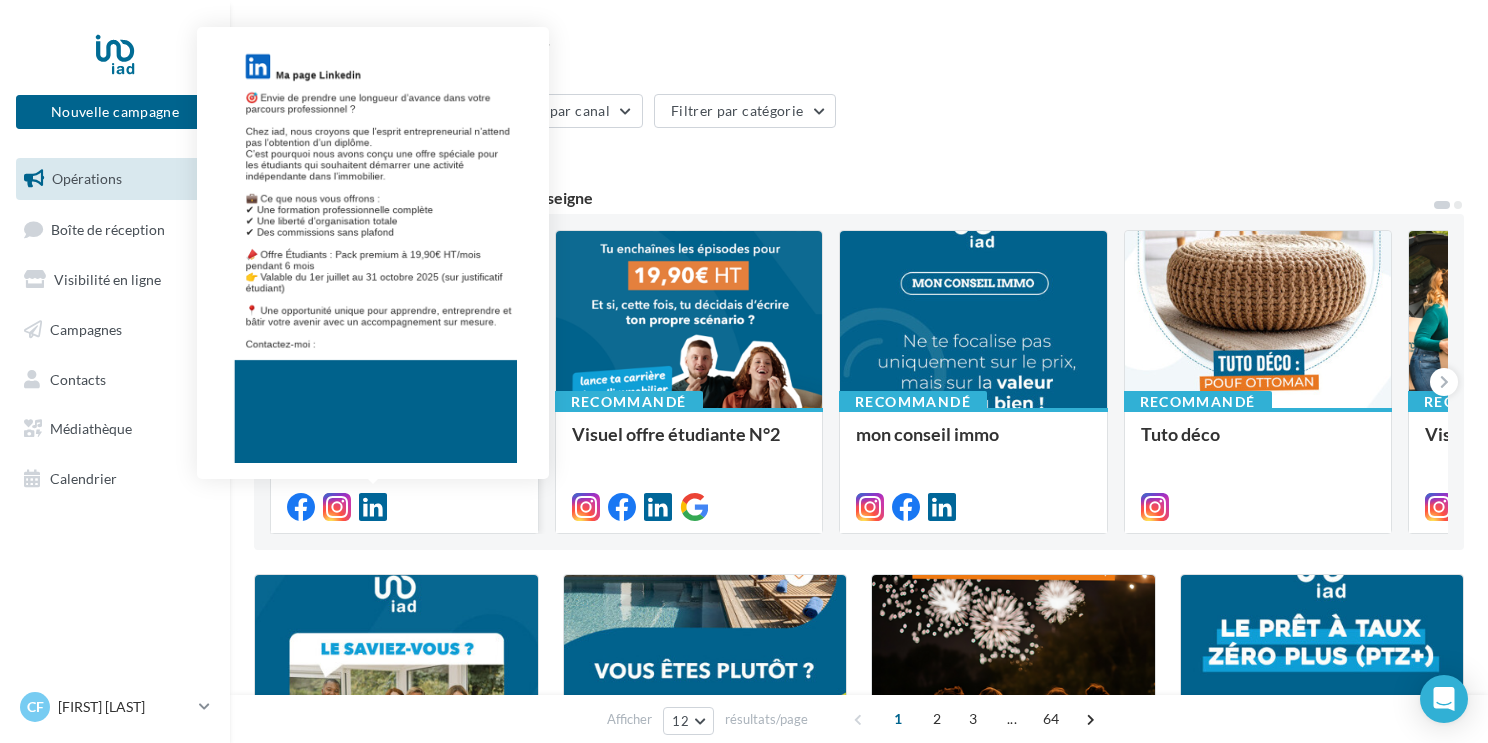 click at bounding box center [373, 507] 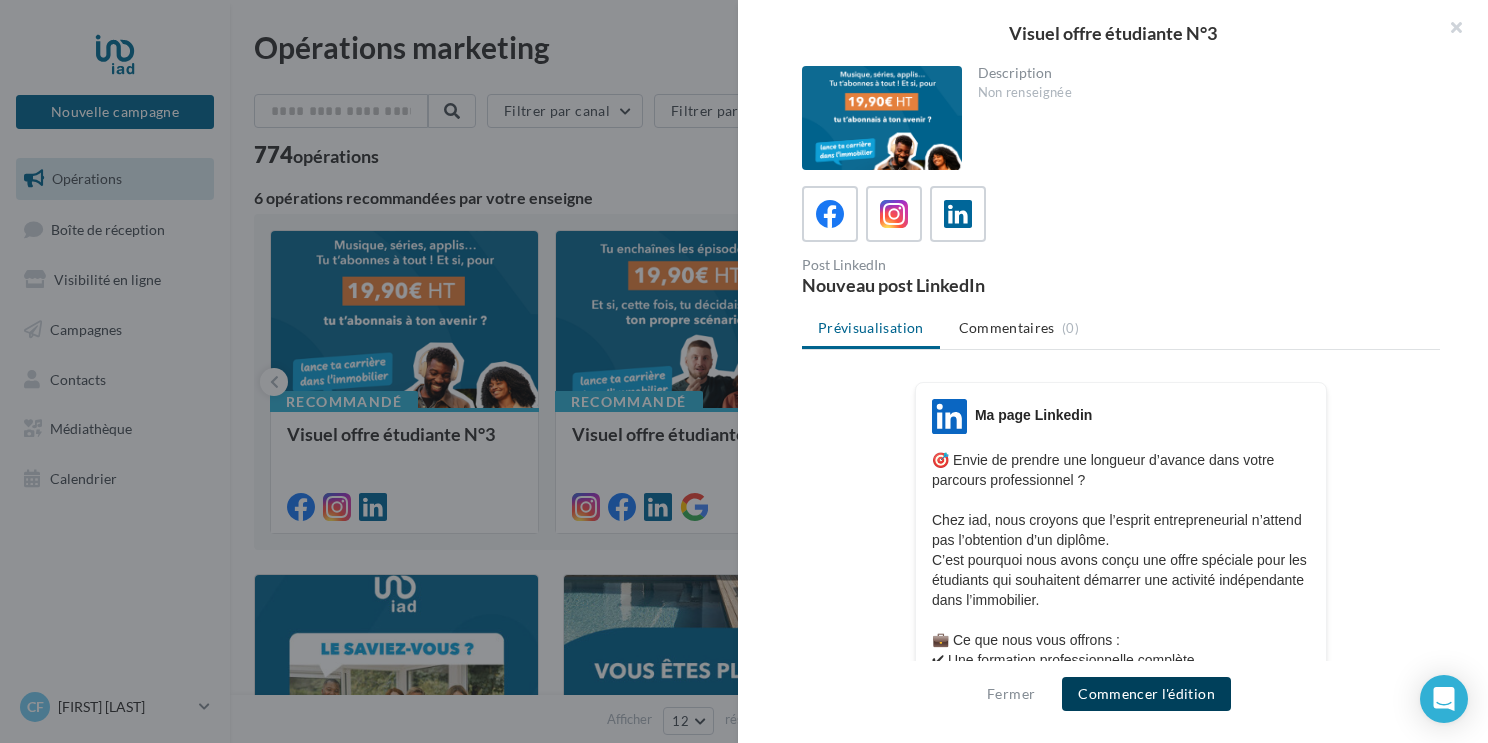 click on "Commencer l'édition" at bounding box center [1146, 694] 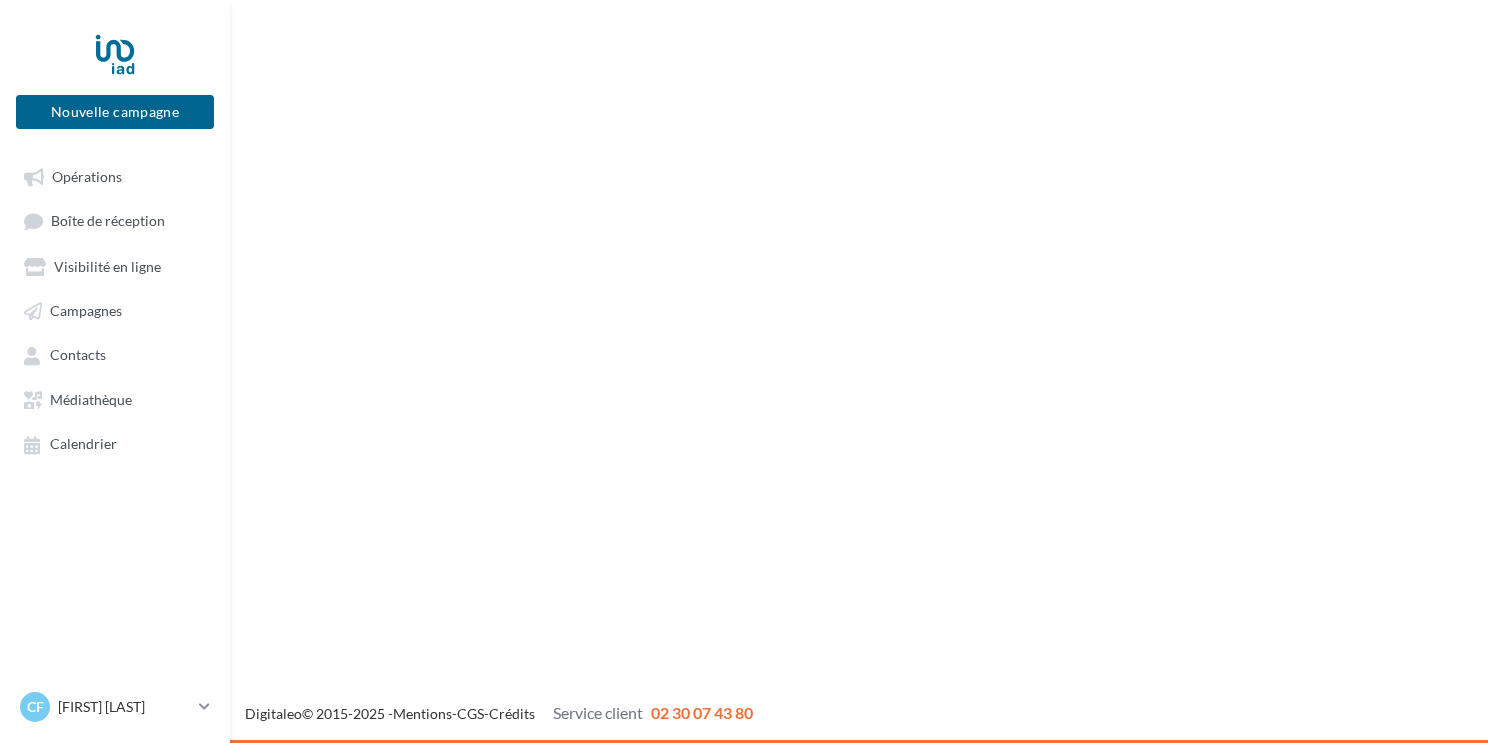scroll, scrollTop: 0, scrollLeft: 0, axis: both 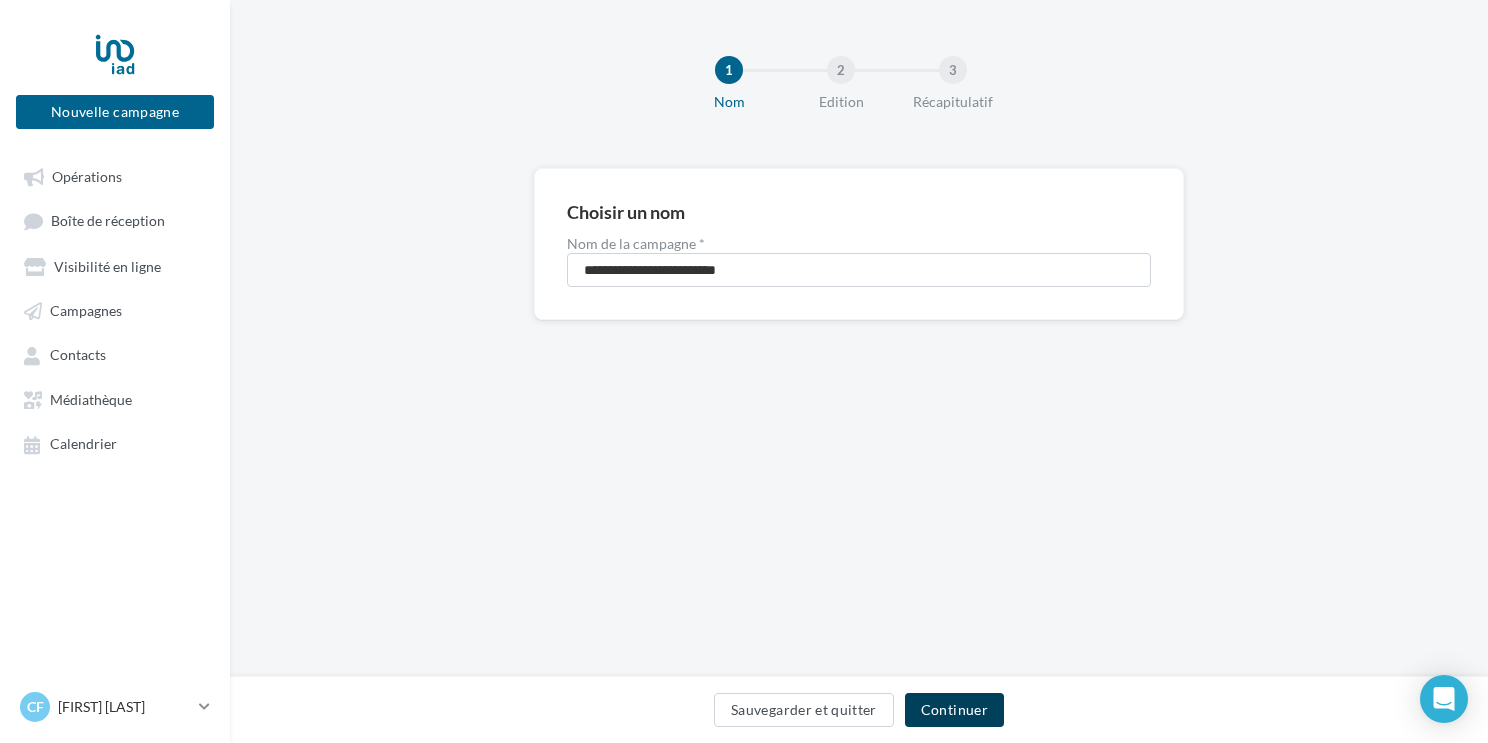 click on "Continuer" at bounding box center [954, 710] 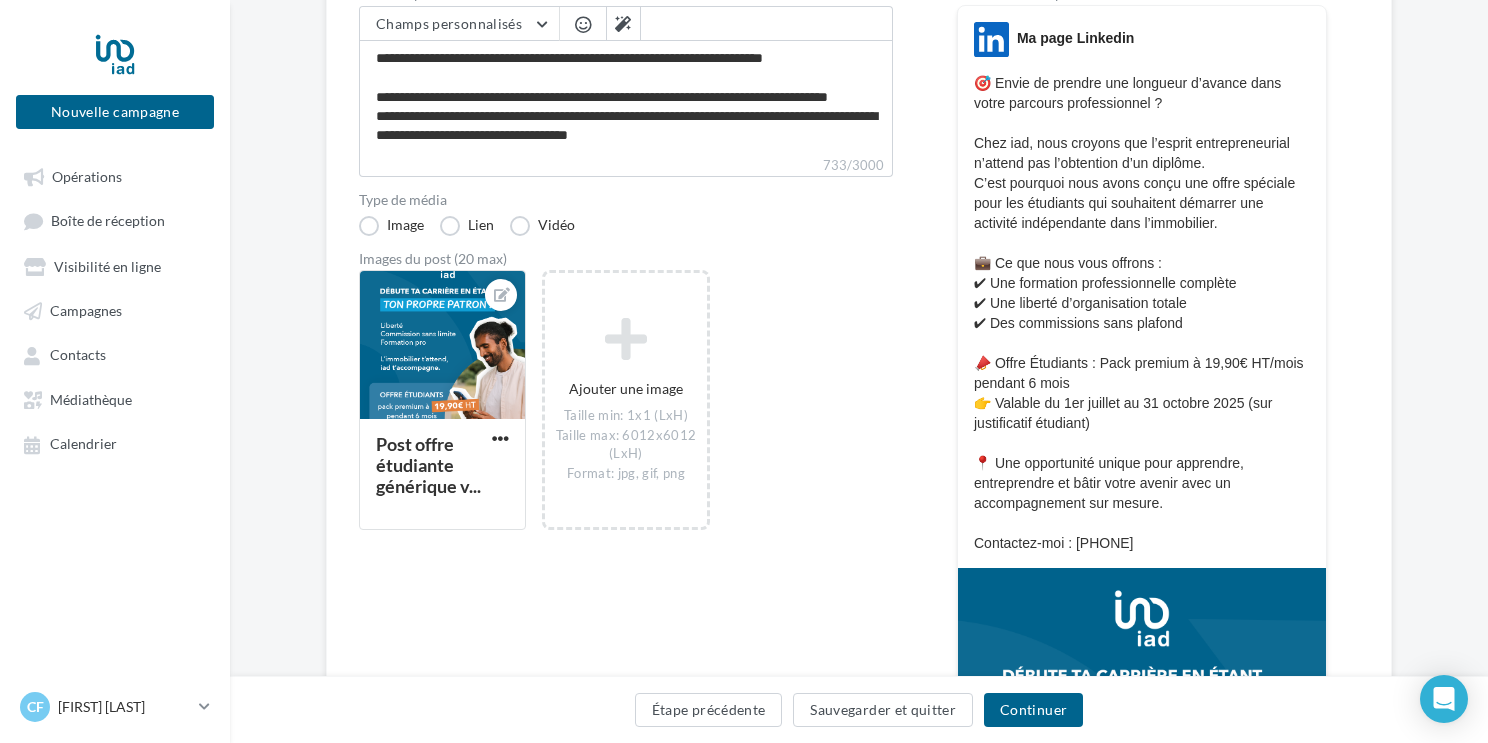 scroll, scrollTop: 250, scrollLeft: 0, axis: vertical 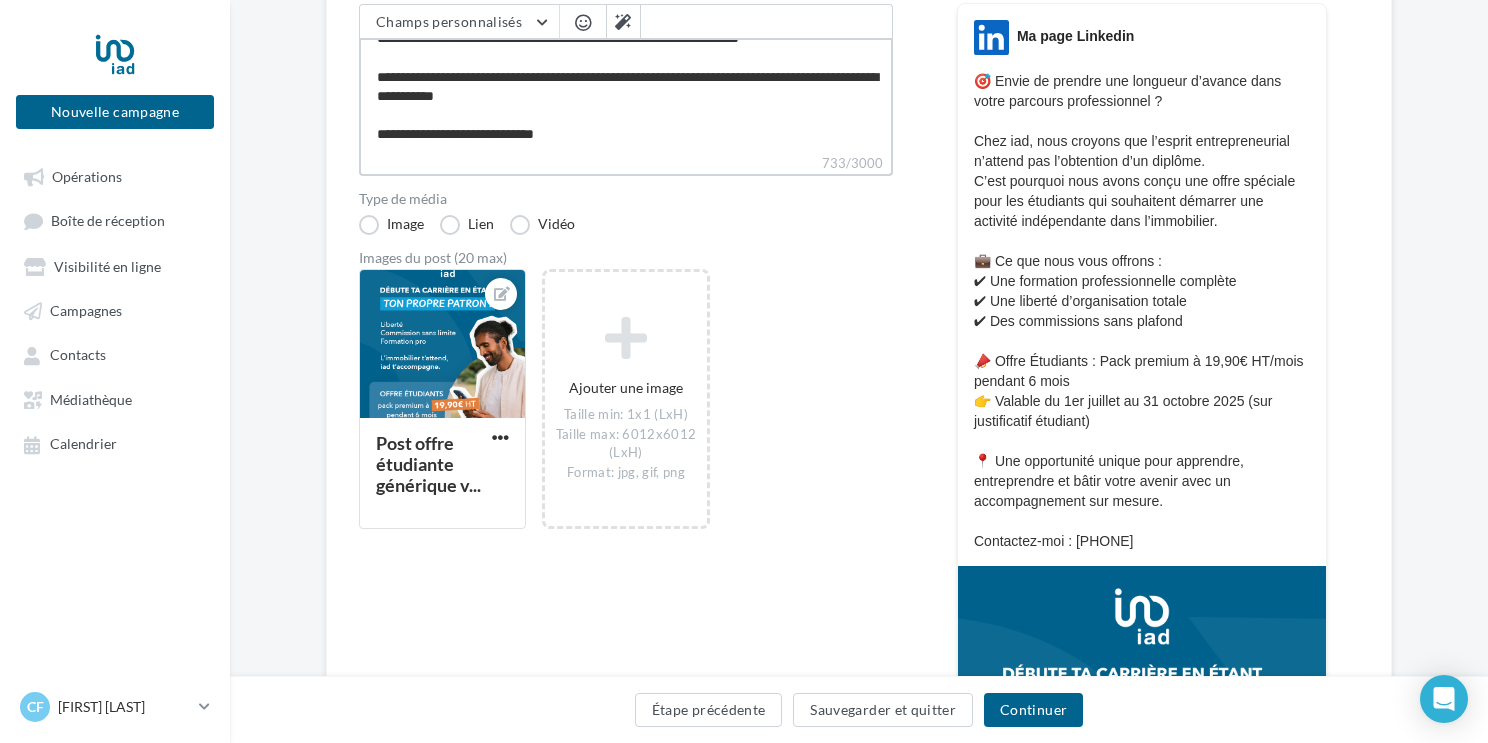 click on "**********" at bounding box center (626, 95) 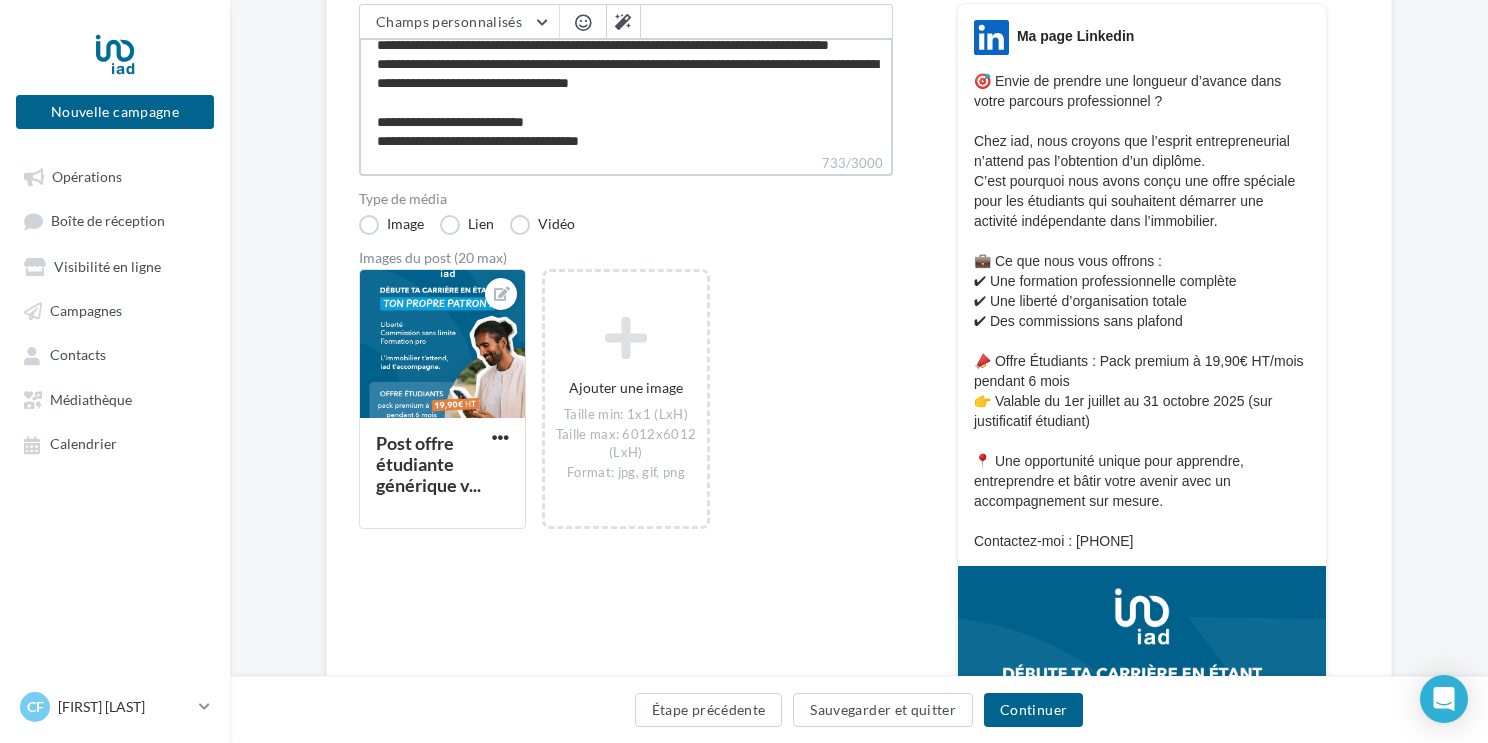 scroll, scrollTop: 0, scrollLeft: 0, axis: both 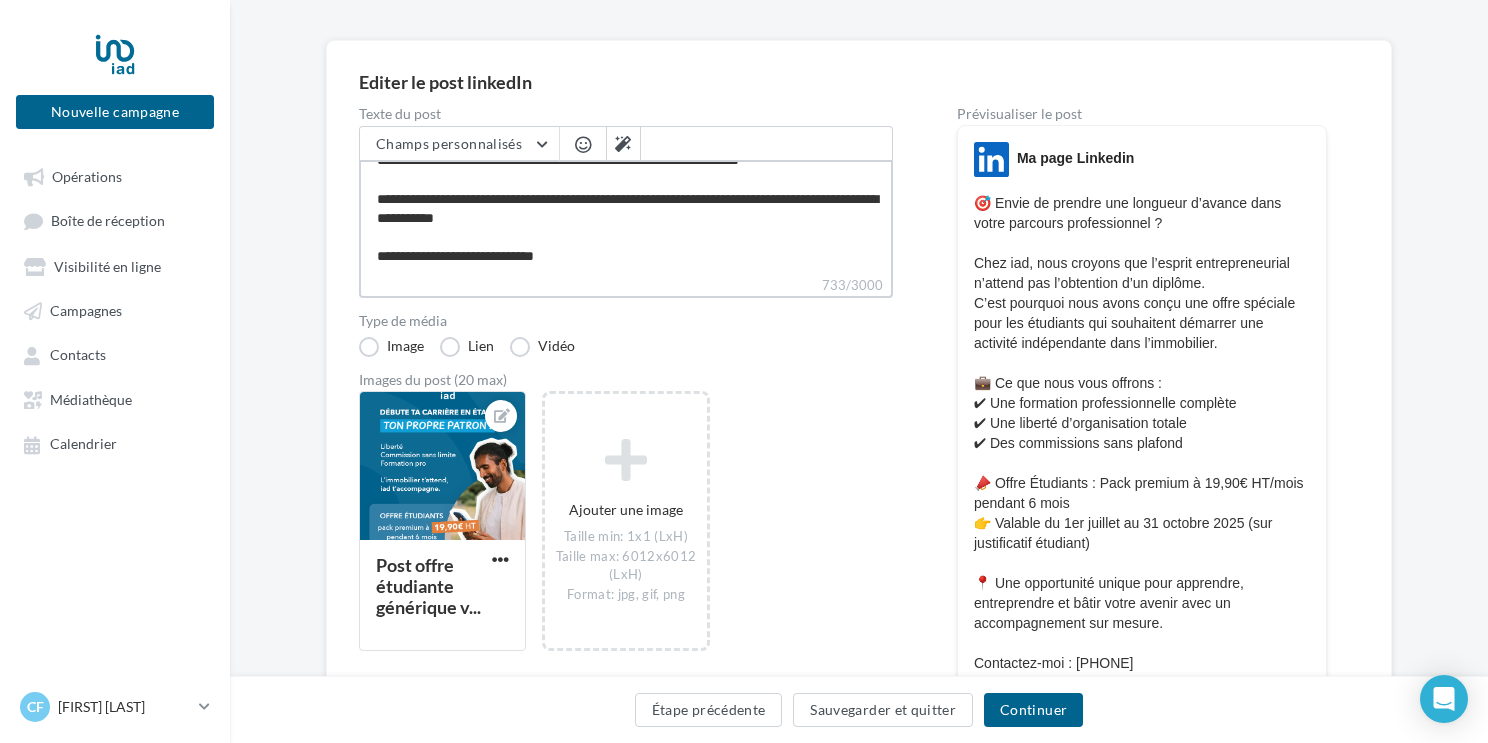 type on "**********" 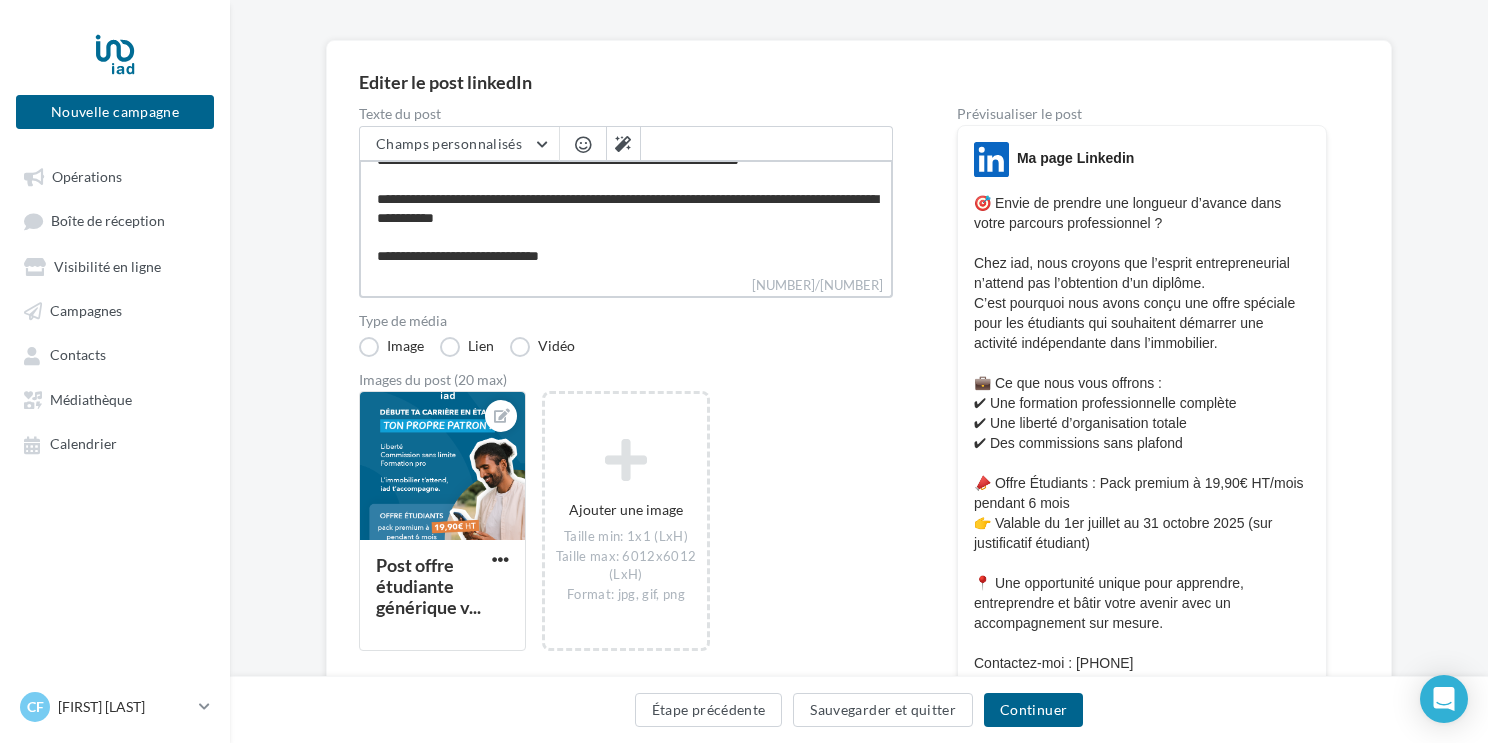 type on "**********" 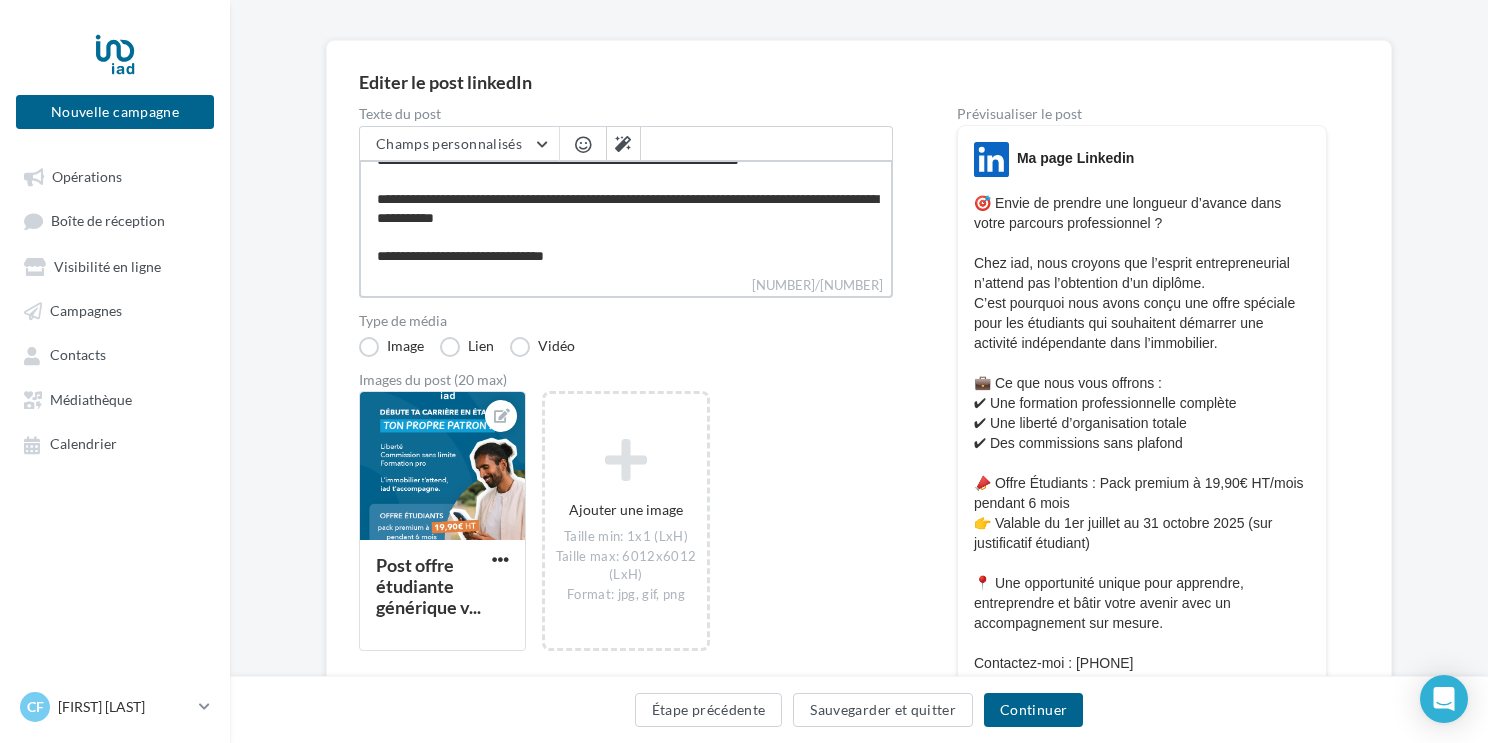 type on "**********" 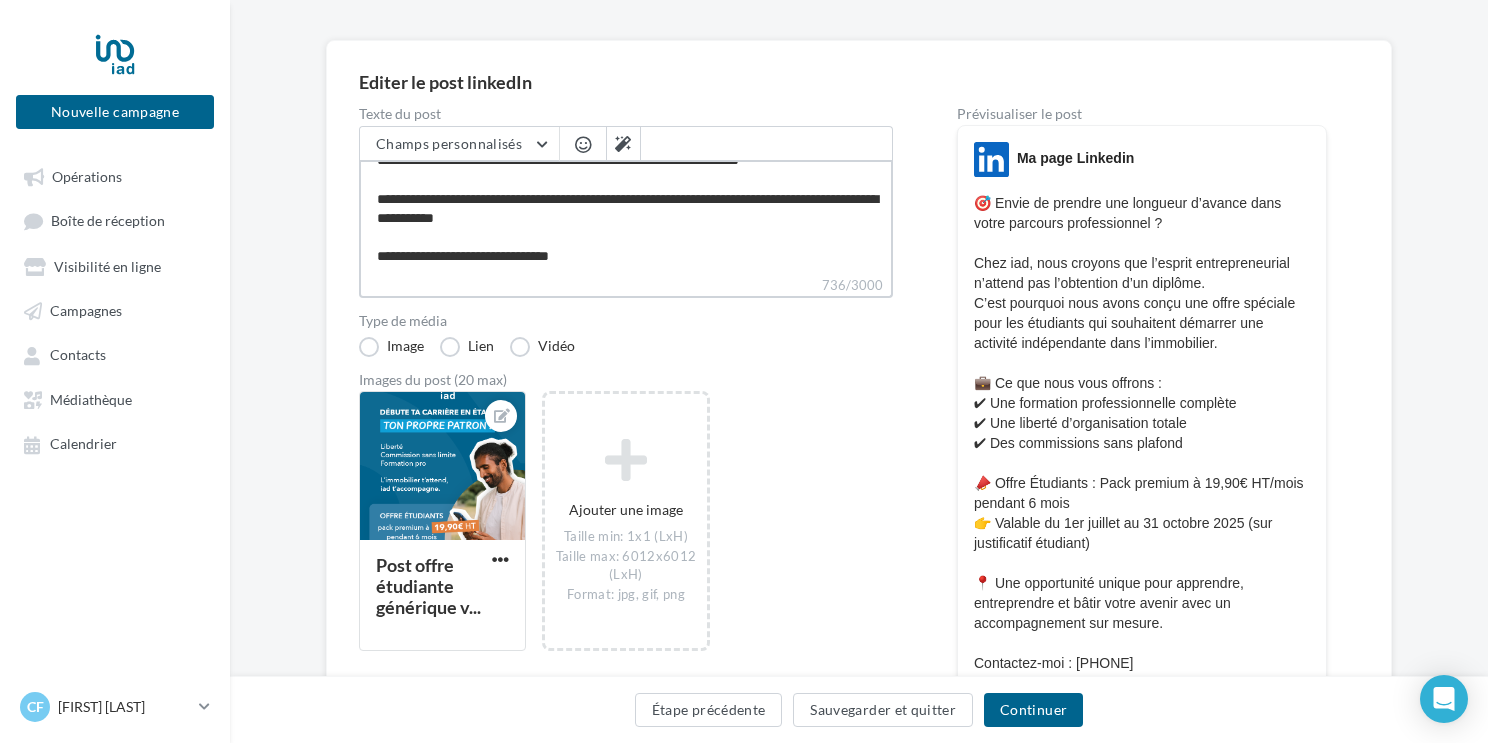 type on "**********" 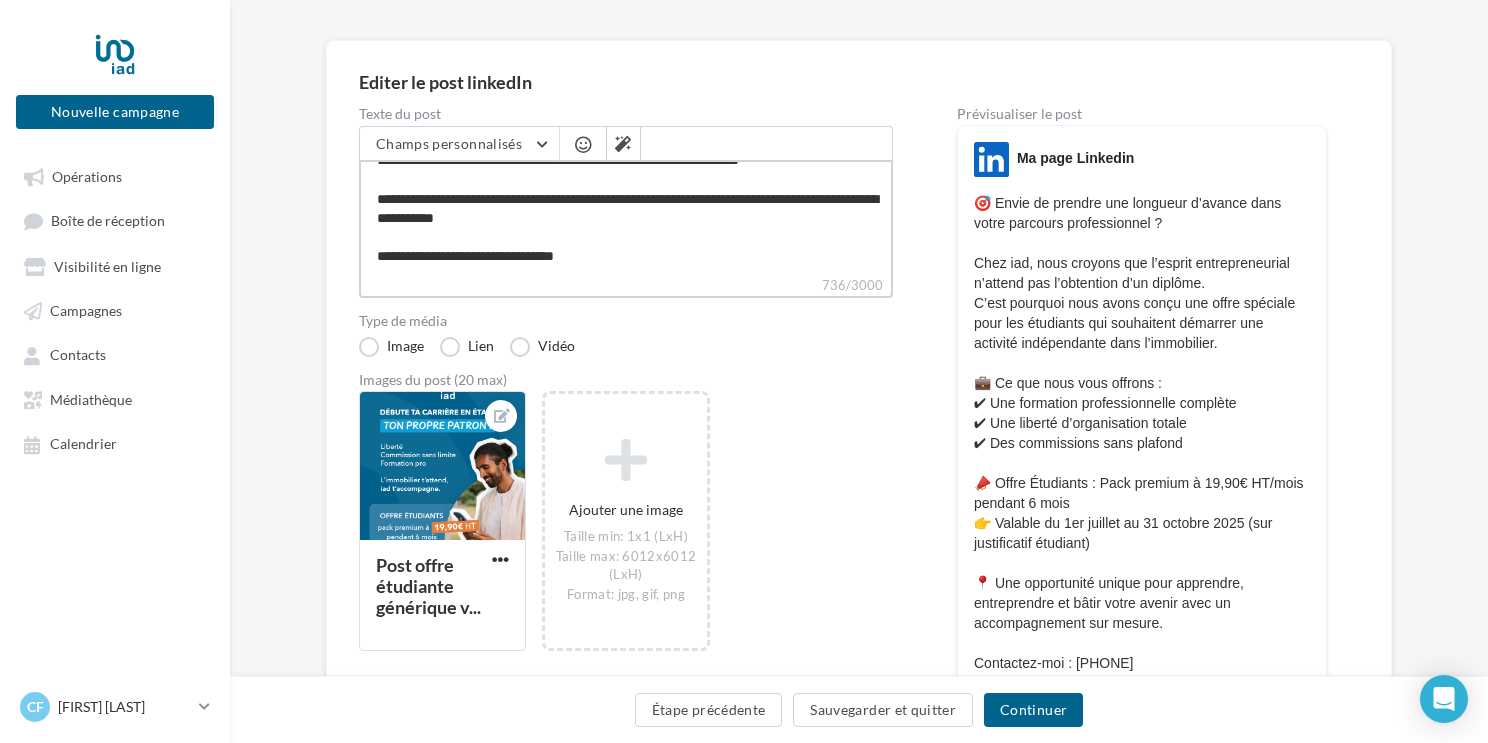 type on "**********" 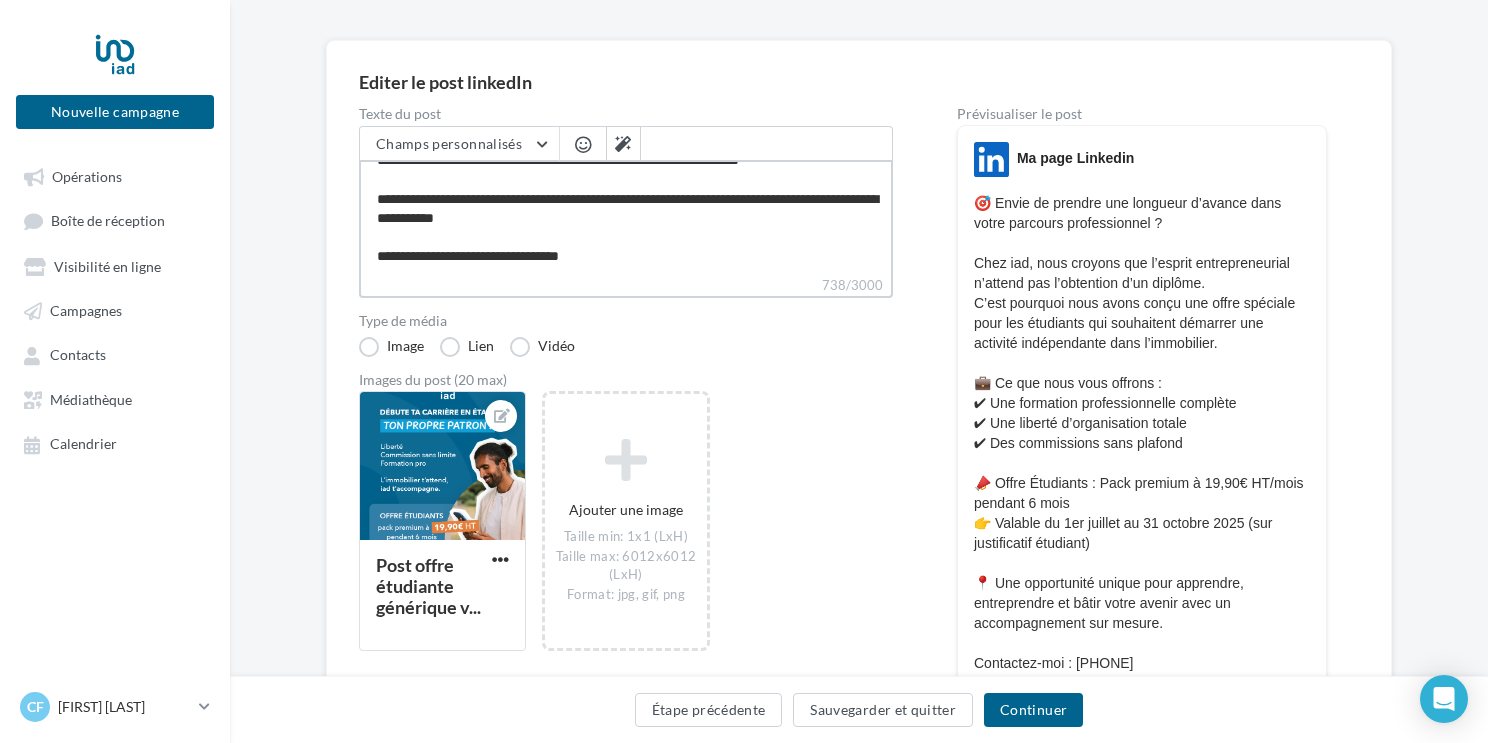 type on "**********" 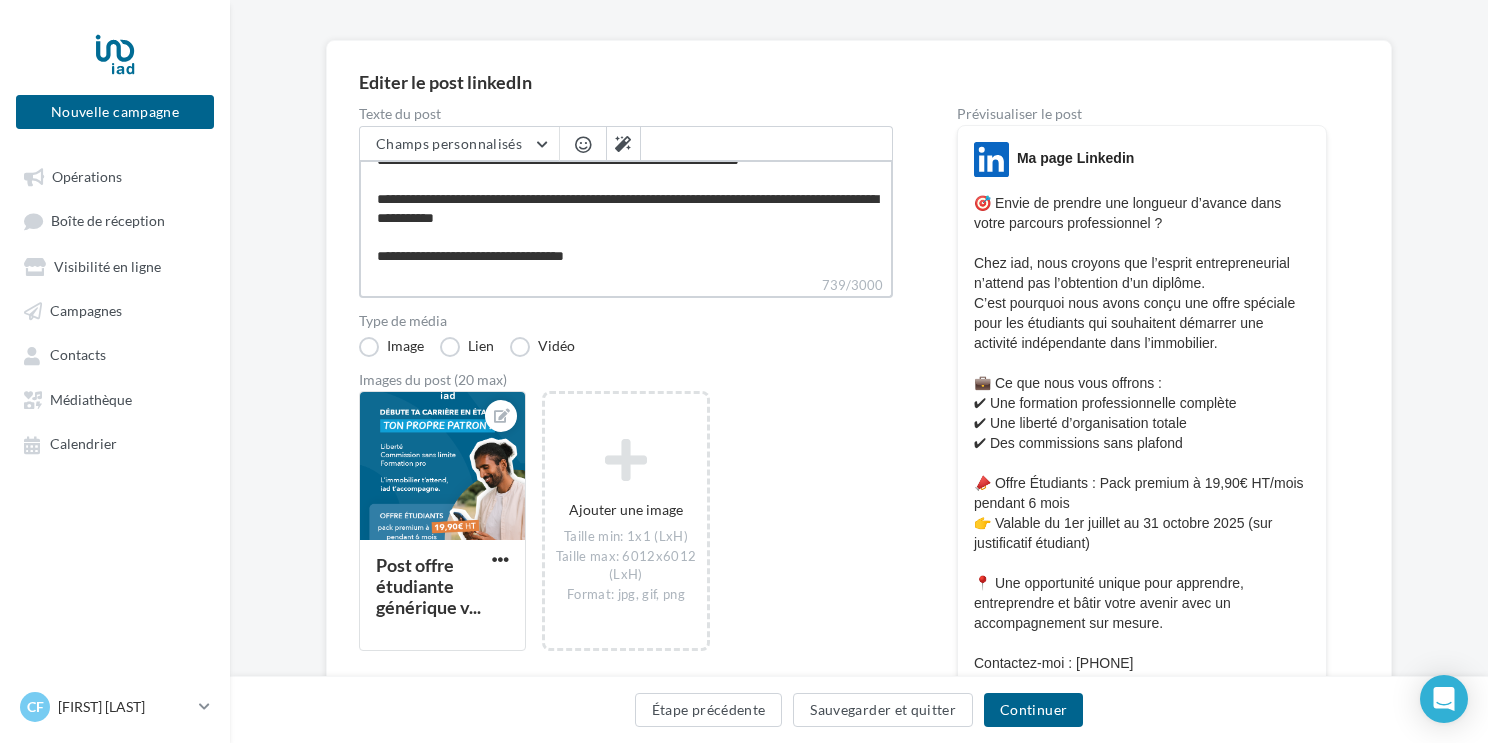 type on "**********" 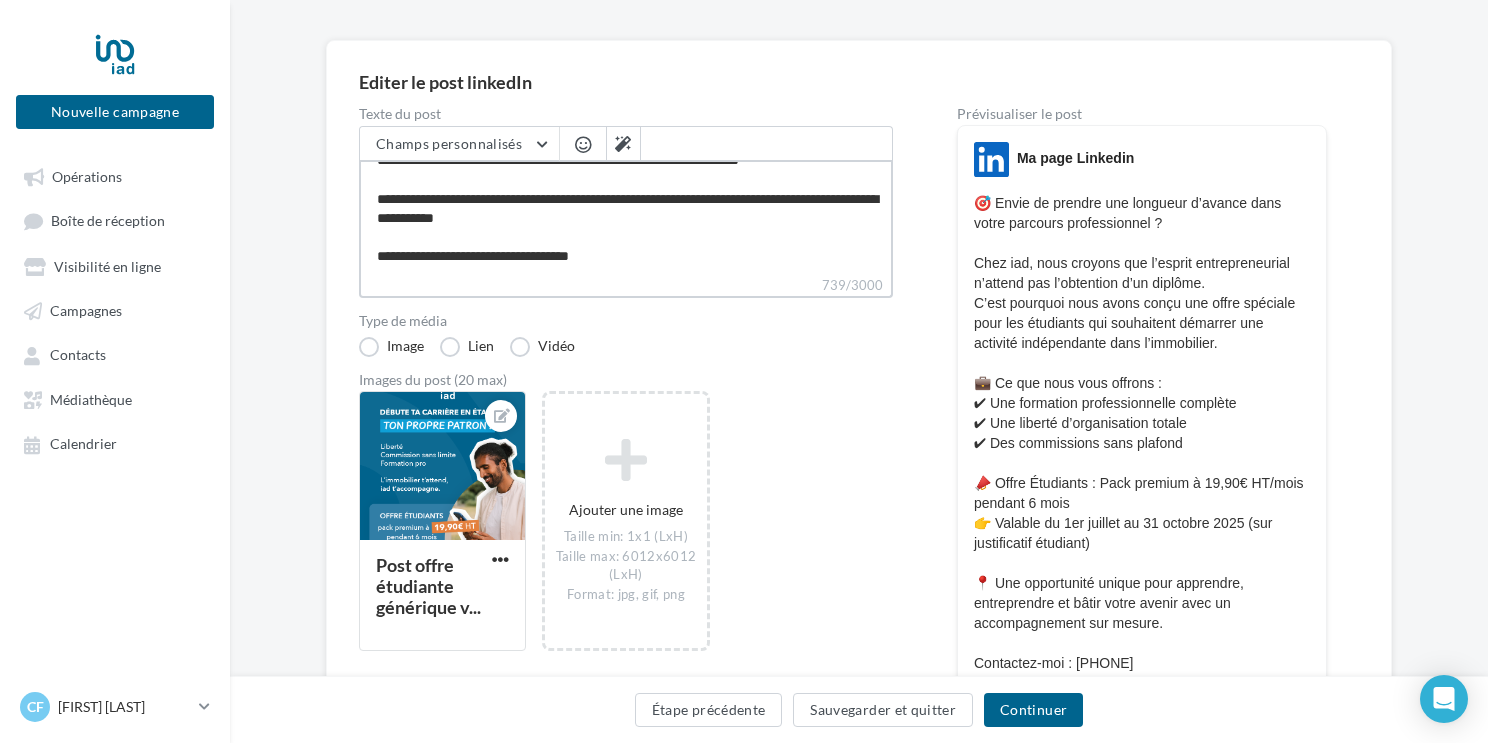 type on "**********" 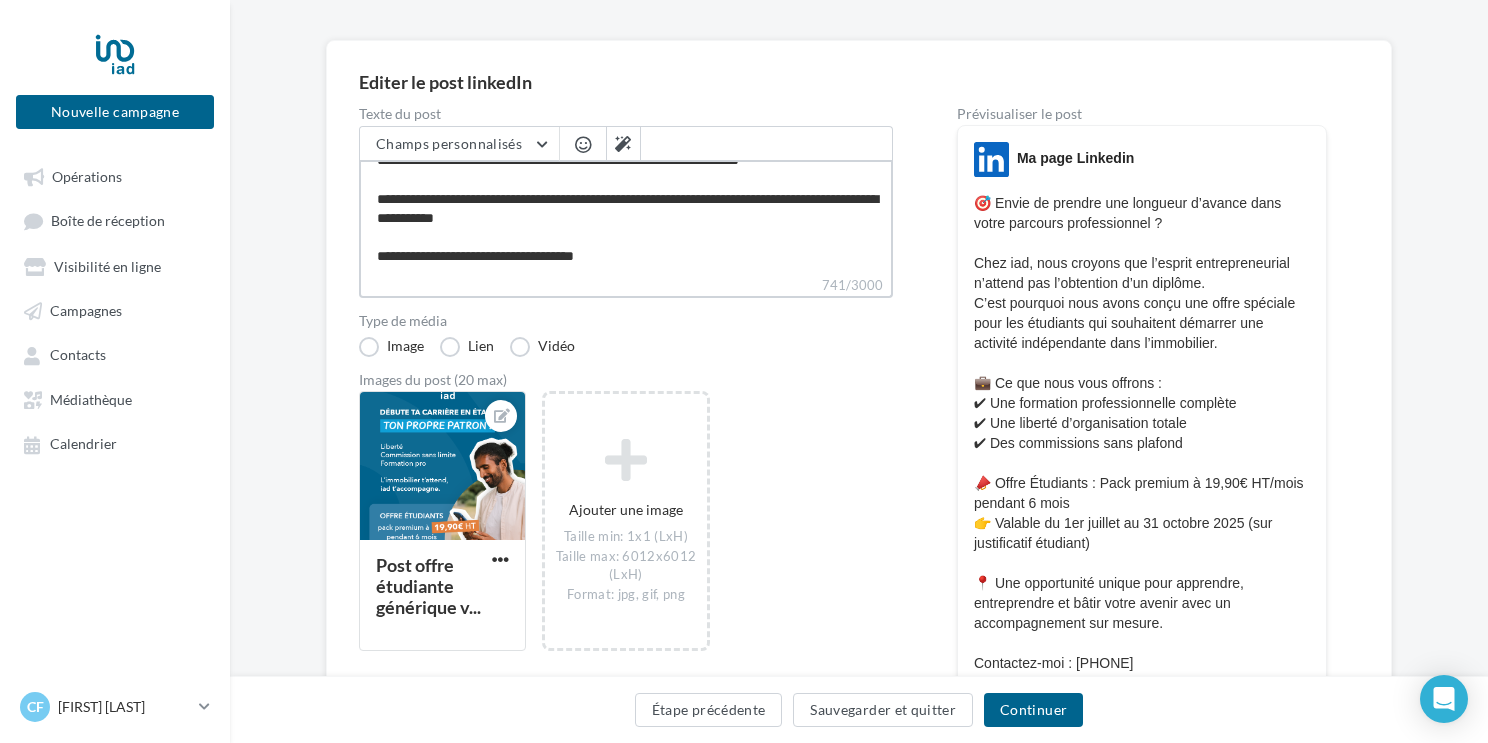 type on "**********" 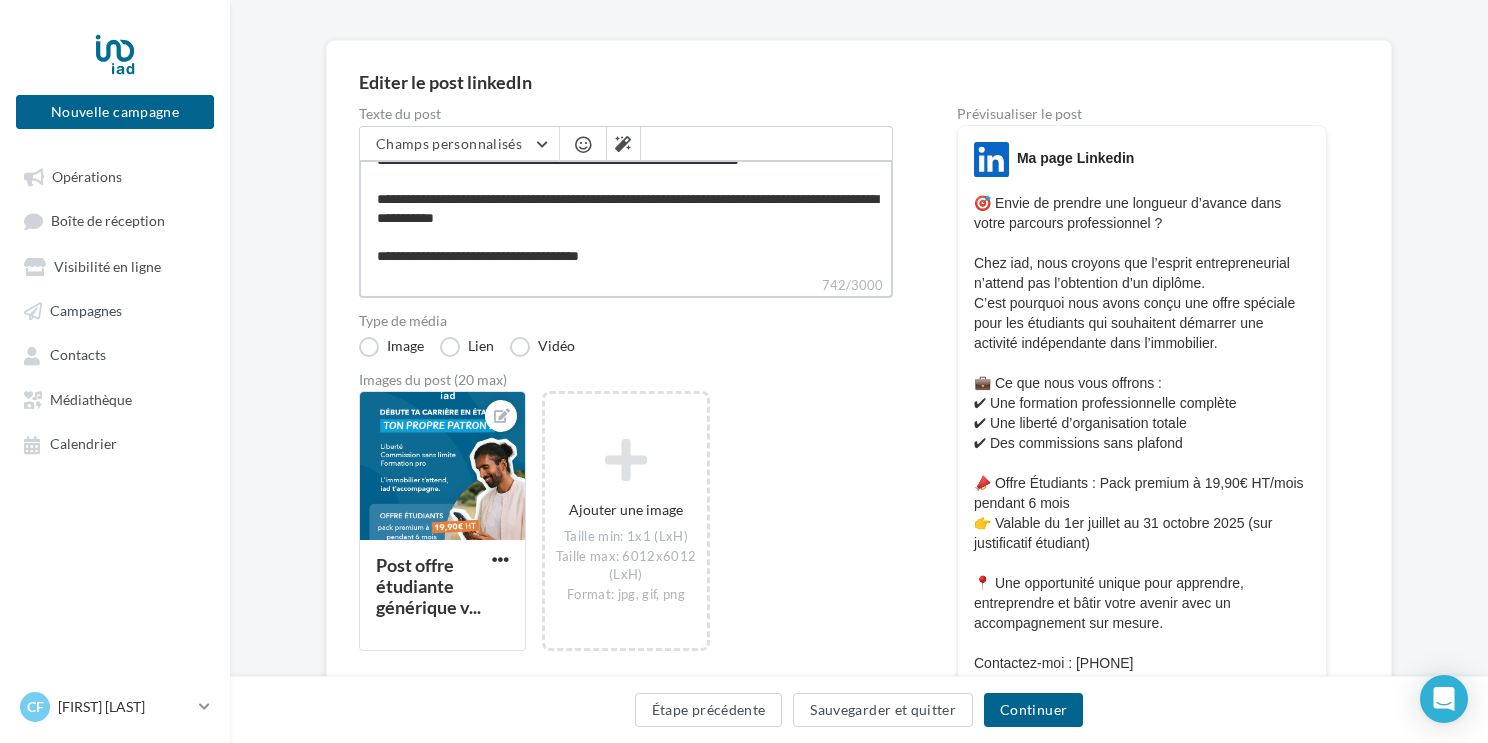 type on "**********" 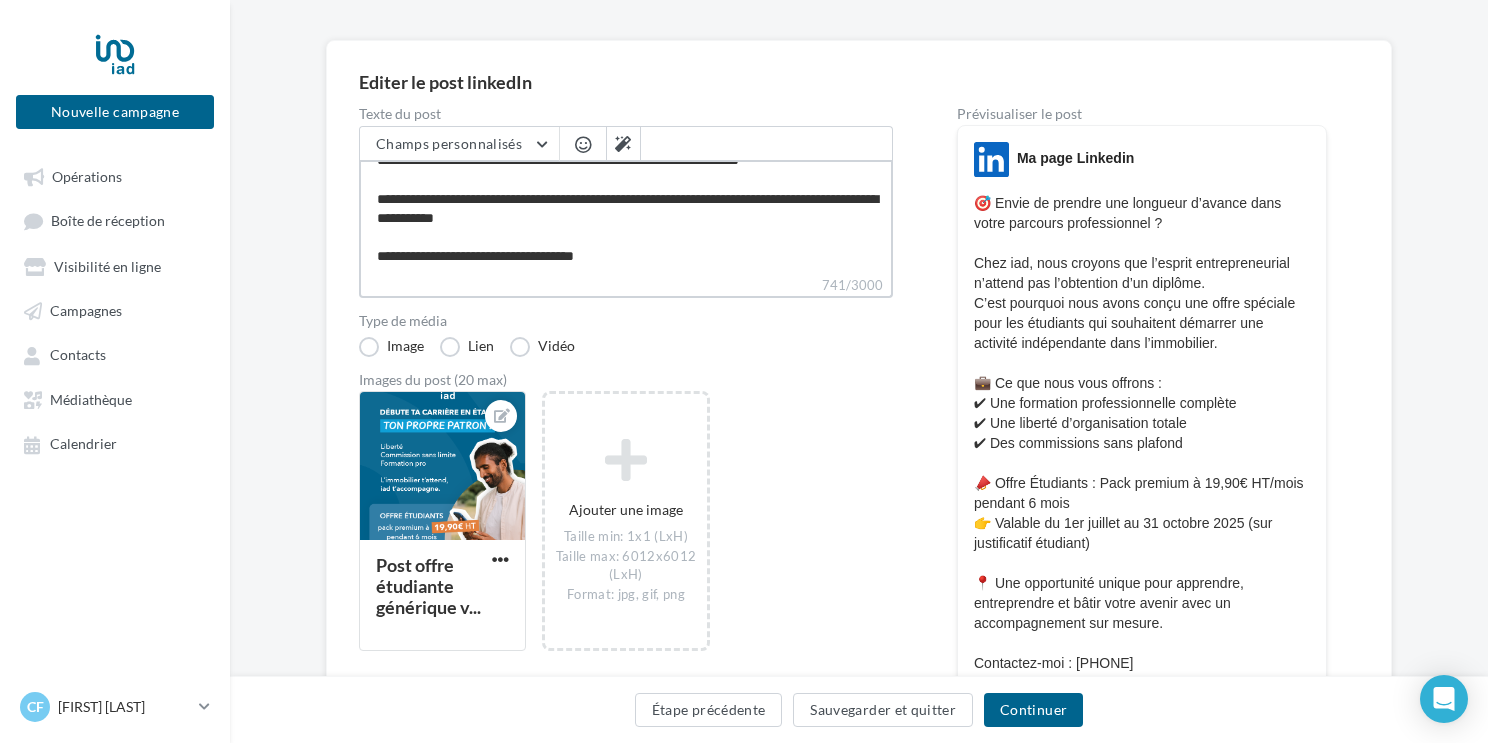 type on "**********" 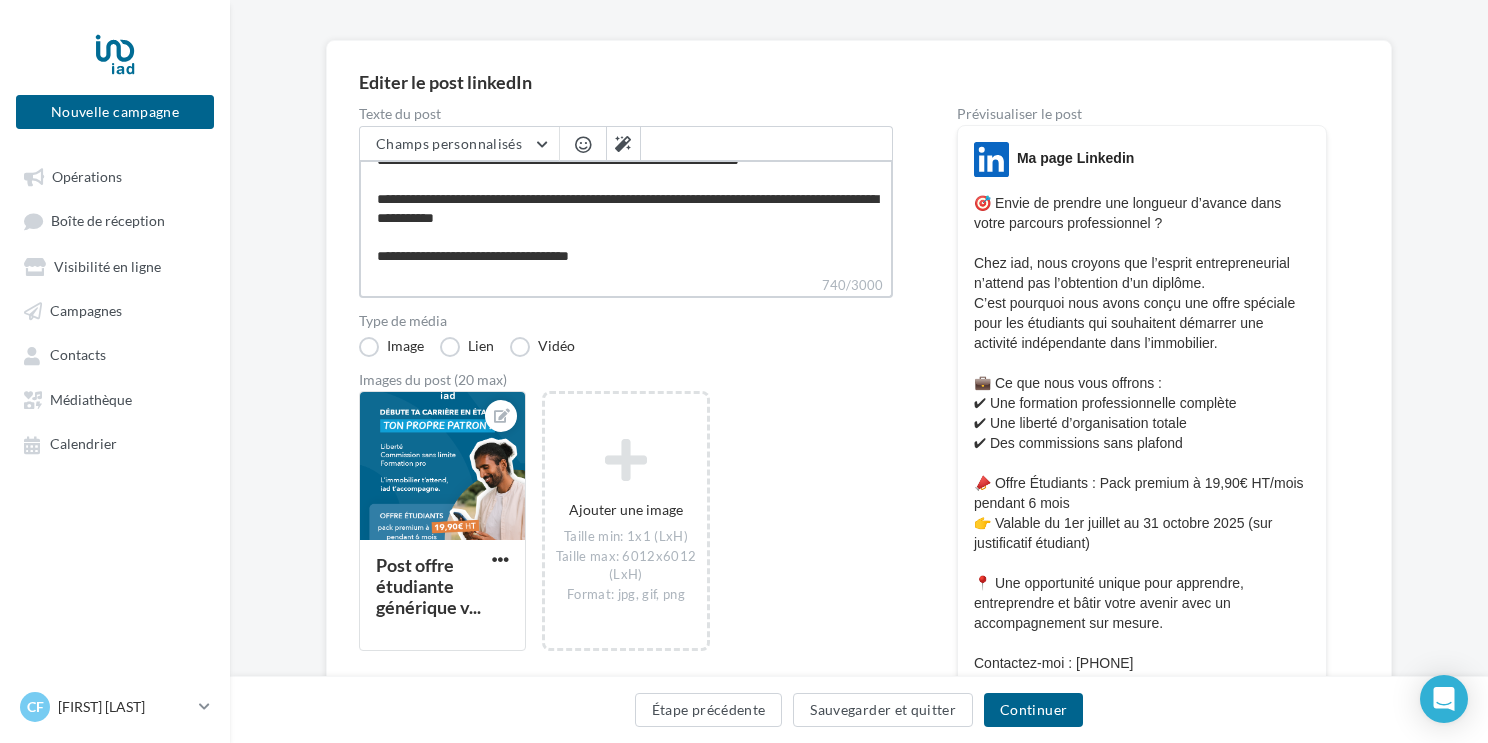 type on "**********" 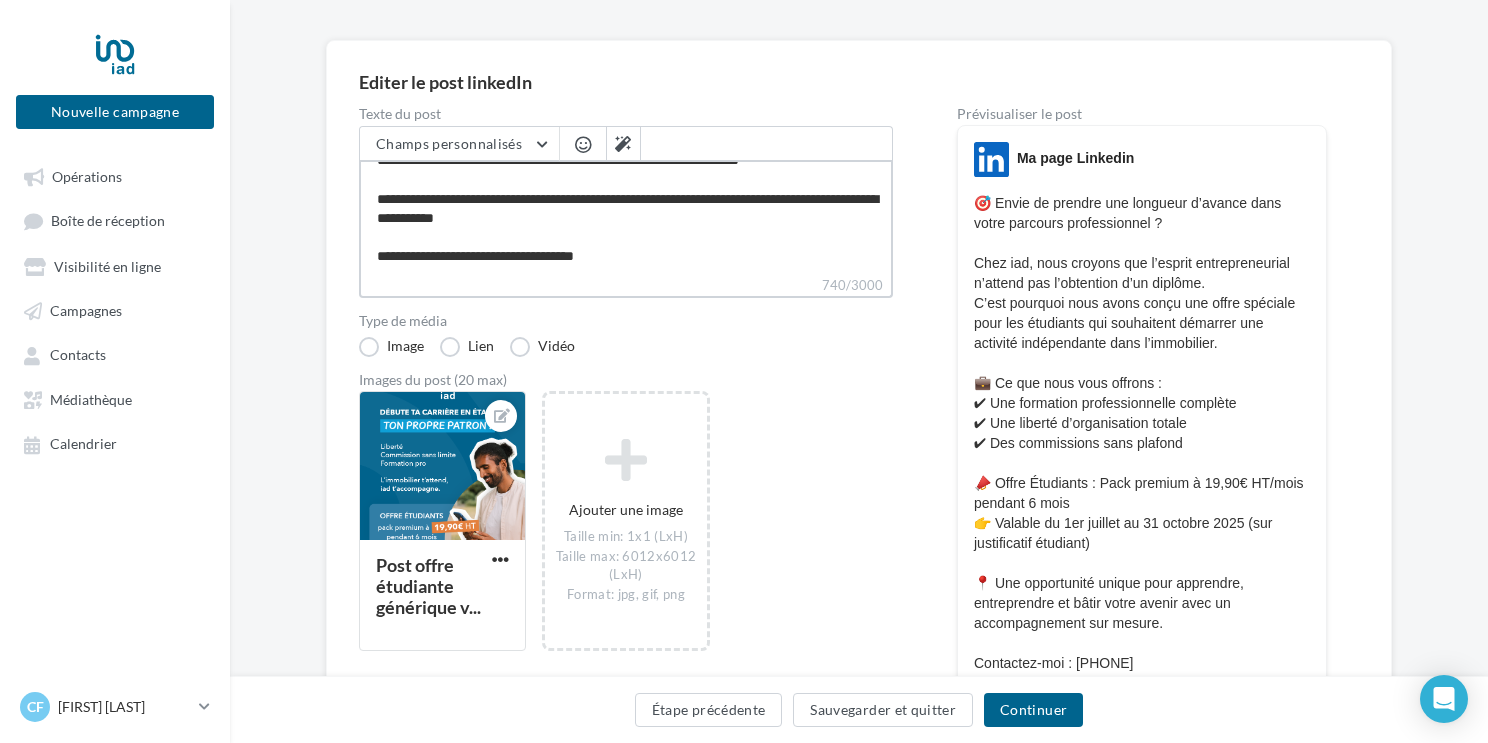 type on "**********" 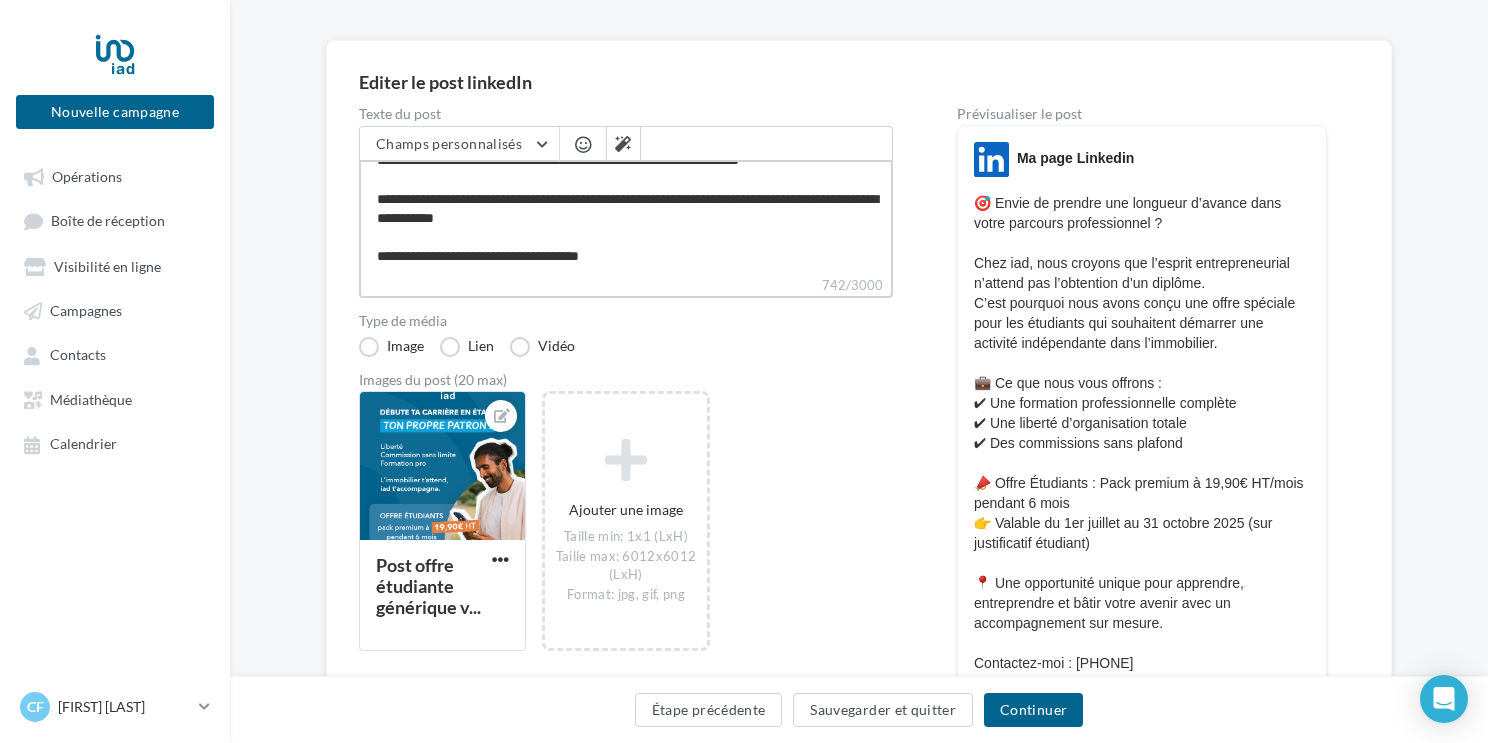 type on "**********" 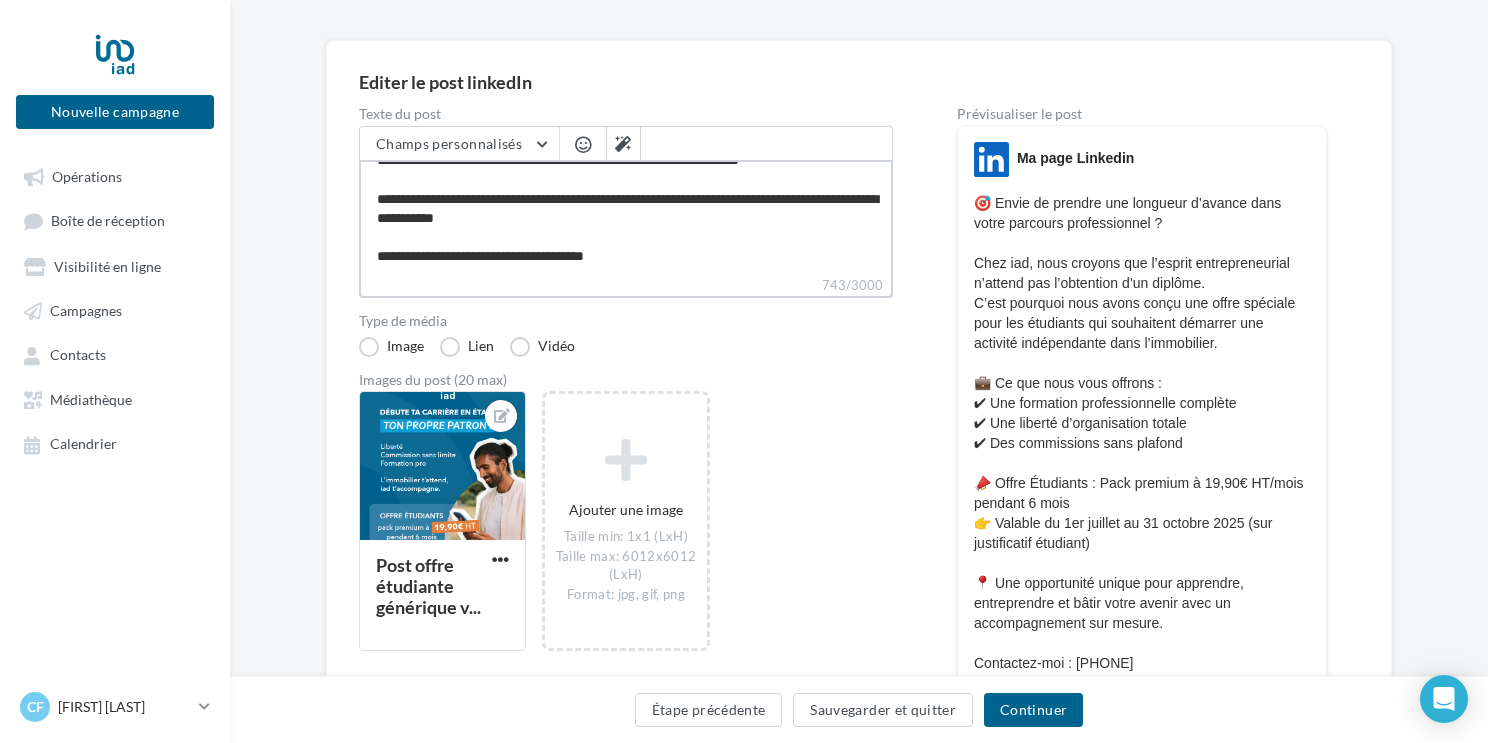 type on "**********" 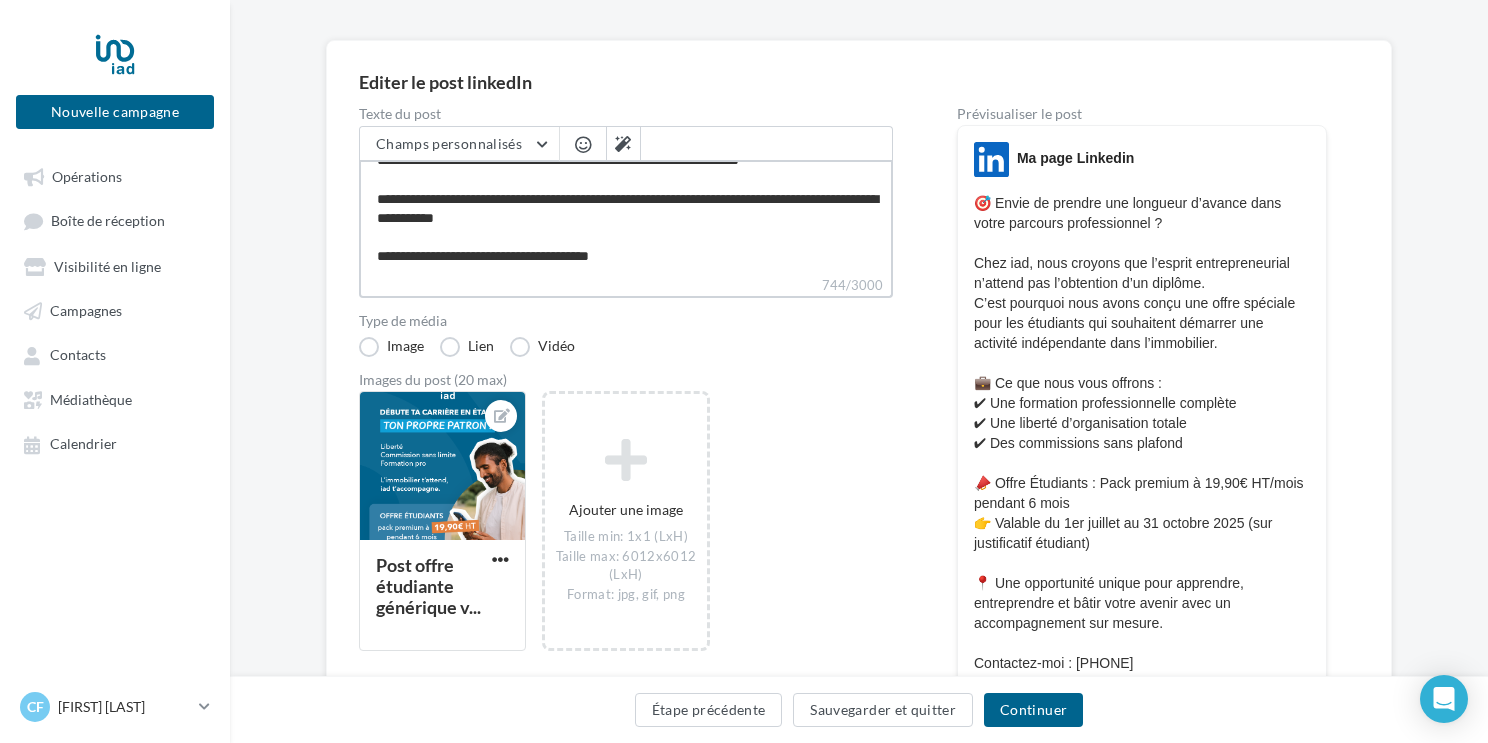 type on "**********" 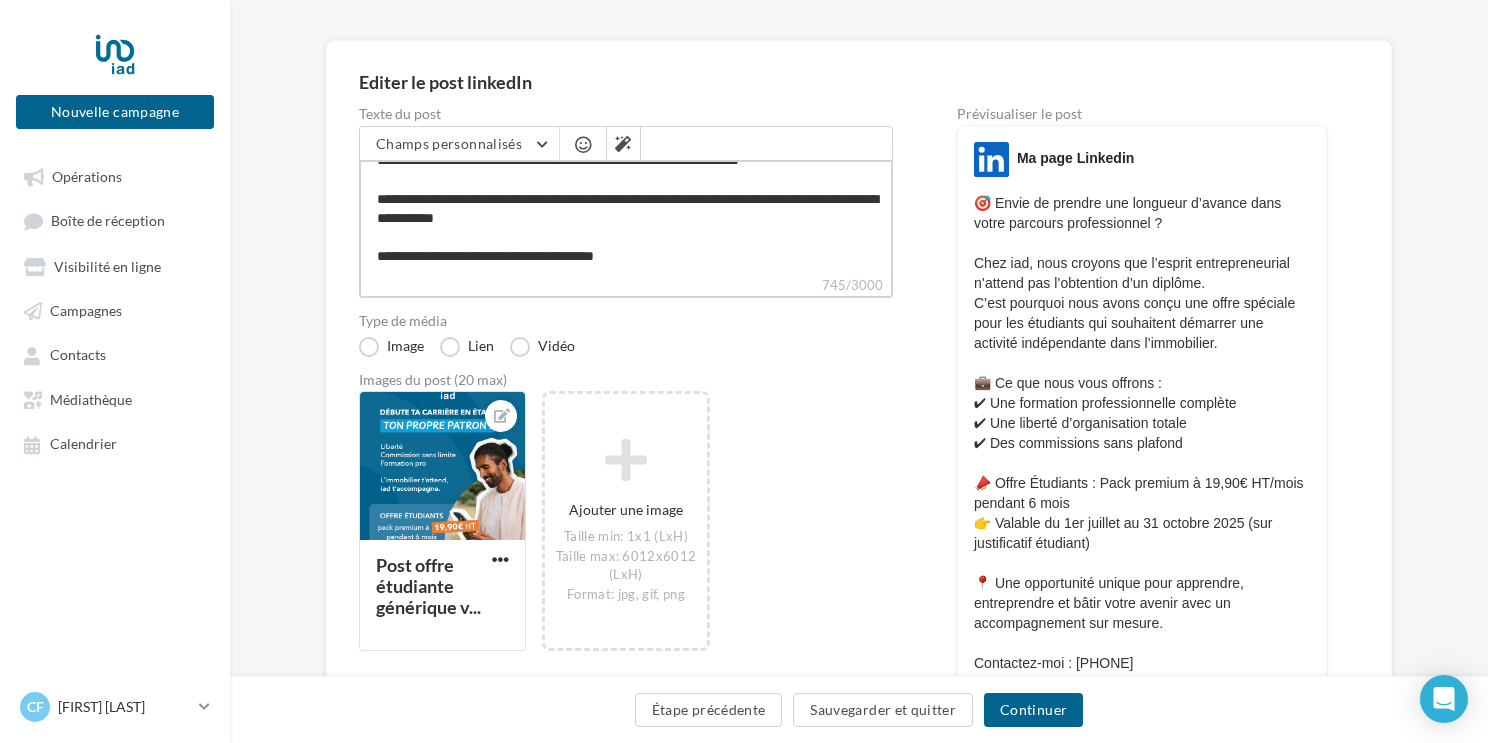 type on "**********" 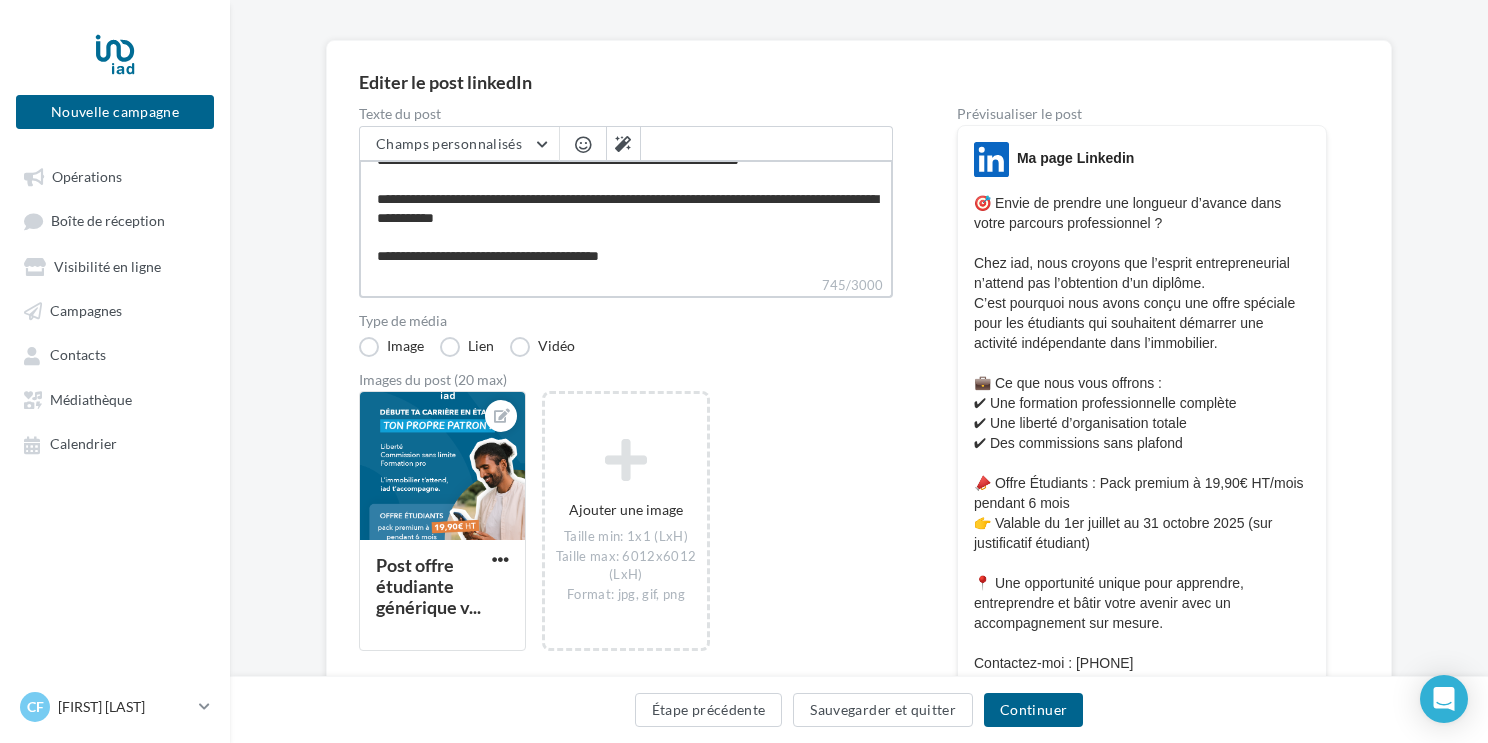 type on "**********" 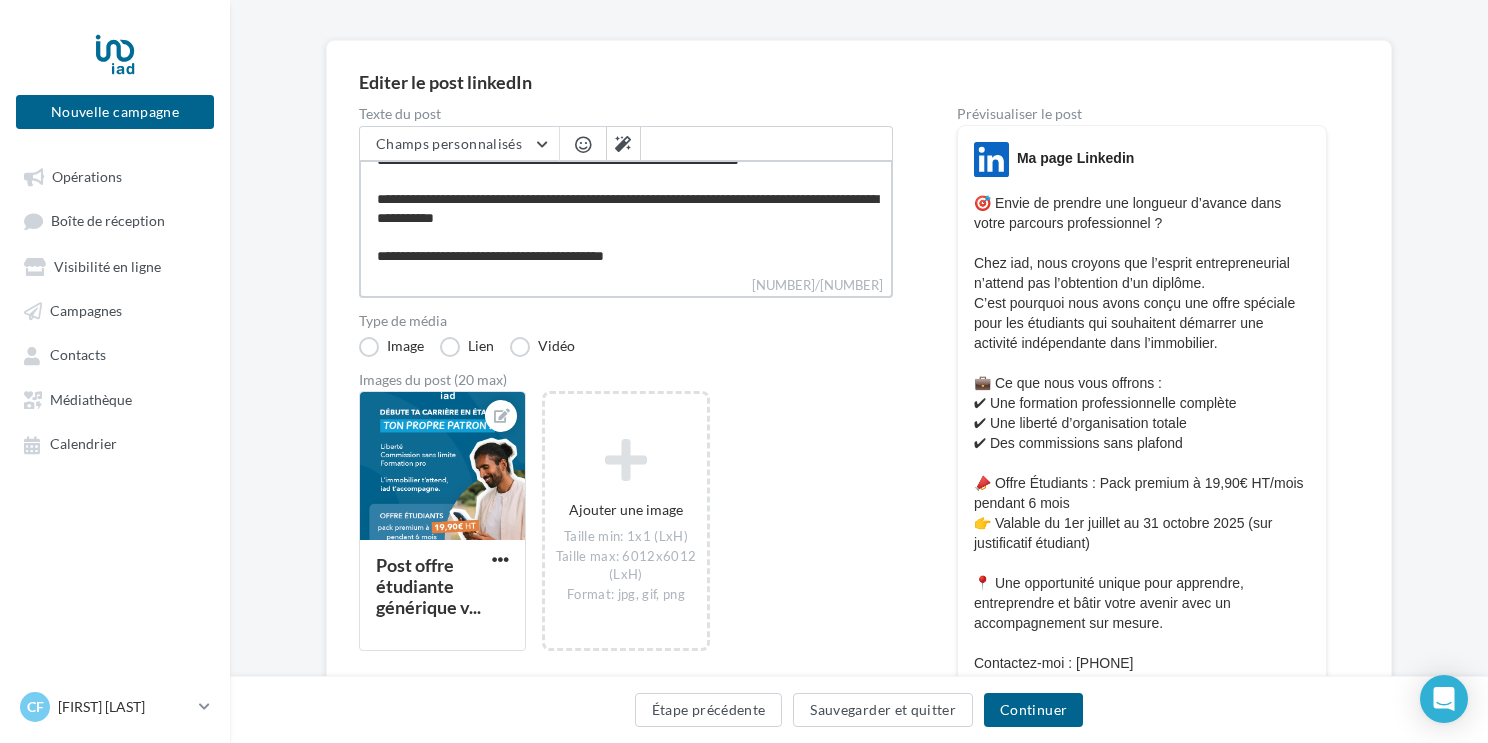 type on "**********" 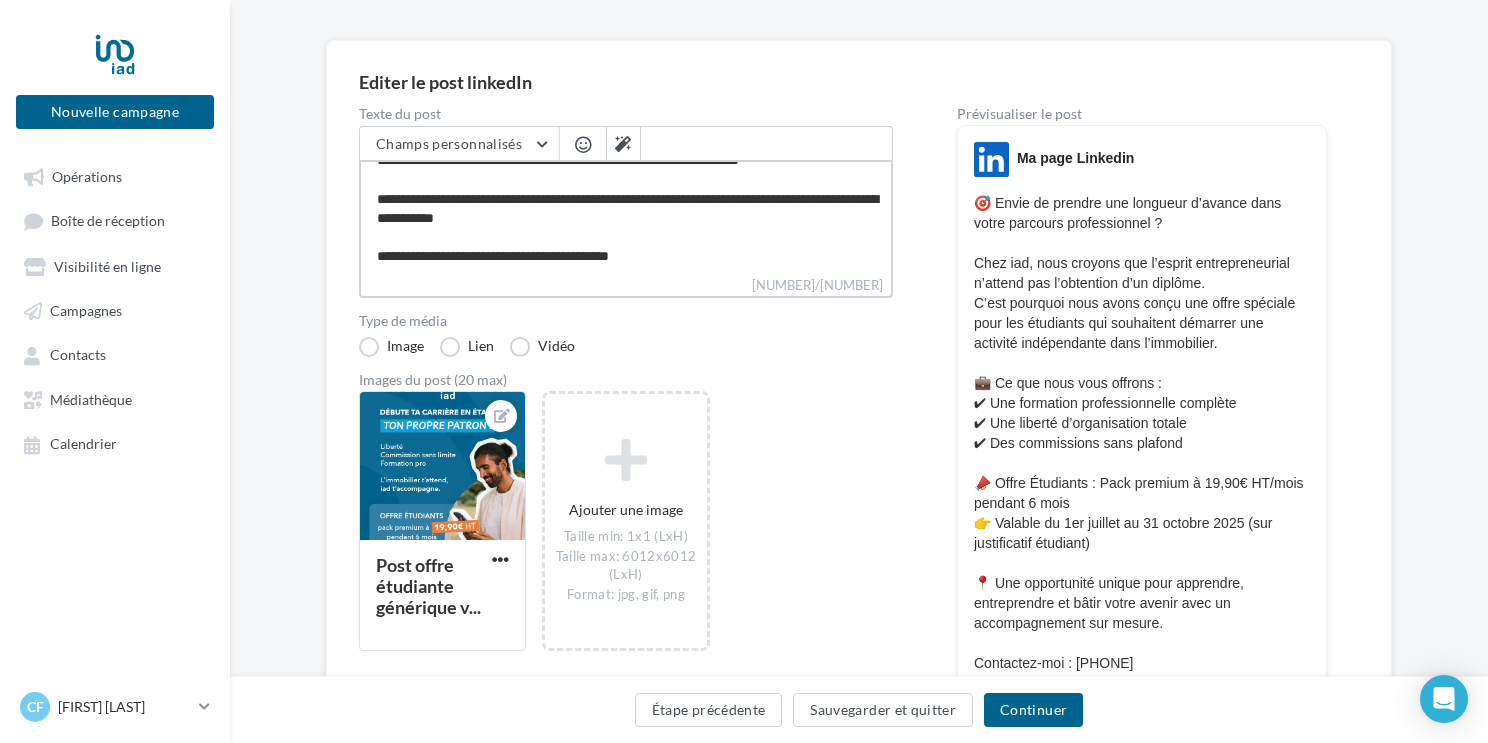 type on "**********" 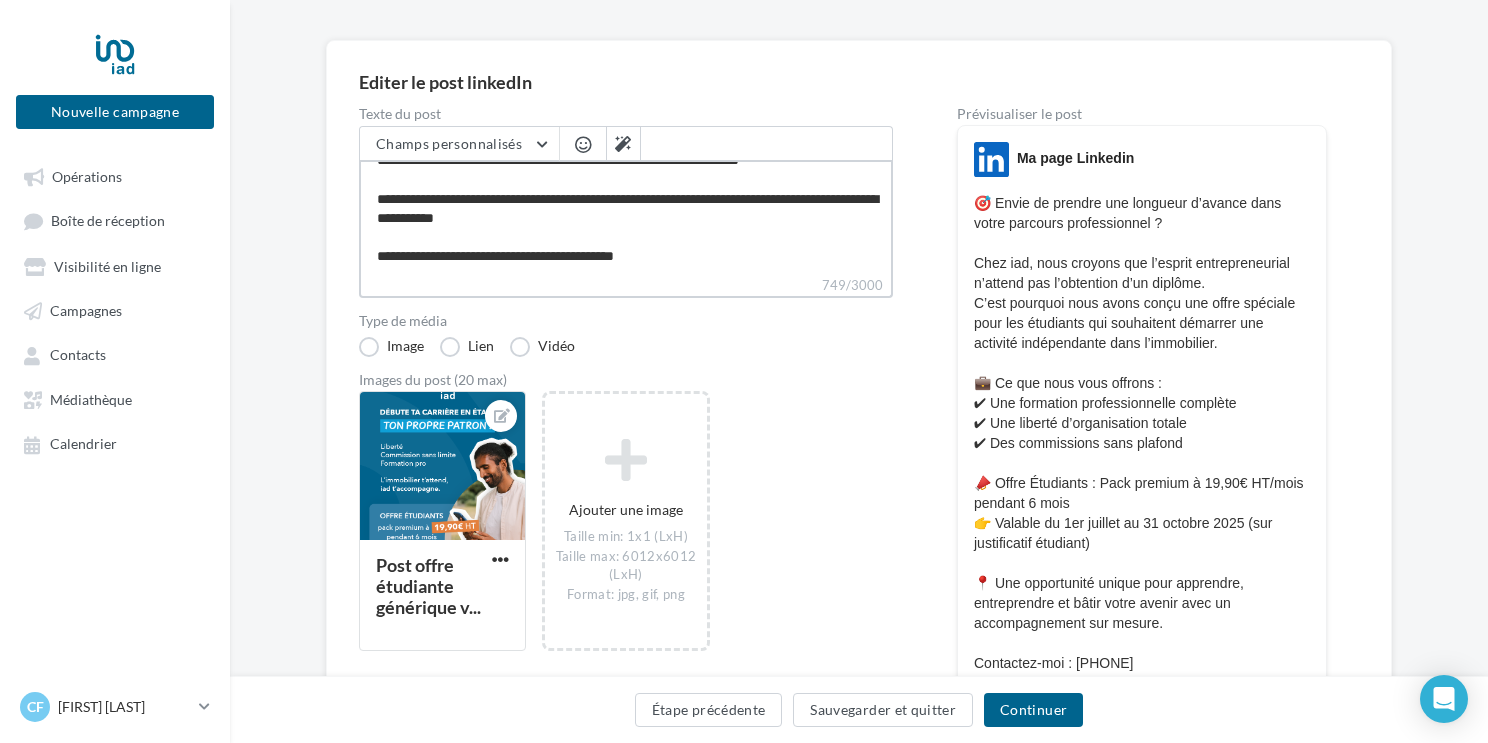 type on "**********" 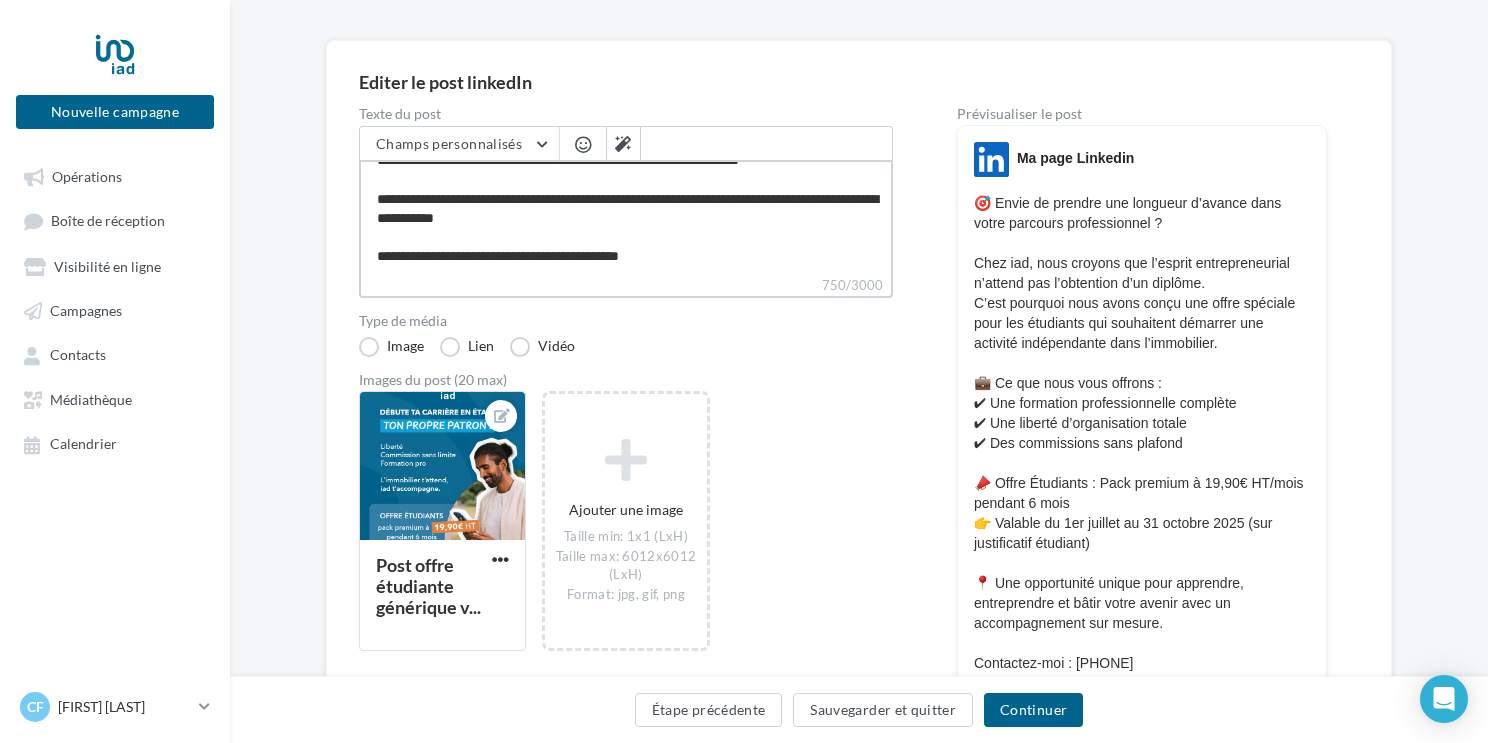 type on "**********" 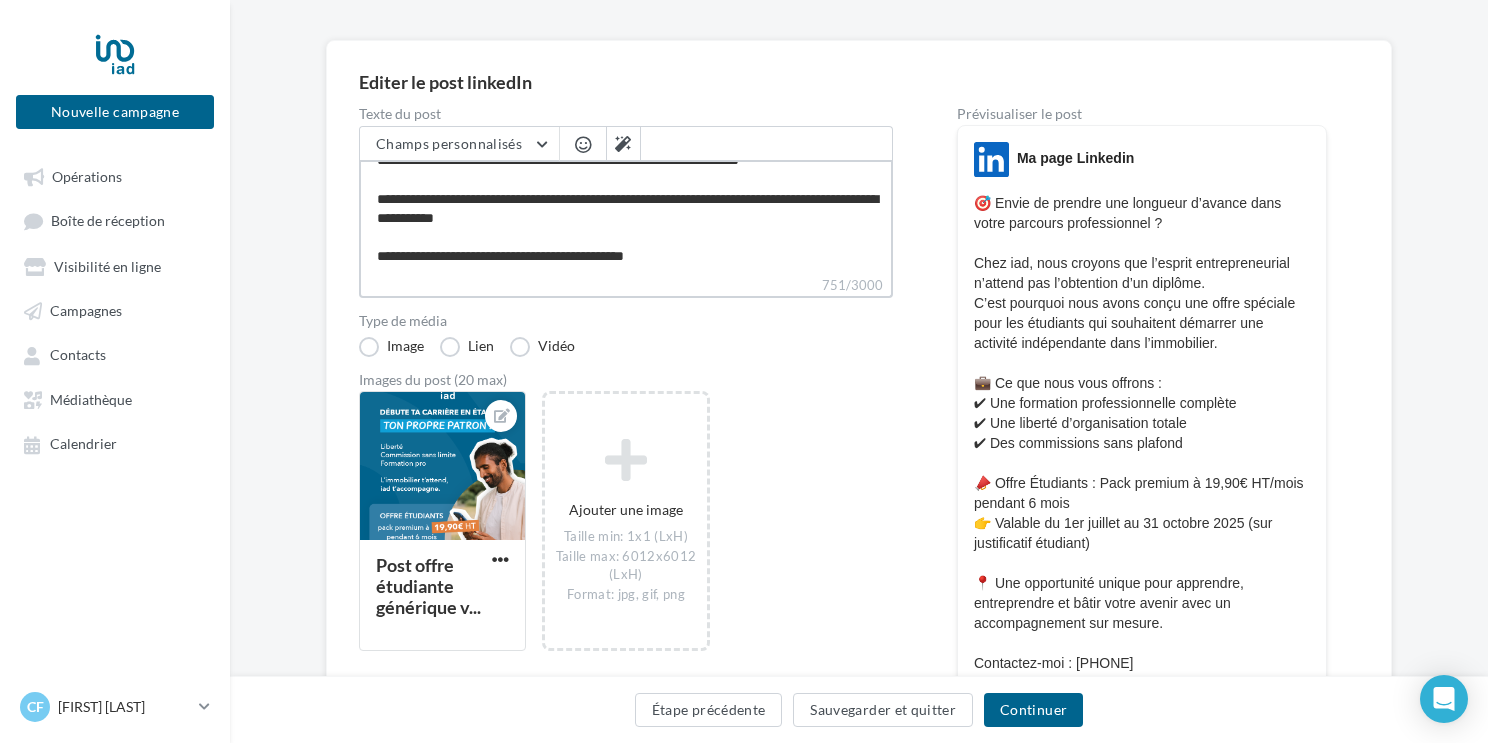type on "**********" 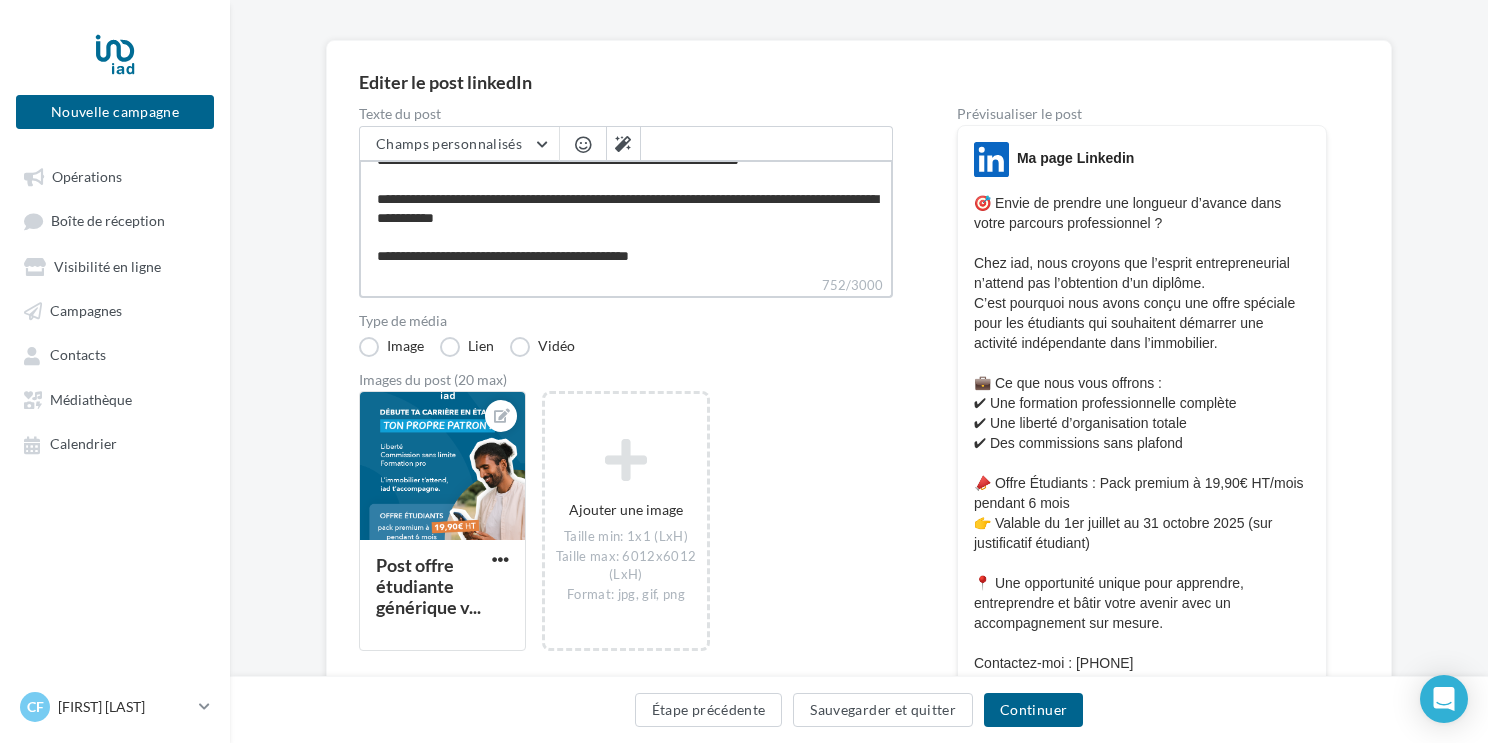 type on "**********" 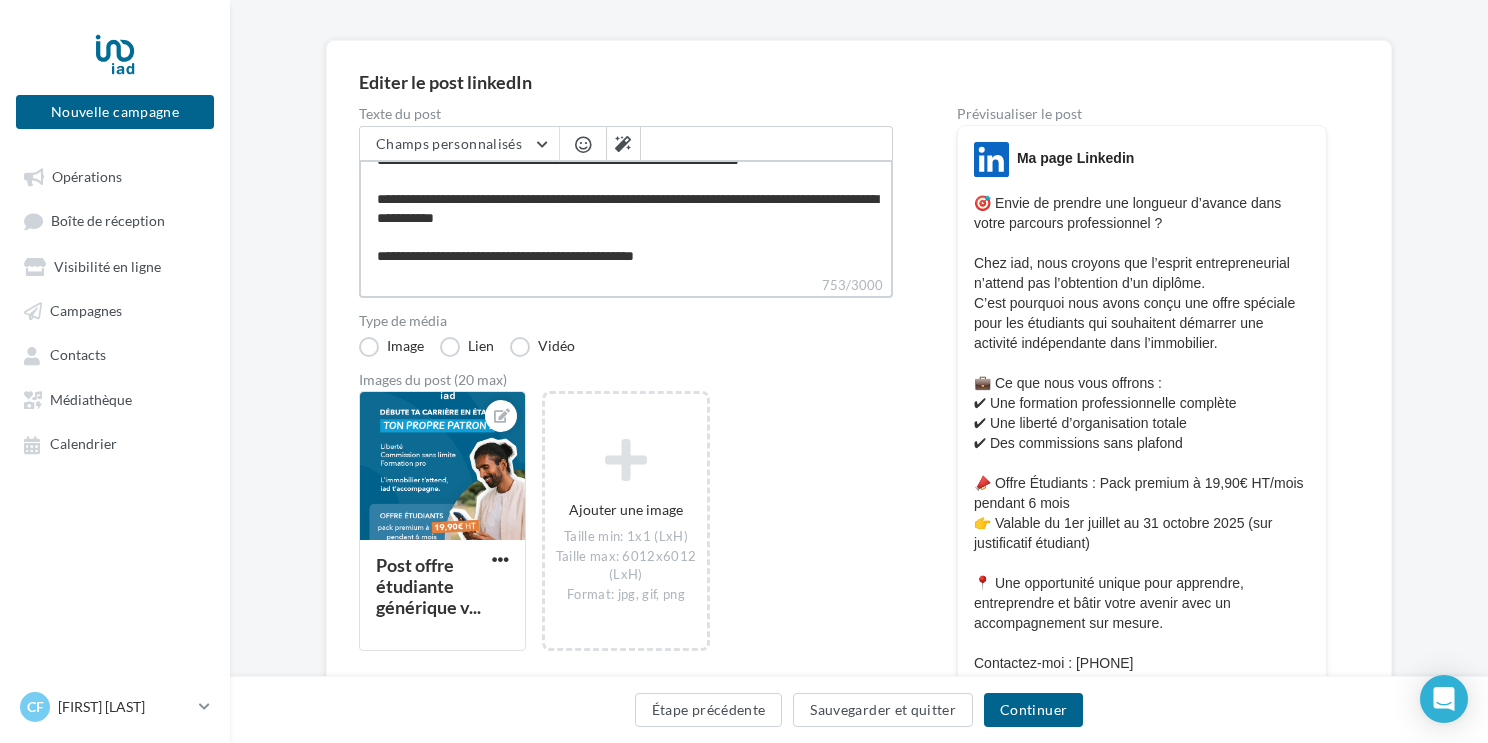 type on "**********" 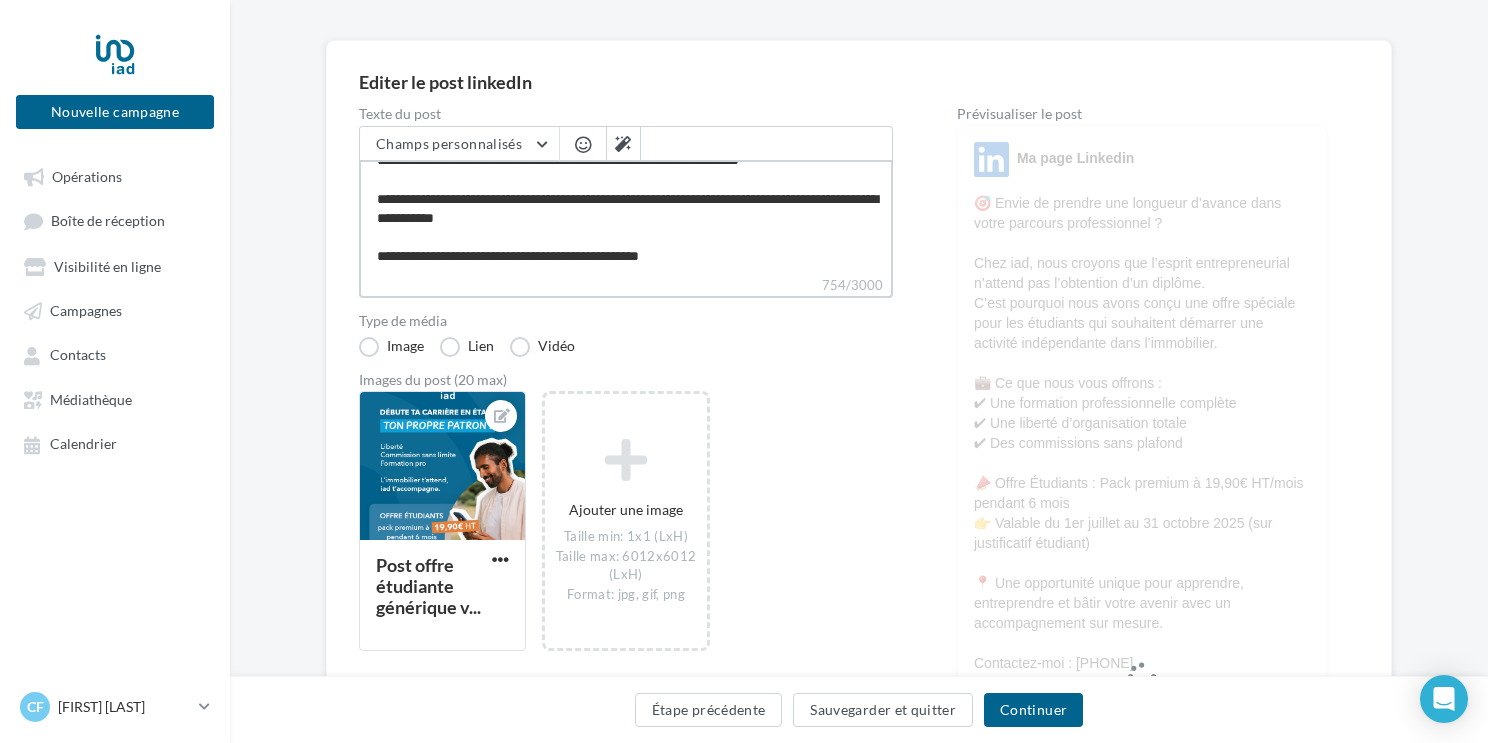 type on "**********" 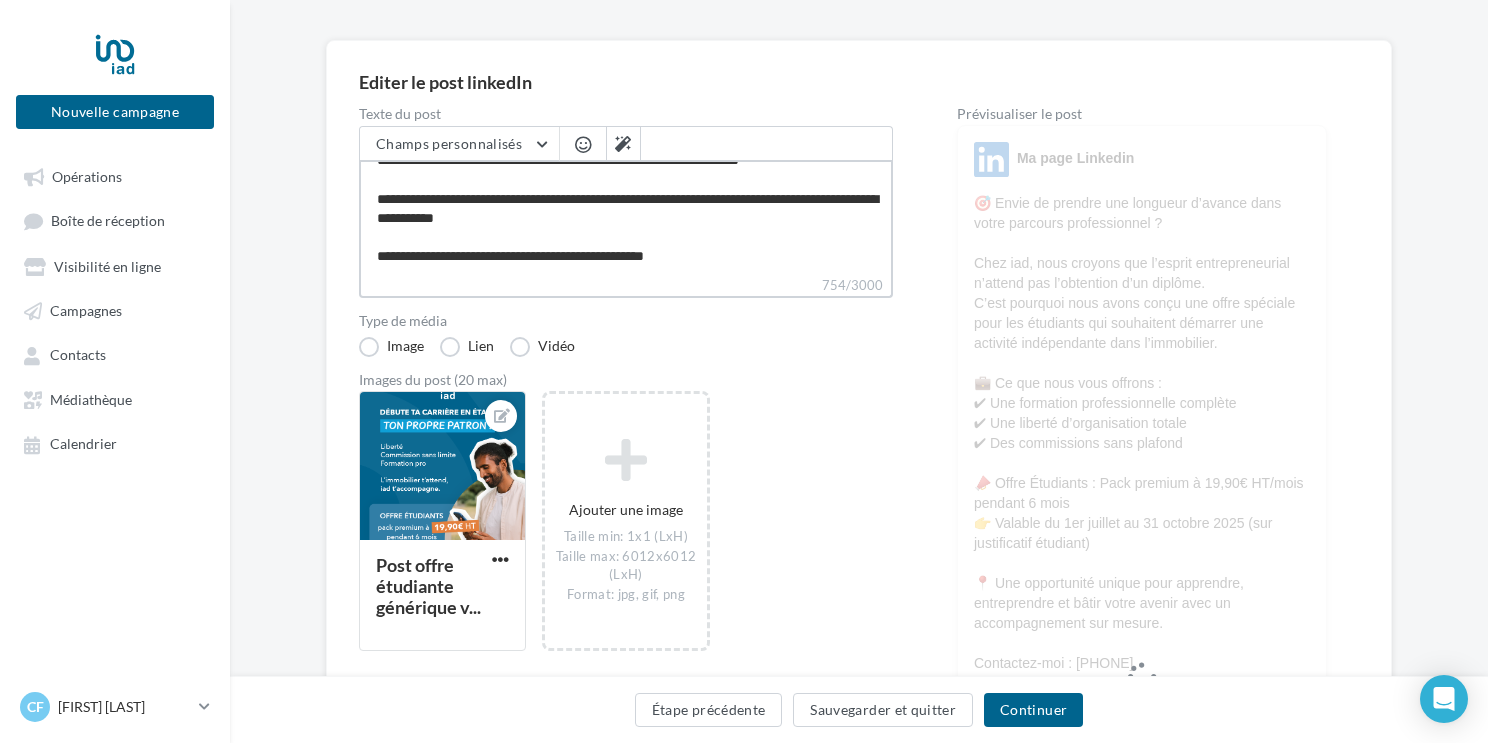 type on "**********" 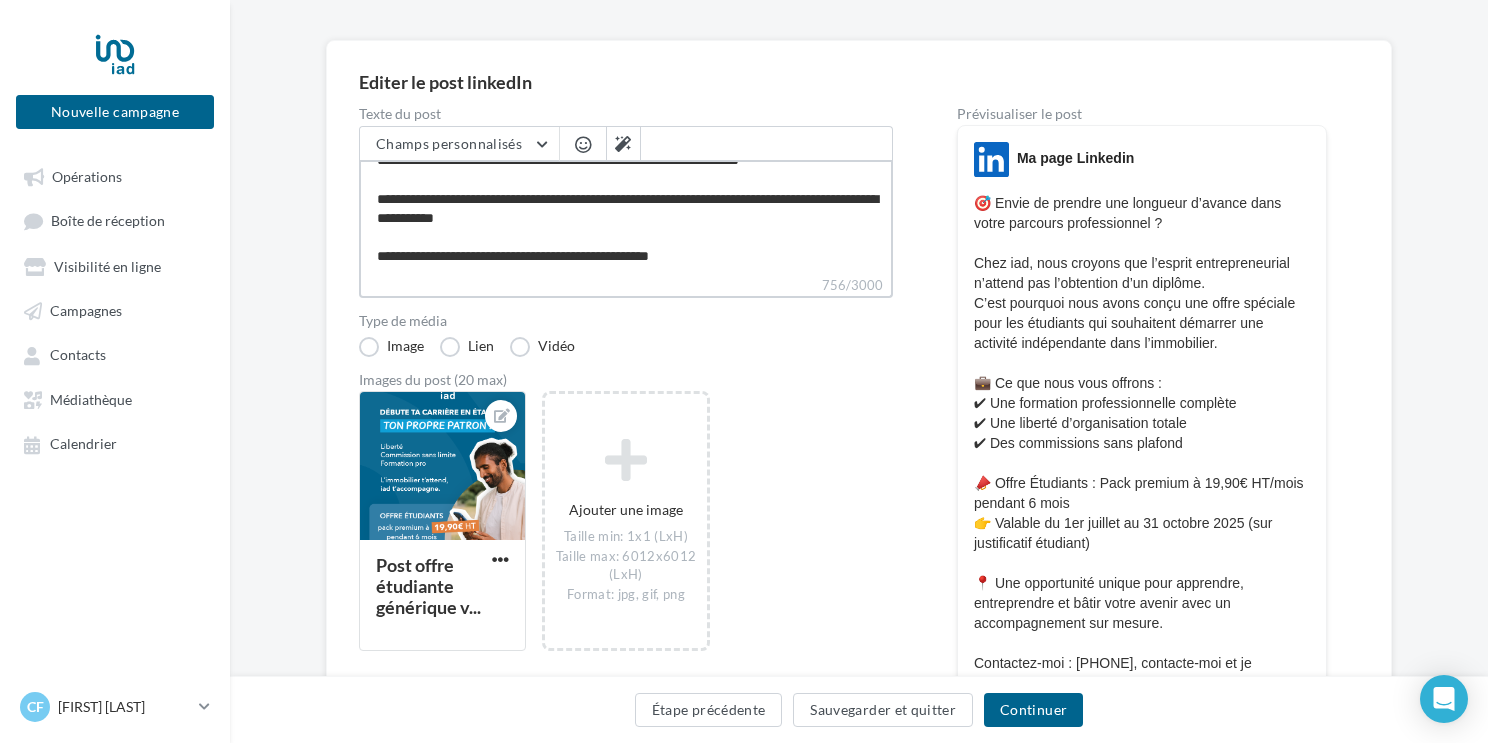 type on "**********" 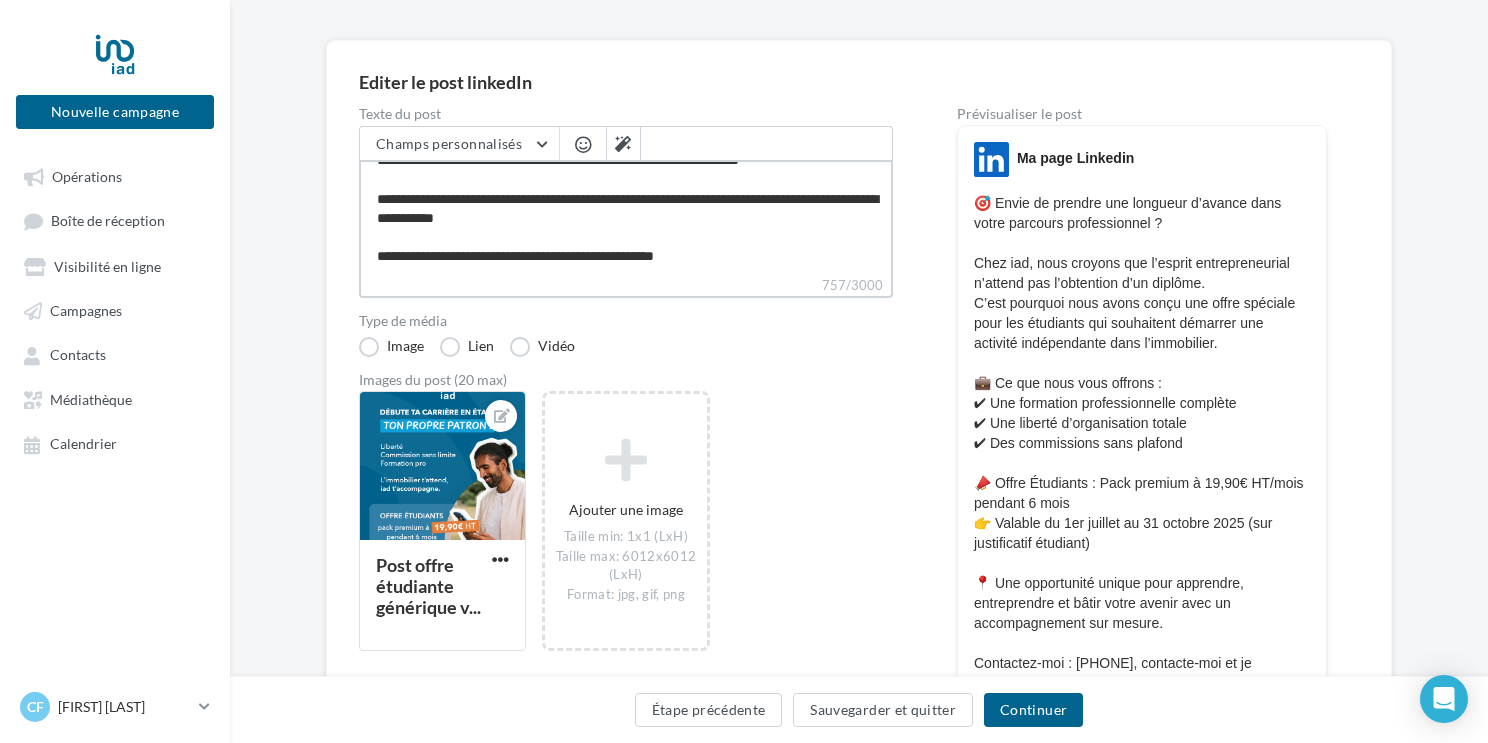 type on "**********" 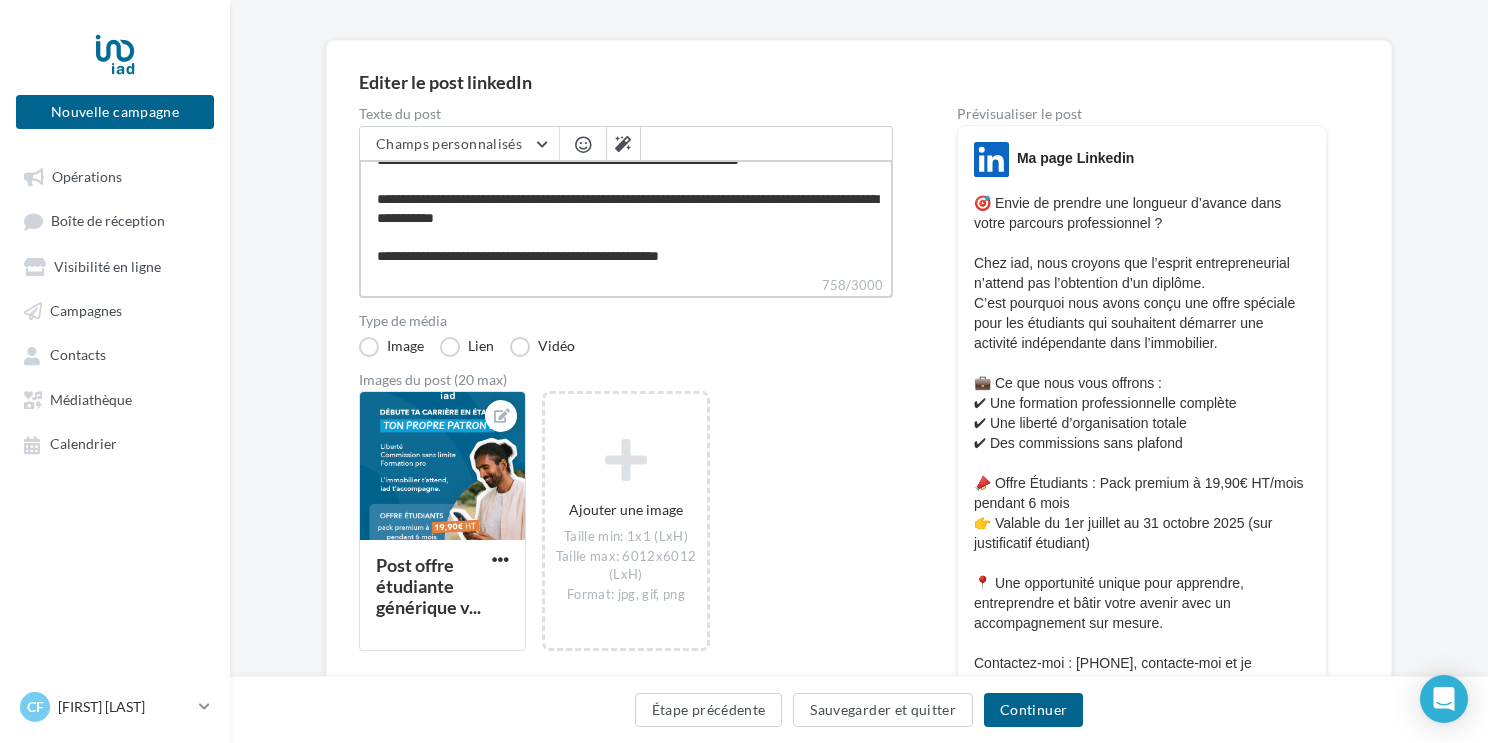 type on "**********" 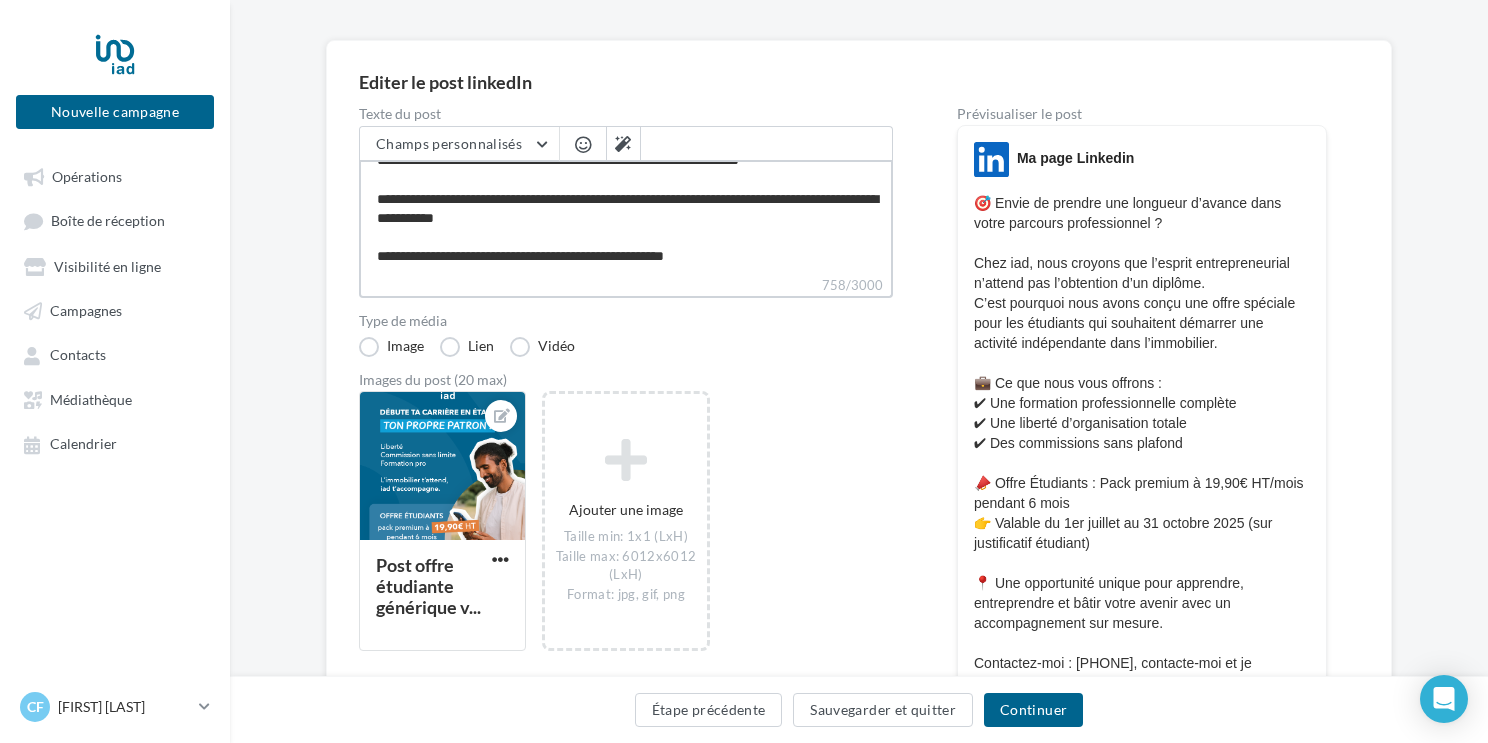 type on "**********" 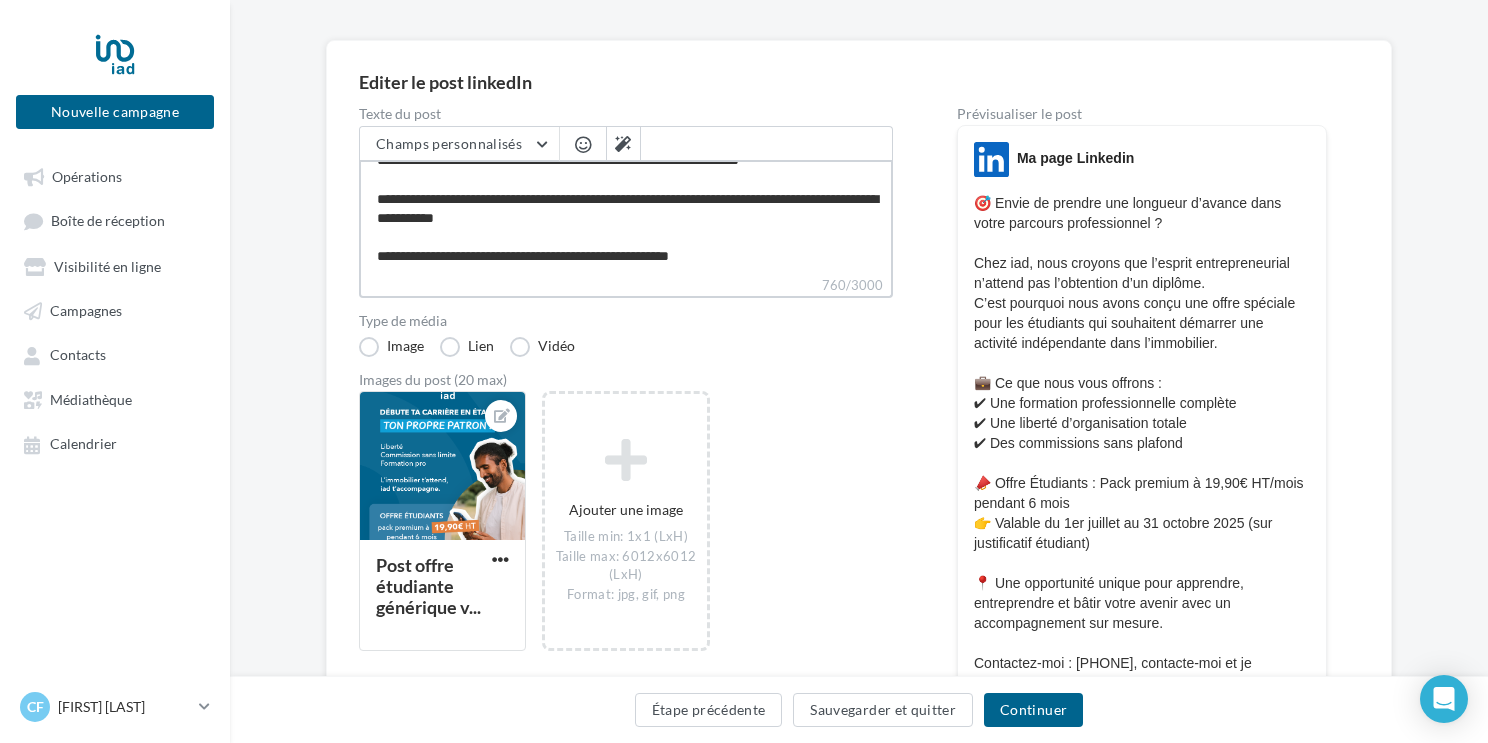 type on "**********" 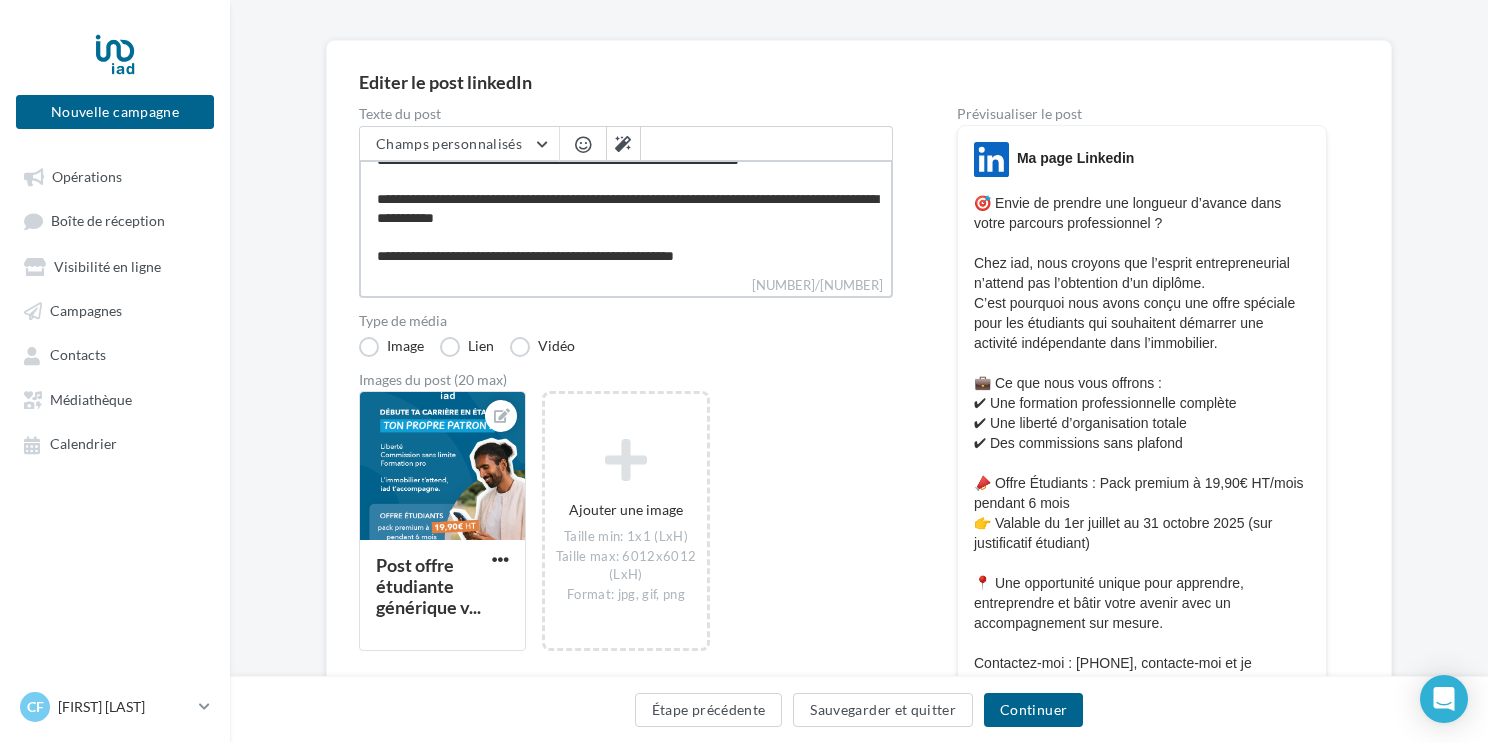 type on "**********" 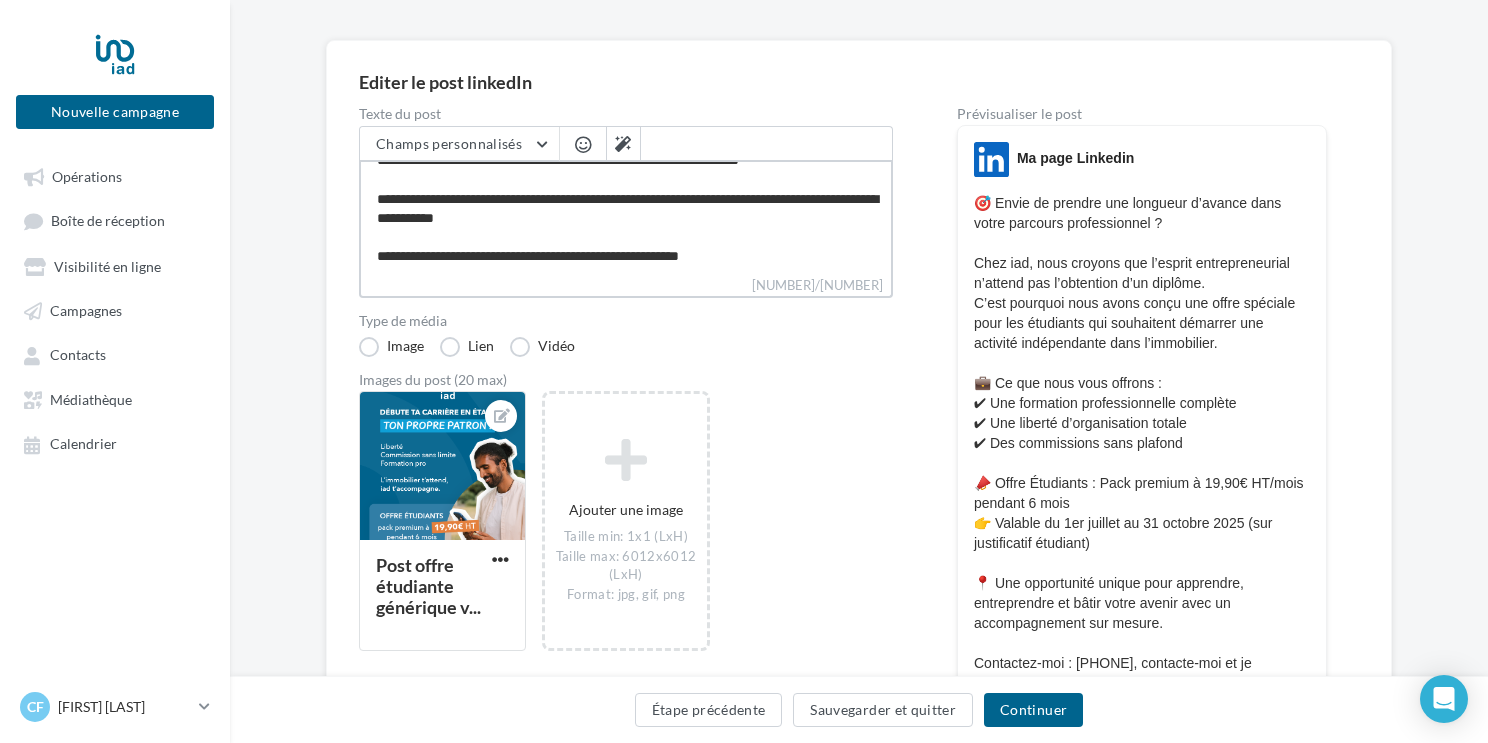 type on "**********" 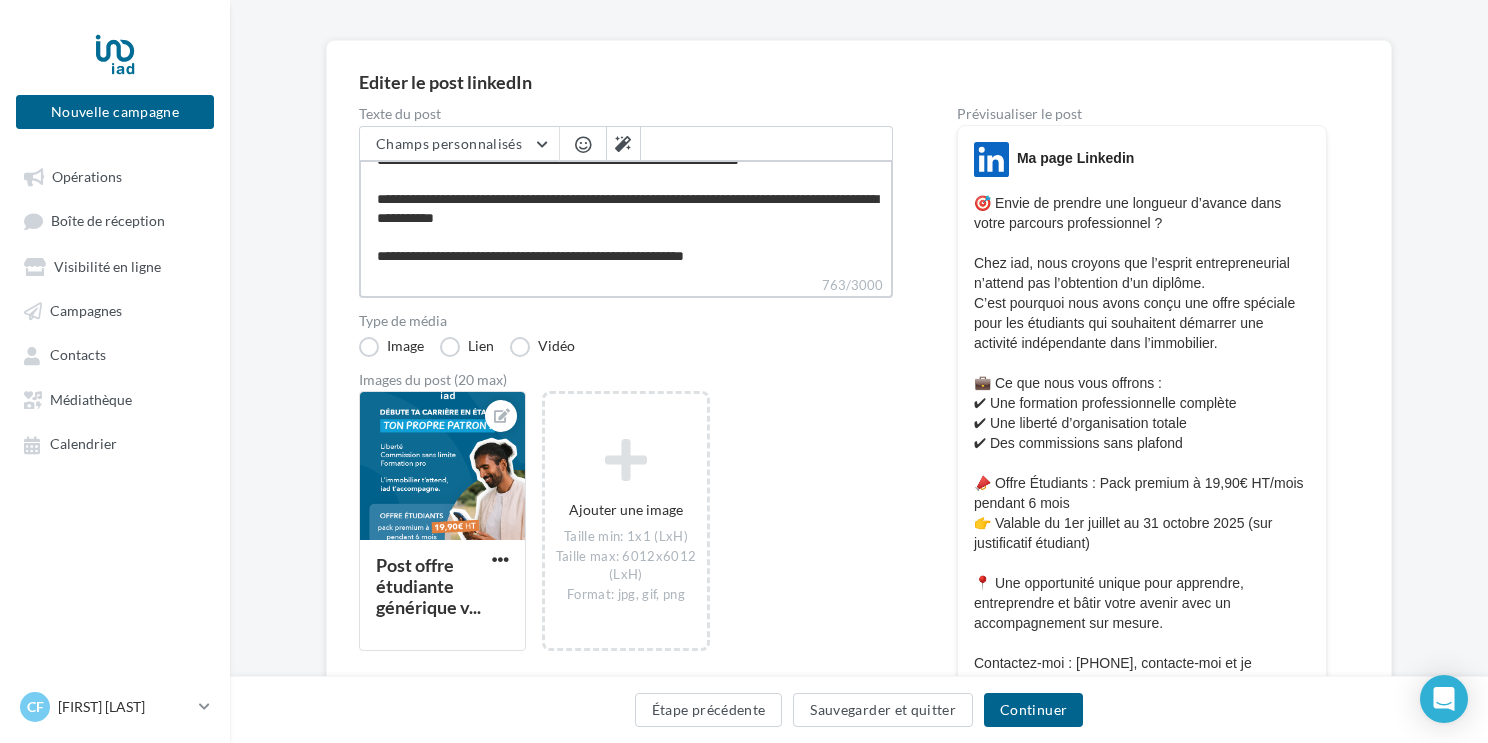 type on "**********" 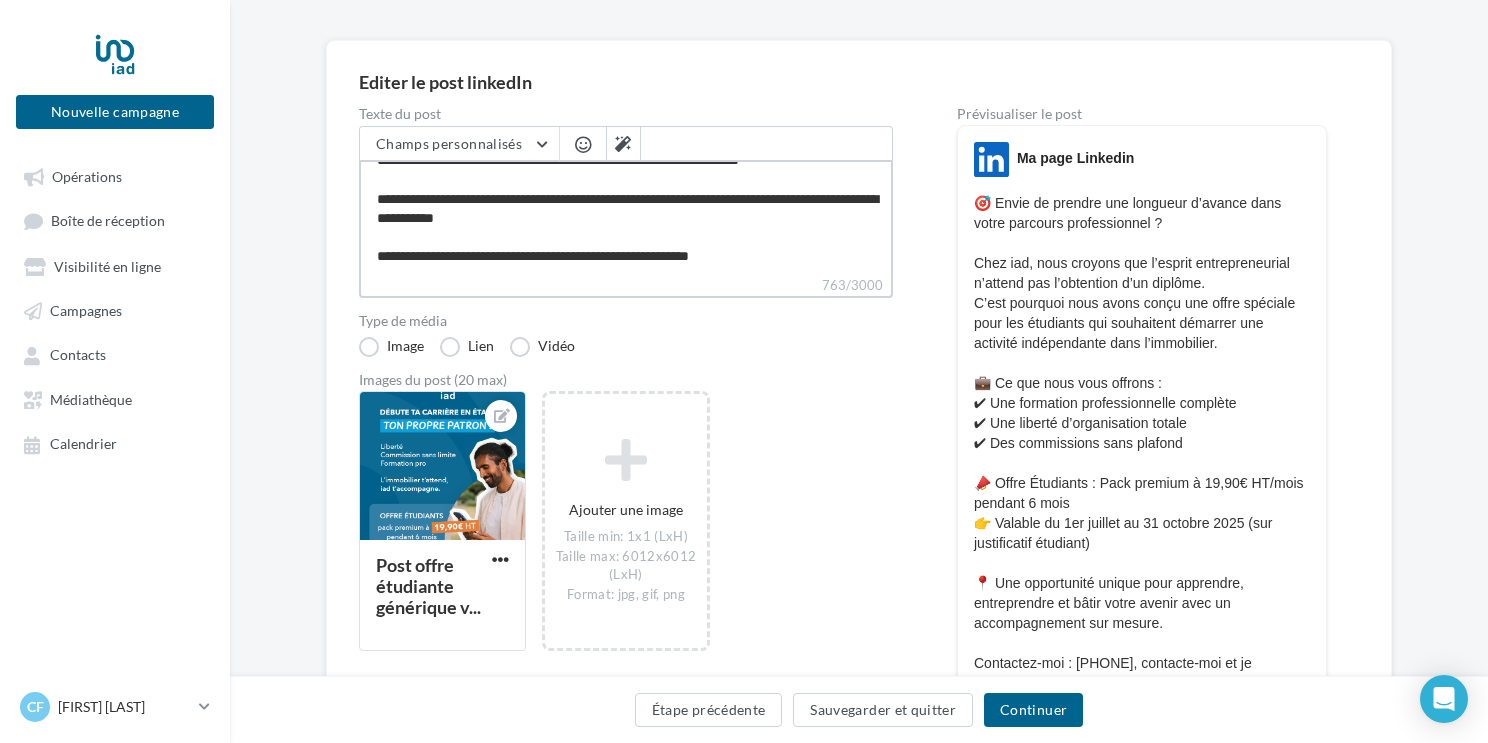 type on "**********" 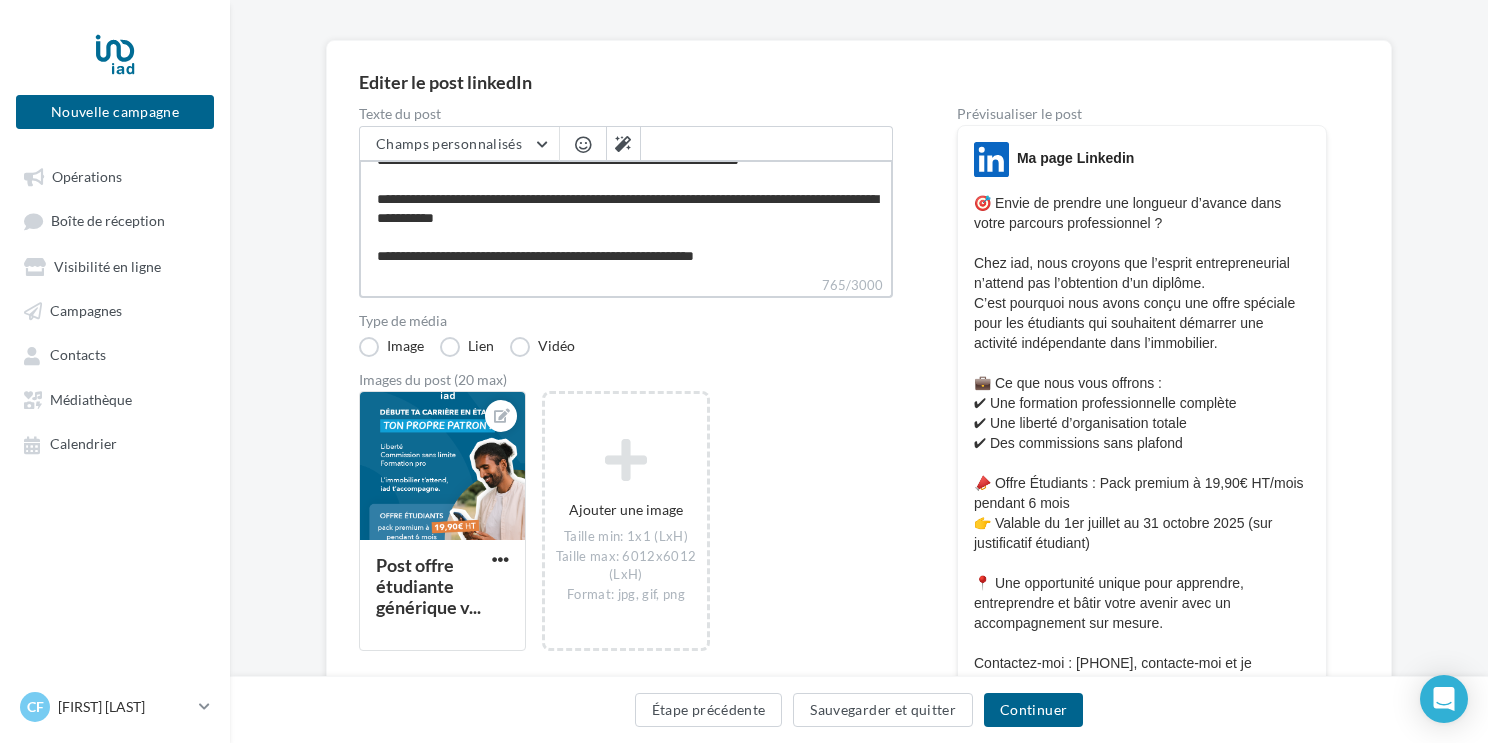 type on "**********" 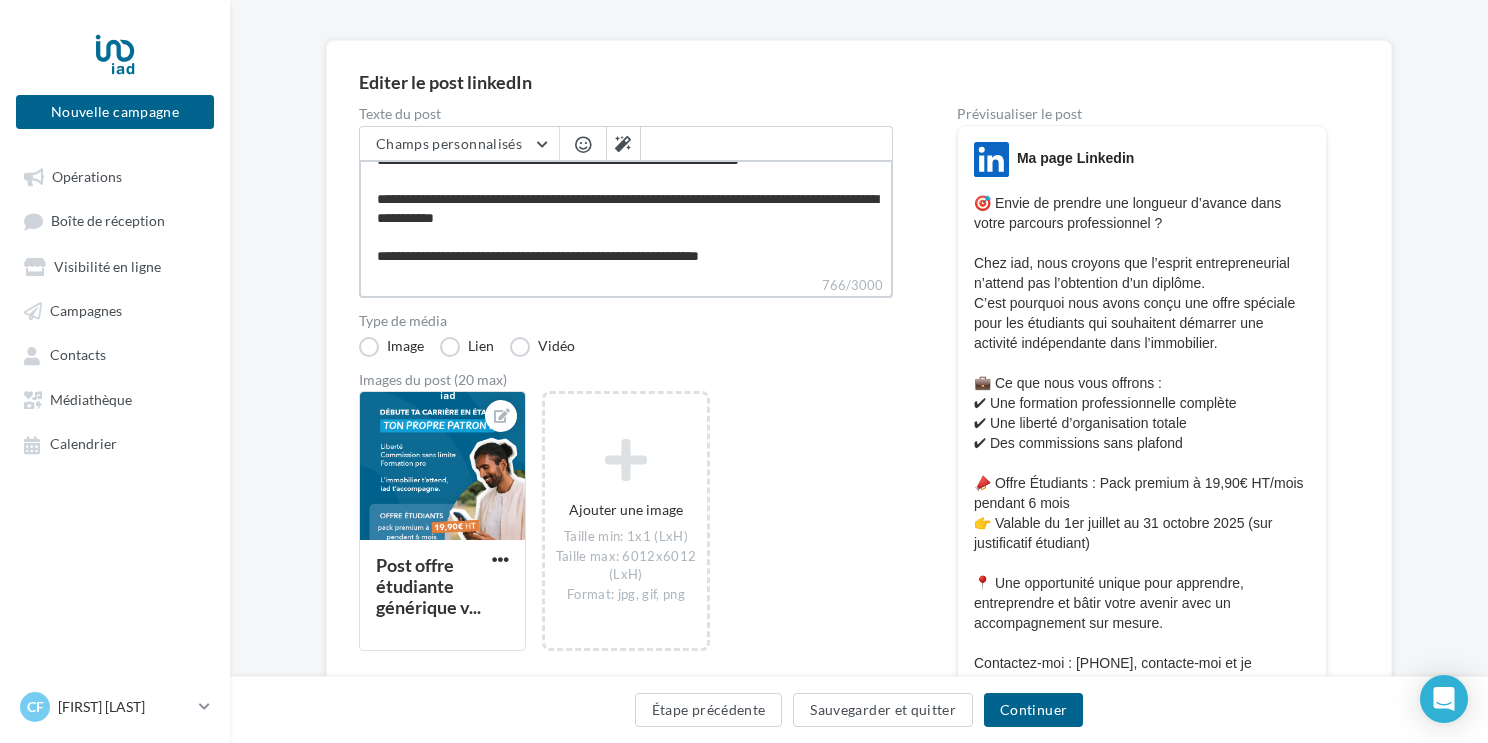 type on "**********" 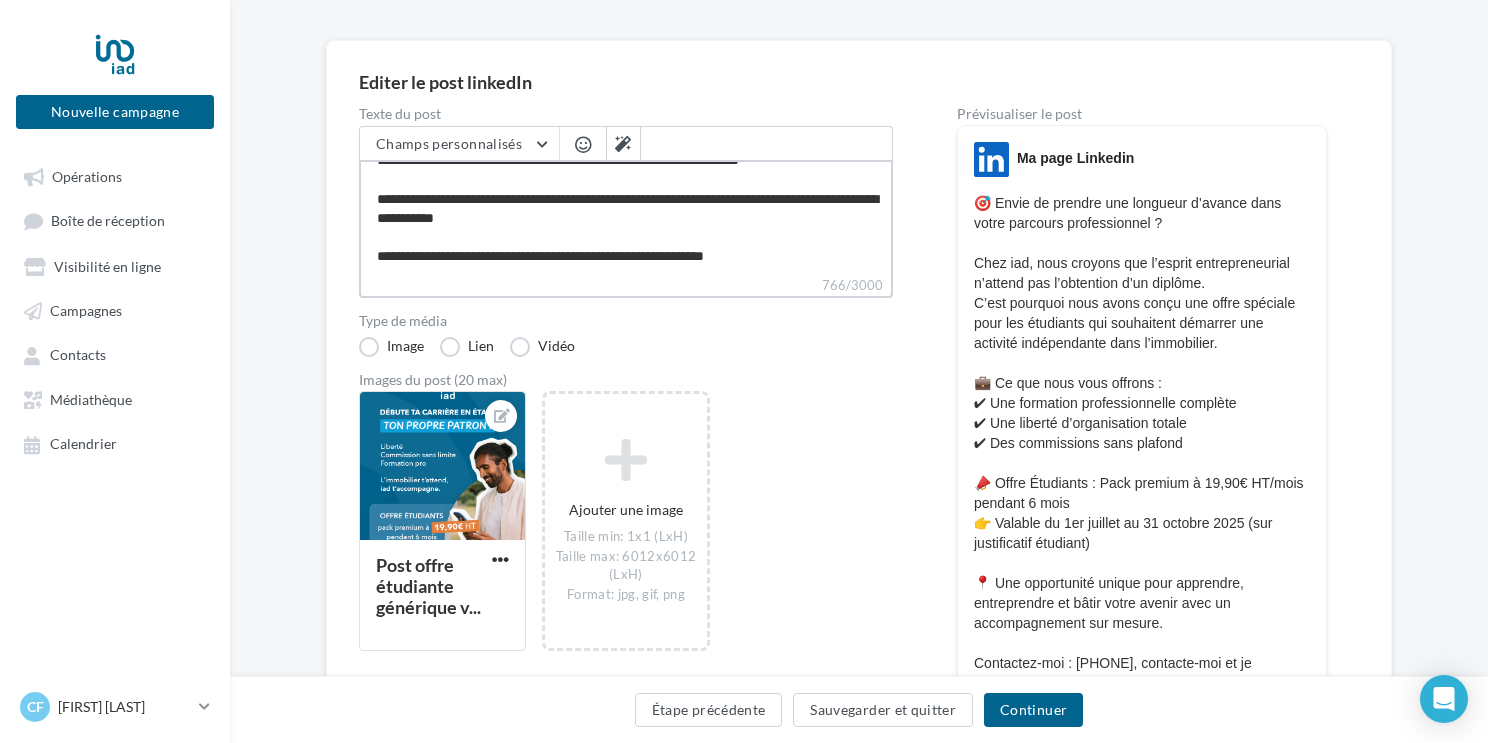 type on "**********" 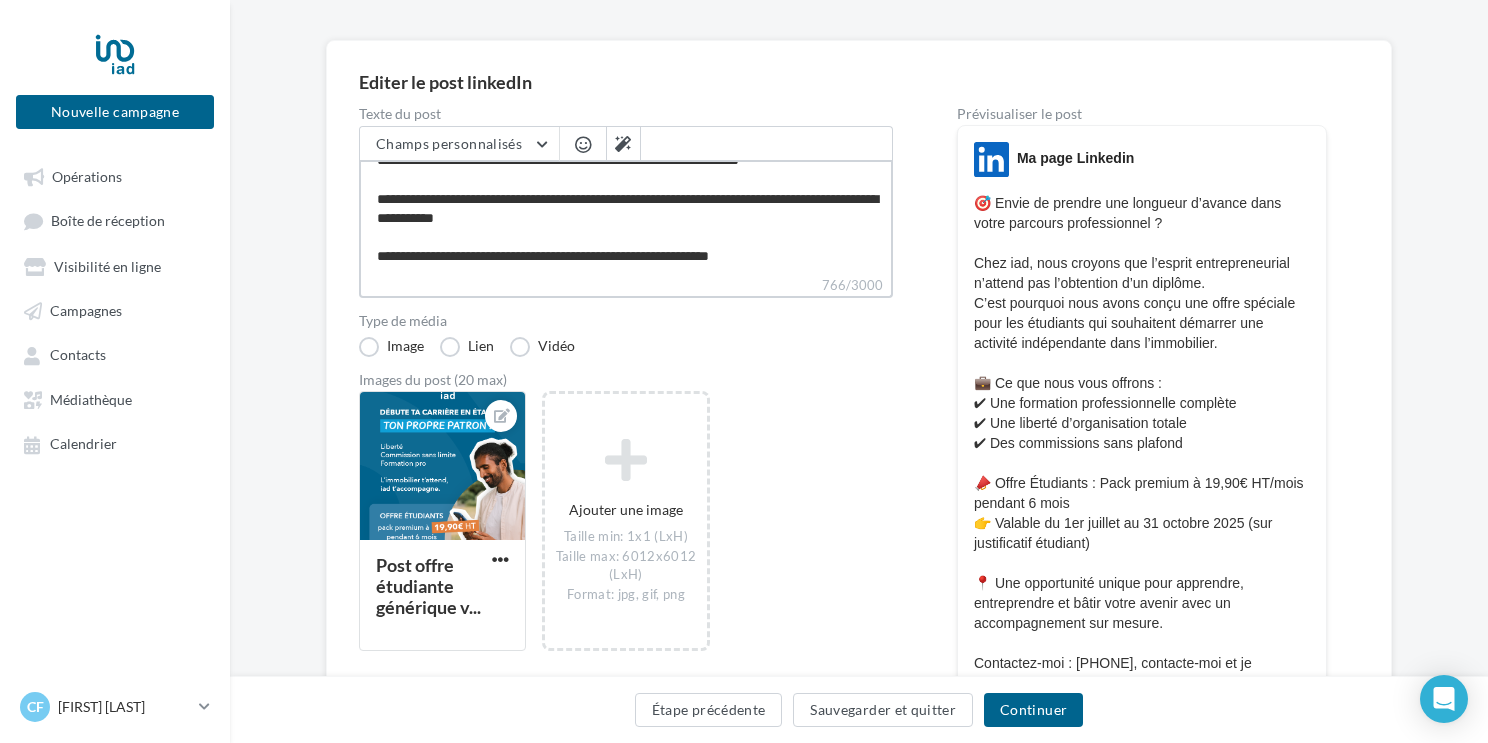 type on "**********" 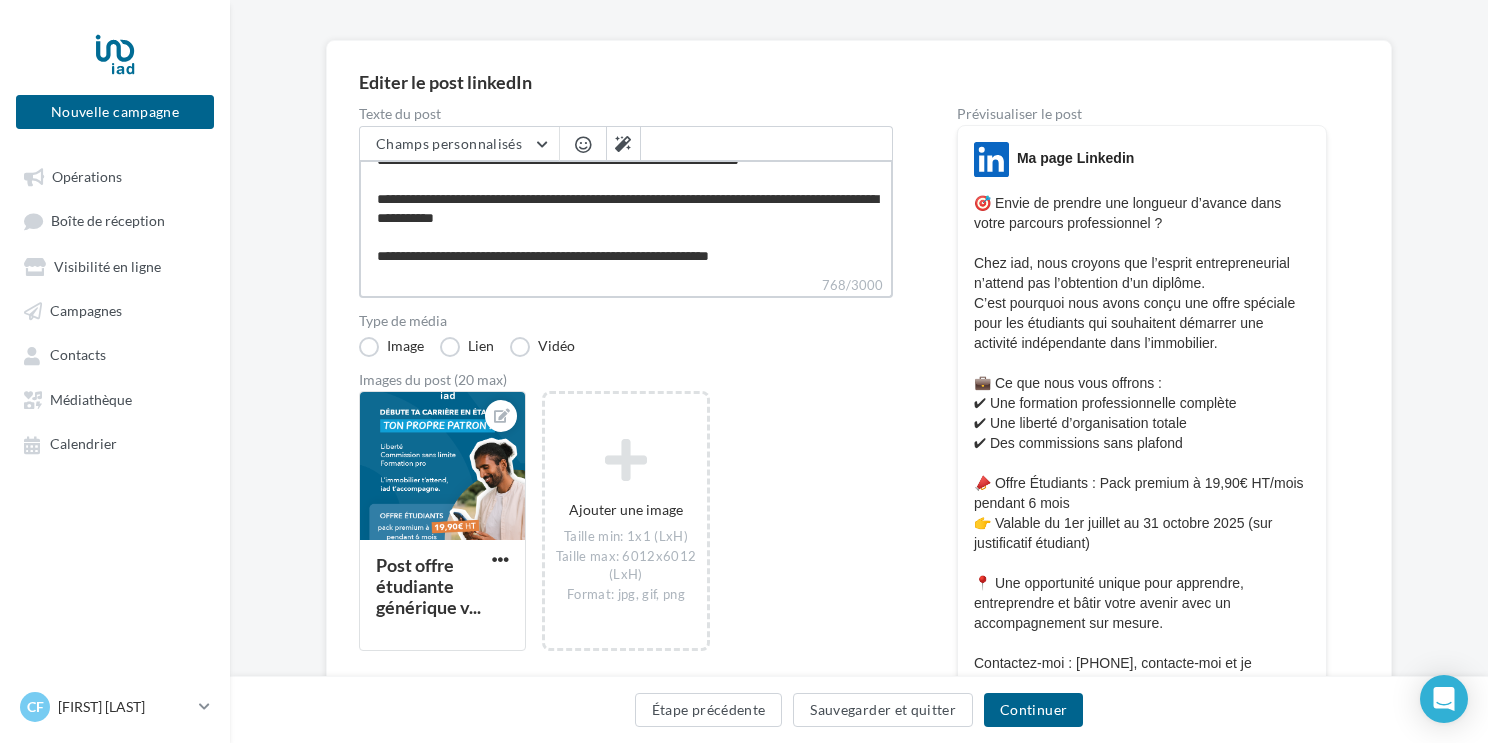type on "**********" 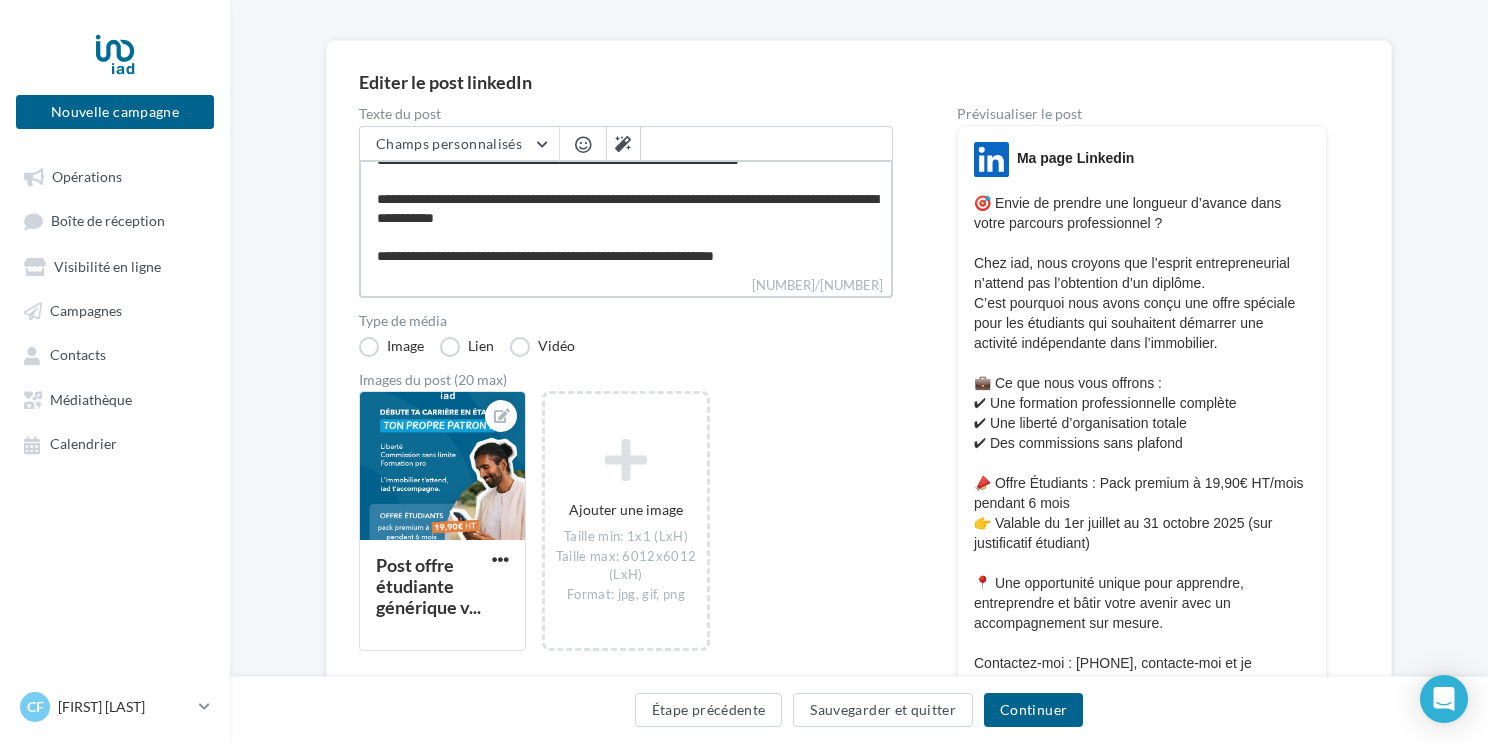 type on "**********" 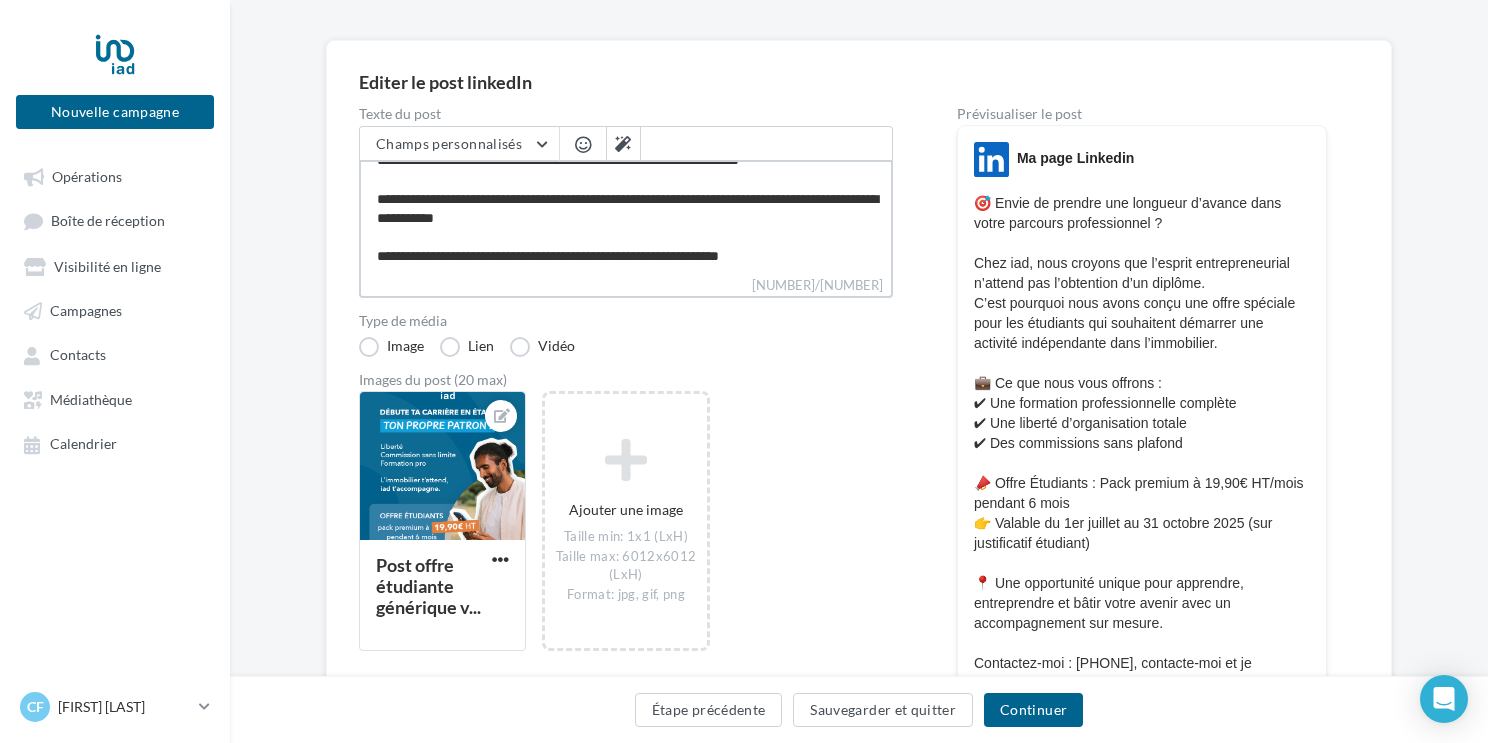 type on "**********" 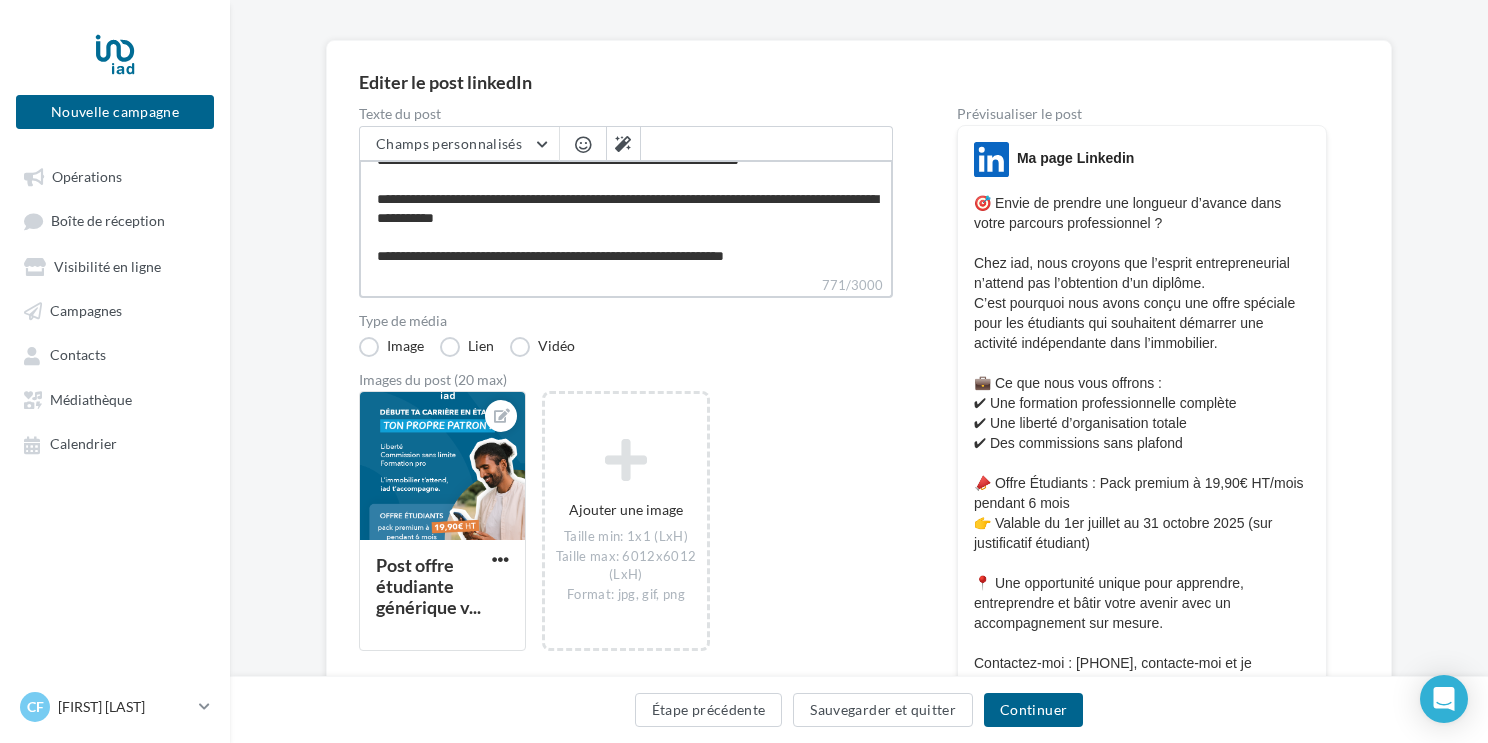 type on "**********" 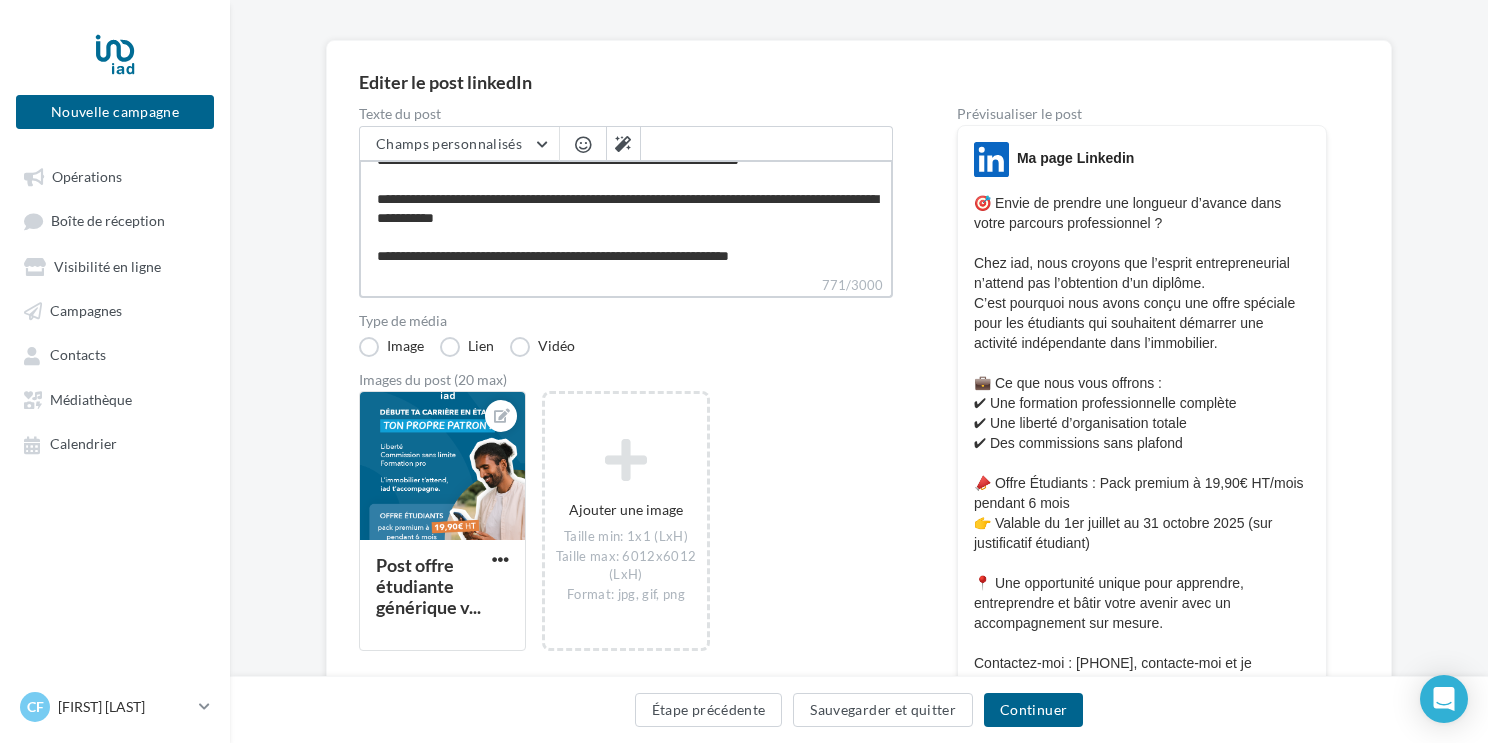 type on "**********" 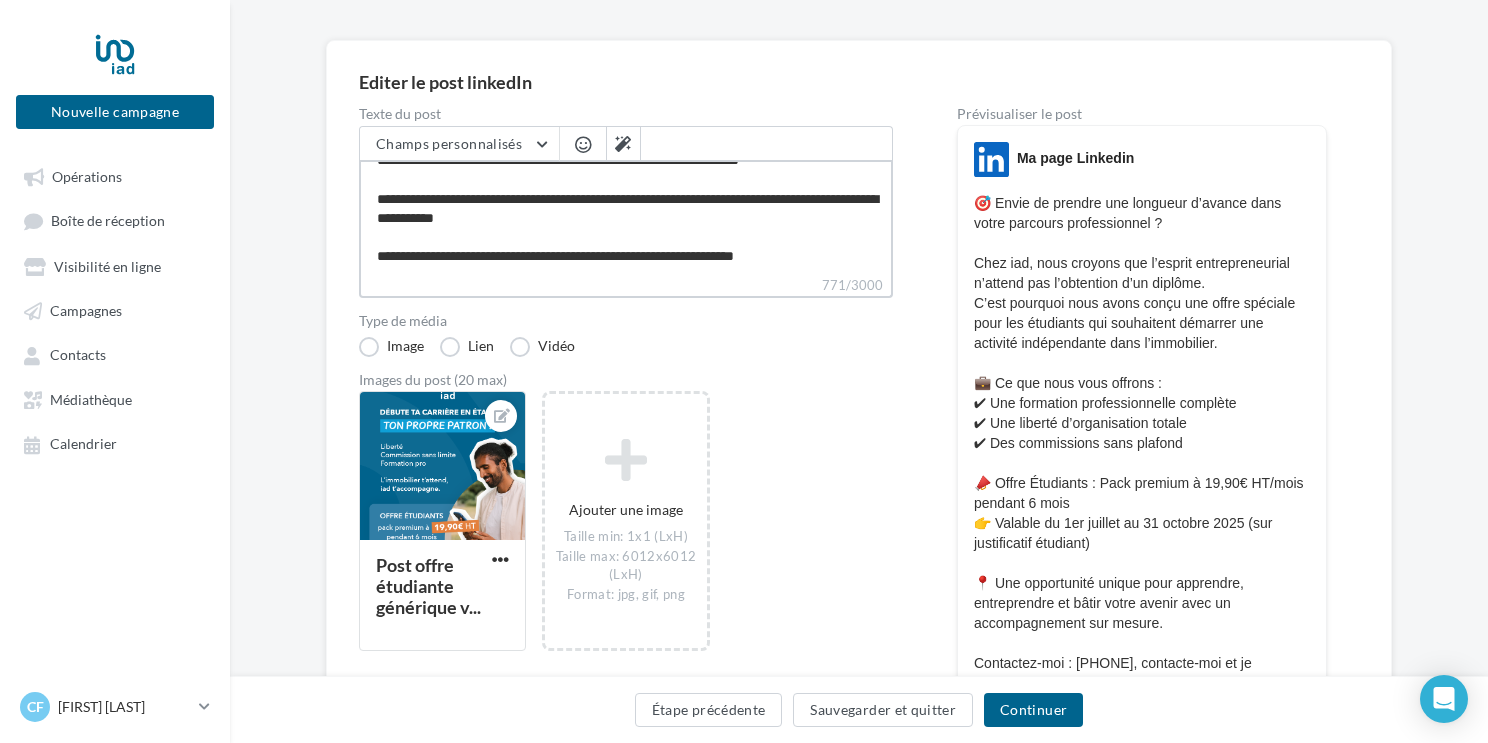 type on "**********" 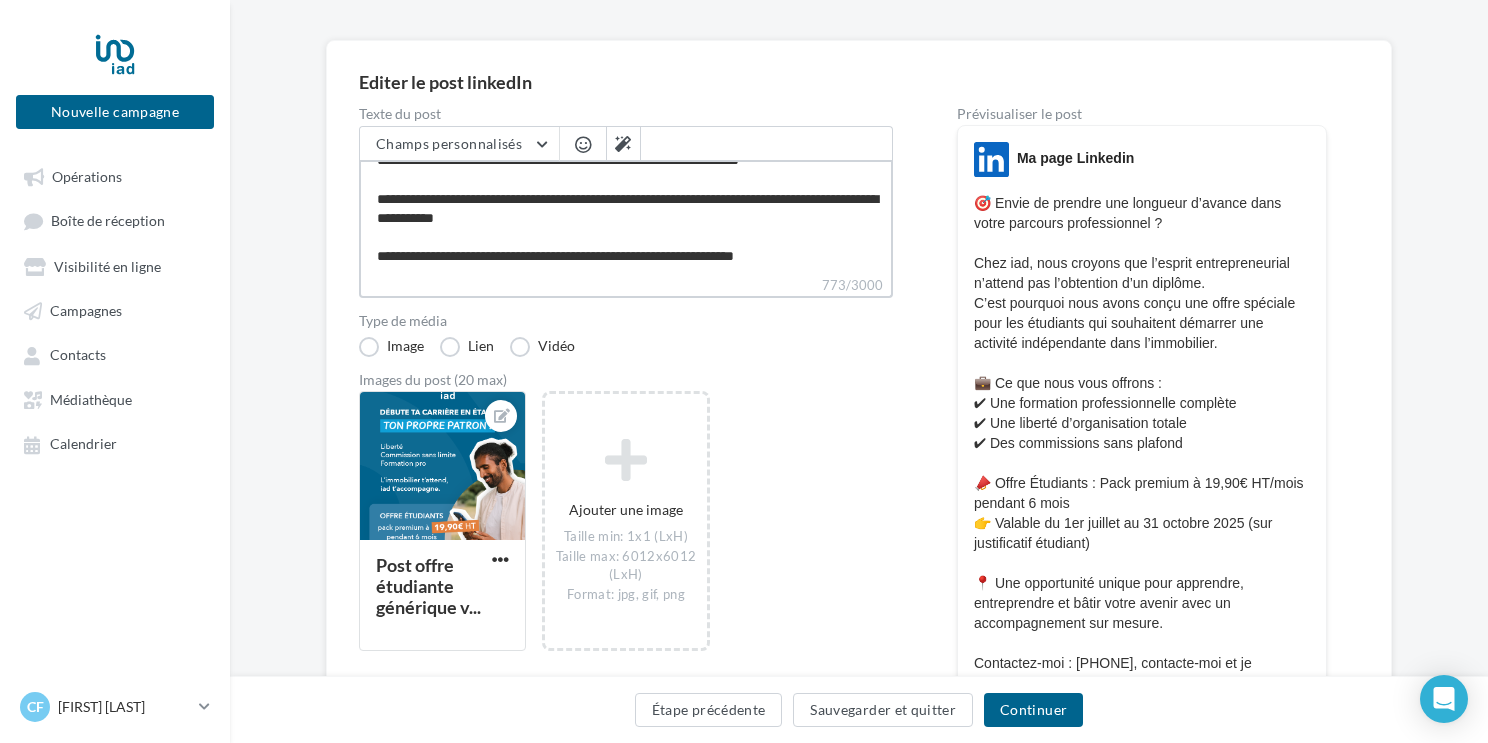 type on "**********" 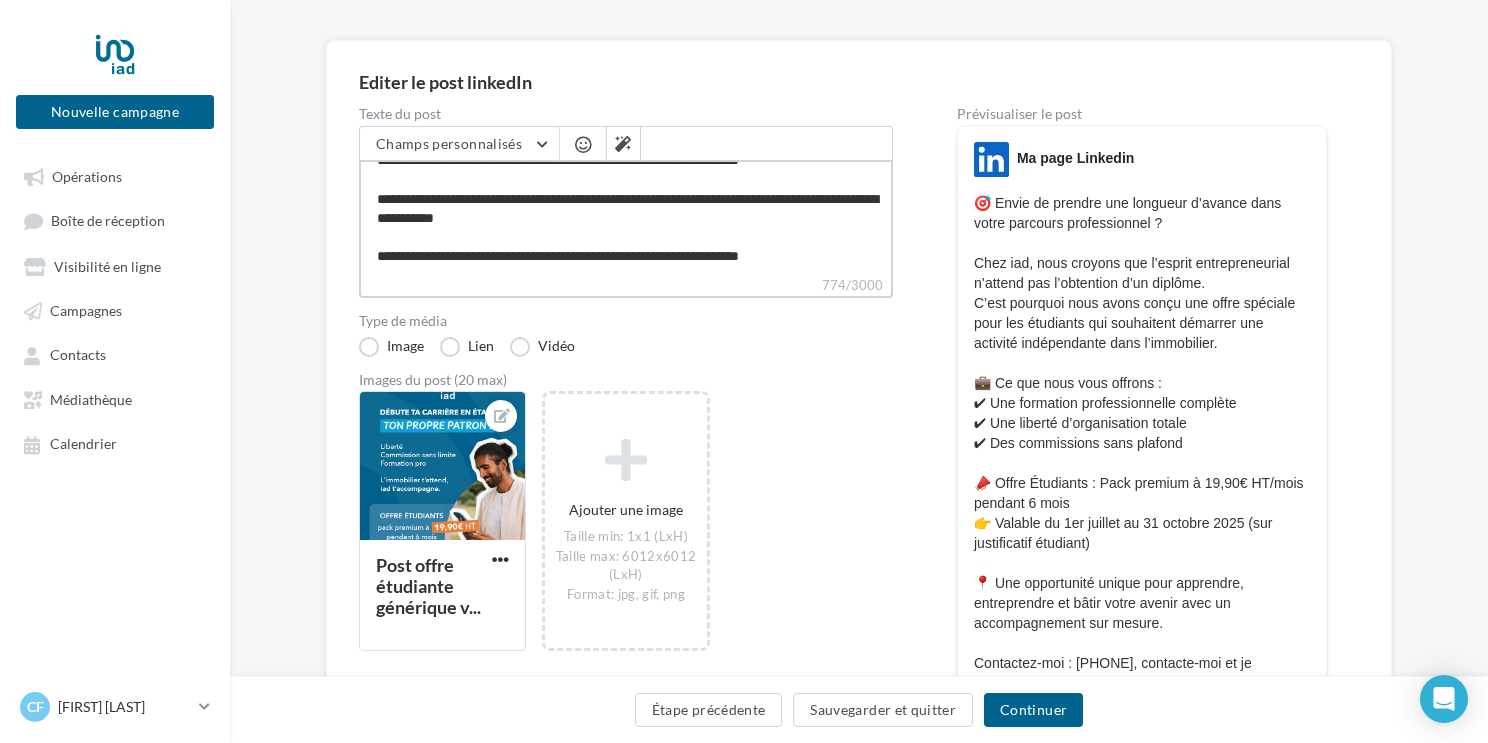 type on "**********" 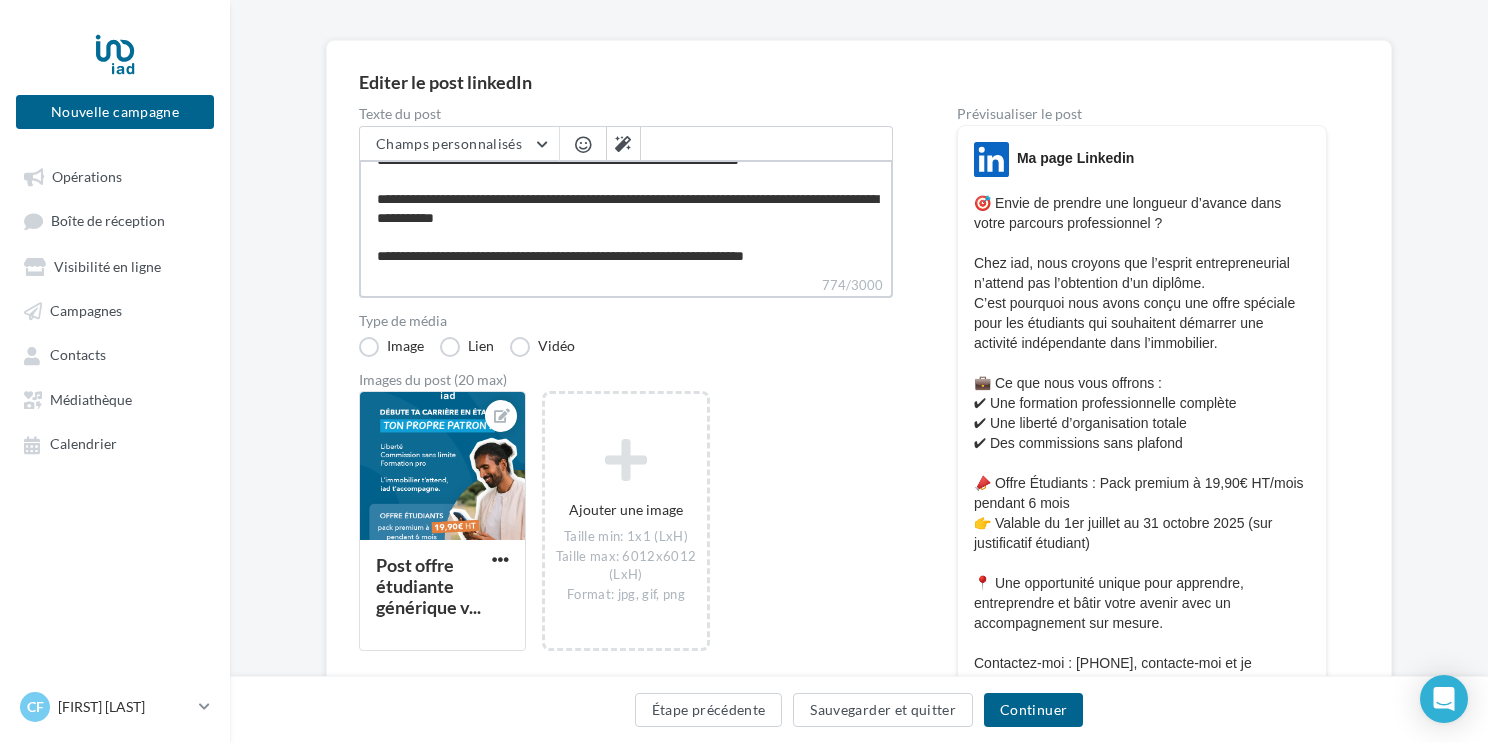 type on "**********" 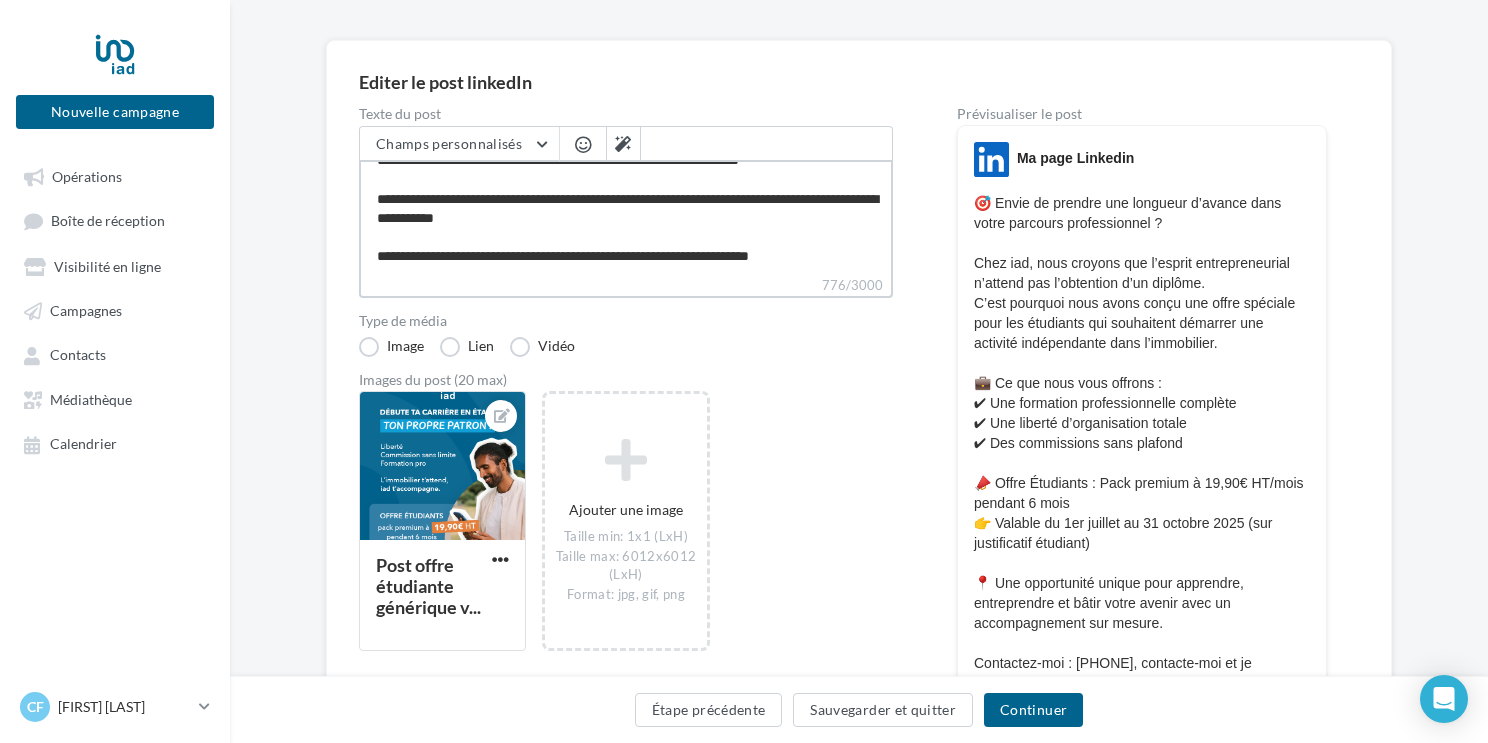type on "**********" 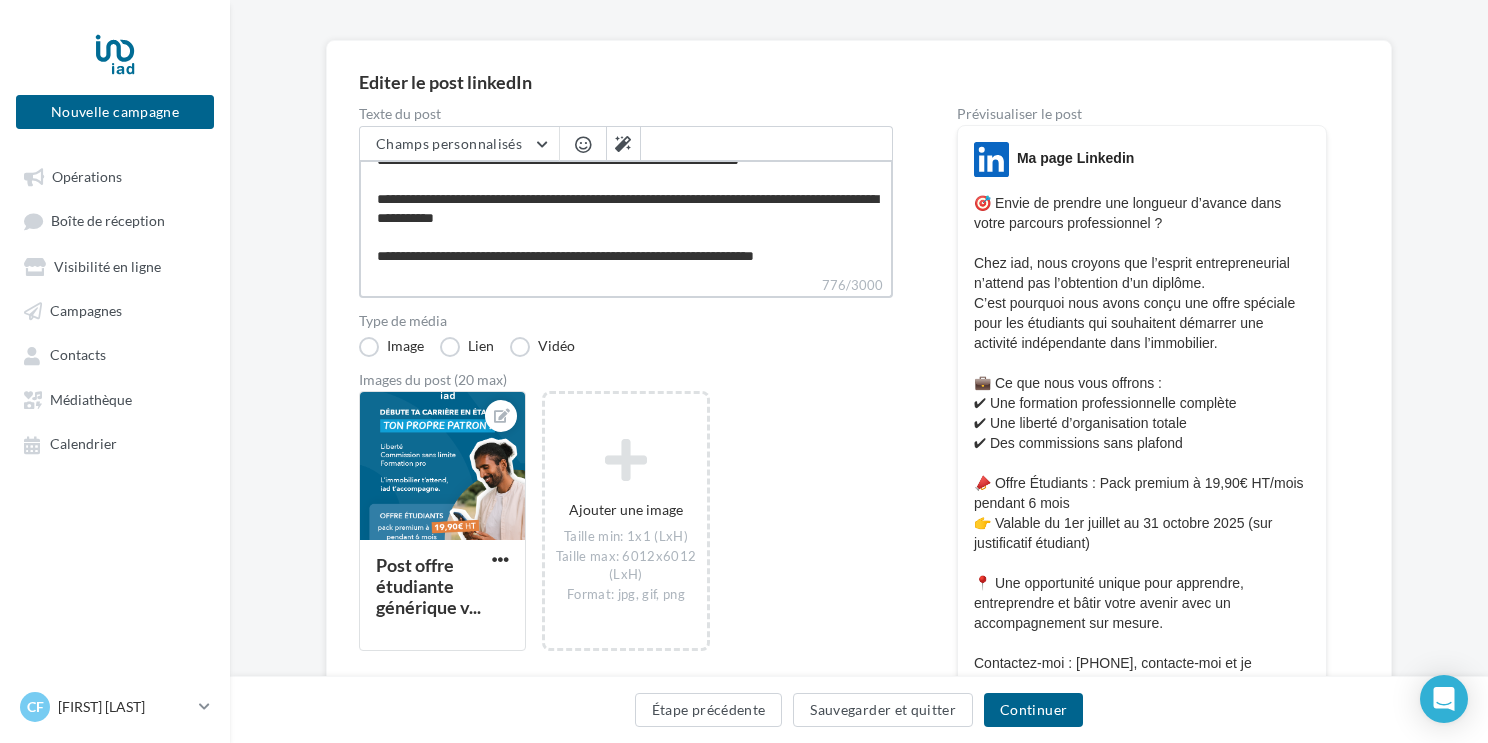 type on "**********" 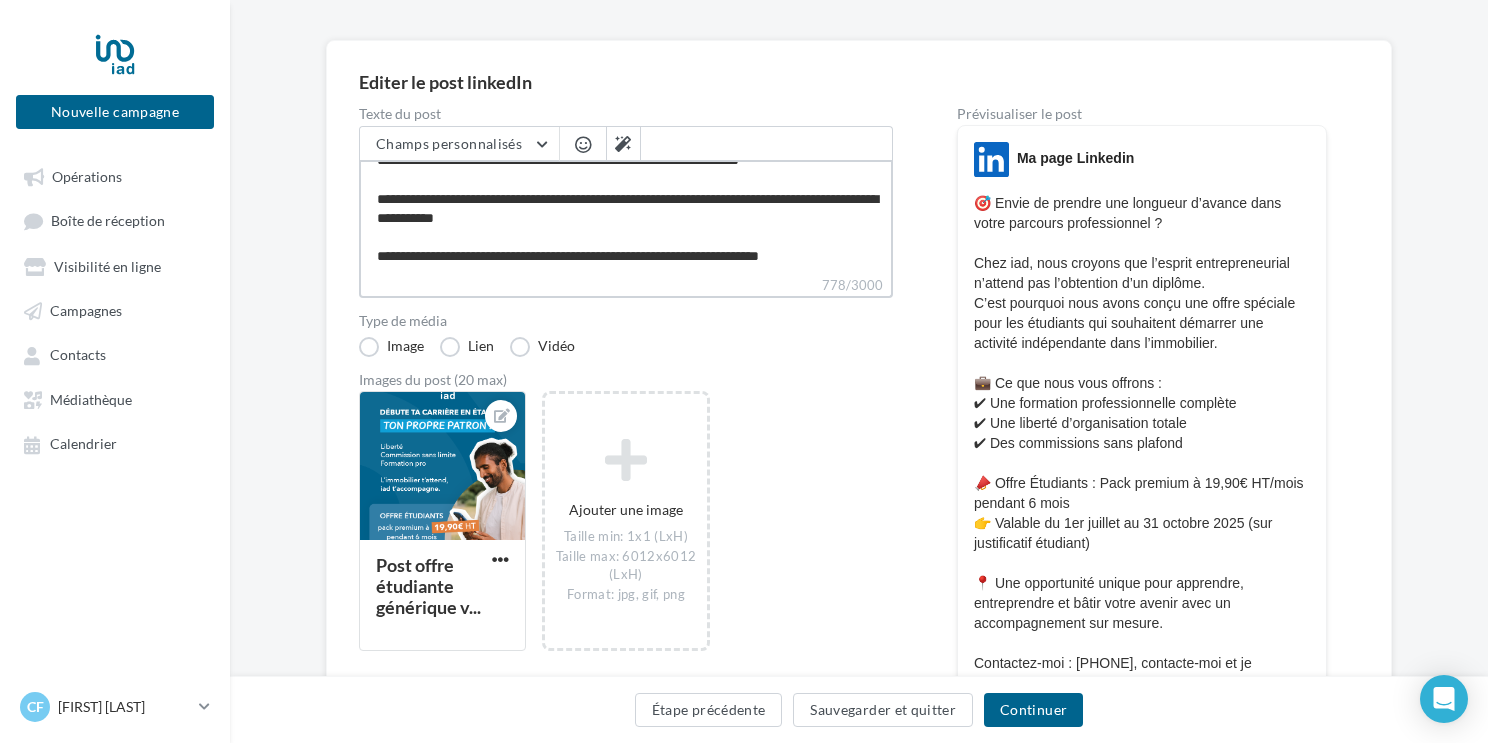 type on "**********" 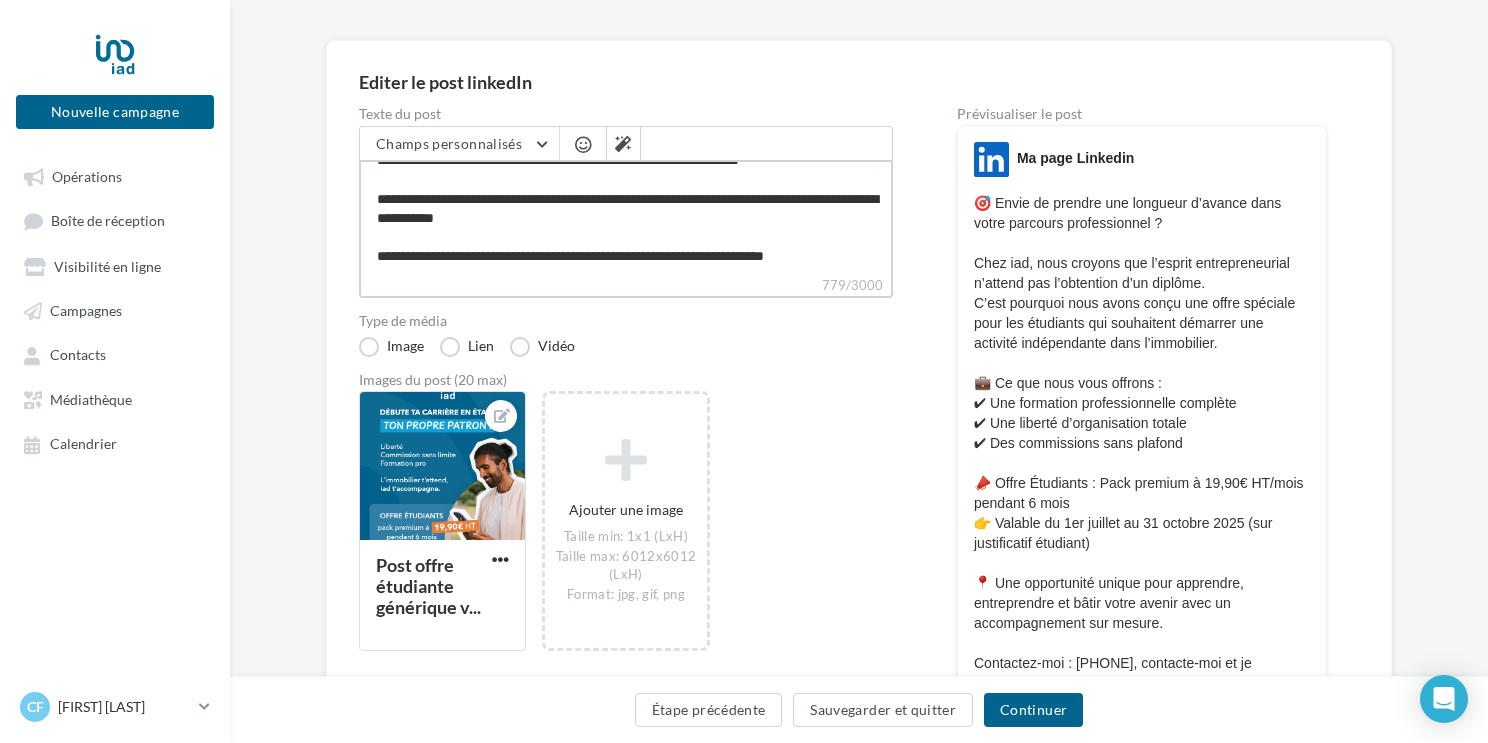 type on "**********" 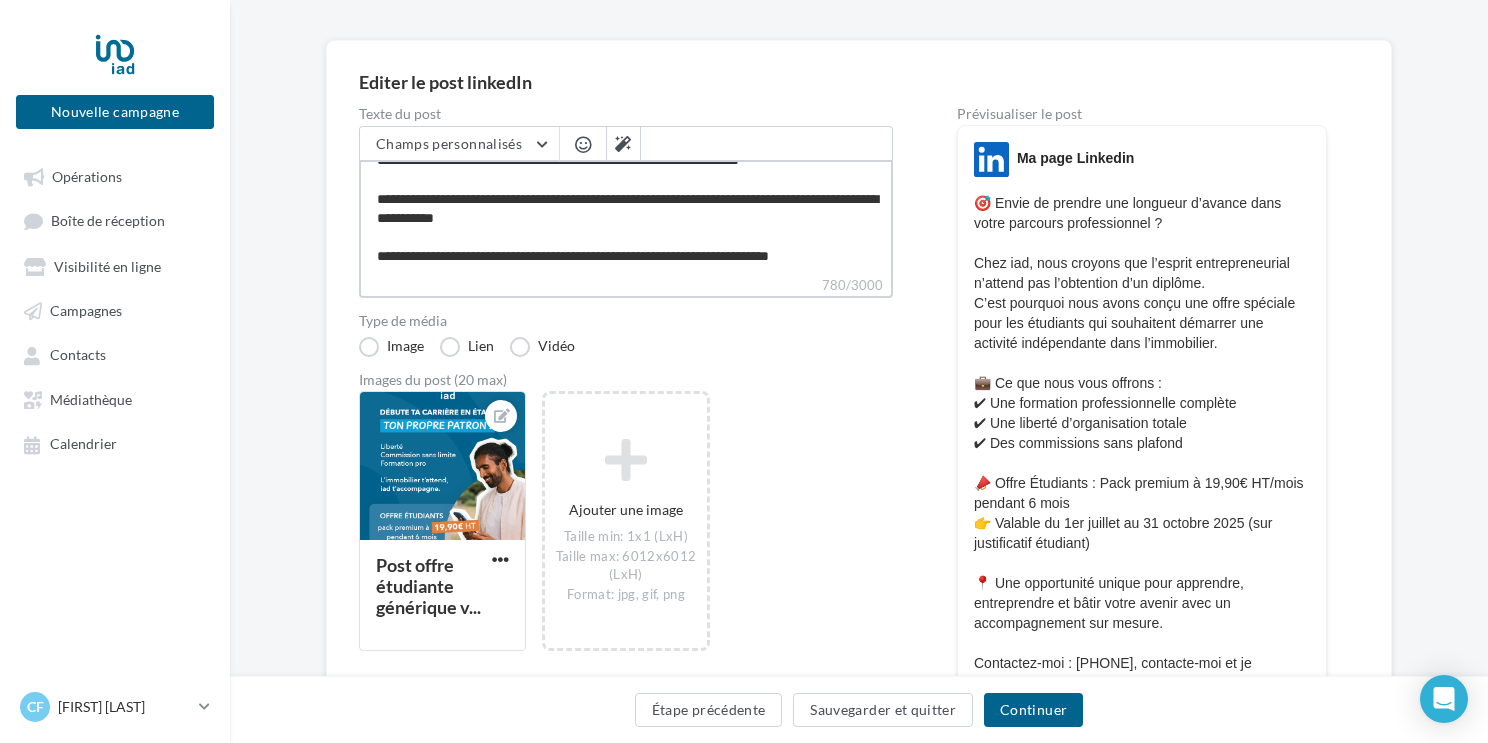 type on "**********" 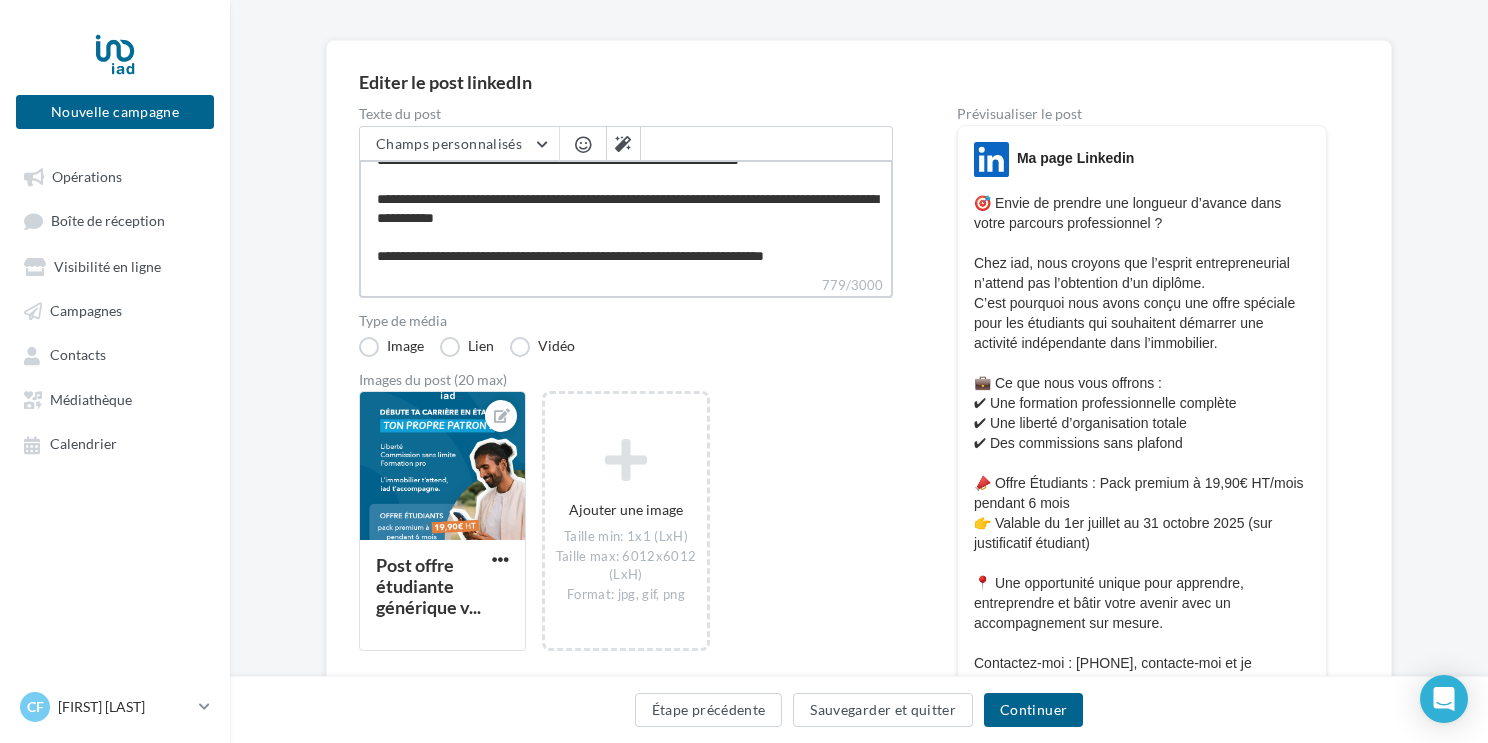 type on "**********" 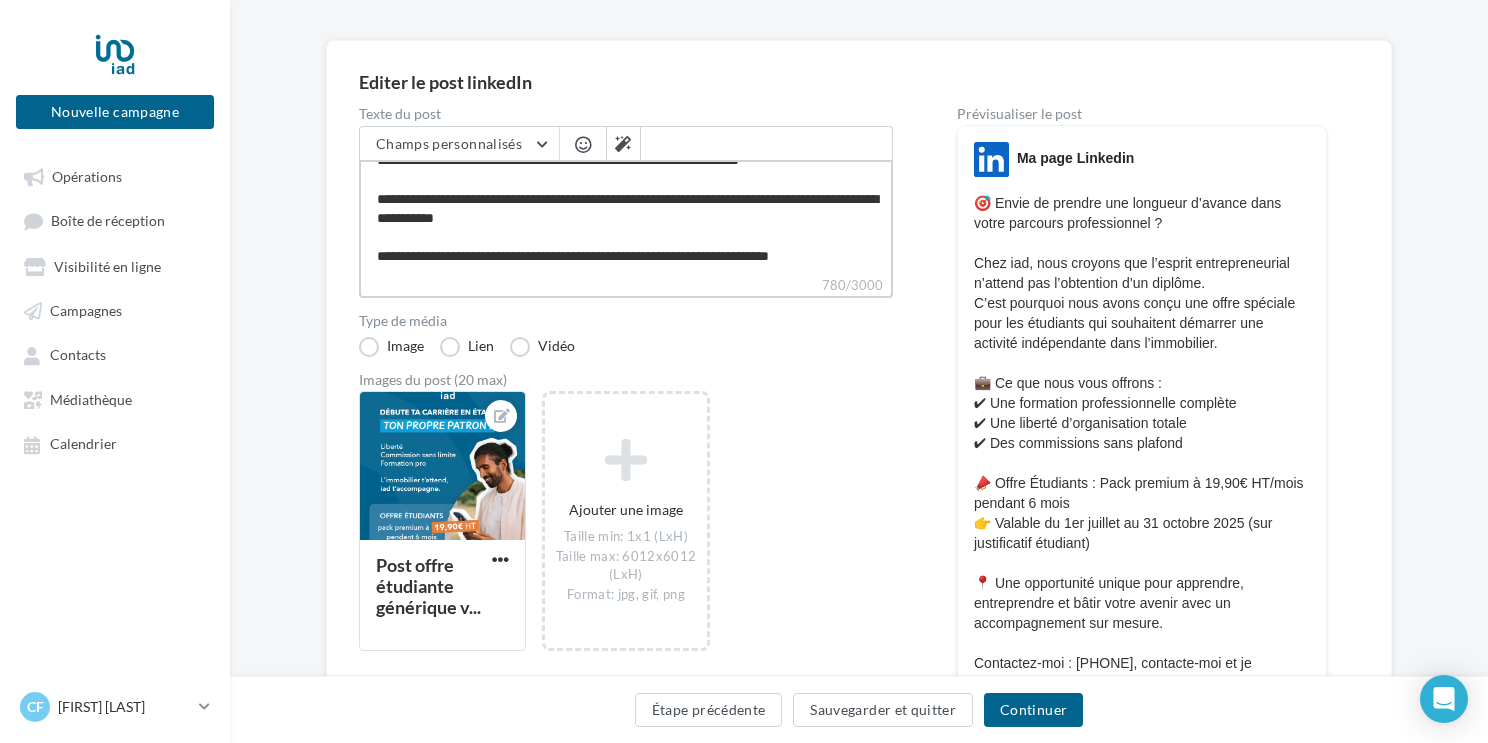 type on "**********" 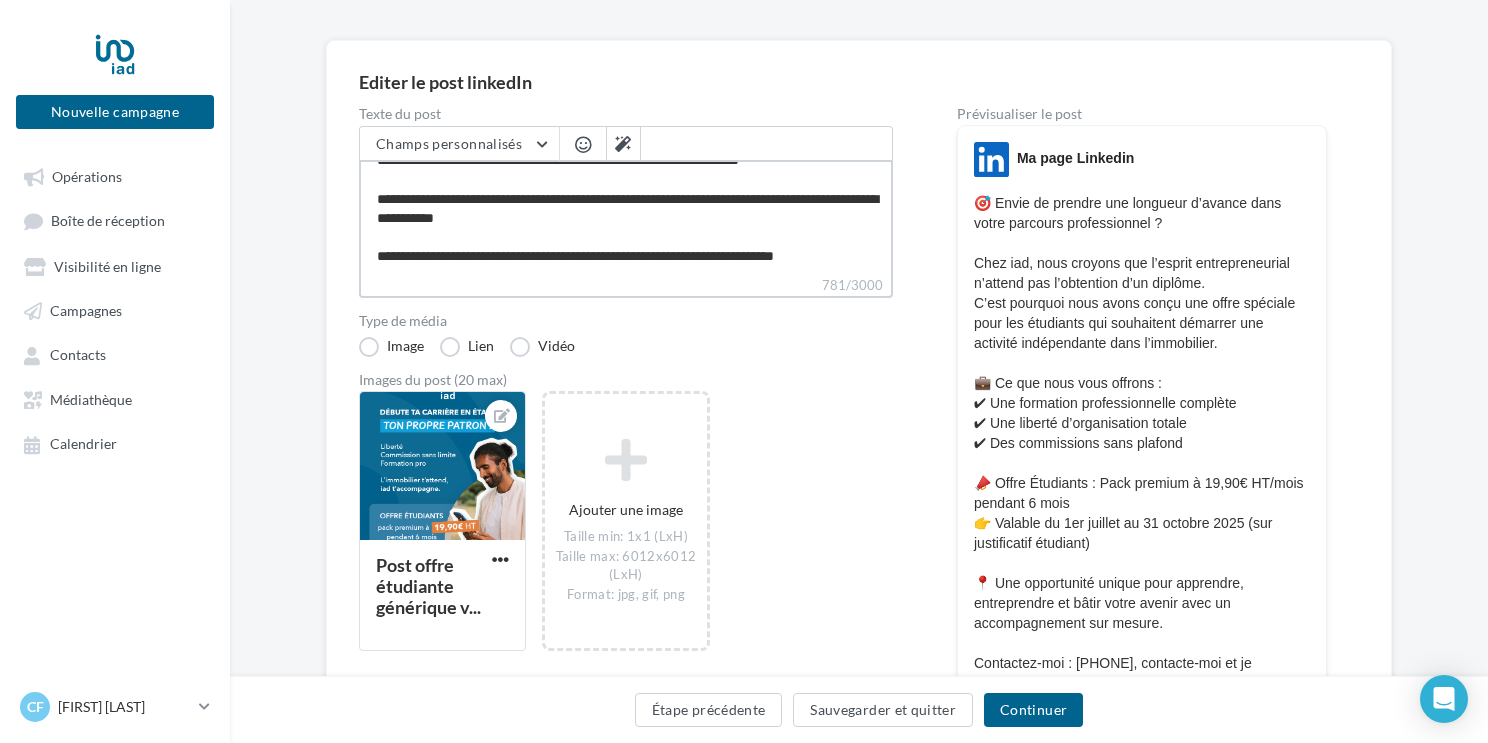 type on "**********" 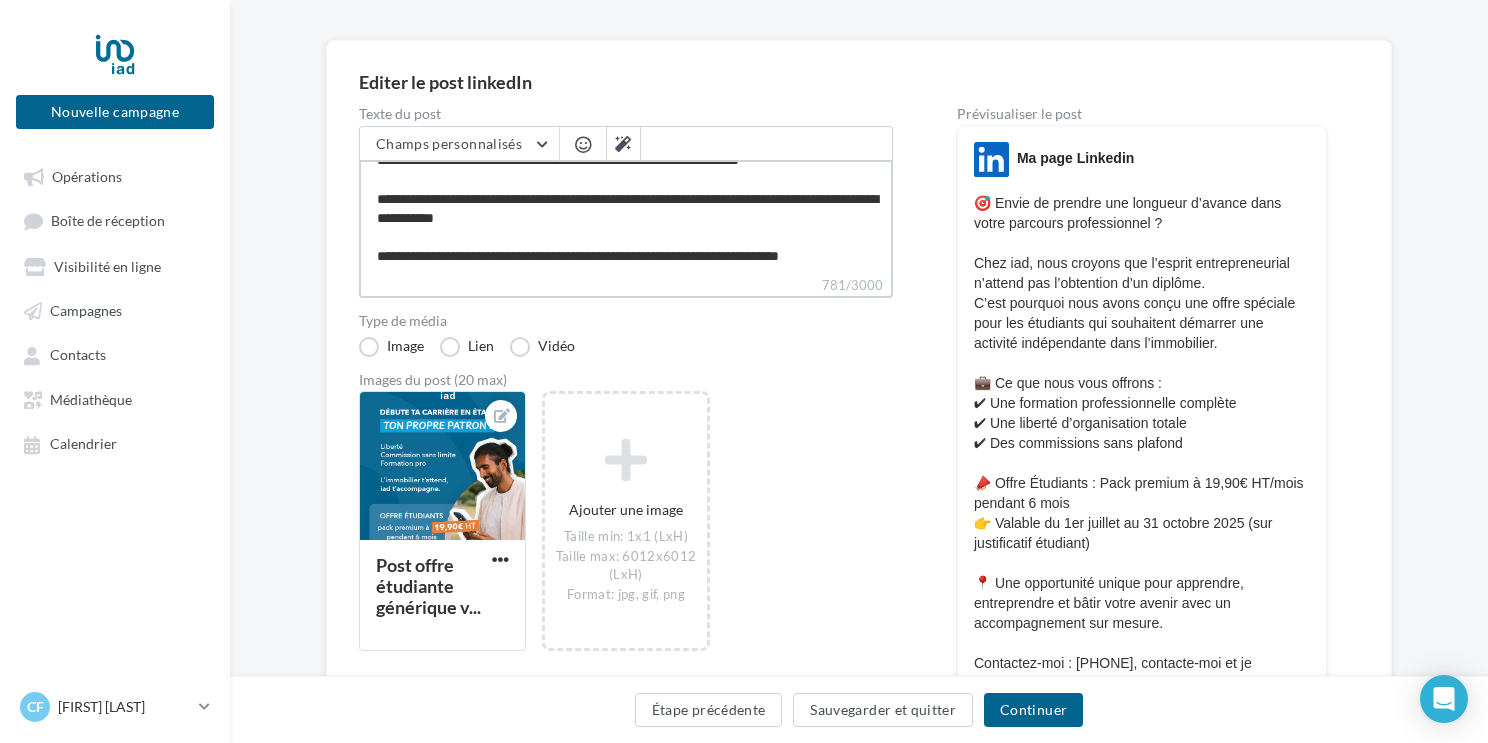 type on "**********" 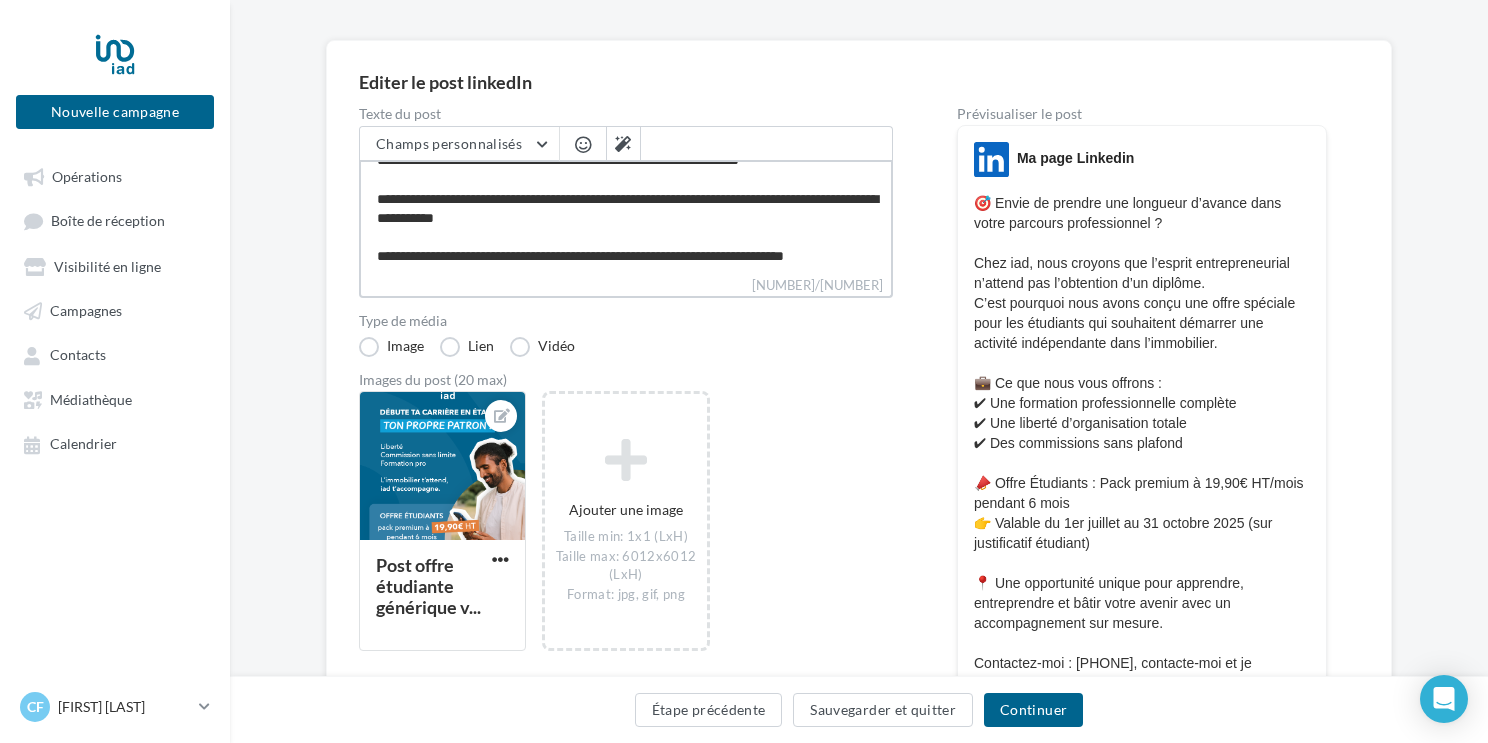 type on "**********" 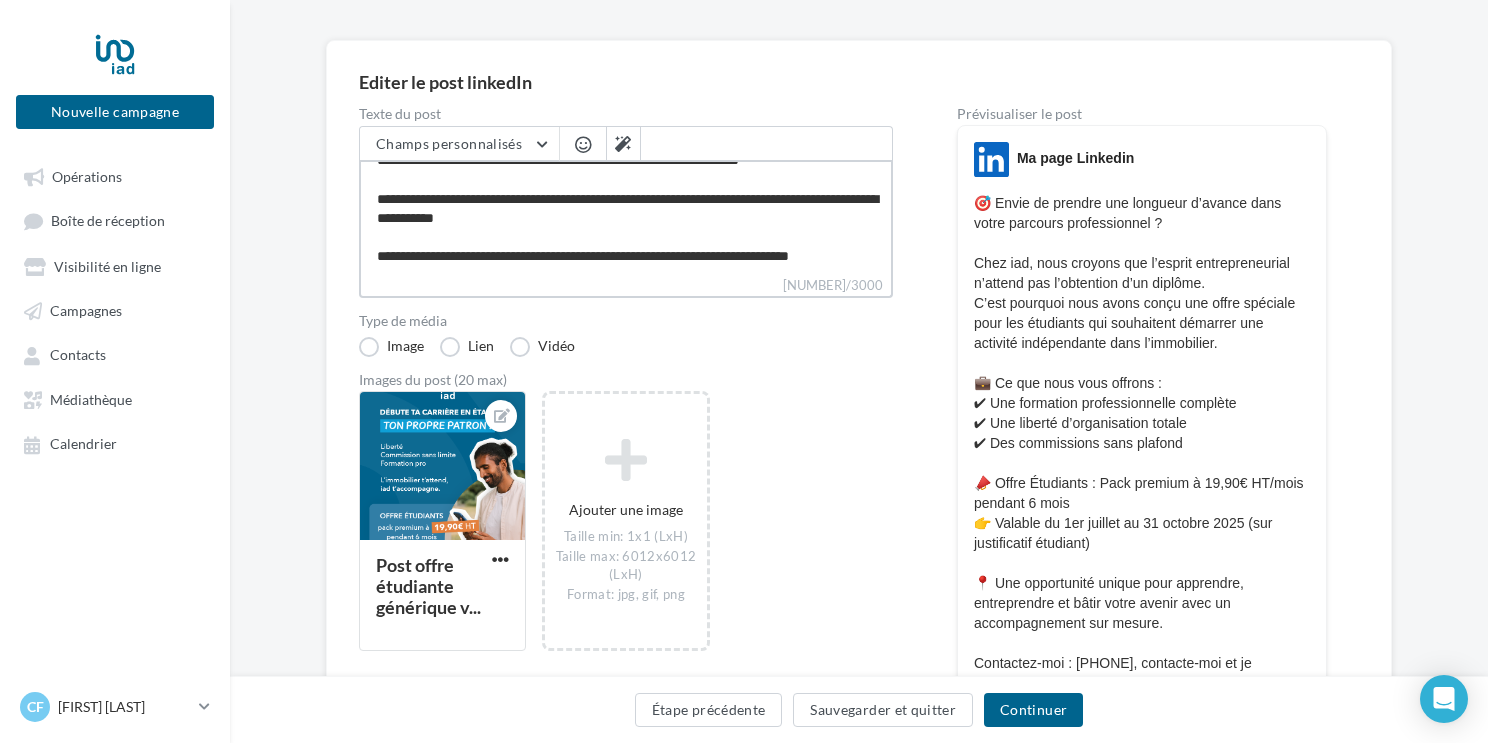 type on "**********" 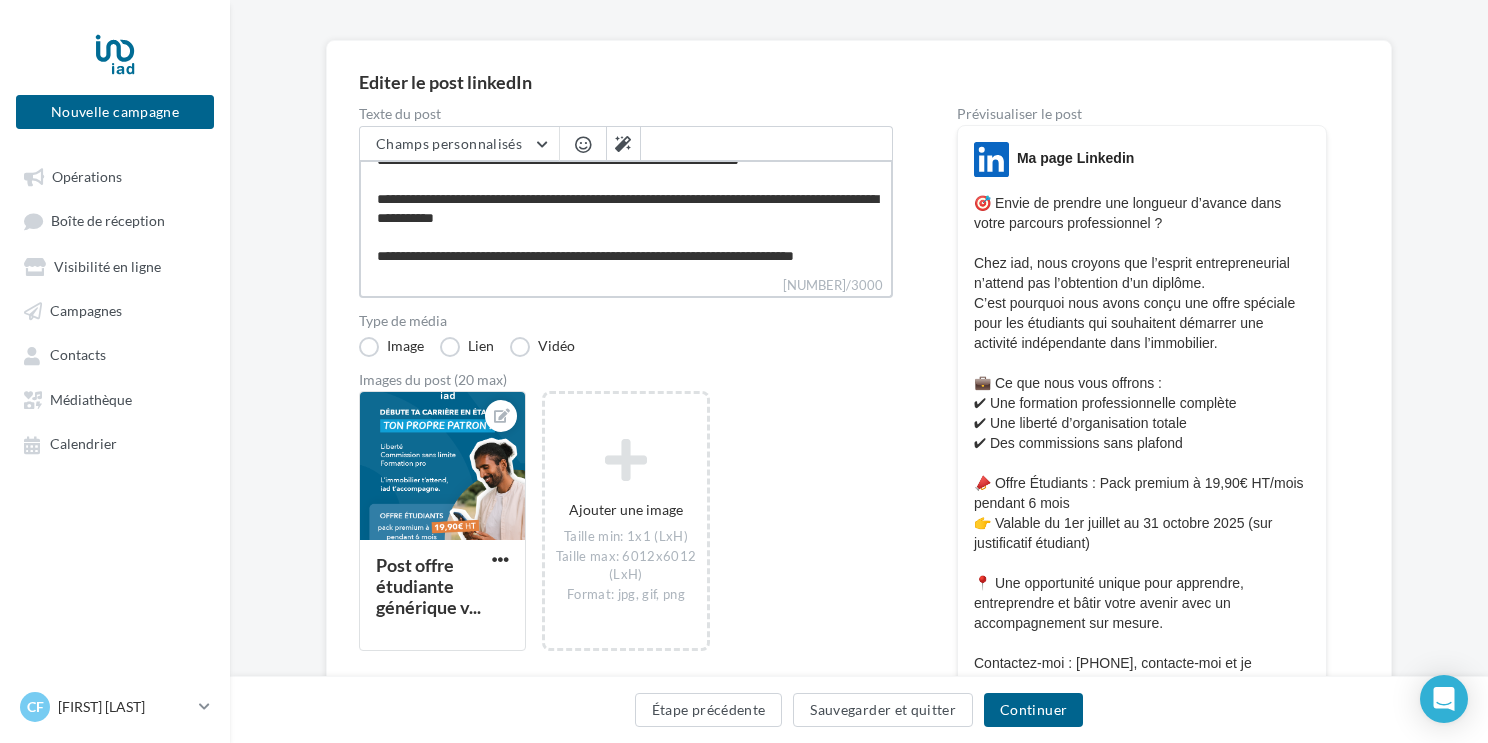 scroll, scrollTop: 278, scrollLeft: 0, axis: vertical 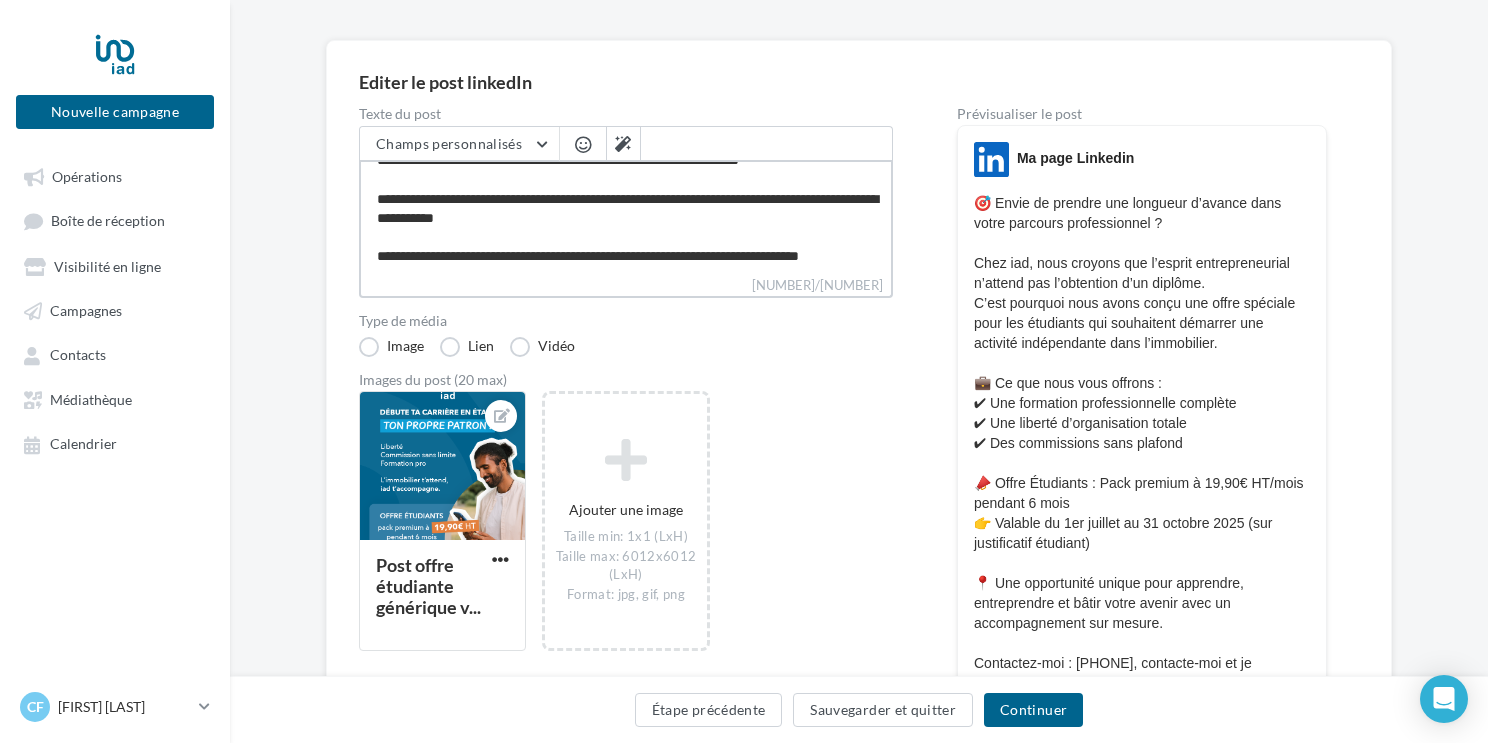 type on "**********" 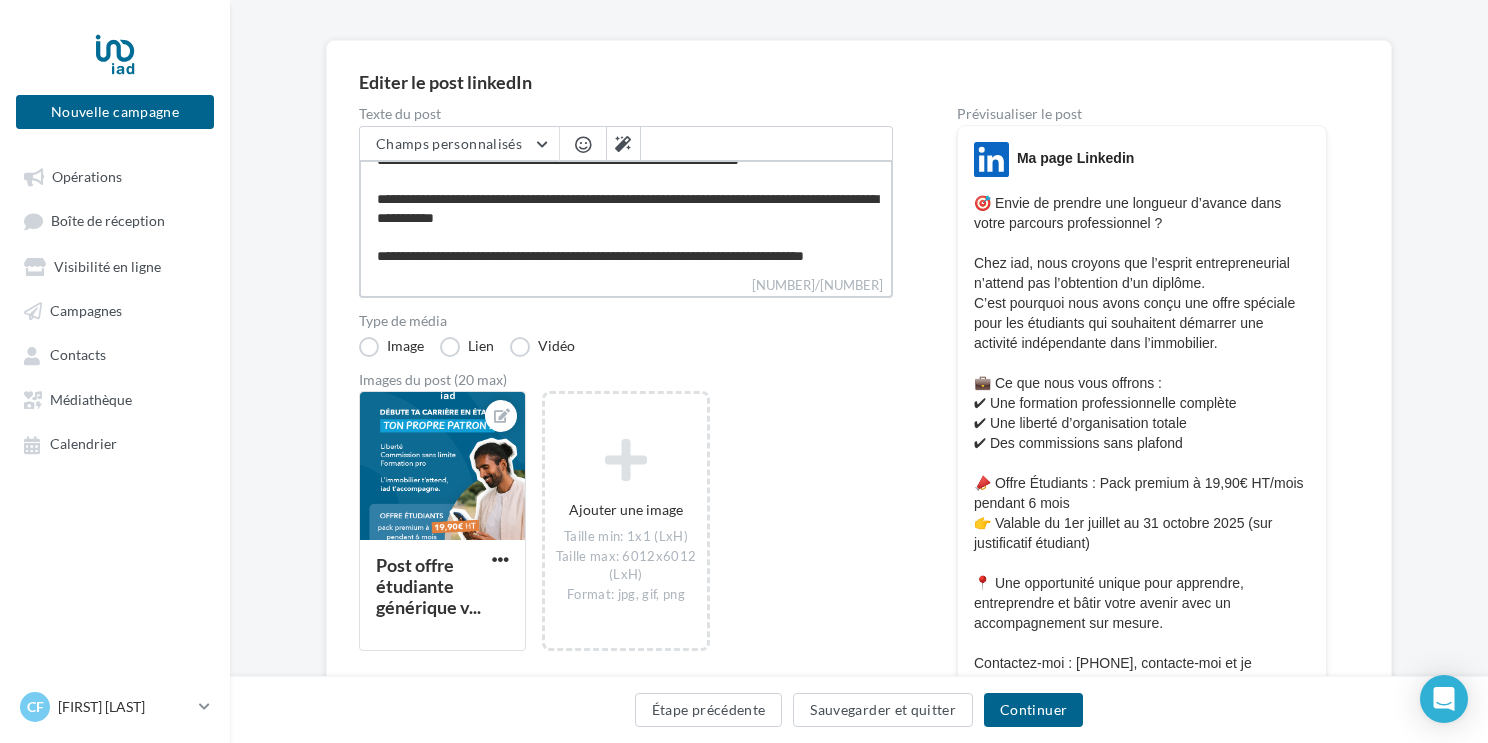 type on "**********" 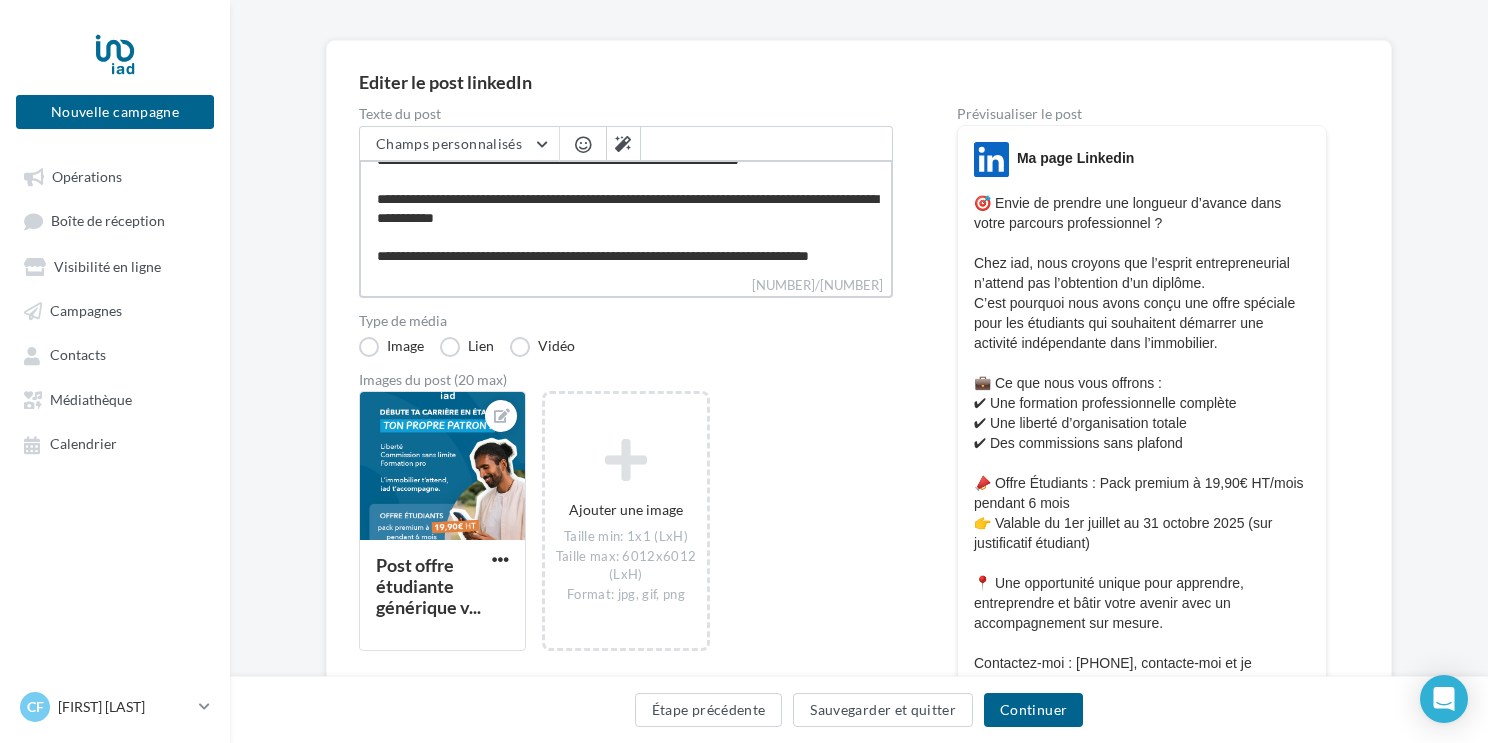 type on "**********" 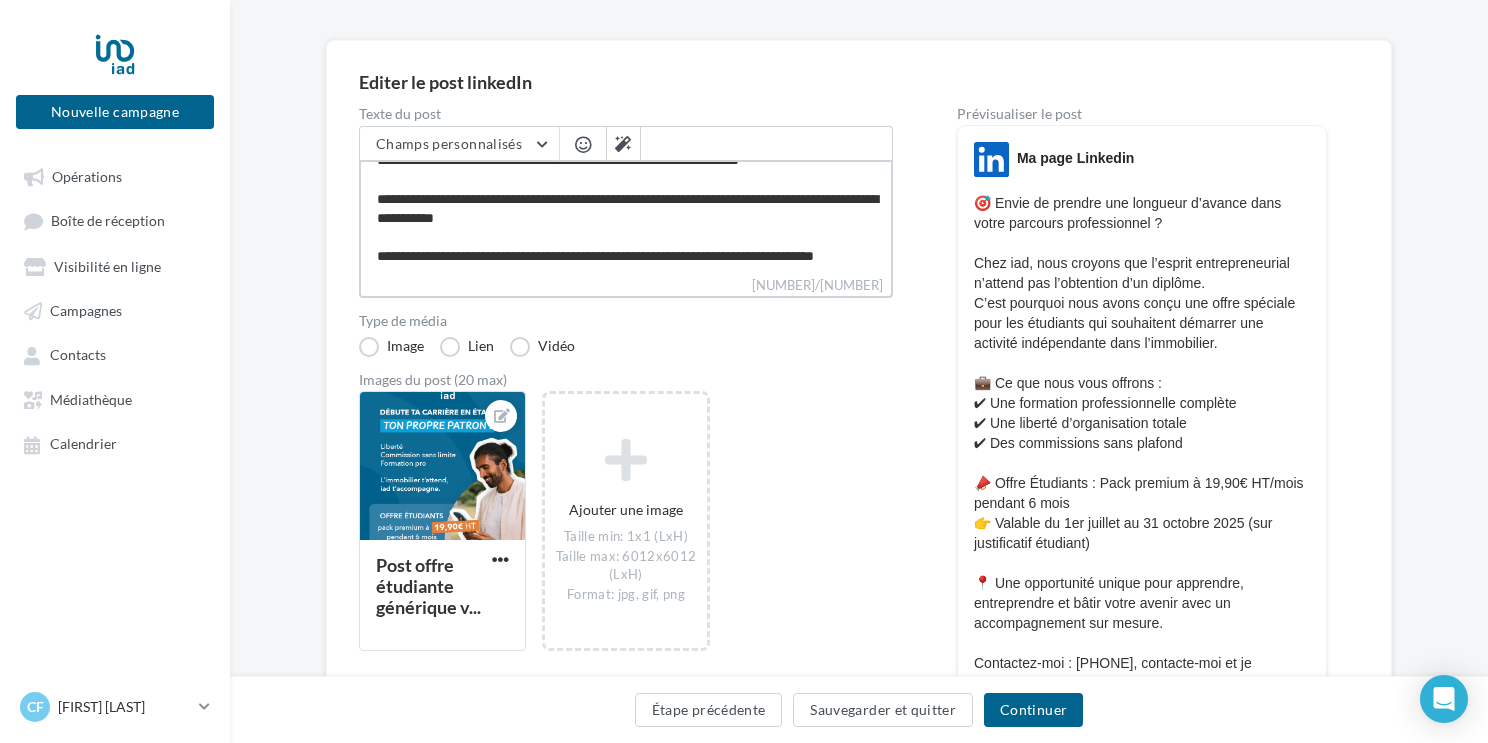 type on "**********" 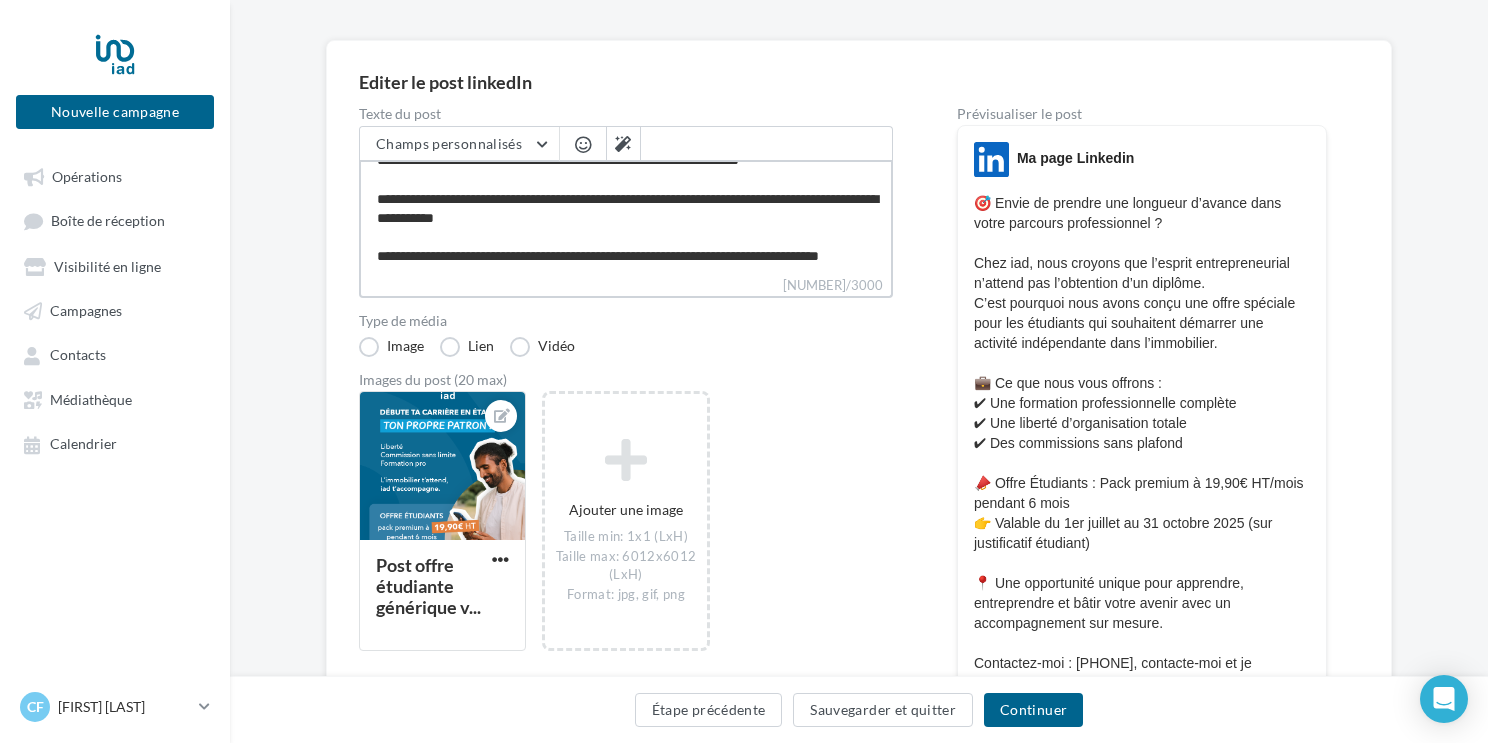 type on "**********" 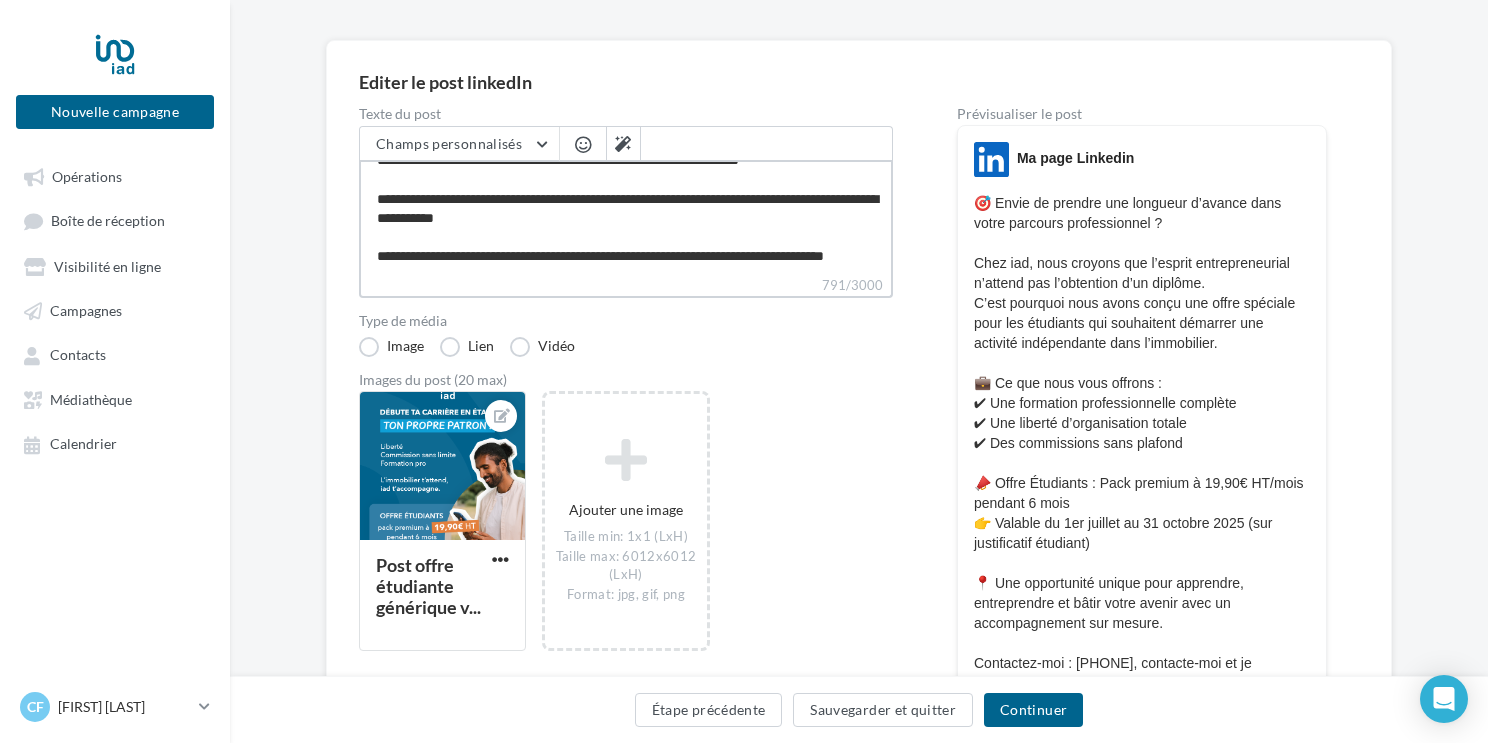 type on "**********" 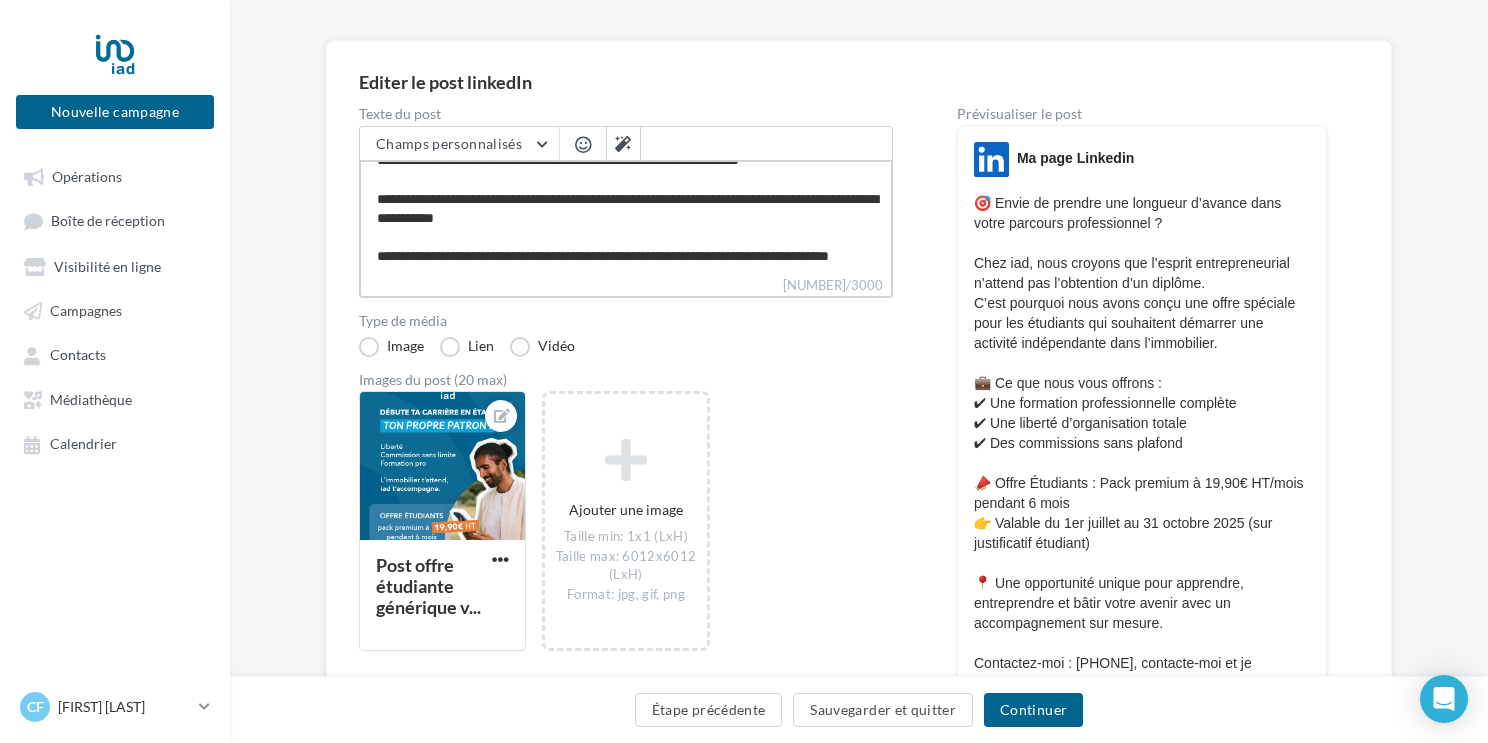 type on "**********" 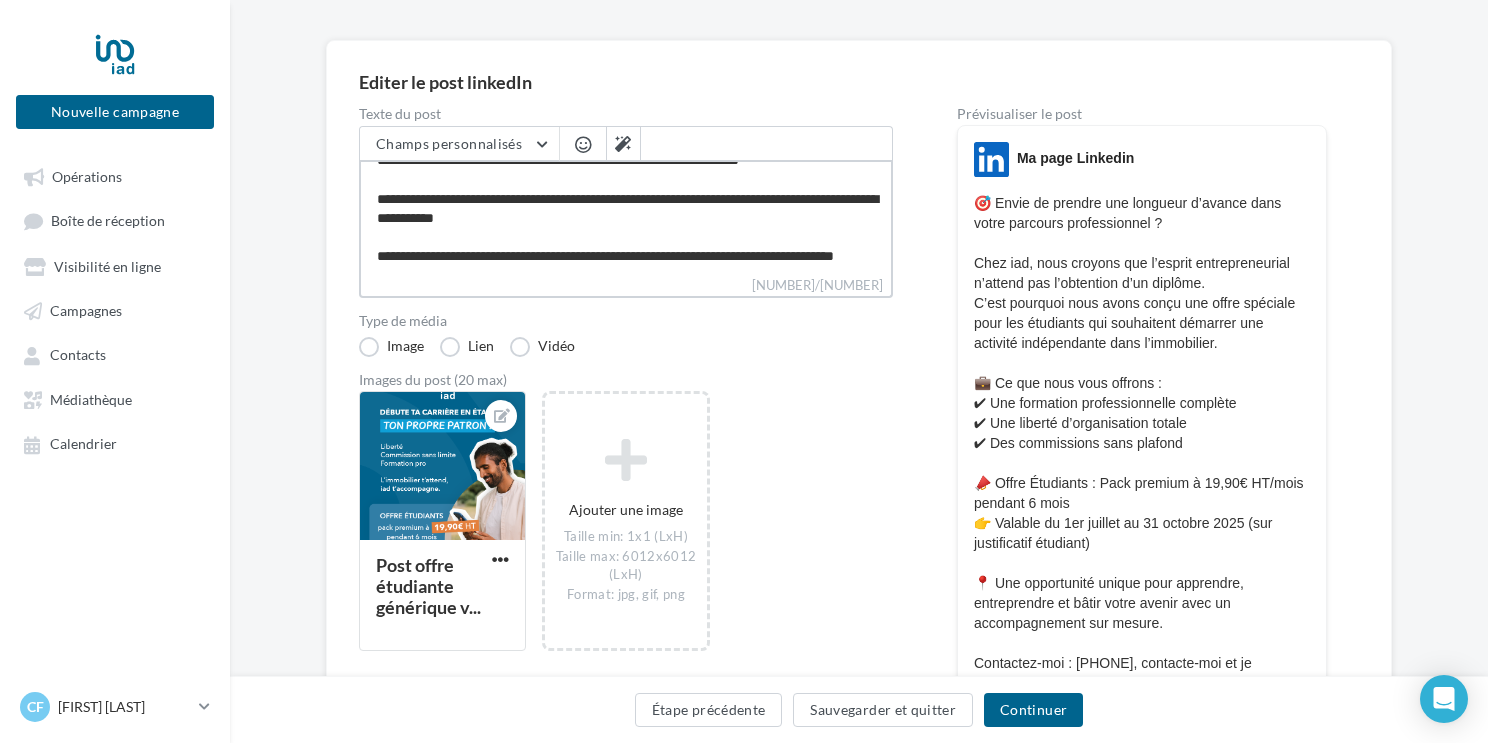 type on "**********" 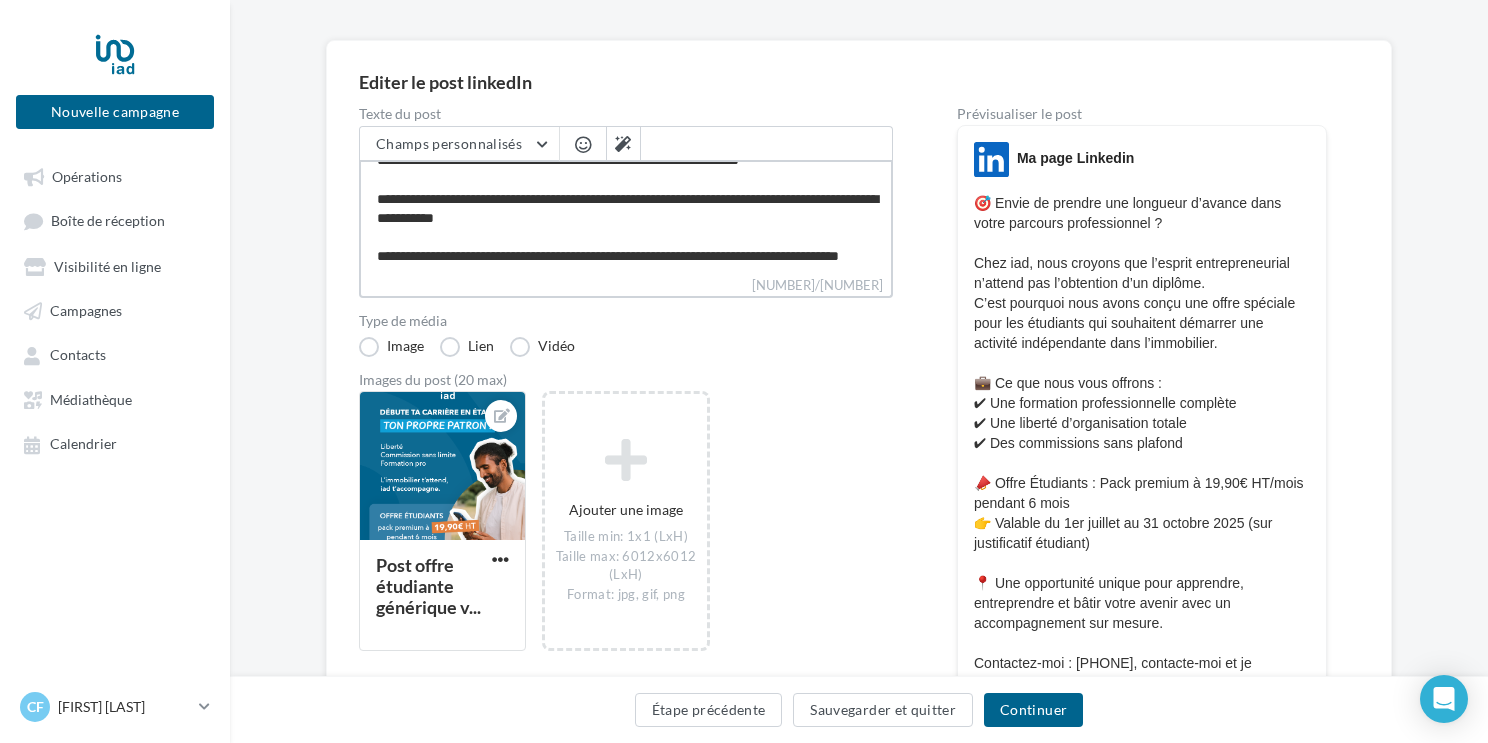type on "**********" 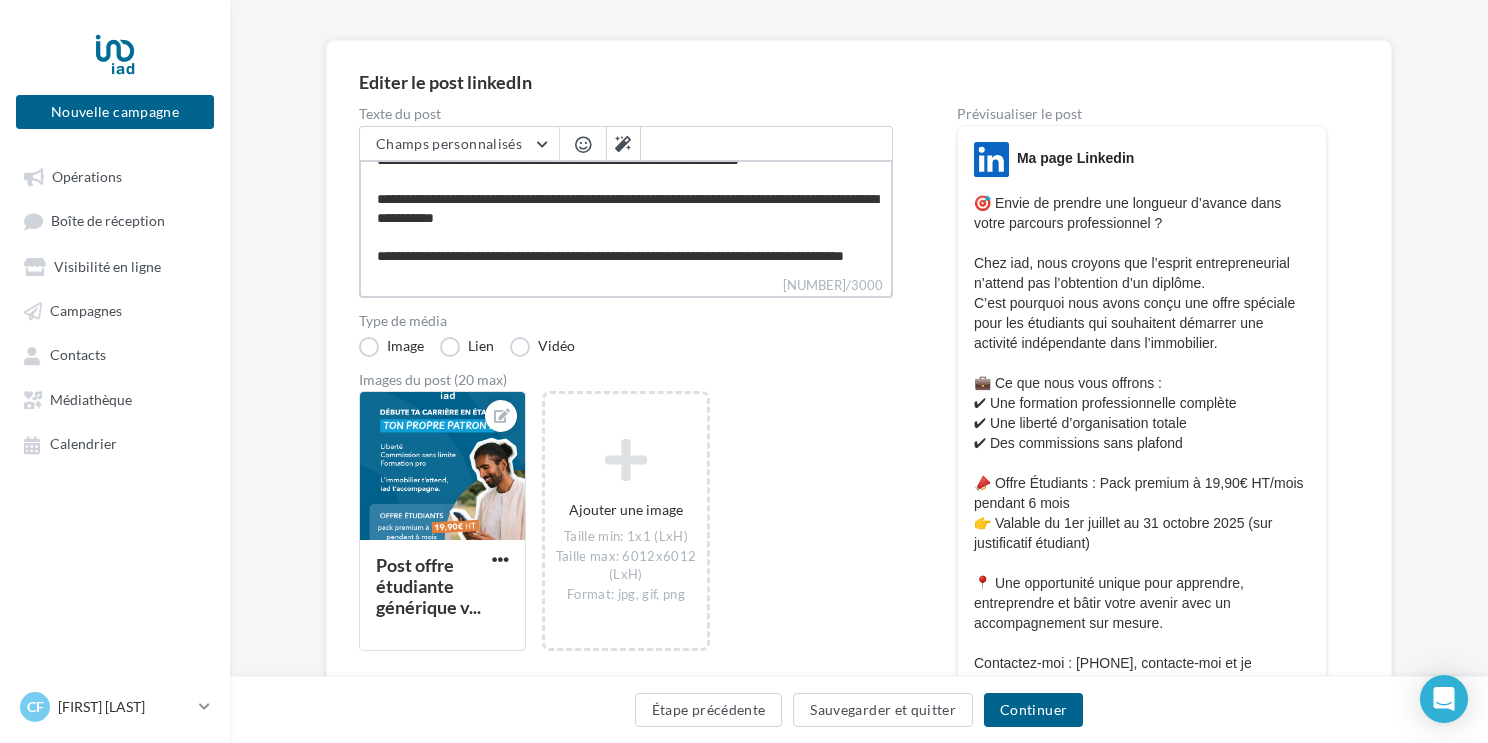 type on "**********" 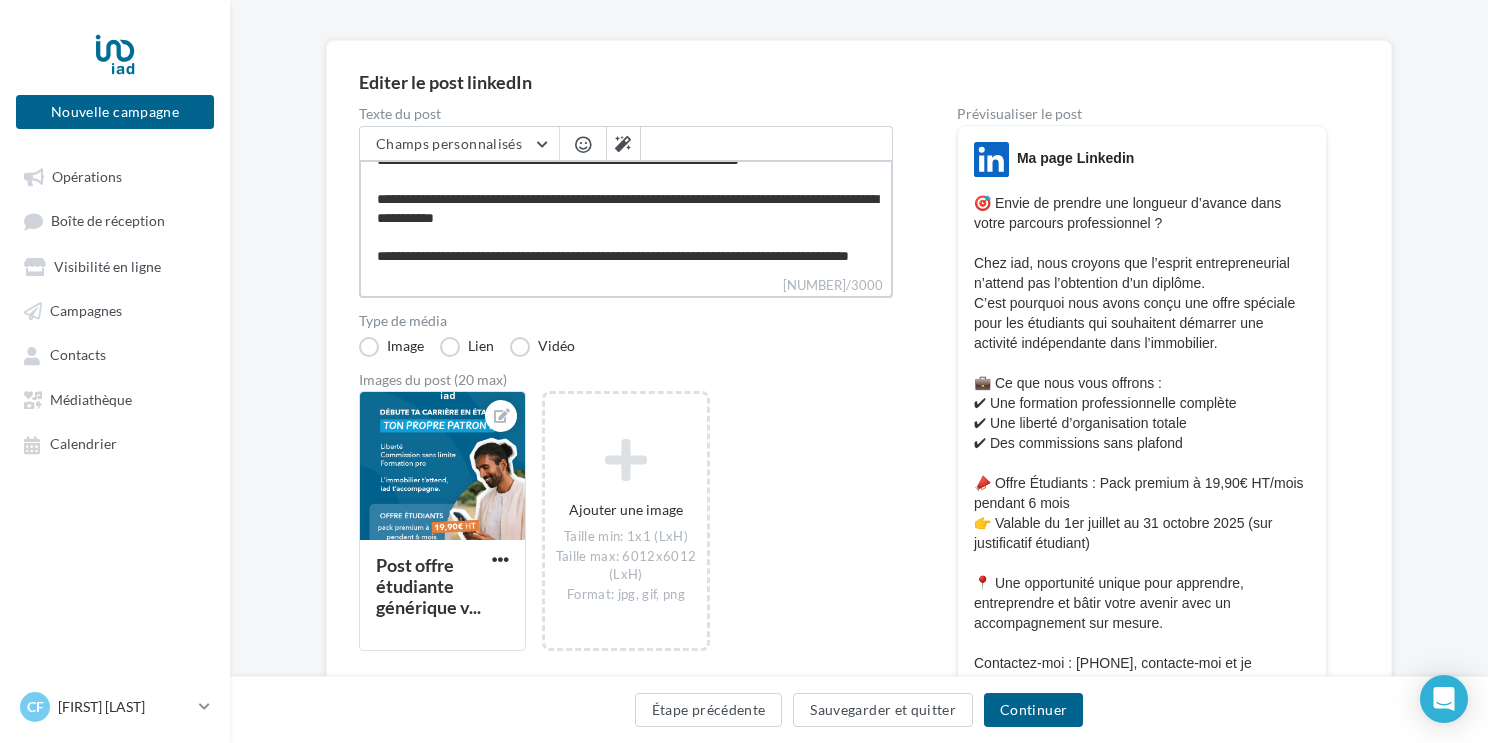 type on "**********" 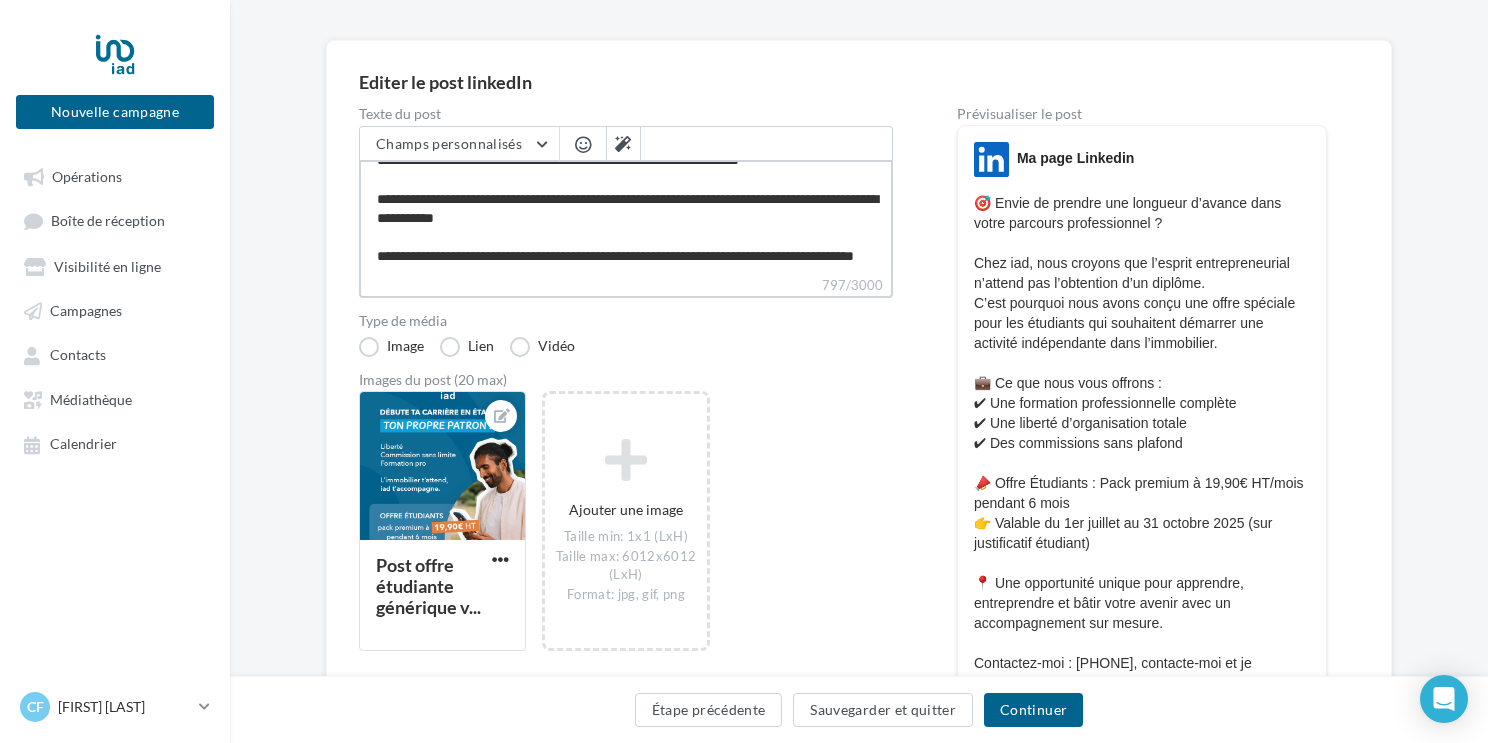 type on "**********" 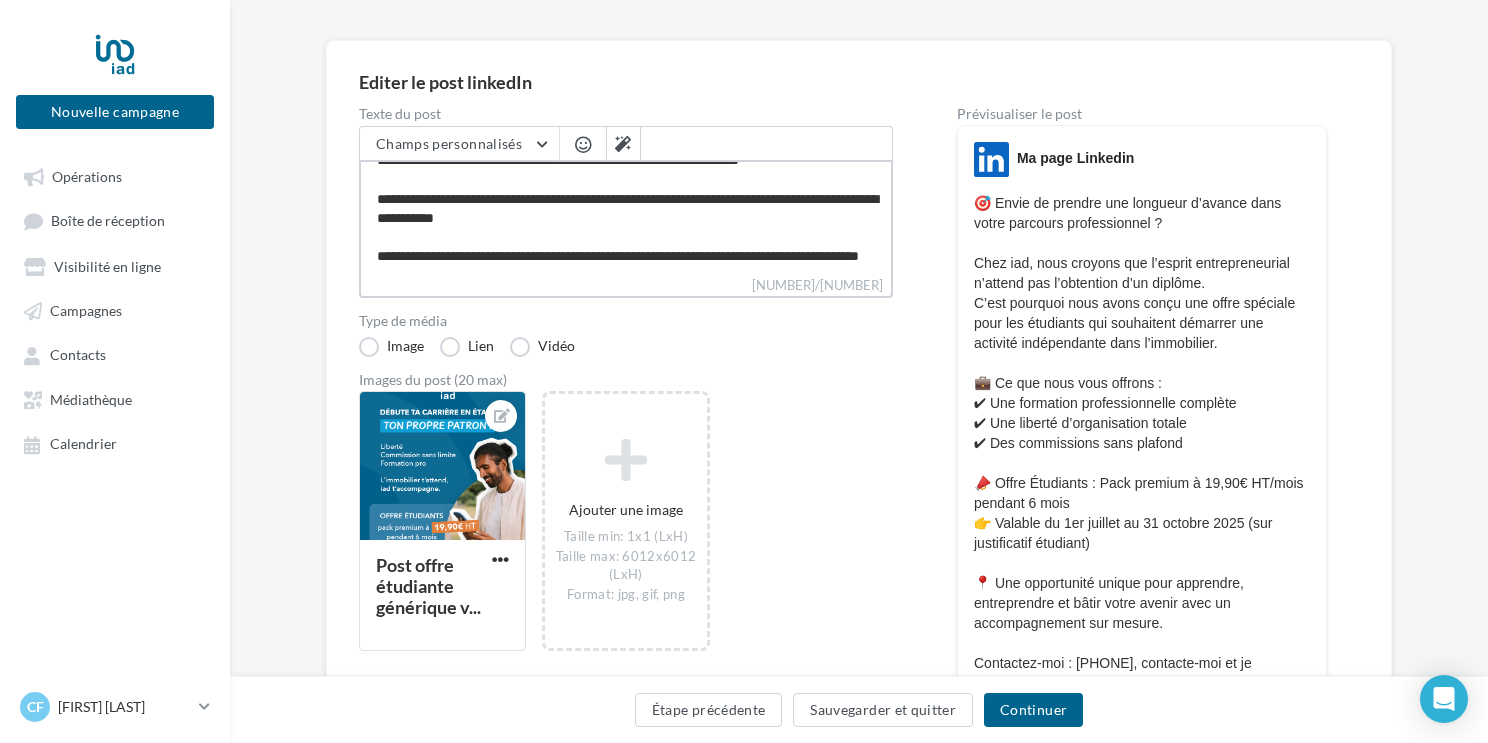 type on "**********" 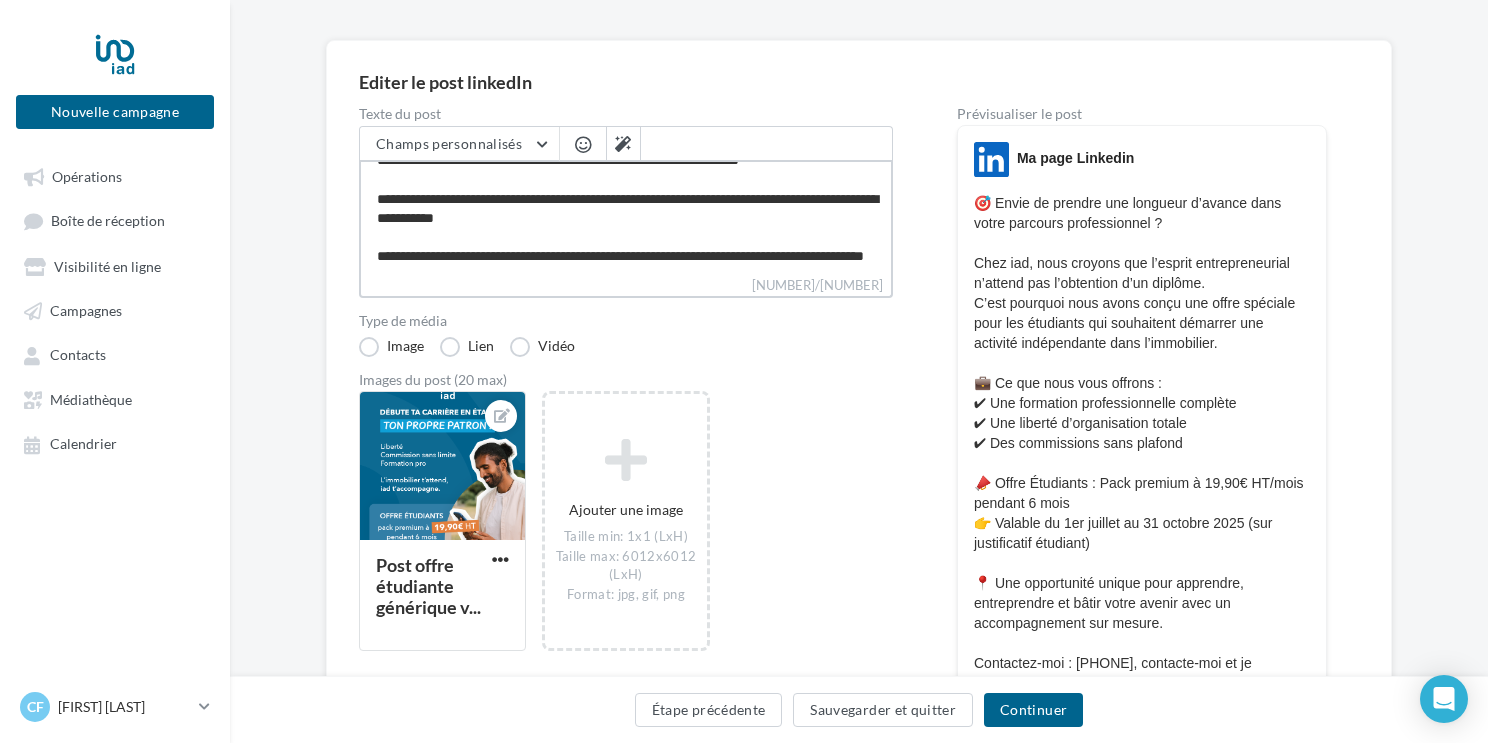 type on "**********" 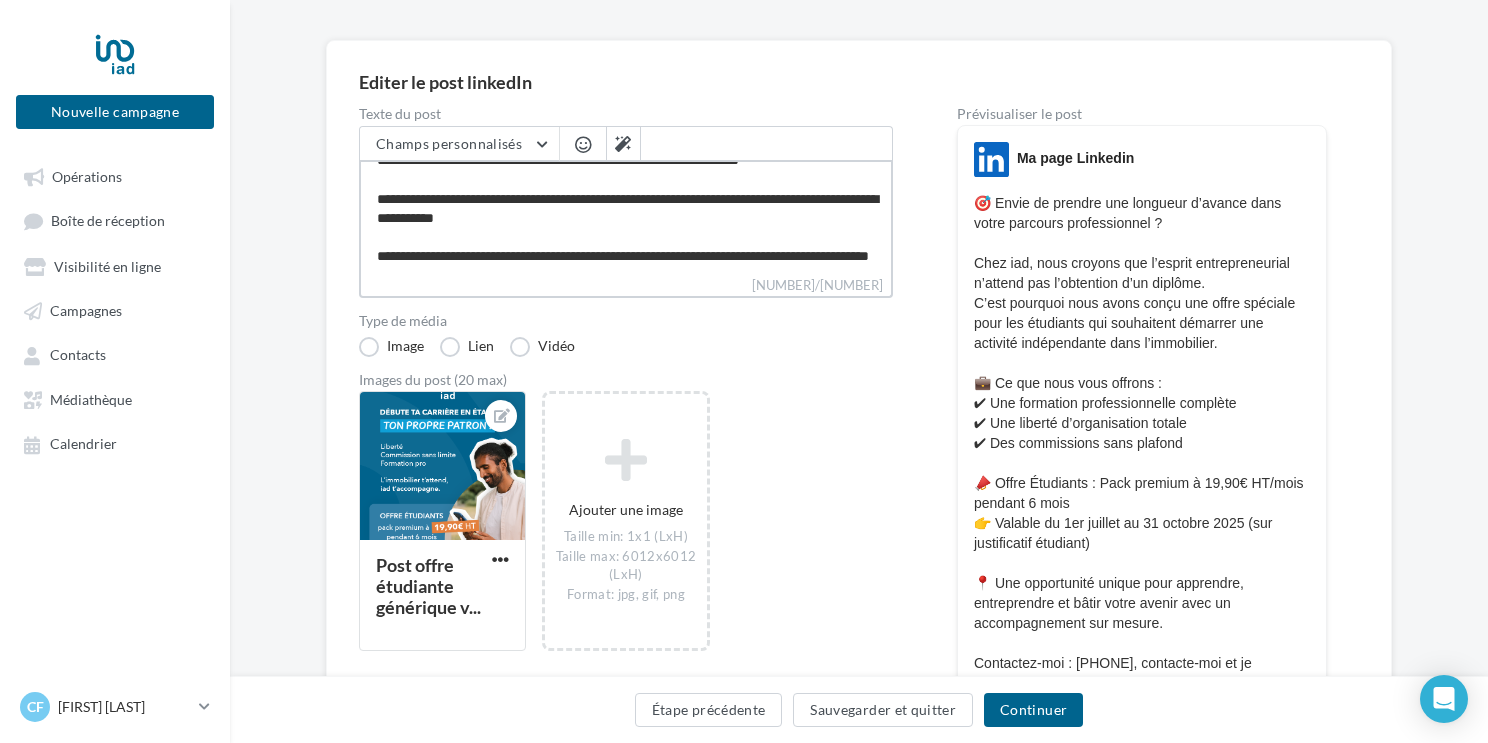 type on "**********" 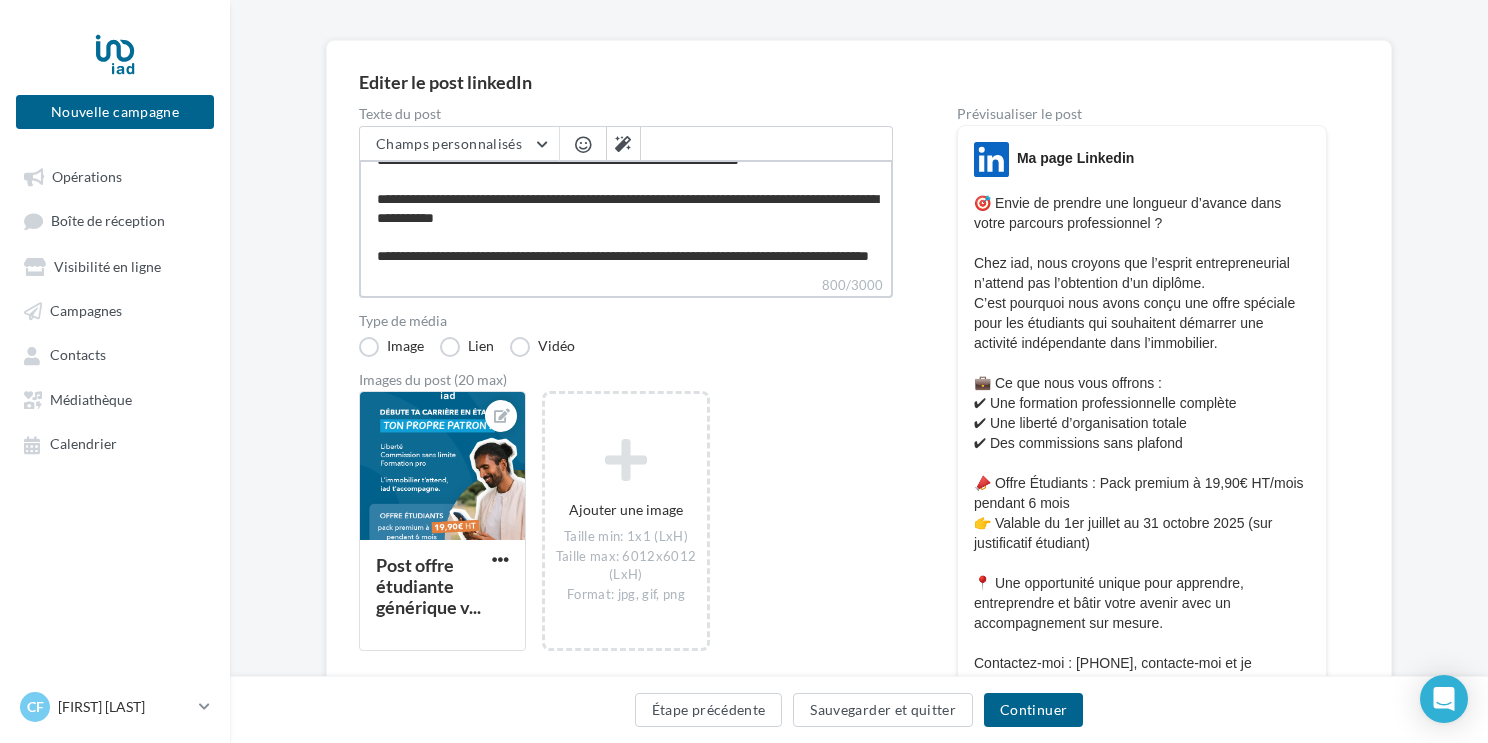 type on "**********" 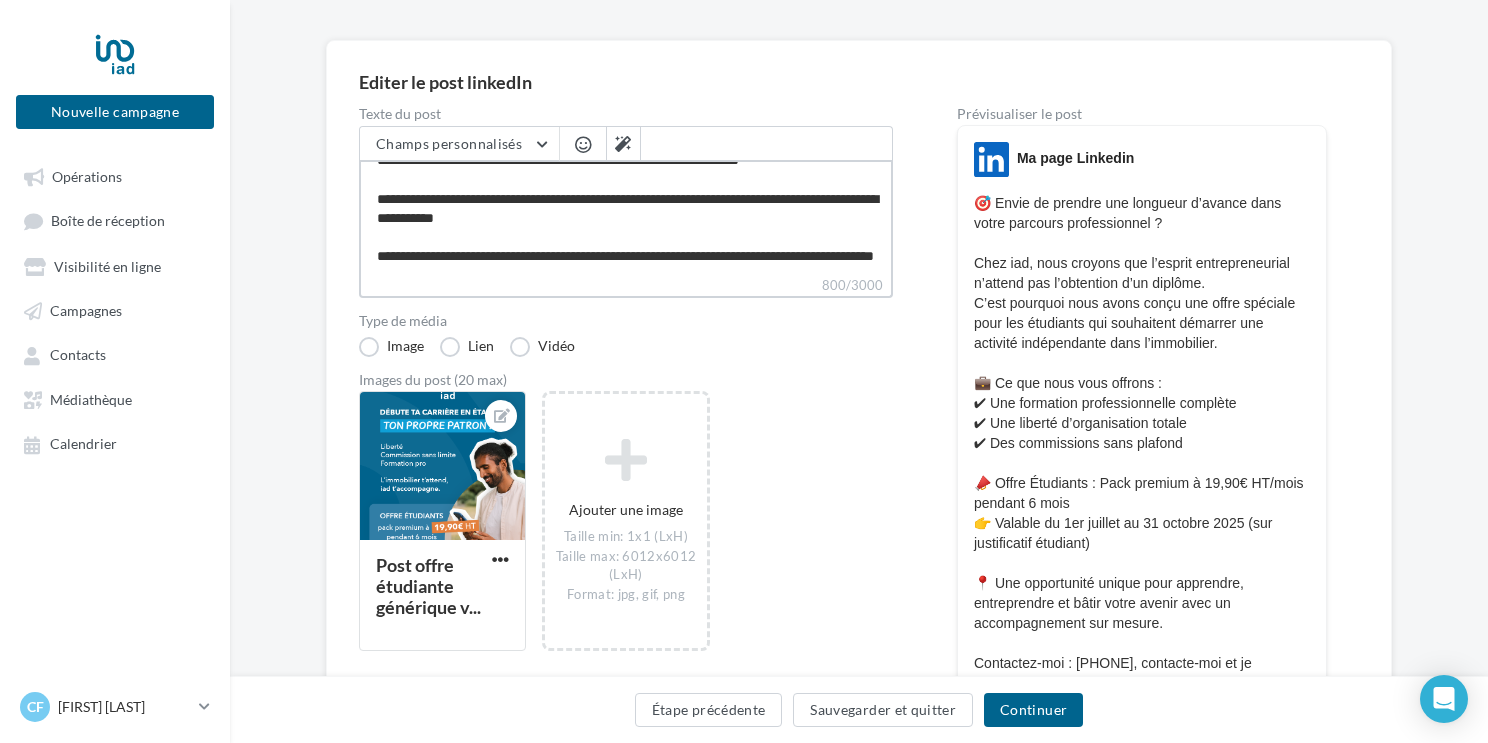 type on "**********" 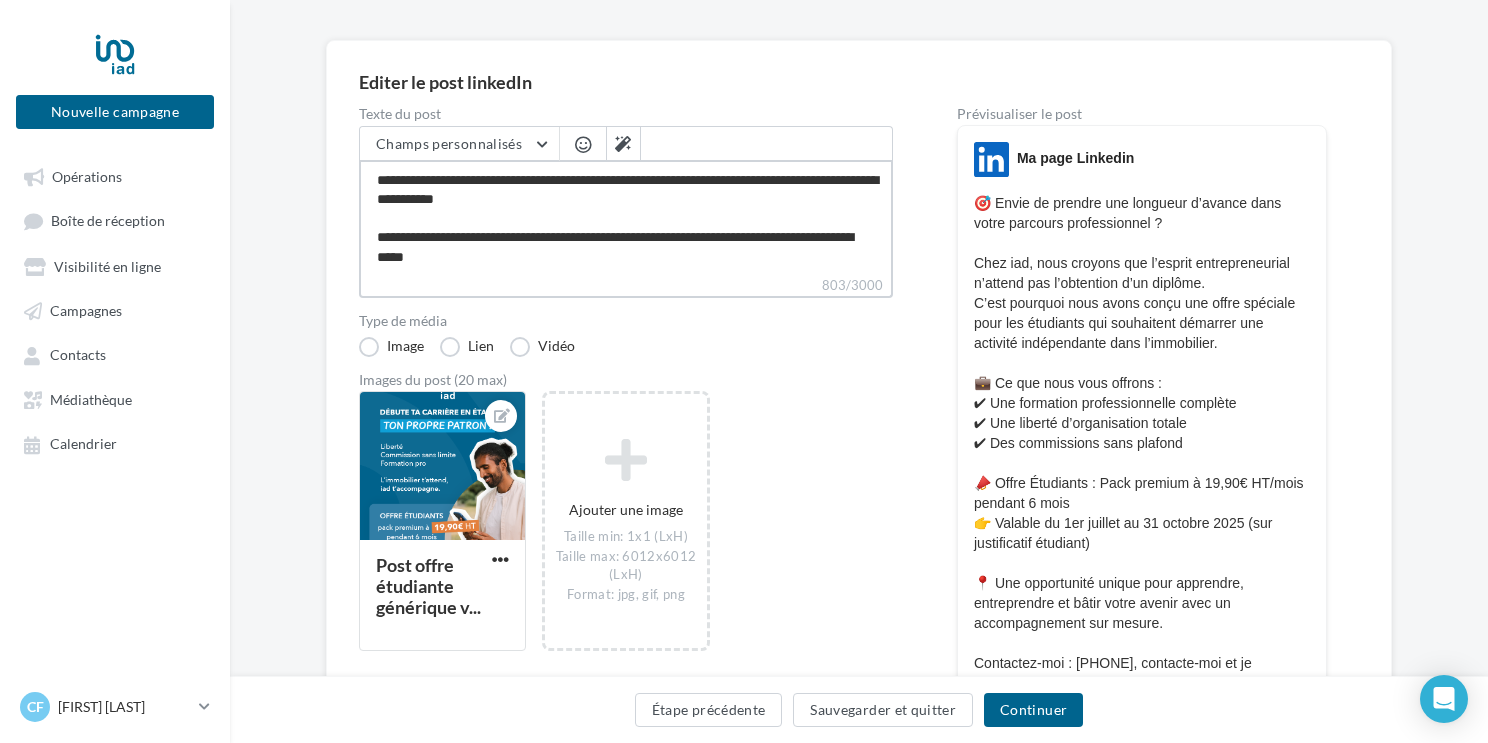 type on "**********" 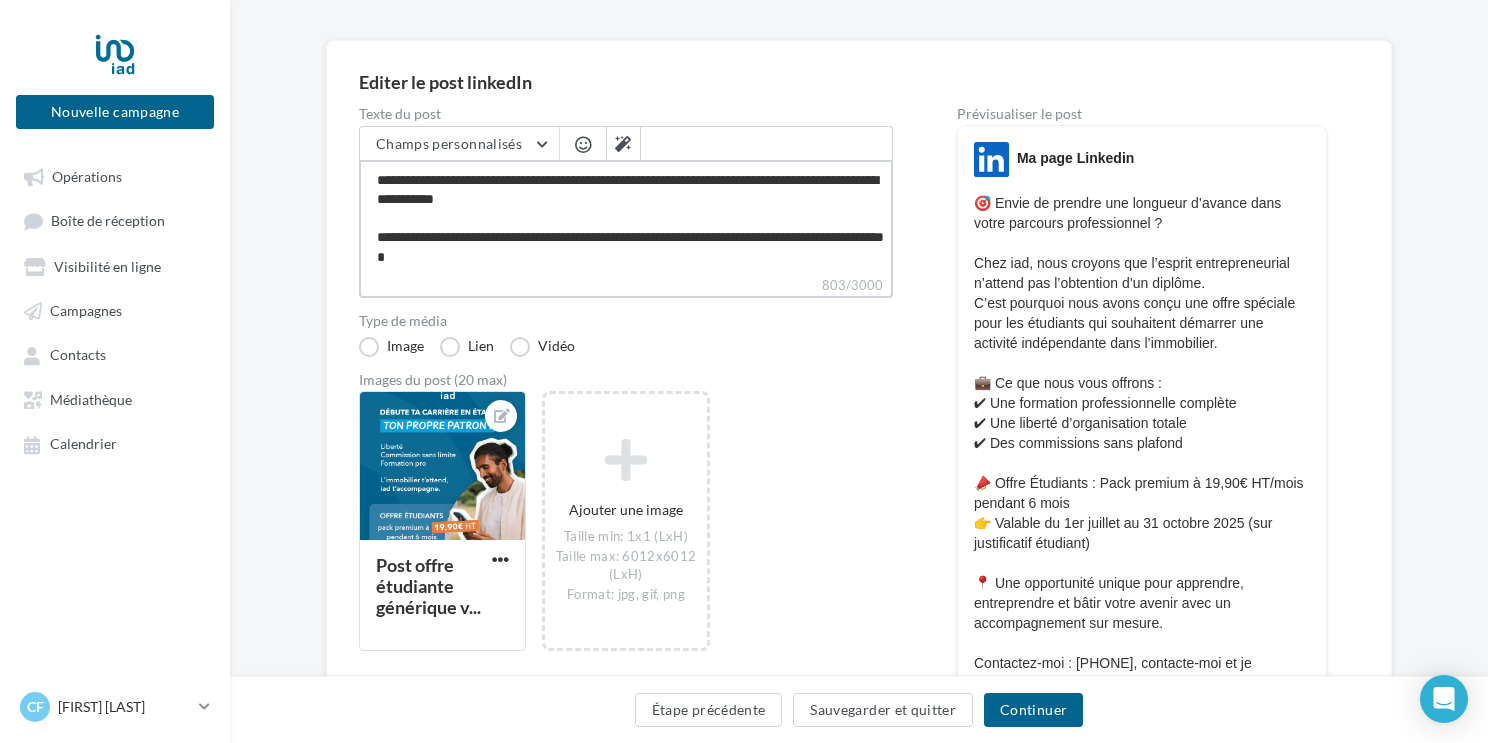 type on "**********" 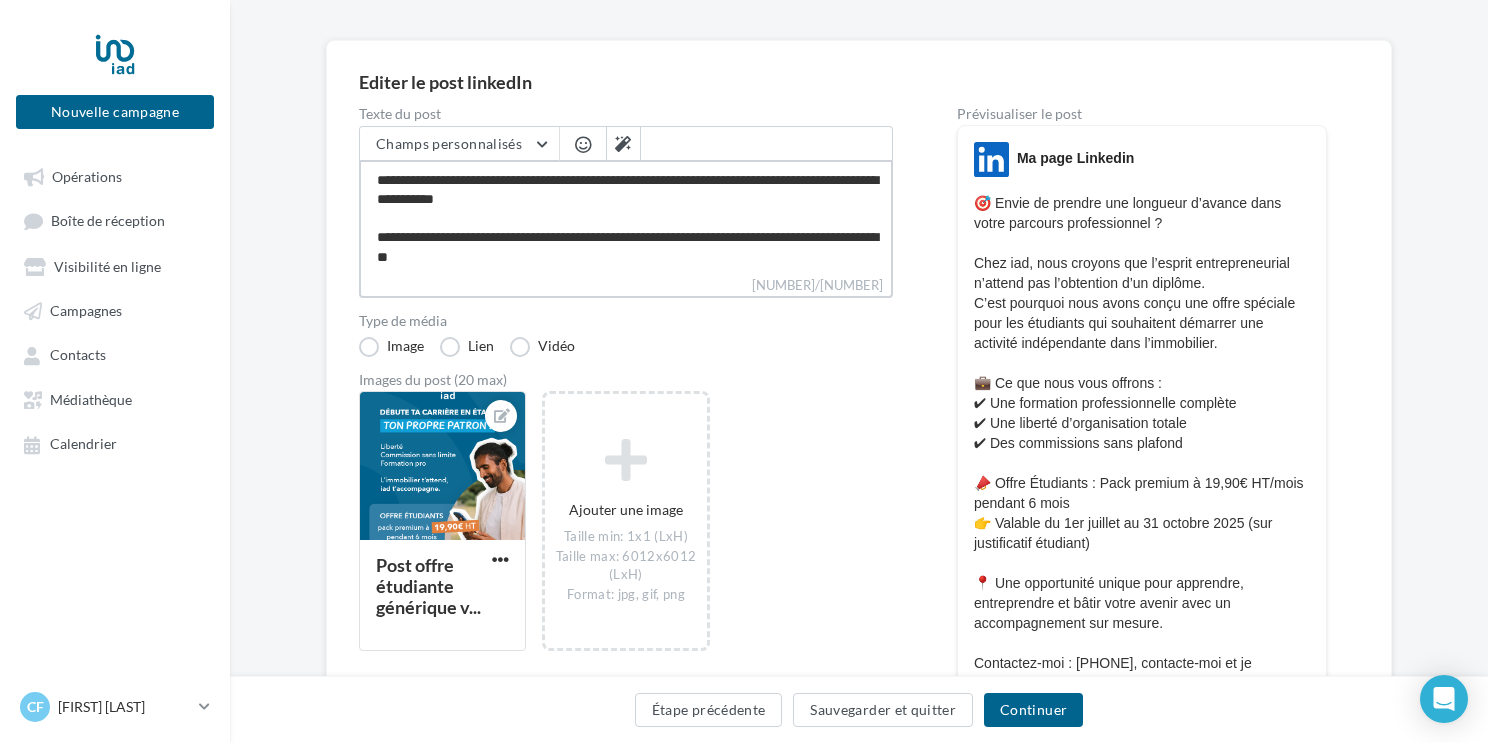 type on "**********" 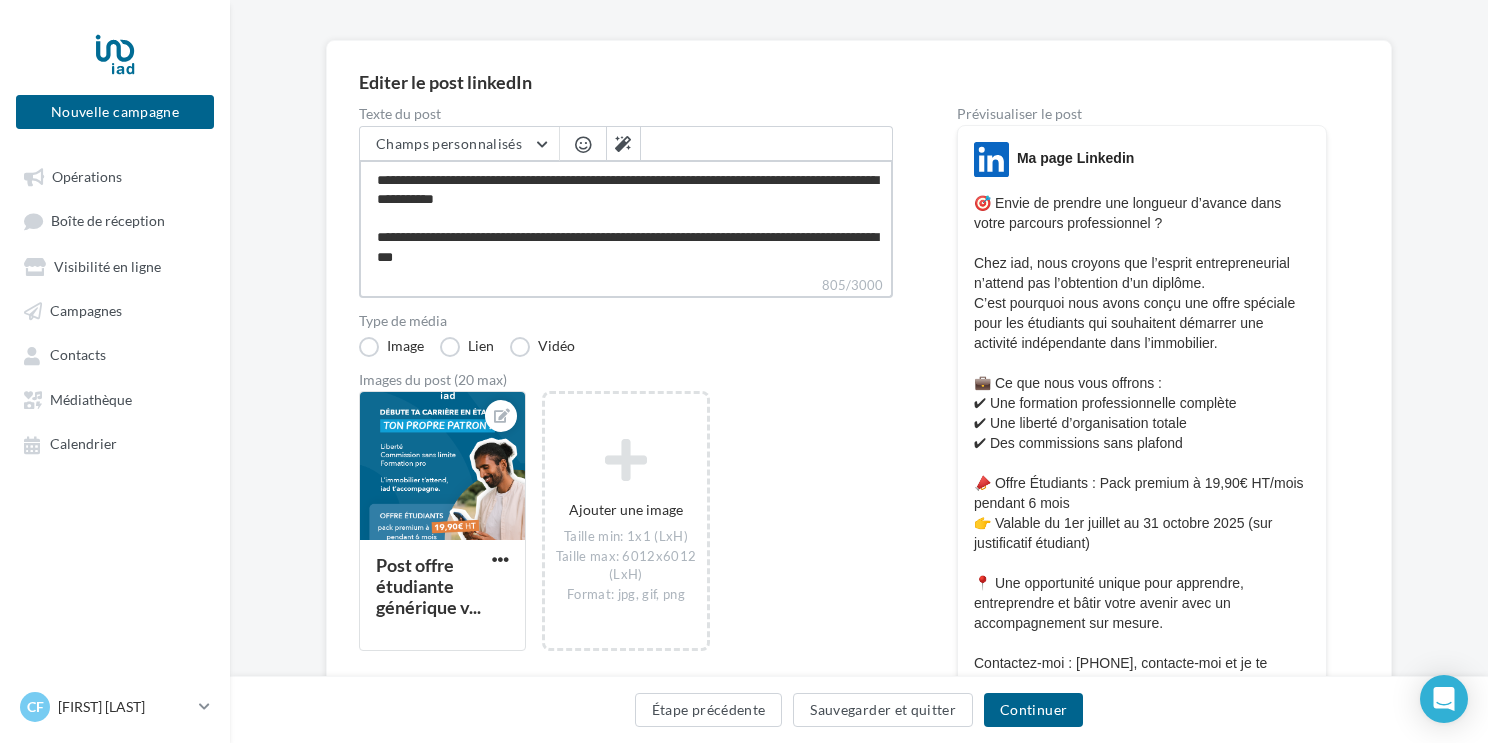 click on "**********" at bounding box center [626, 217] 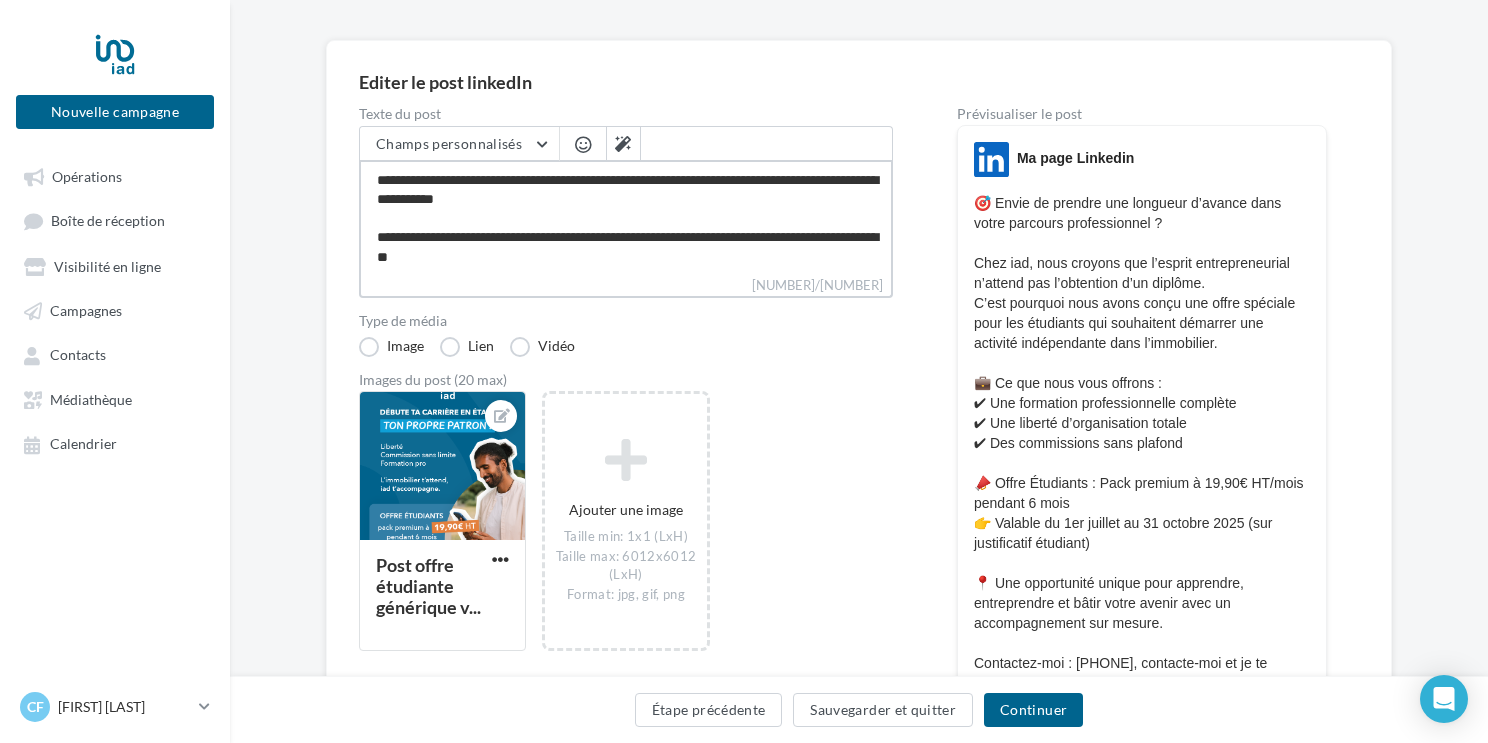 type on "**********" 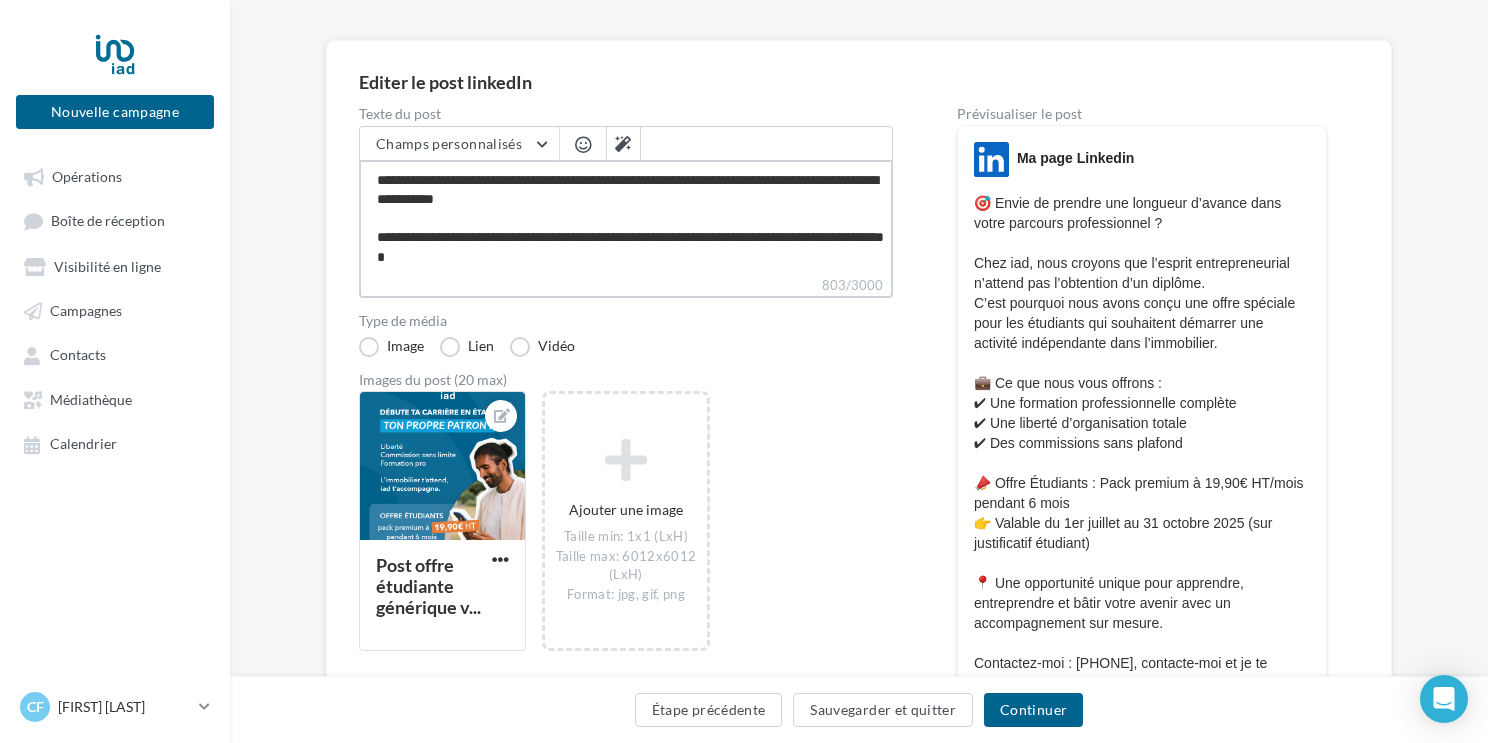 type on "**********" 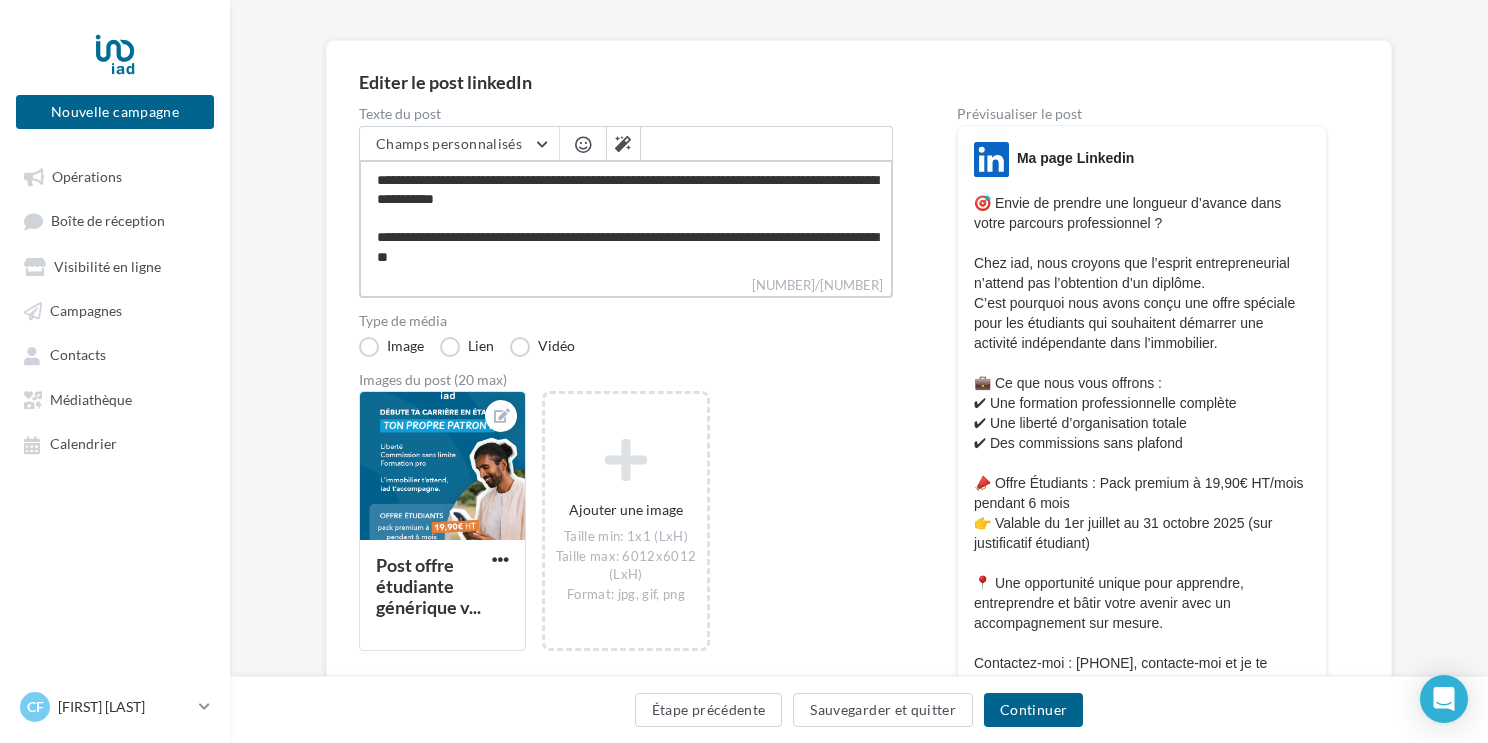 type on "**********" 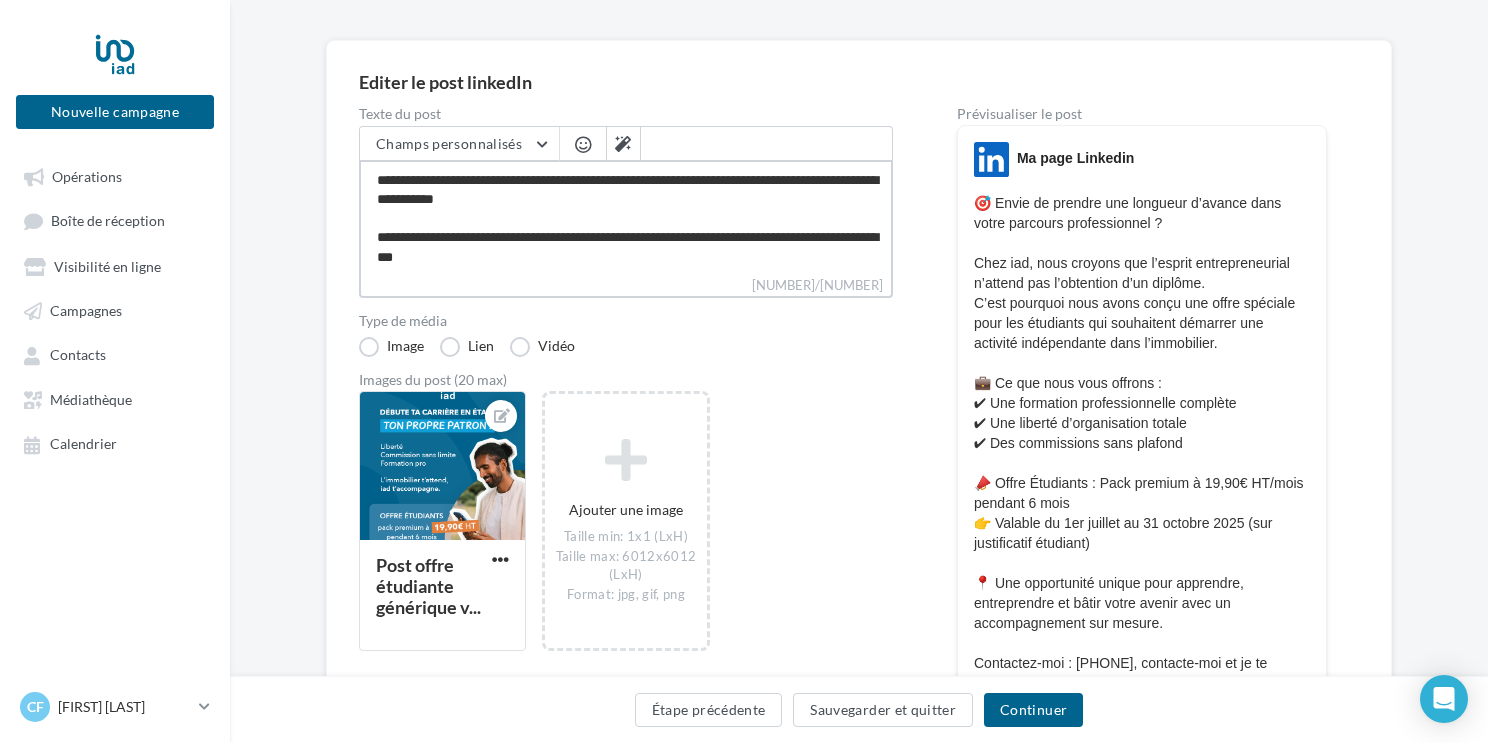 type on "**********" 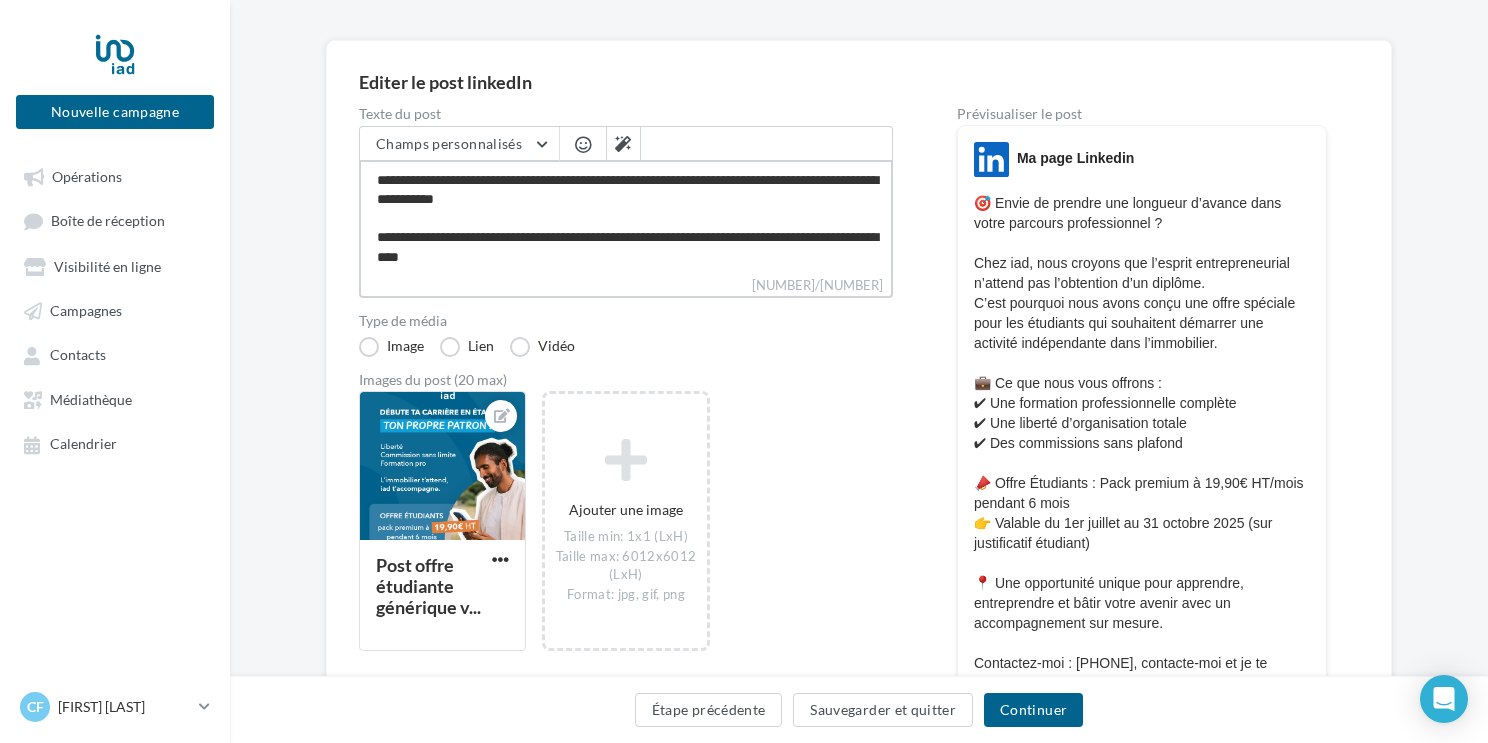 type on "**********" 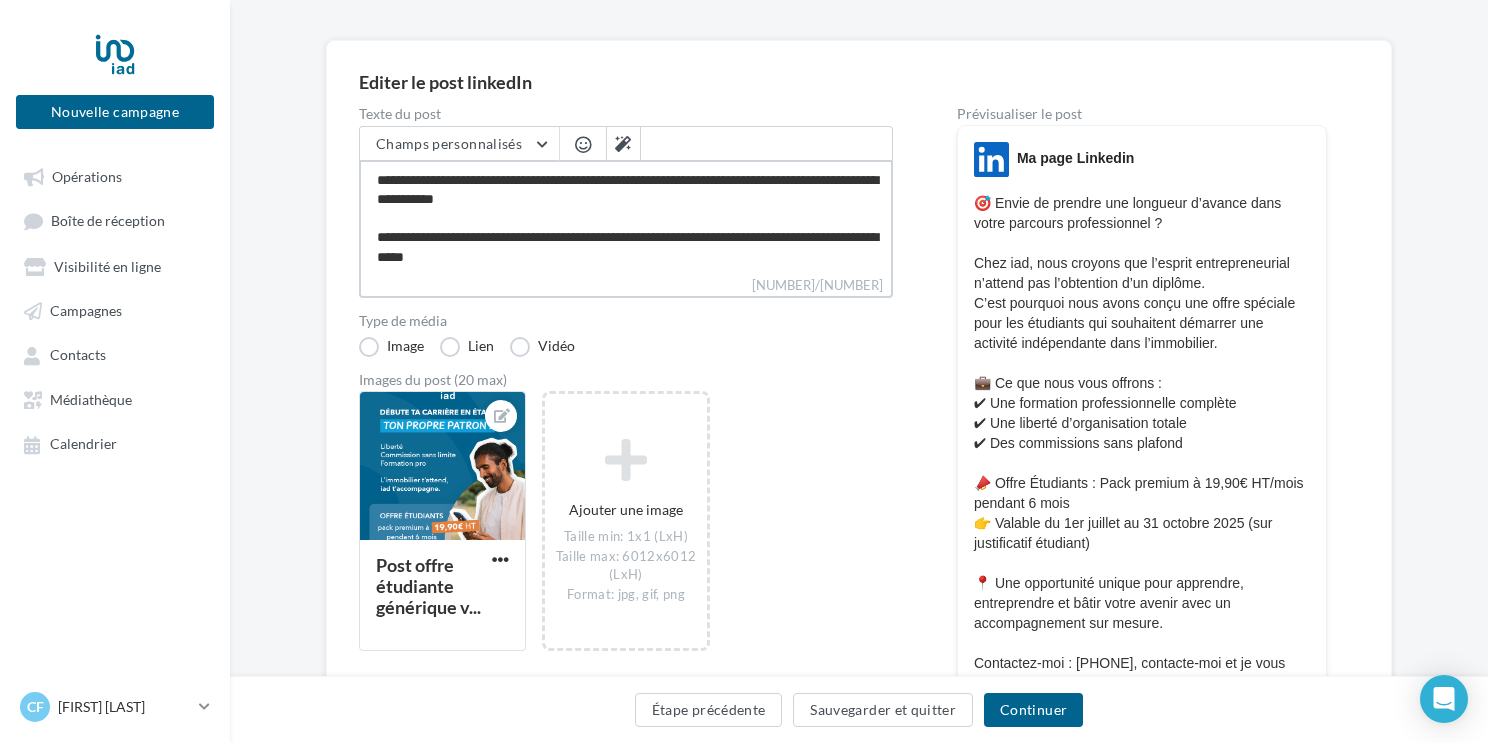 drag, startPoint x: 657, startPoint y: 252, endPoint x: 576, endPoint y: 257, distance: 81.154175 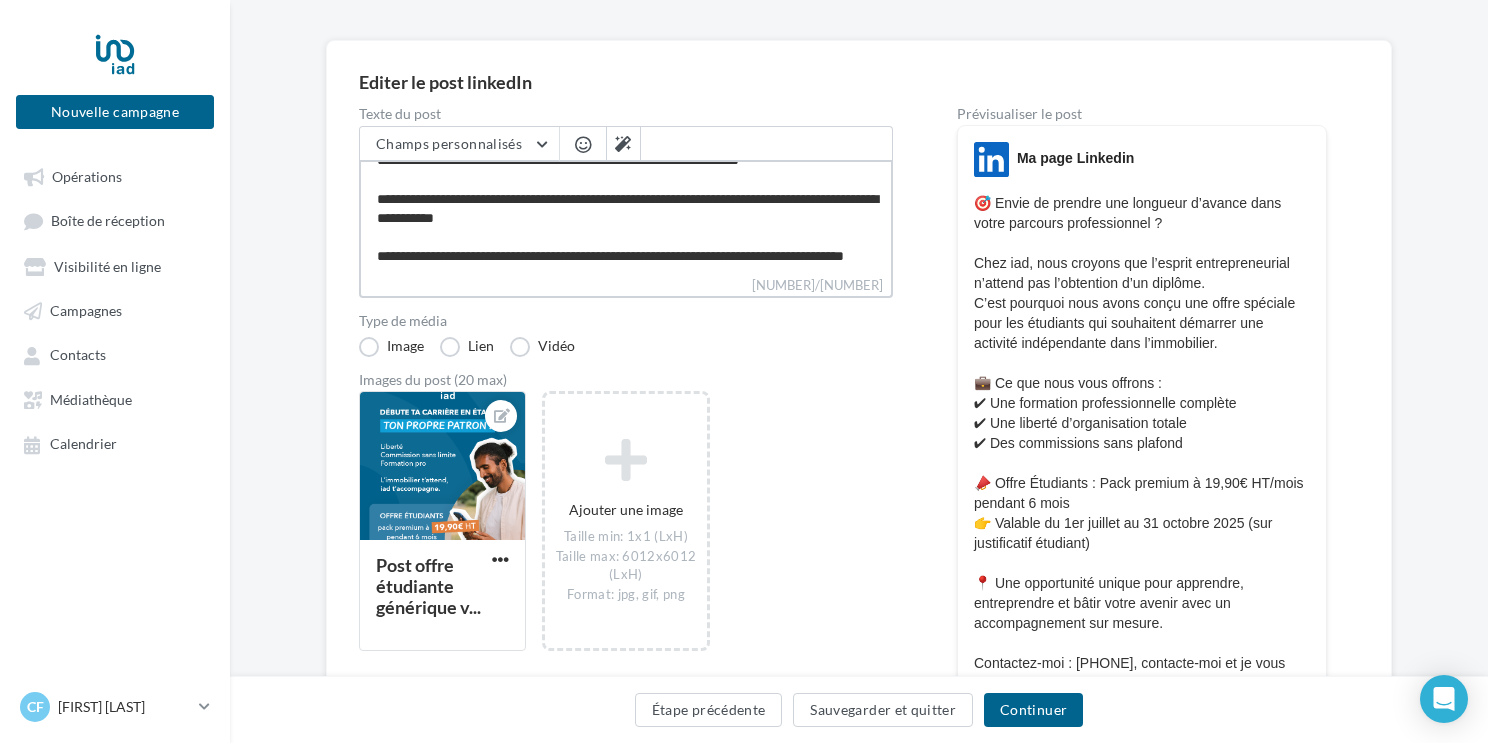 type on "**********" 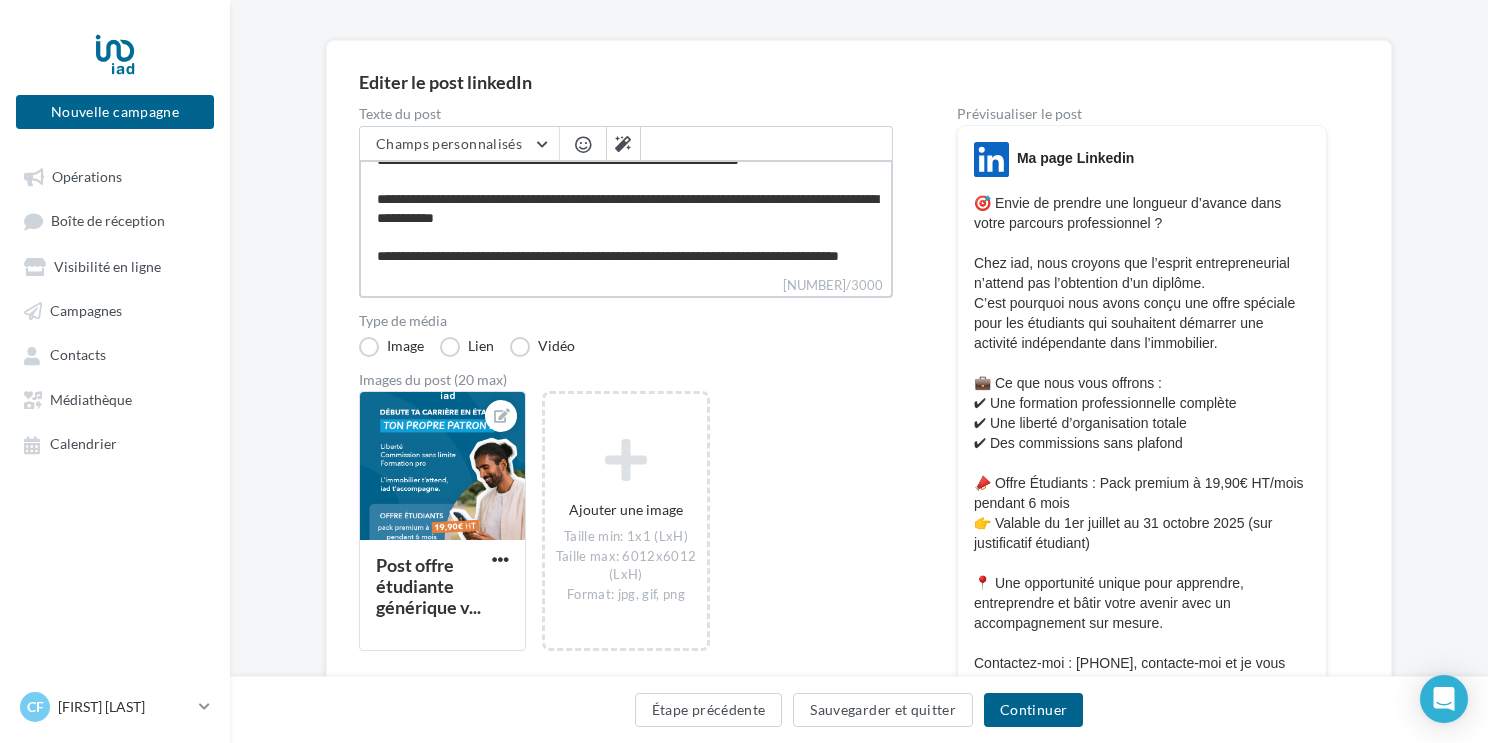 type on "**********" 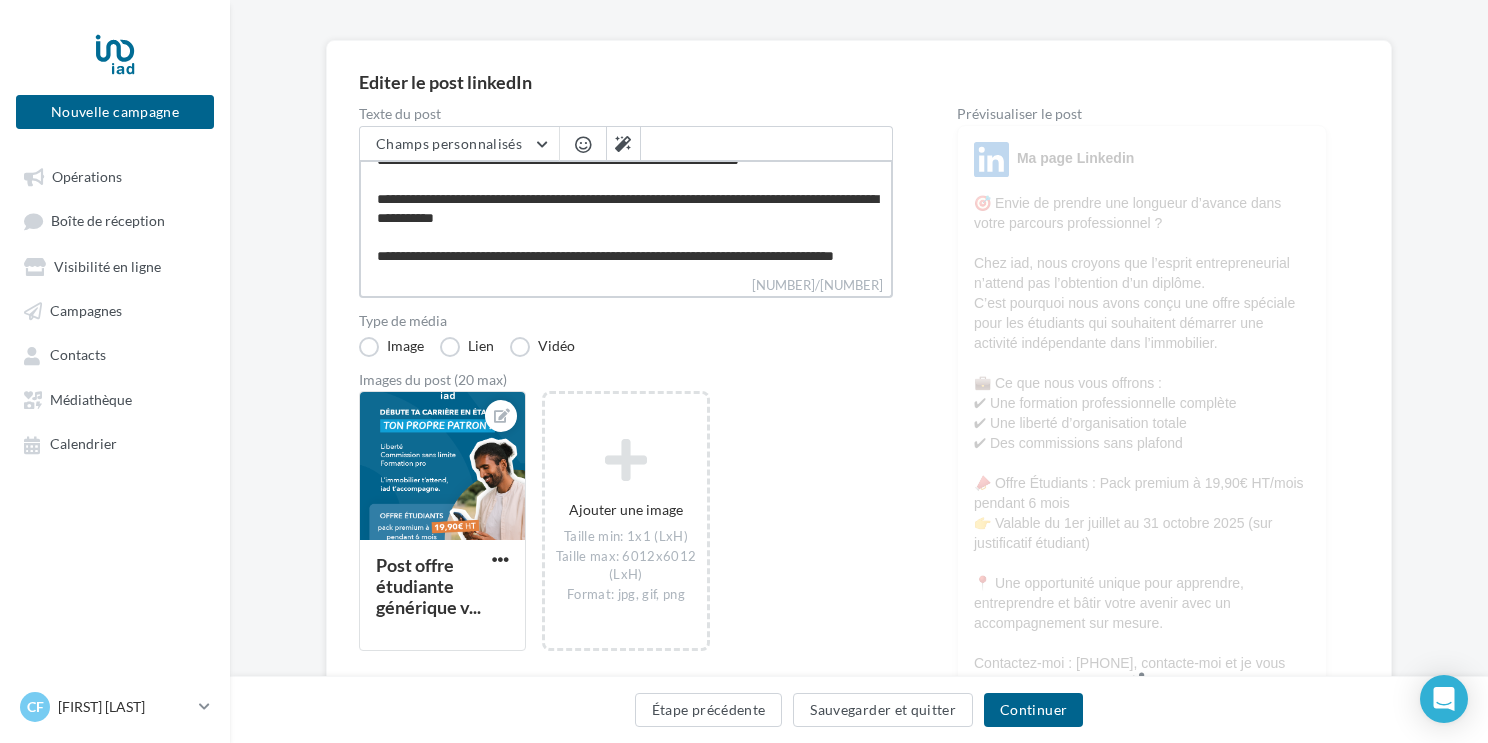 click on "**********" at bounding box center (626, 217) 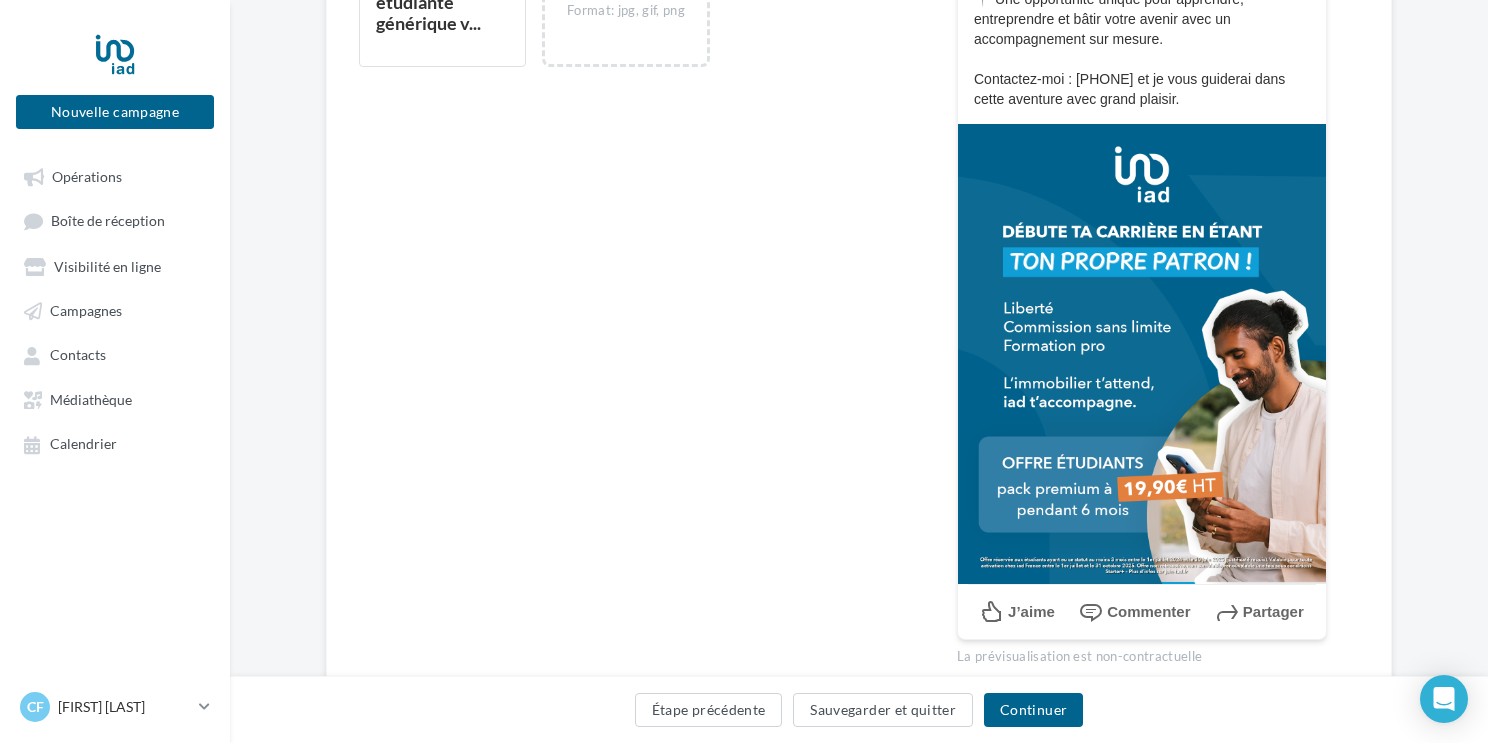 scroll, scrollTop: 762, scrollLeft: 0, axis: vertical 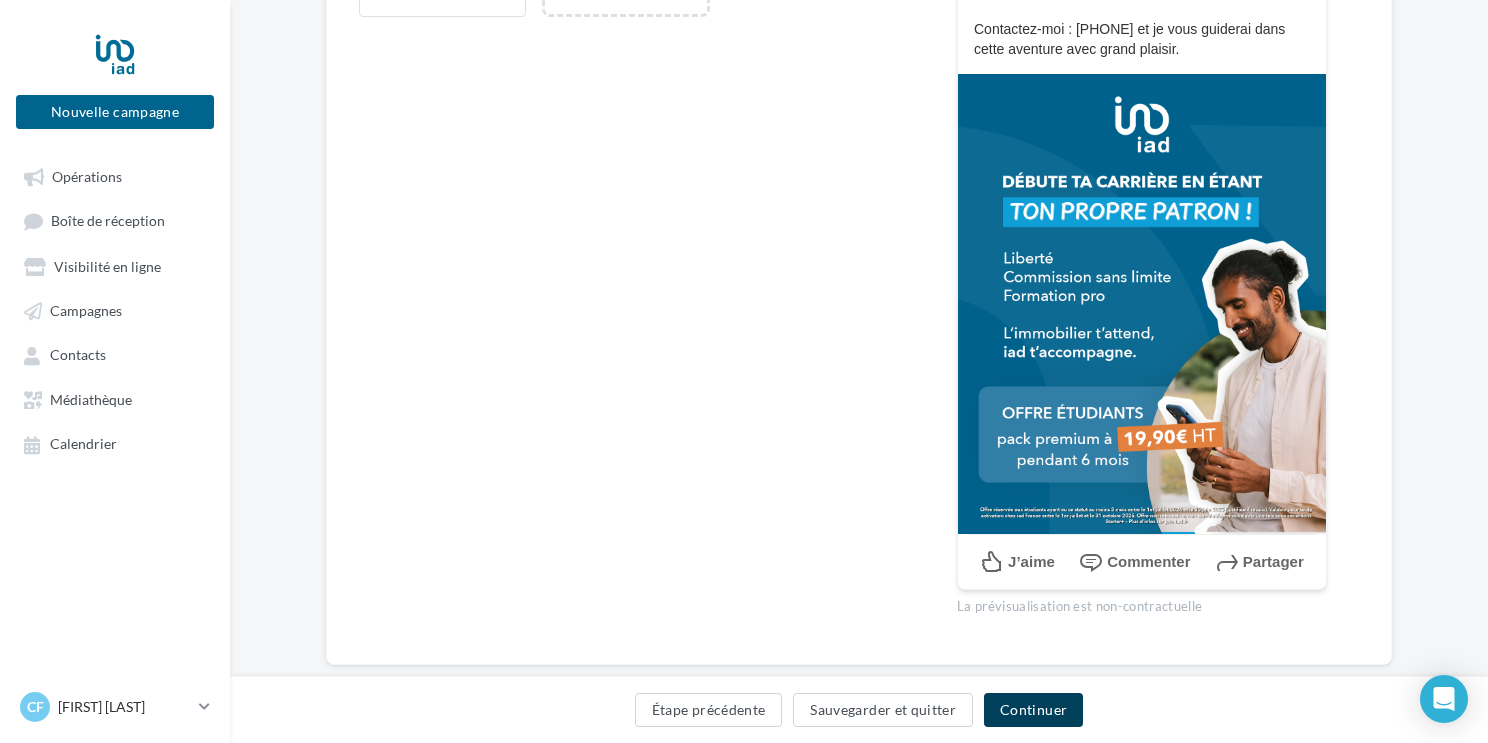 type on "**********" 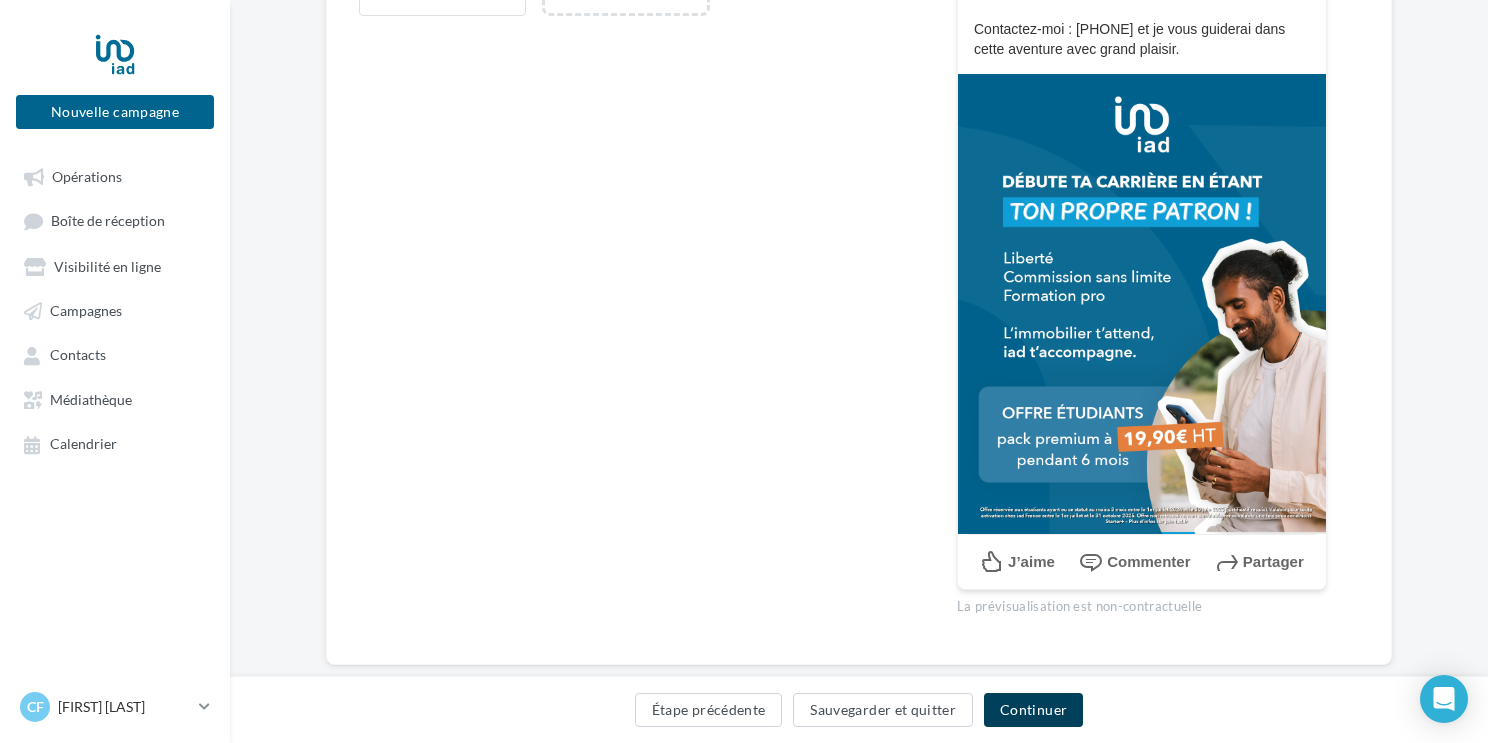 scroll, scrollTop: 761, scrollLeft: 0, axis: vertical 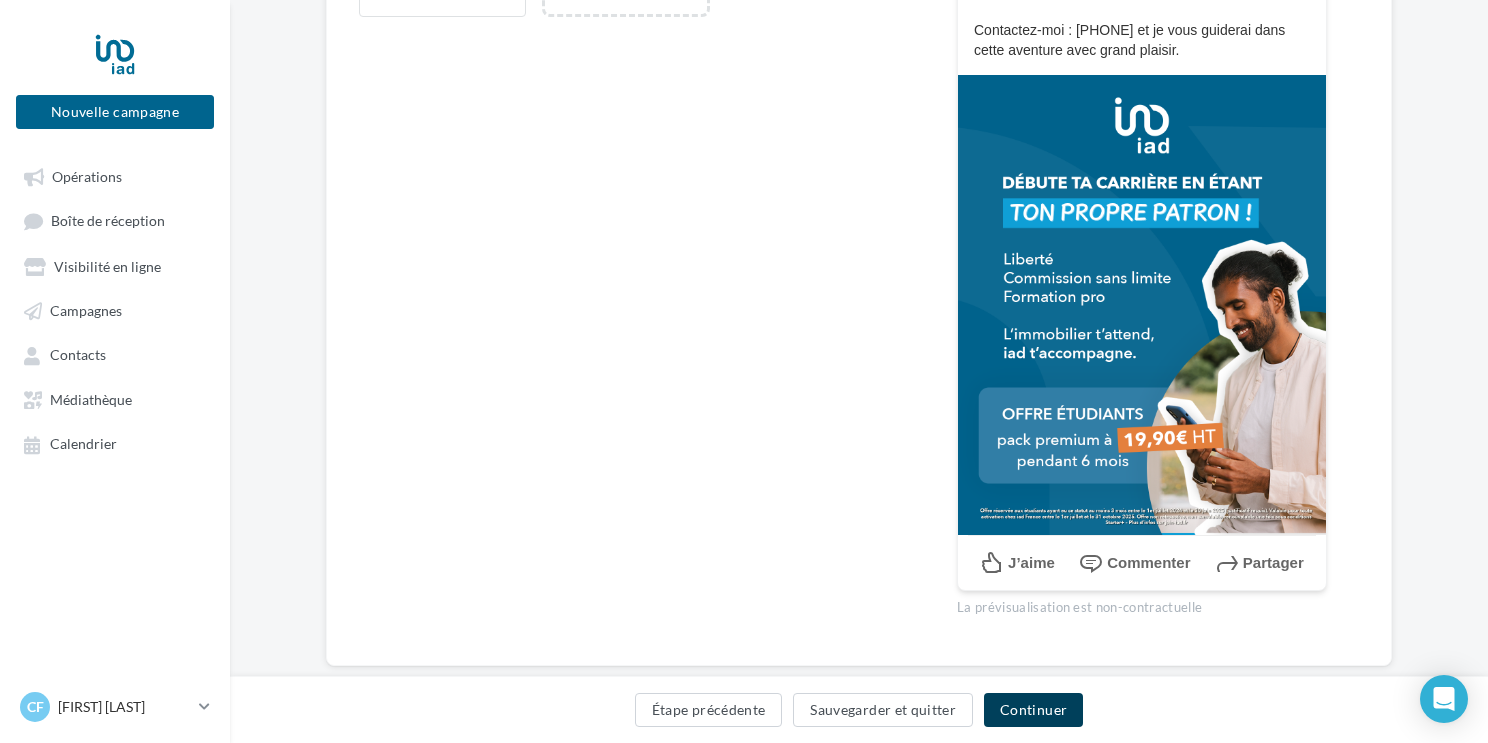 click on "Continuer" at bounding box center [1033, 710] 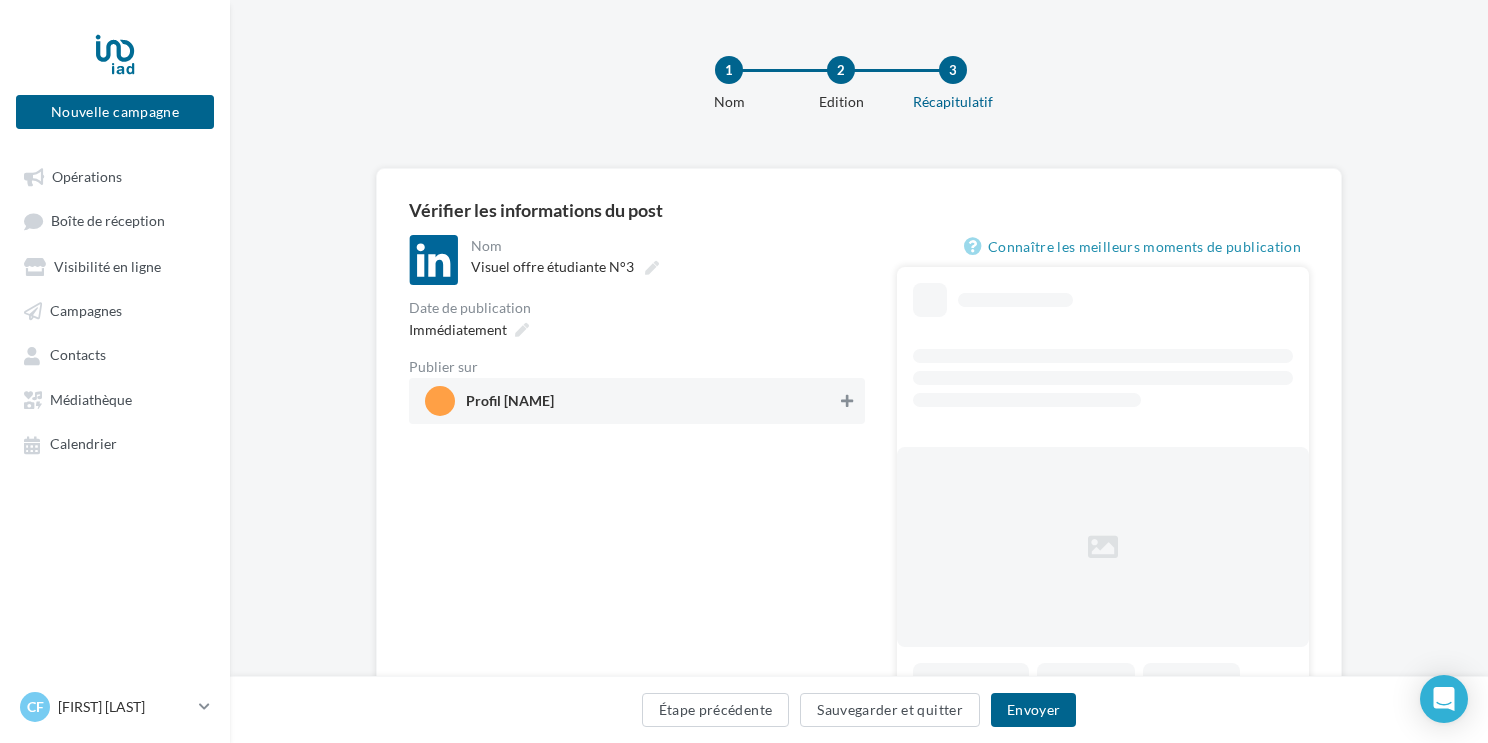 click at bounding box center [847, 401] 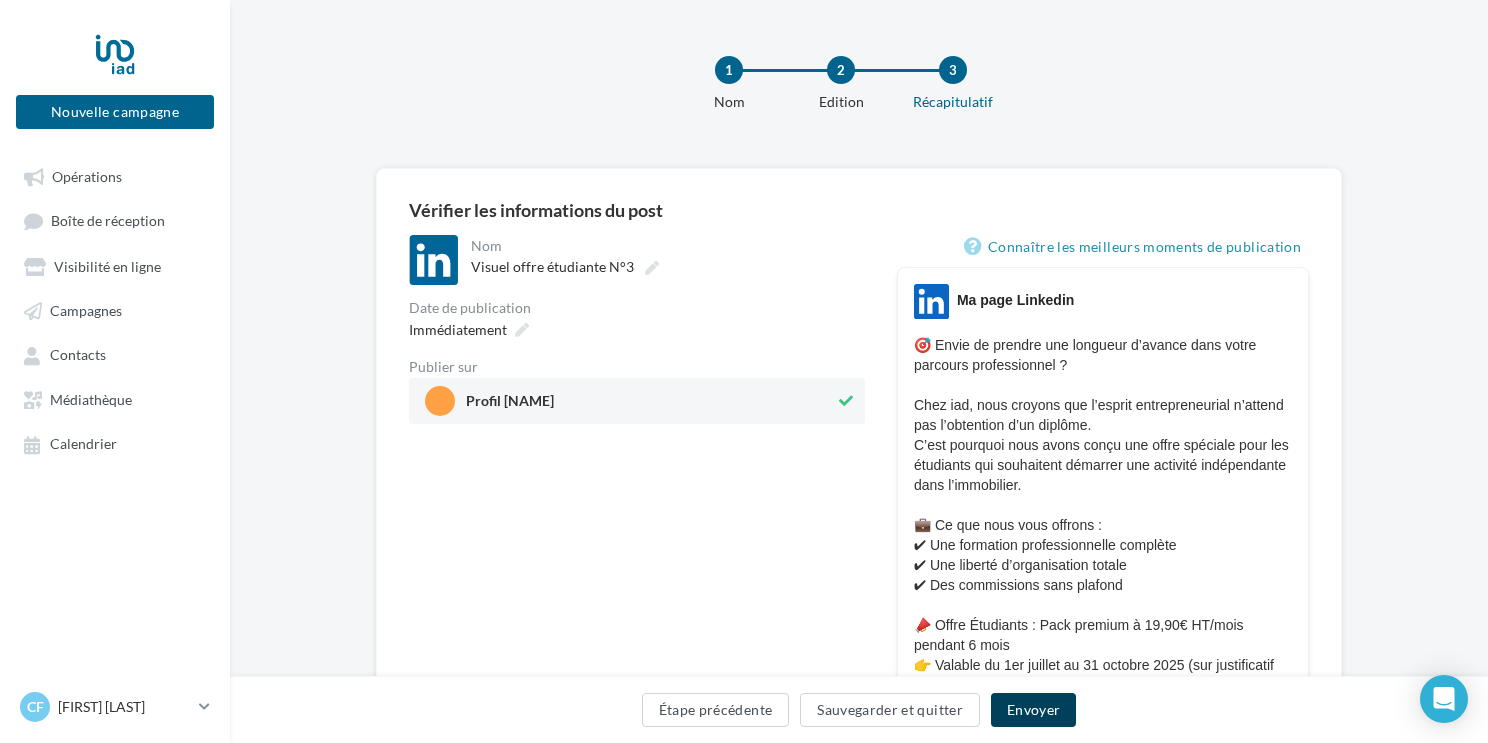 click on "Envoyer" at bounding box center [1033, 710] 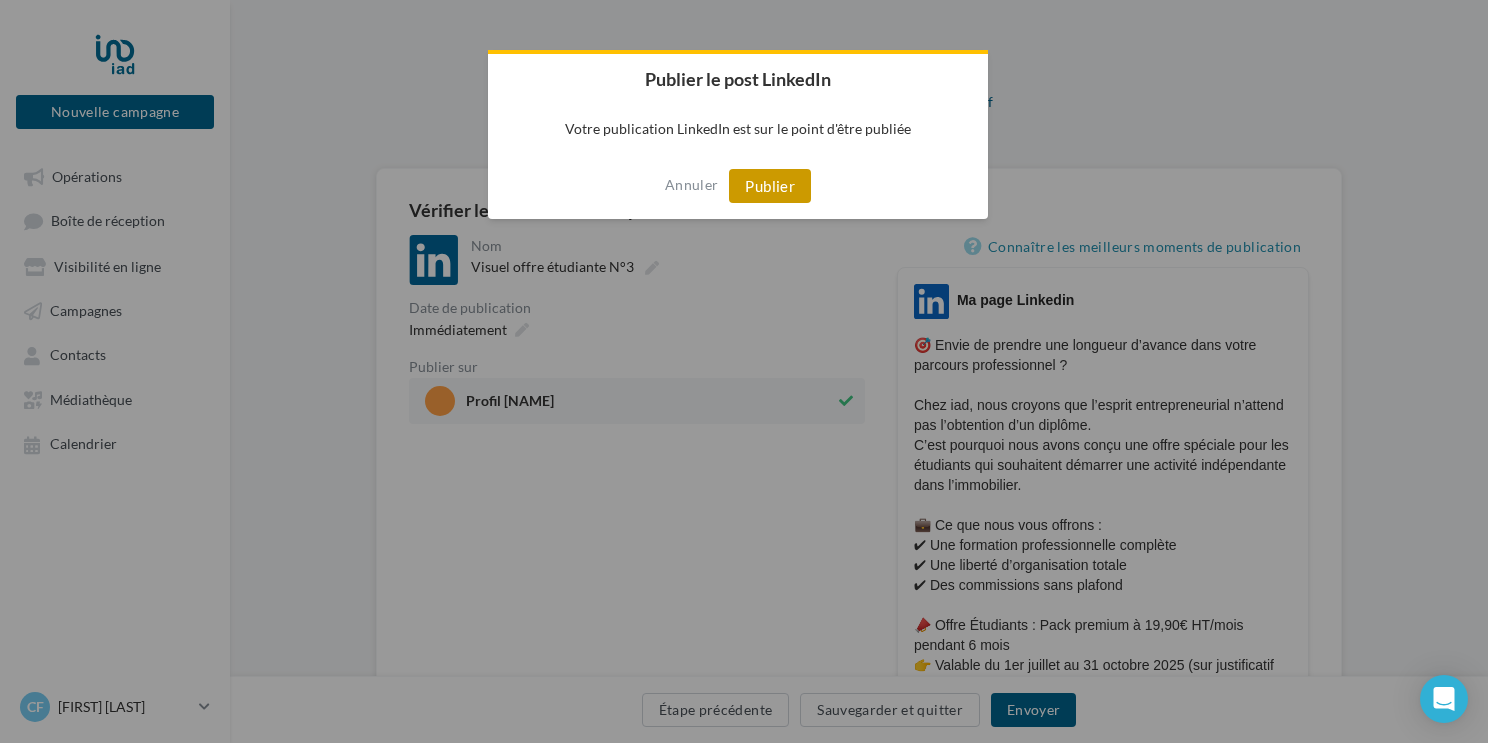click on "Publier" at bounding box center (770, 186) 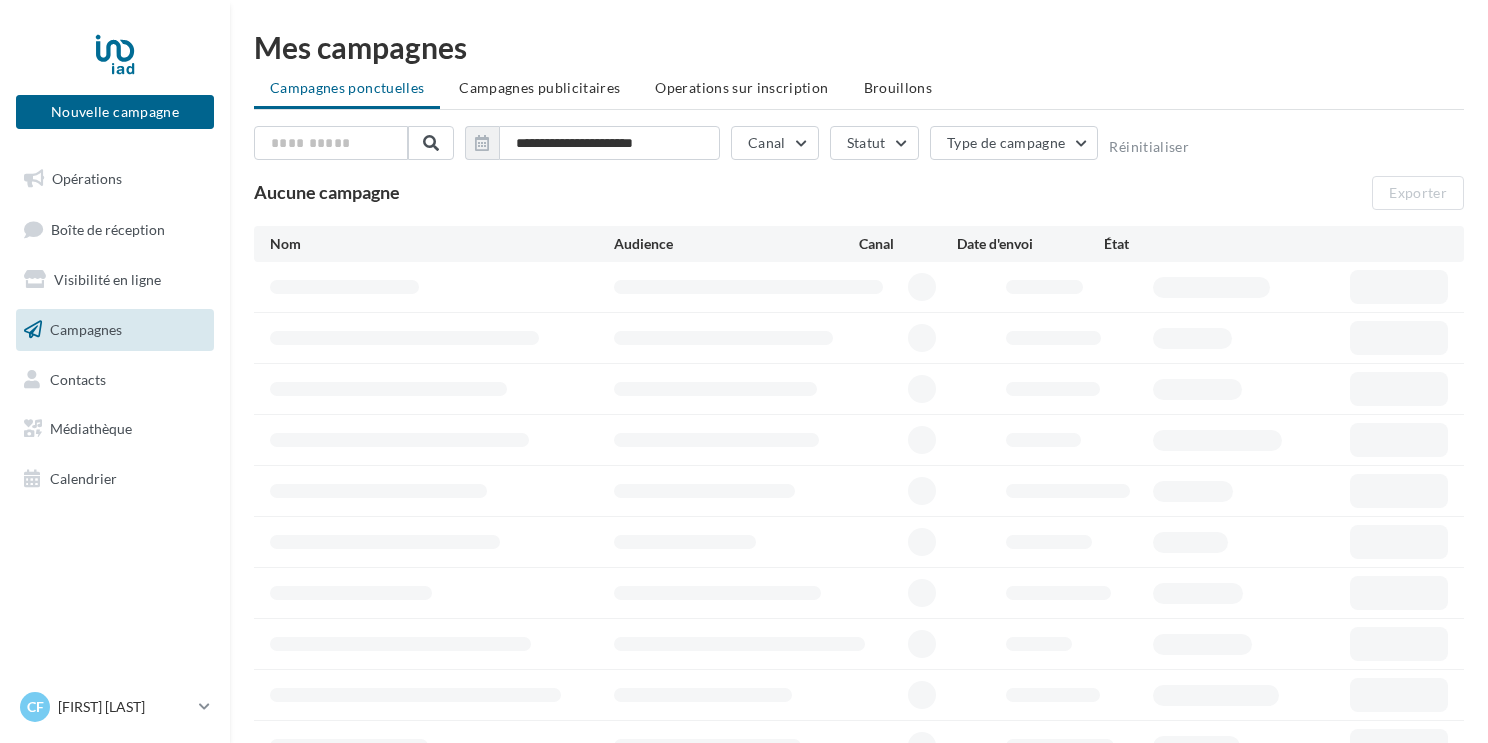 scroll, scrollTop: 0, scrollLeft: 0, axis: both 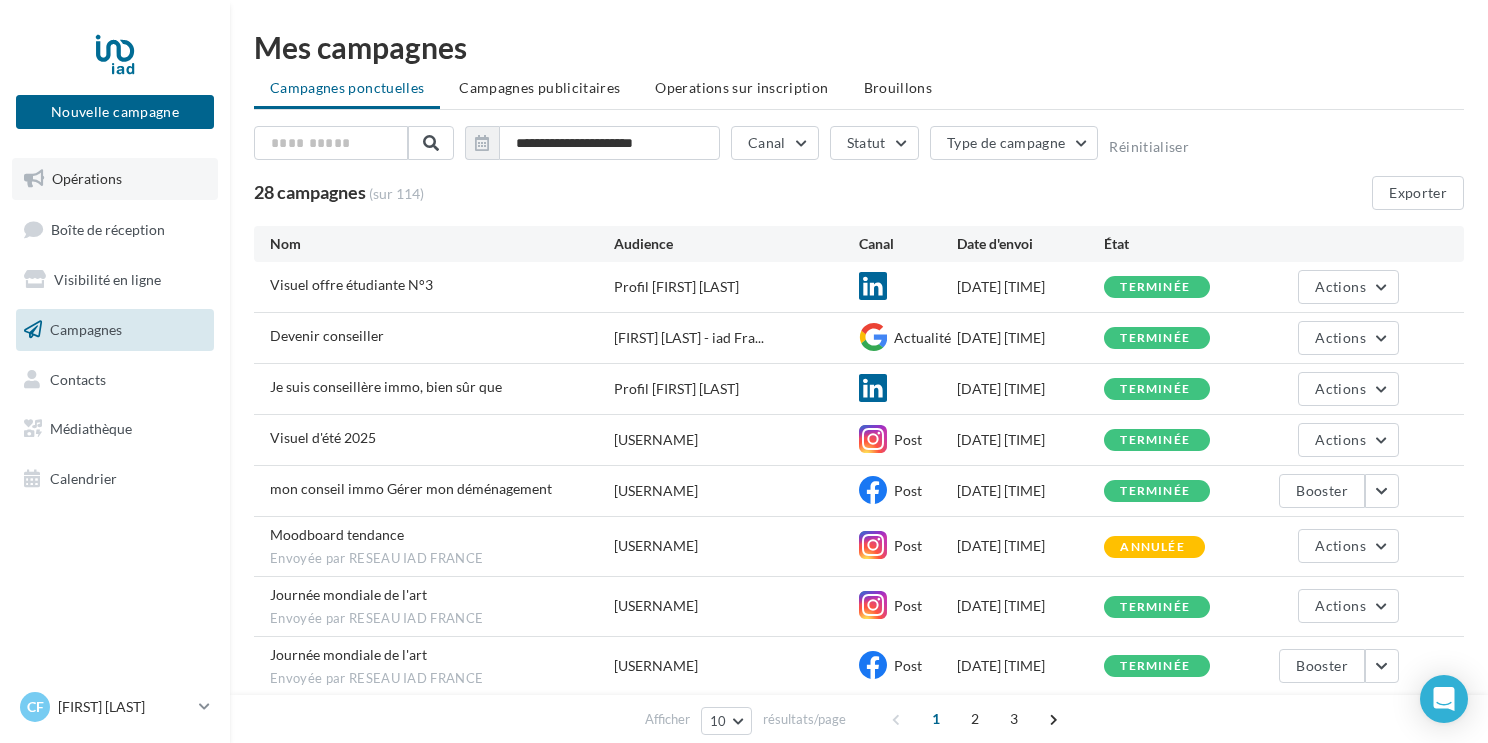 click on "Opérations" at bounding box center (115, 179) 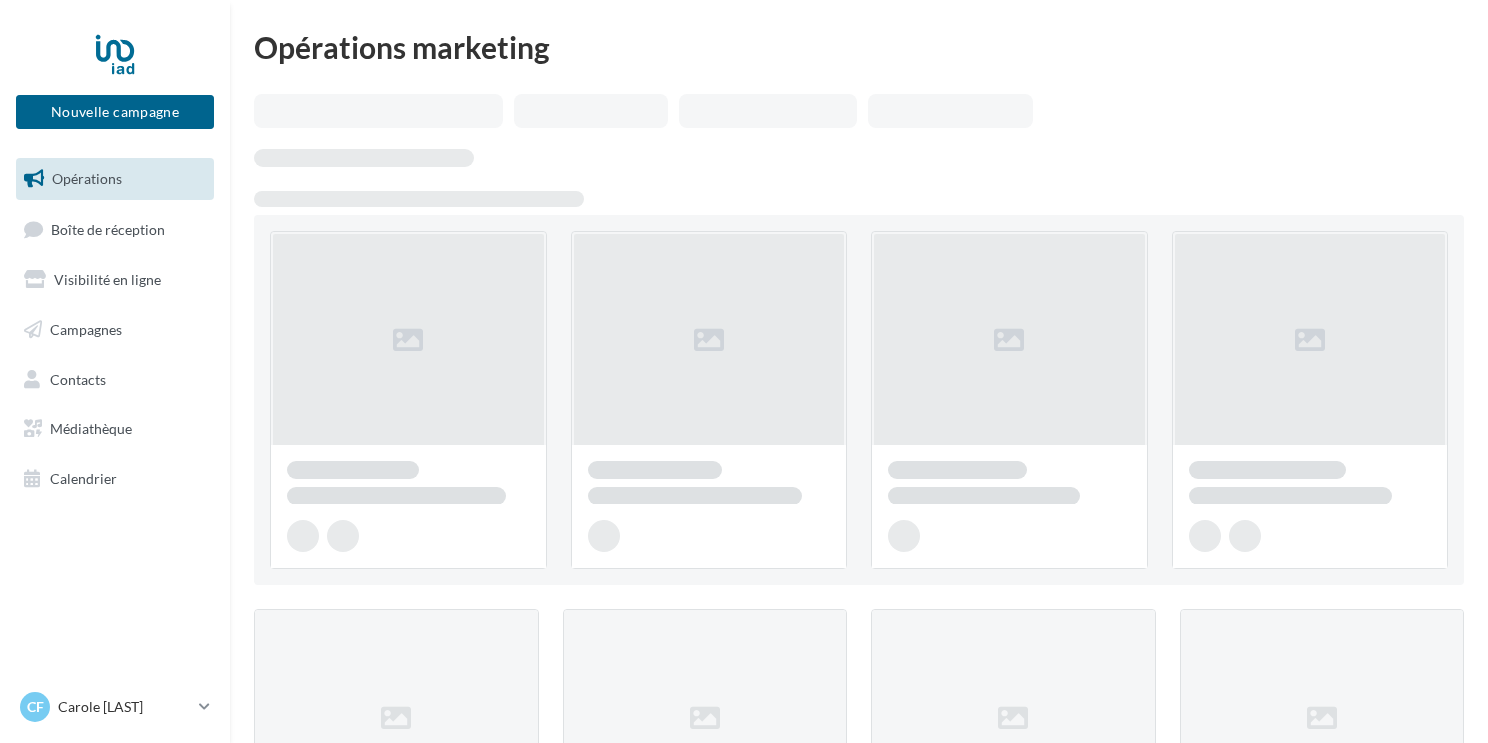 scroll, scrollTop: 0, scrollLeft: 0, axis: both 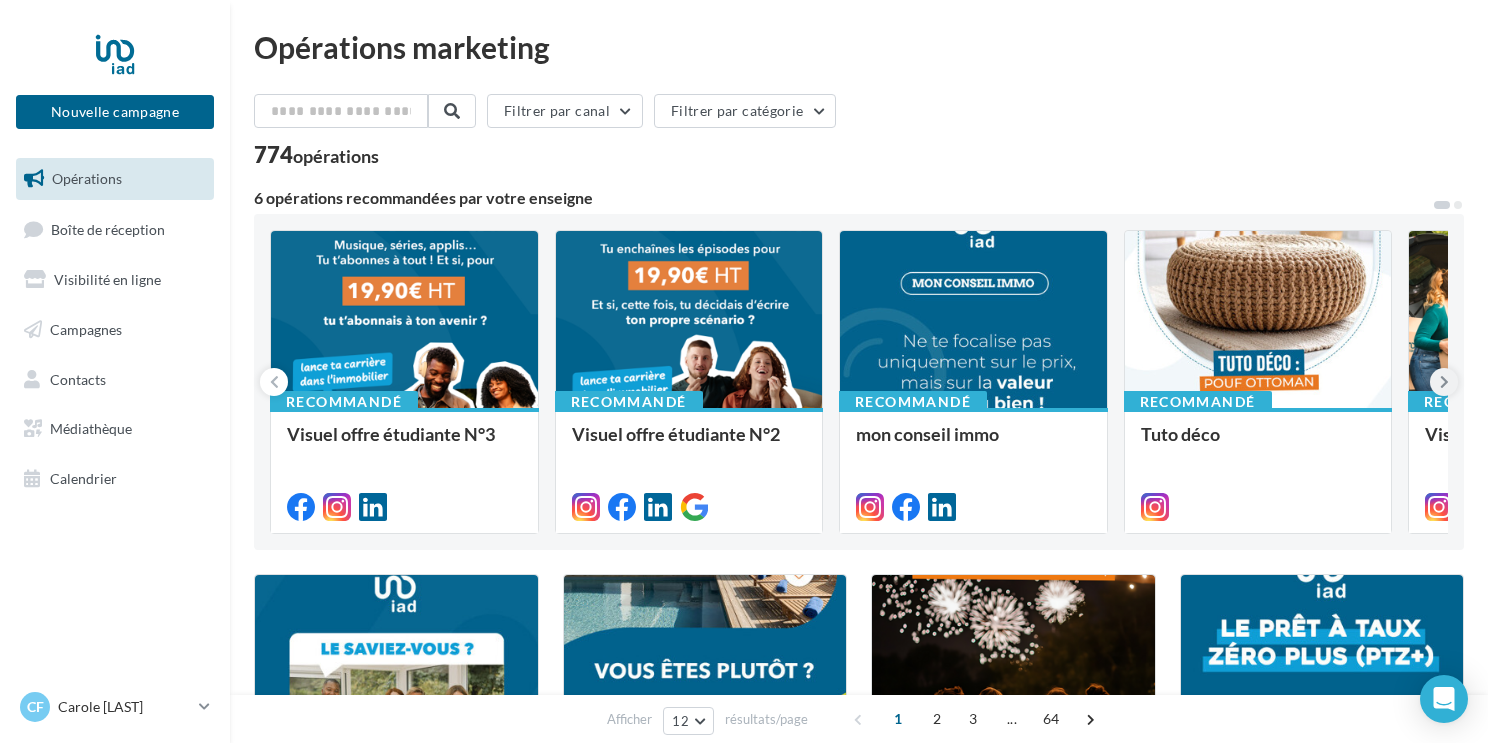 click at bounding box center (1444, 382) 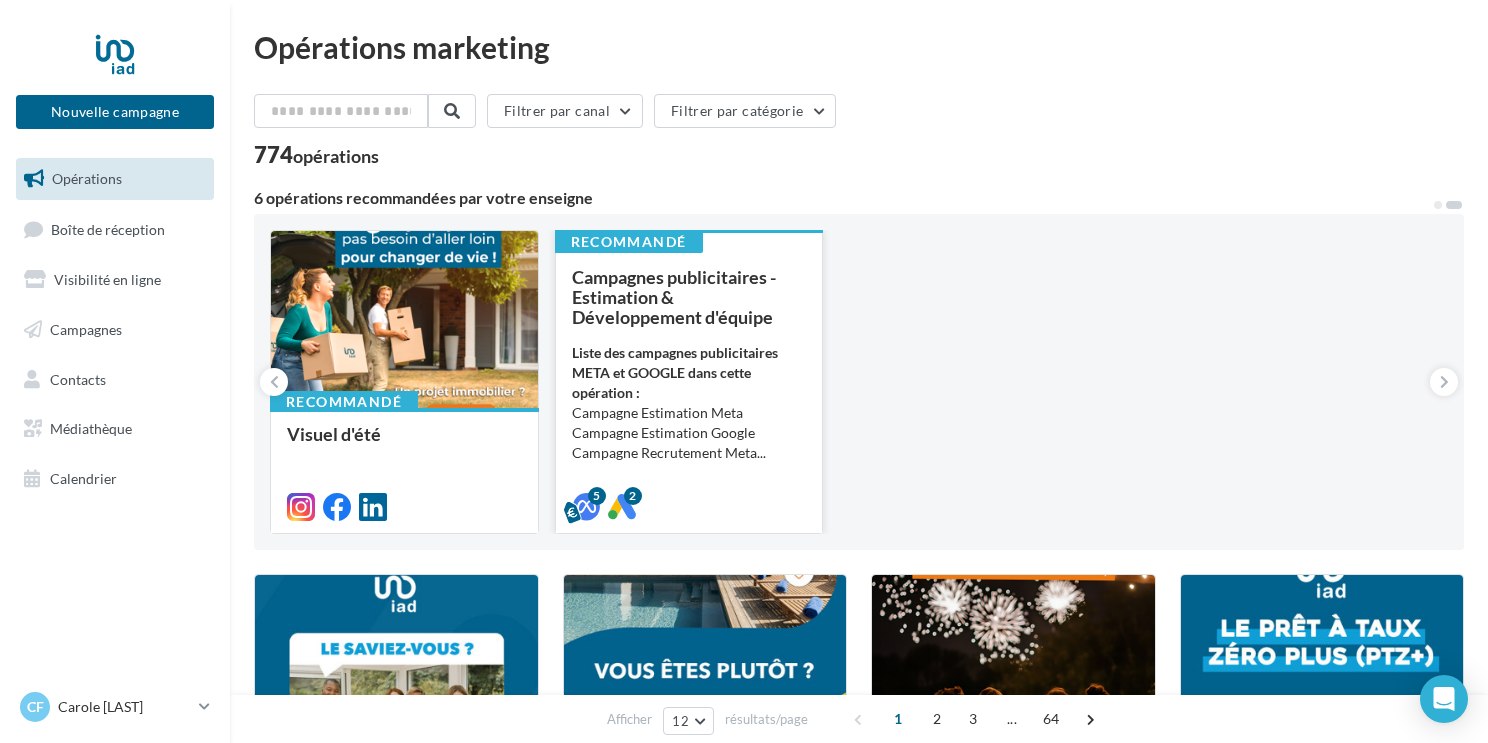 click on "Liste des campagnes publicitaires META et GOOGLE dans cette opération :" at bounding box center (675, 372) 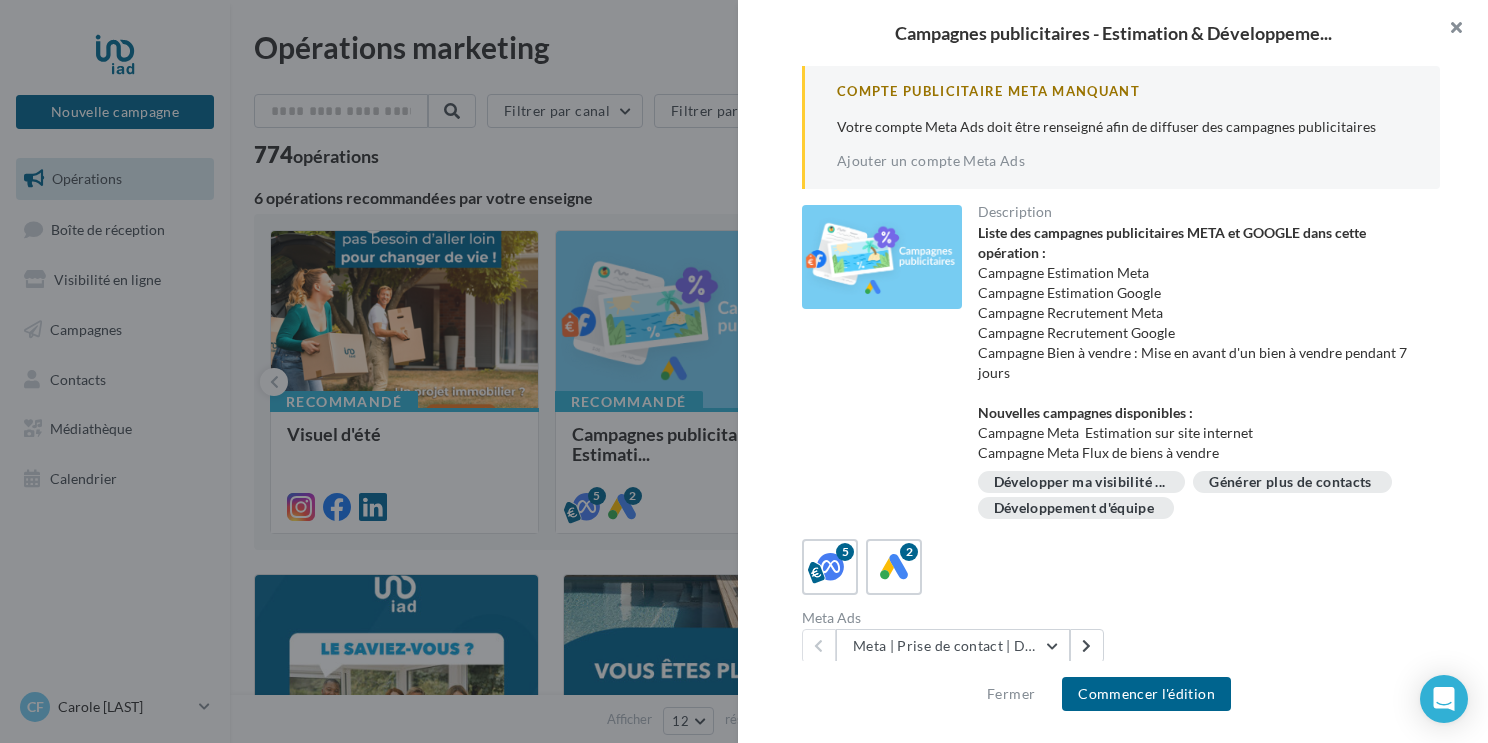 click at bounding box center (1448, 30) 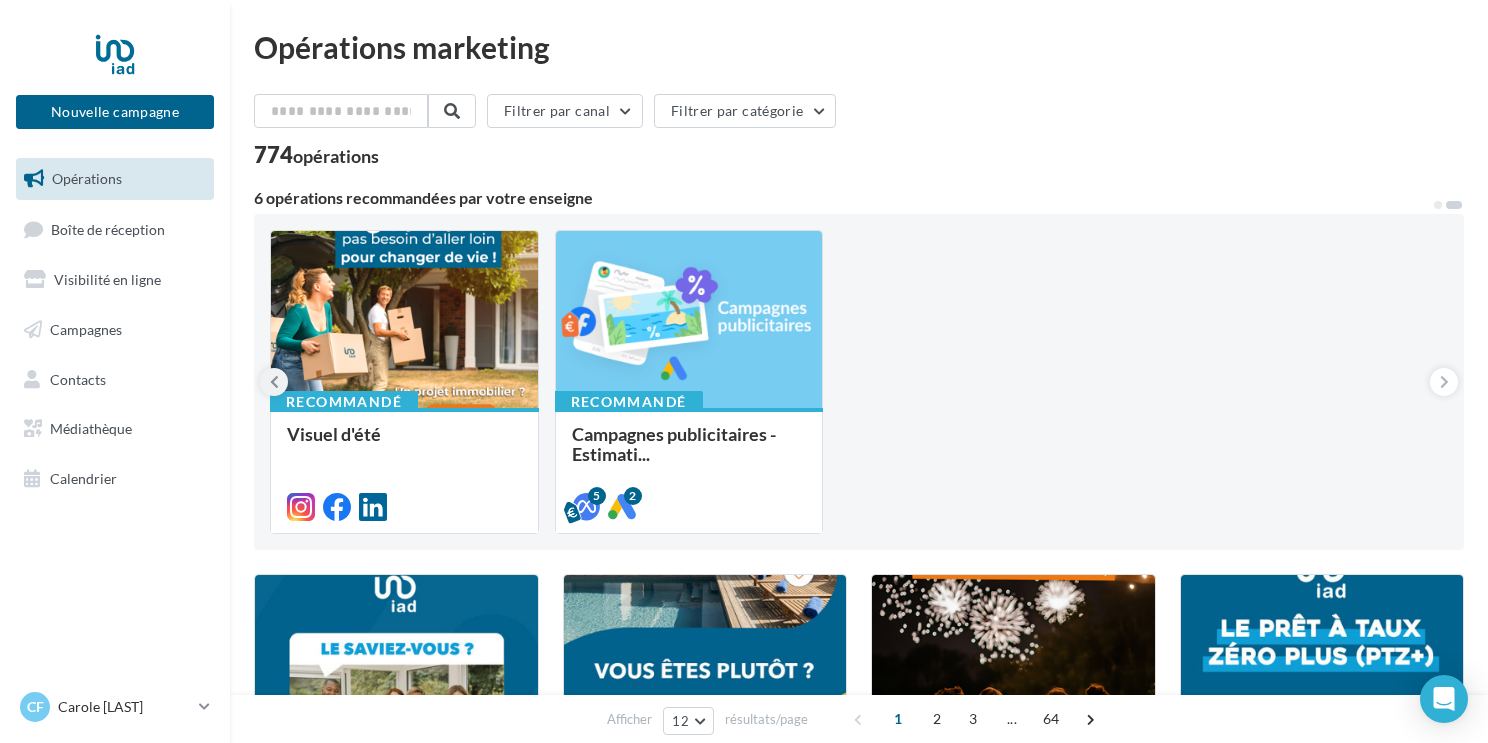click at bounding box center [274, 382] 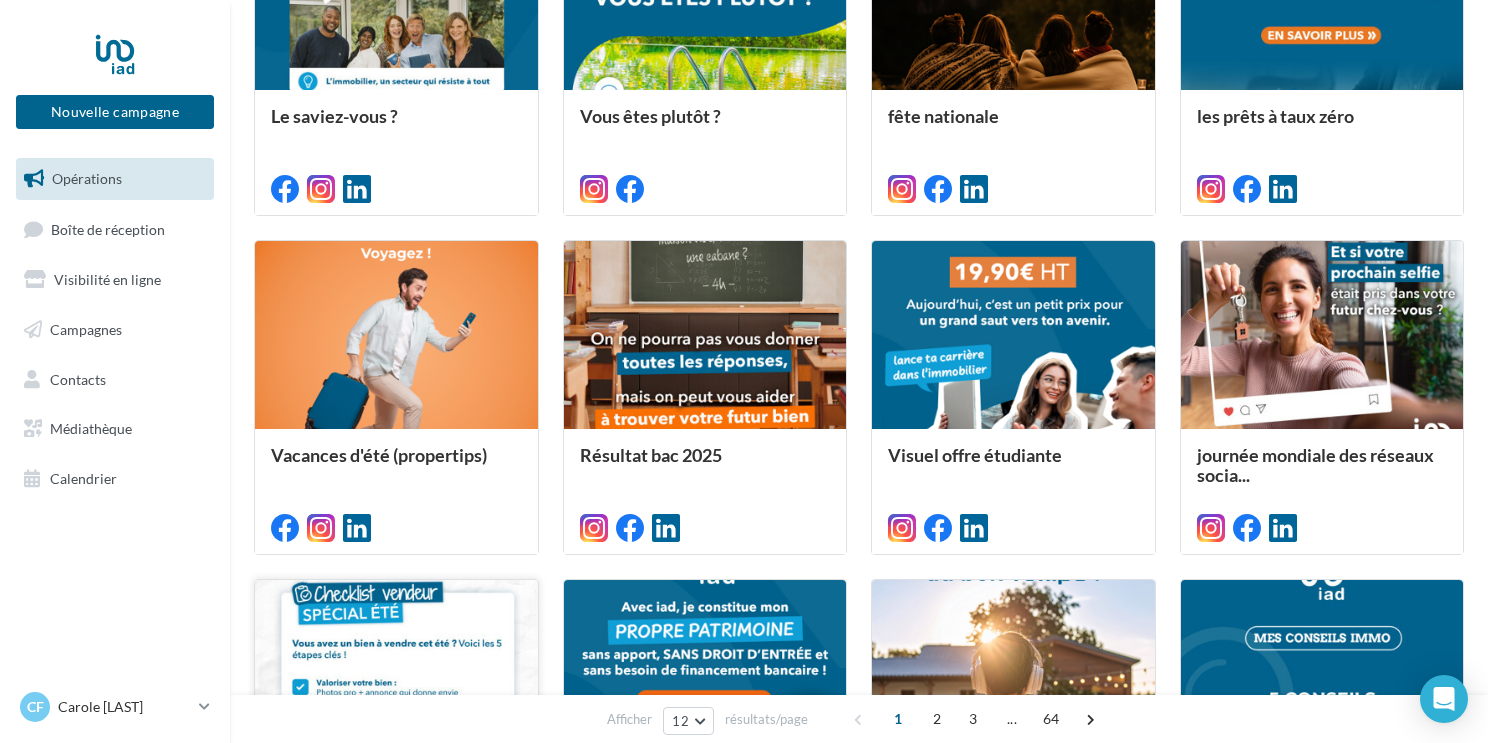 scroll, scrollTop: 676, scrollLeft: 0, axis: vertical 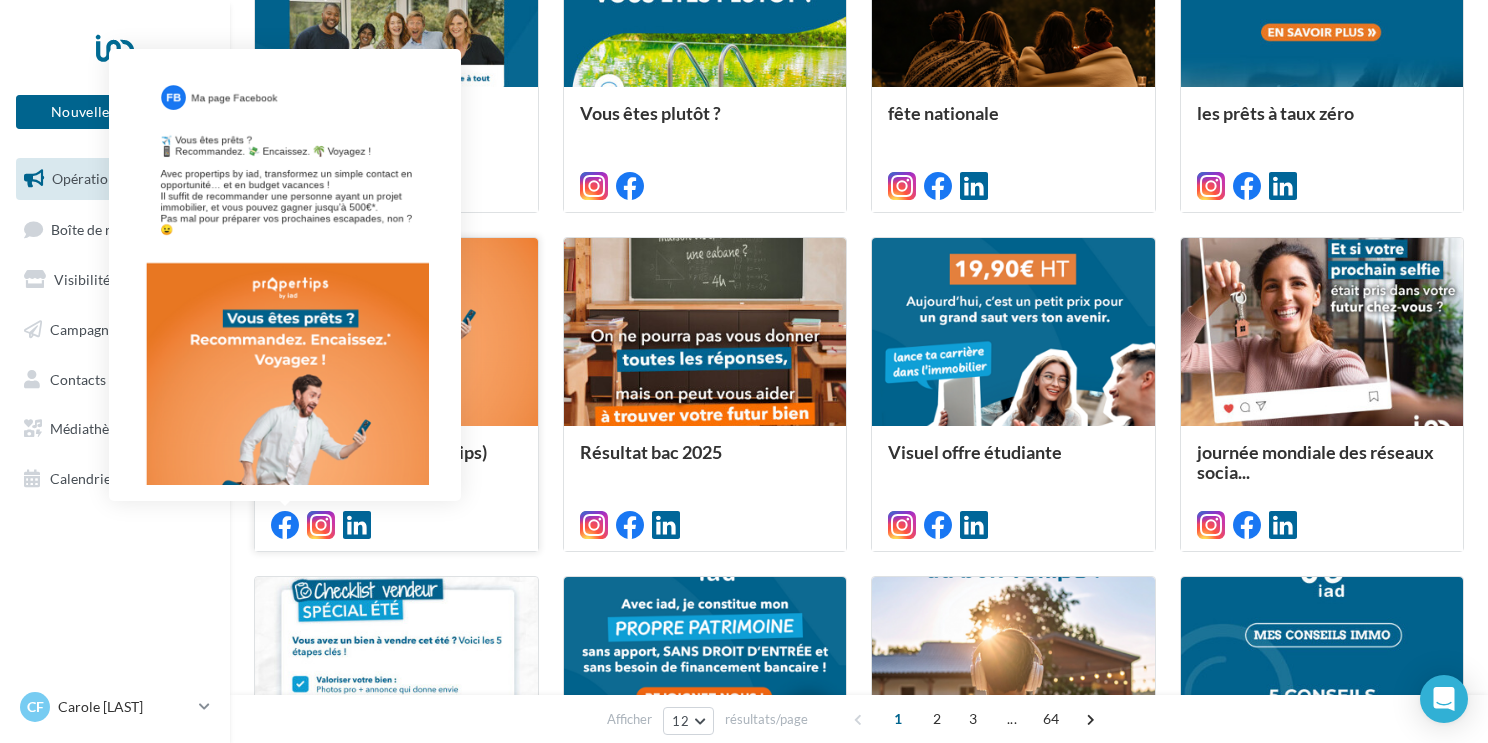 click at bounding box center [285, 525] 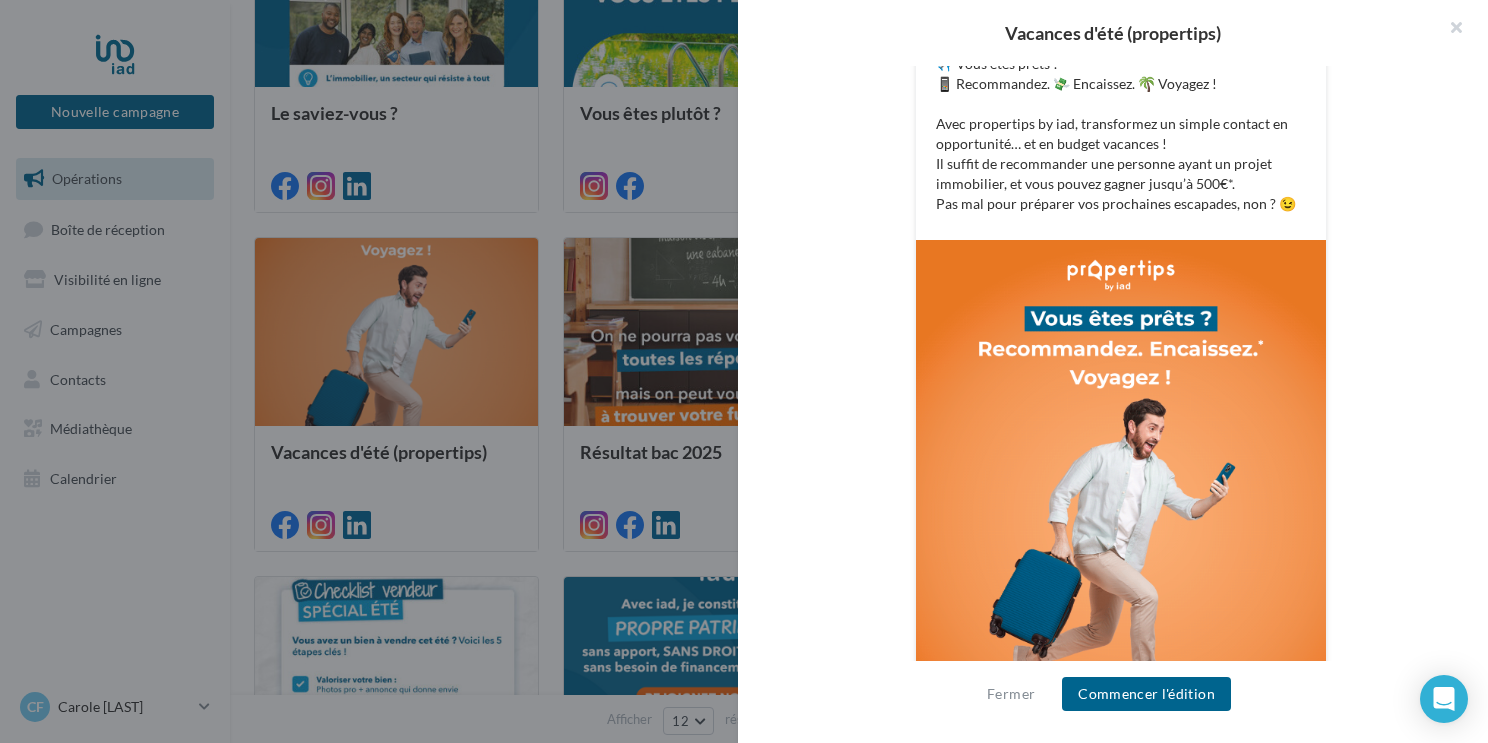 scroll, scrollTop: 538, scrollLeft: 0, axis: vertical 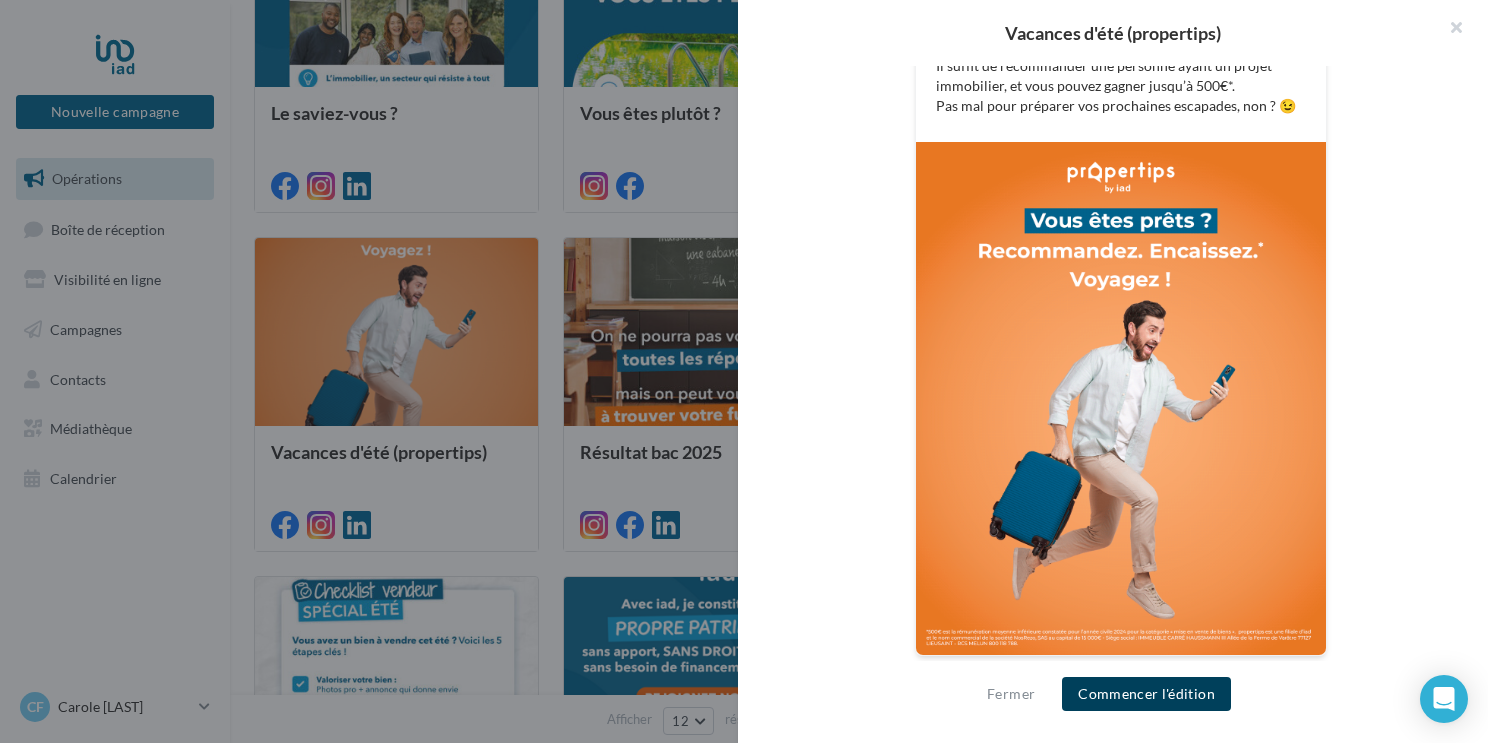 click on "Commencer l'édition" at bounding box center [1146, 694] 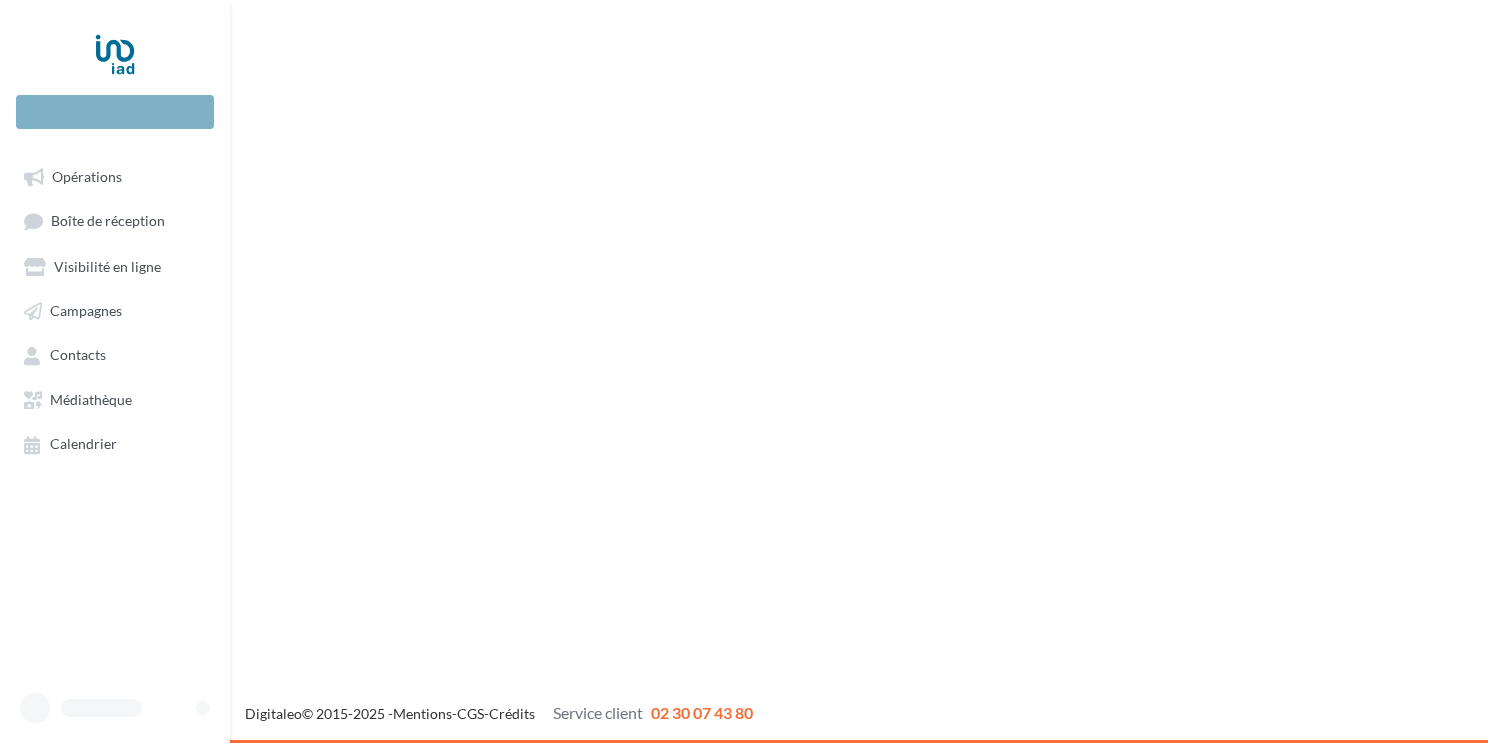 scroll, scrollTop: 0, scrollLeft: 0, axis: both 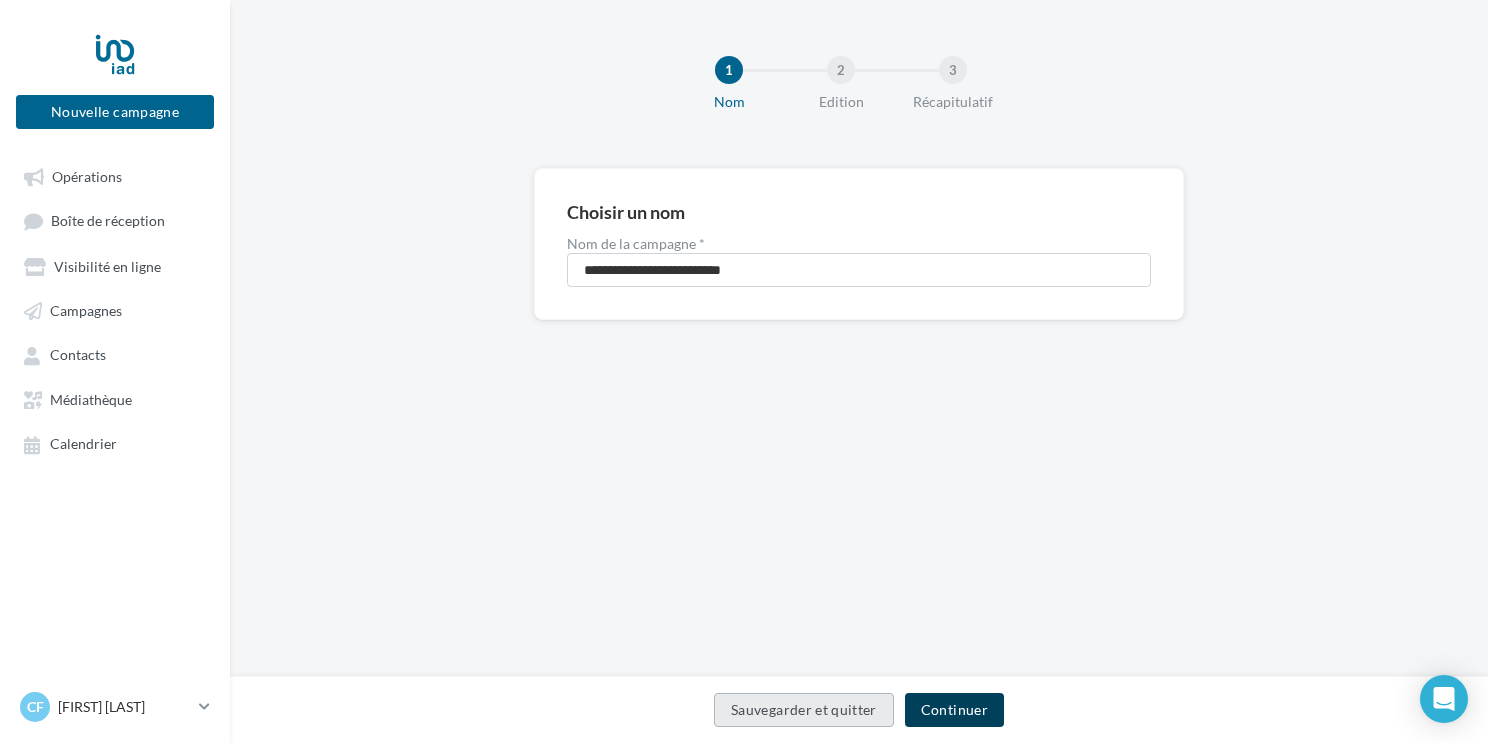 click on "Continuer" at bounding box center [954, 710] 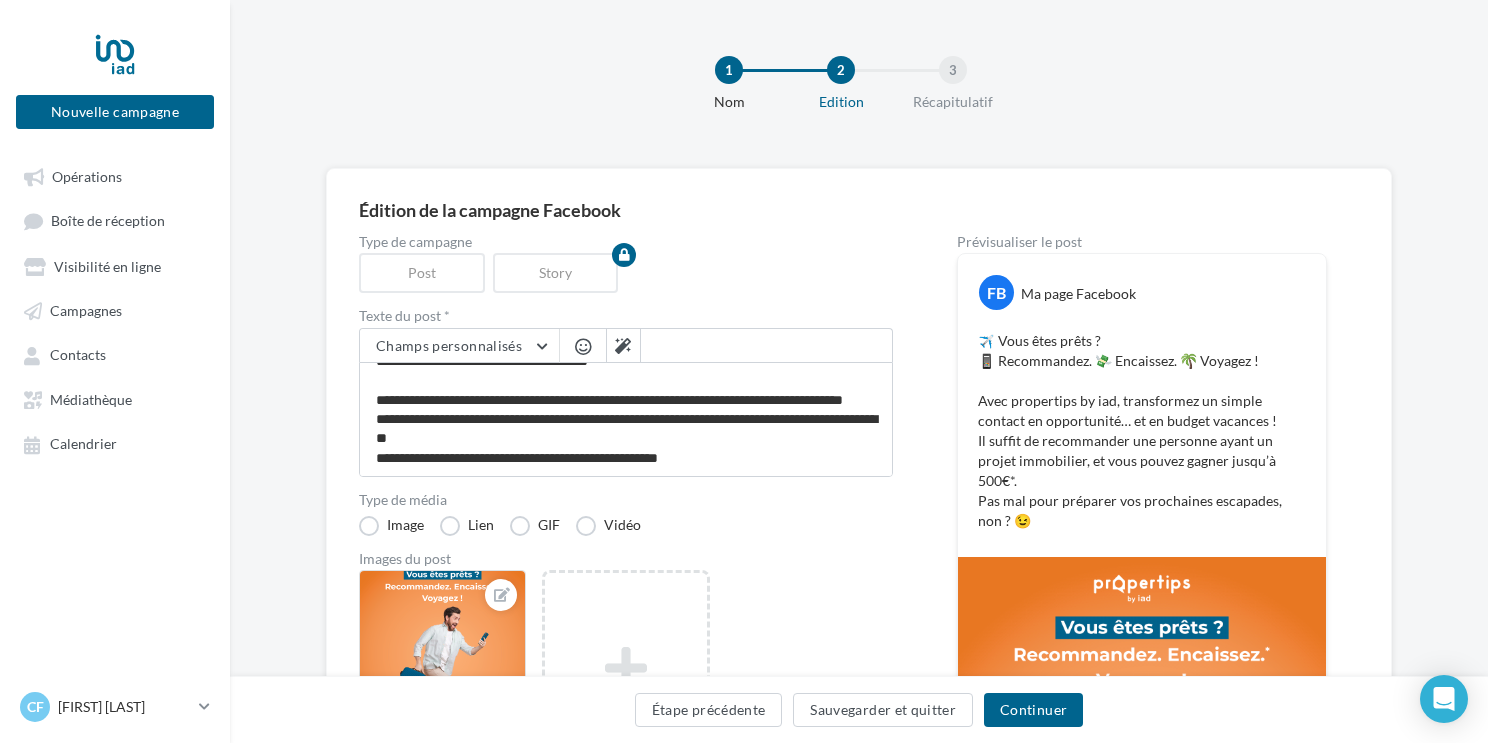 scroll, scrollTop: 56, scrollLeft: 0, axis: vertical 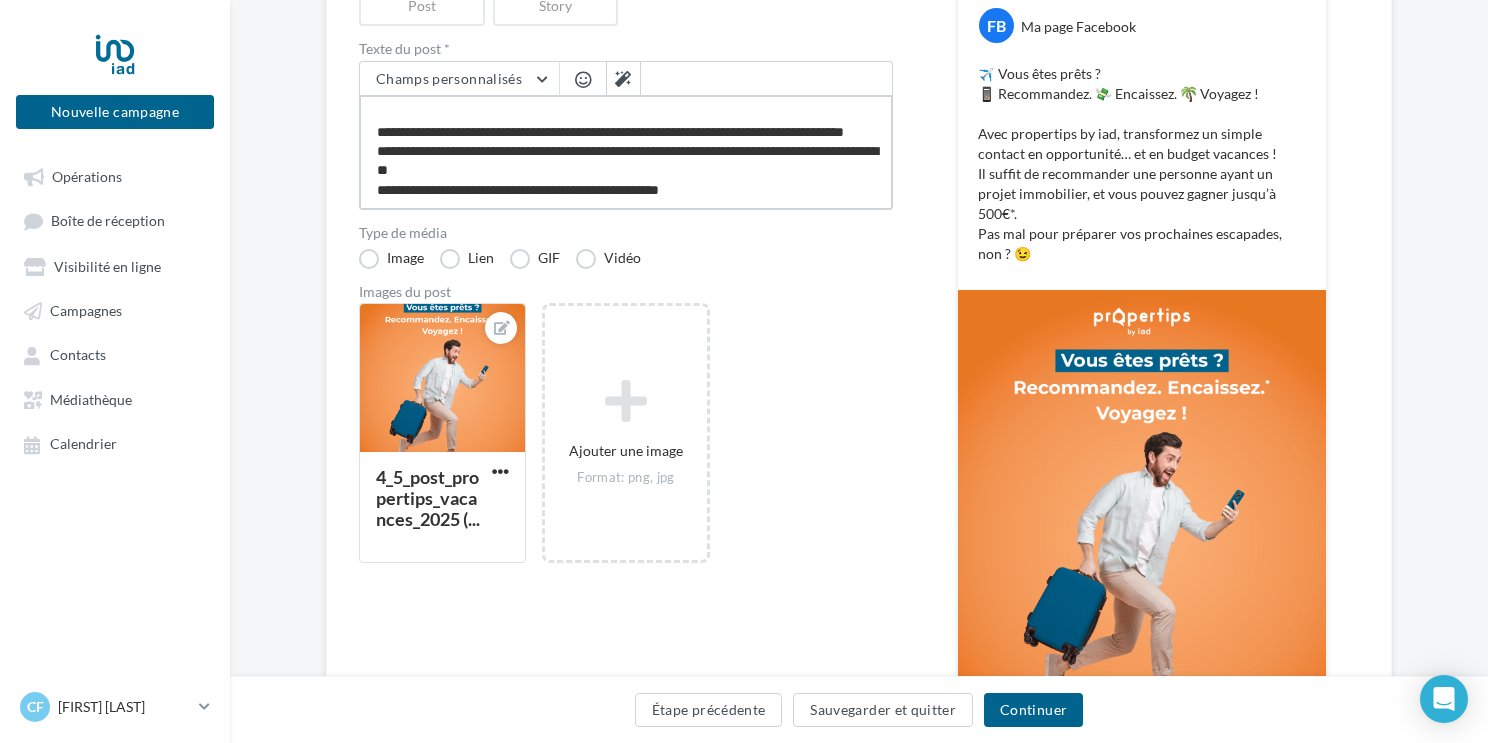 click on "**********" at bounding box center (626, 152) 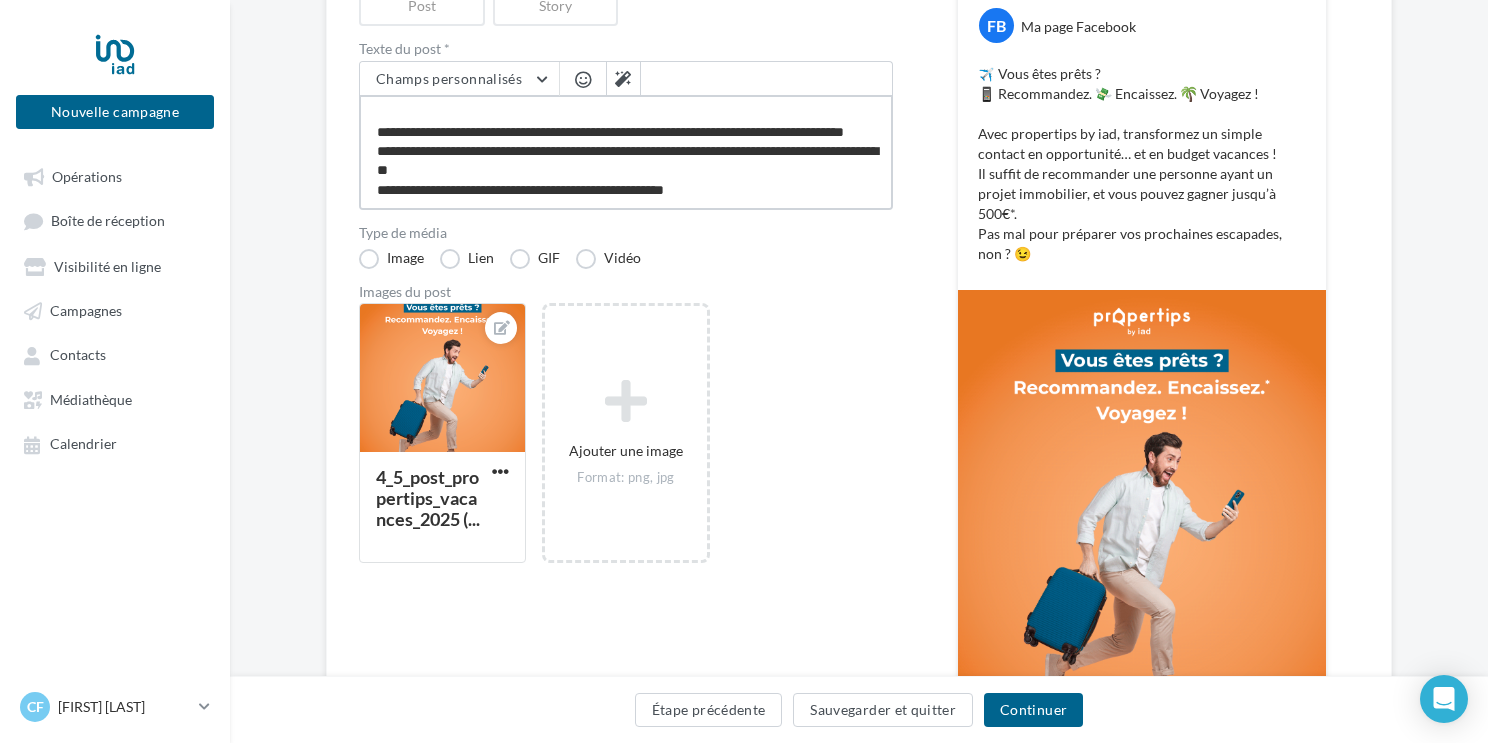 type on "**********" 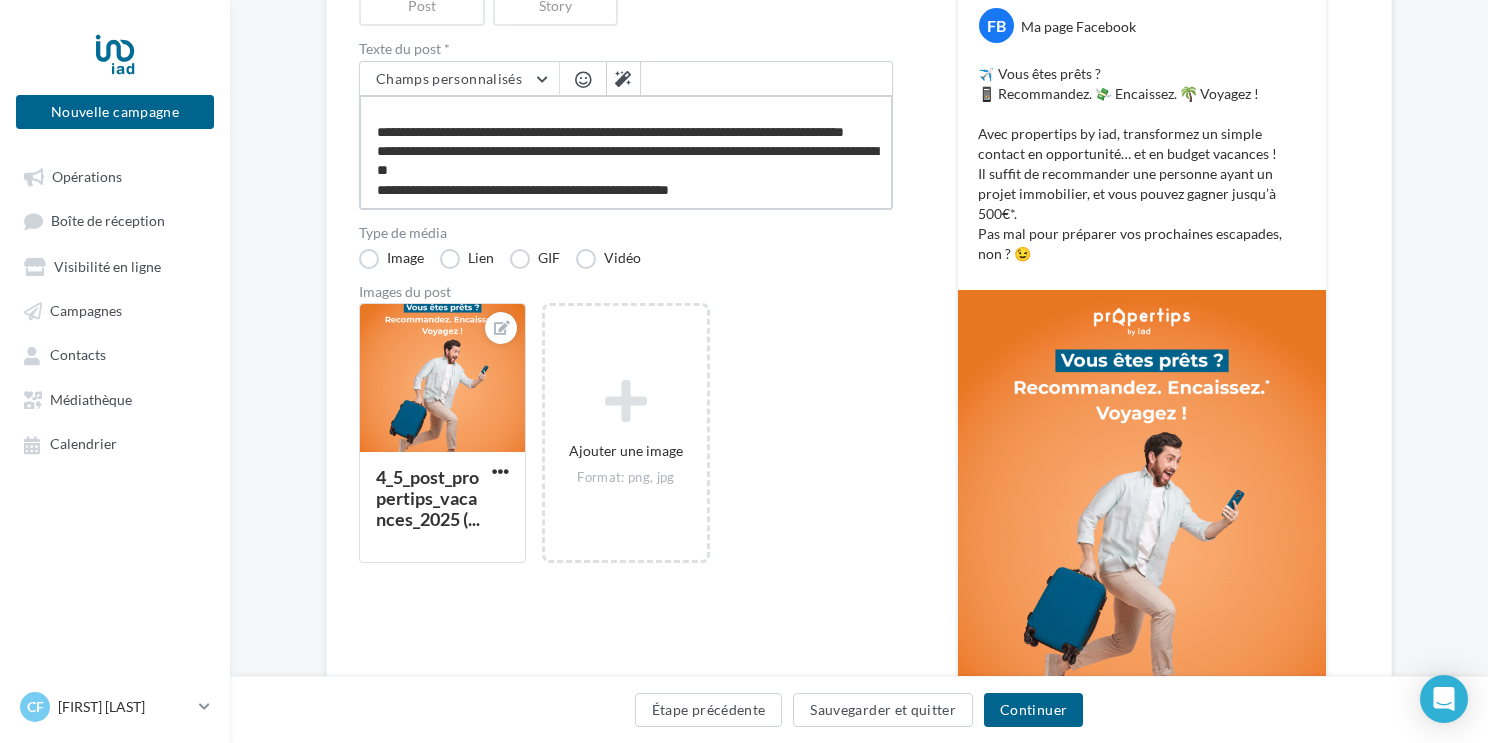 scroll, scrollTop: 87, scrollLeft: 0, axis: vertical 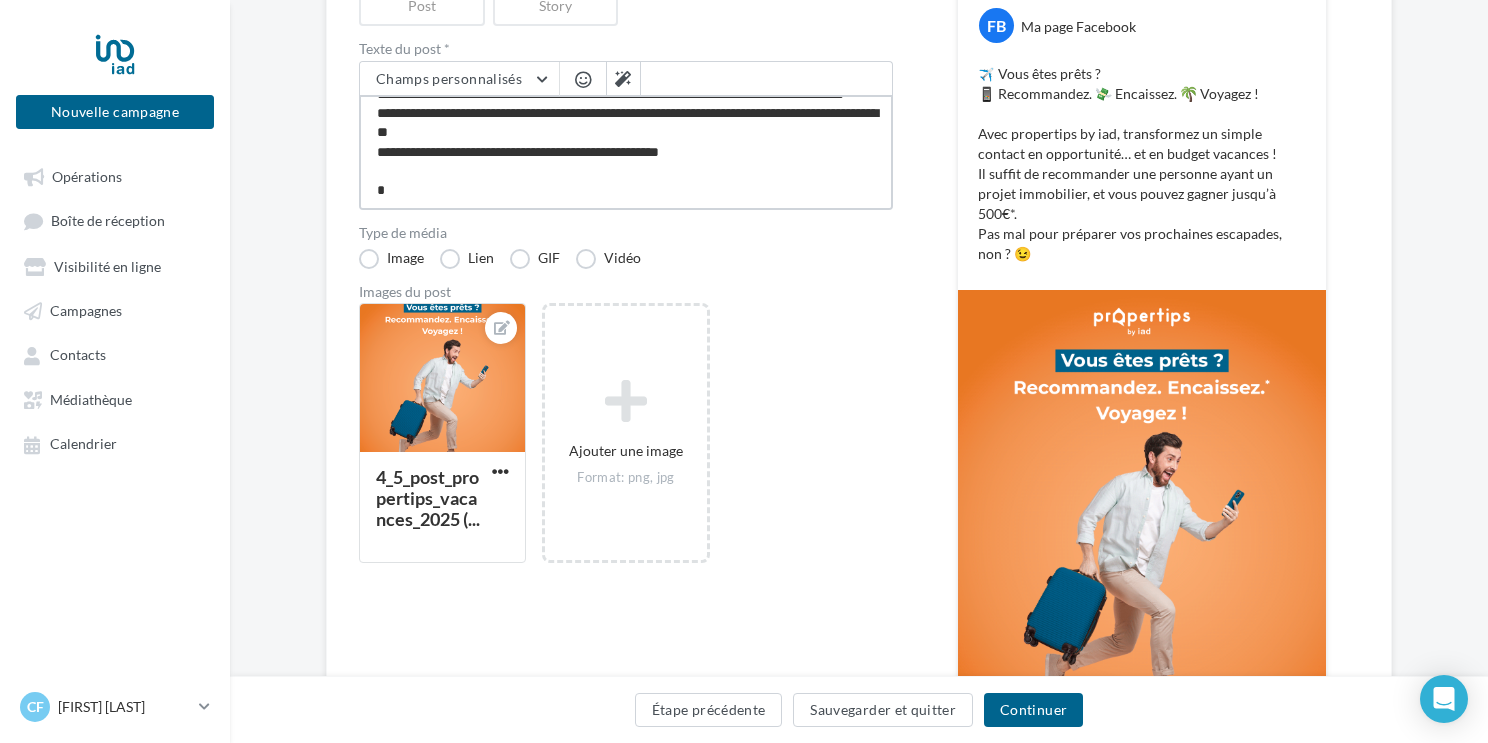 type on "**********" 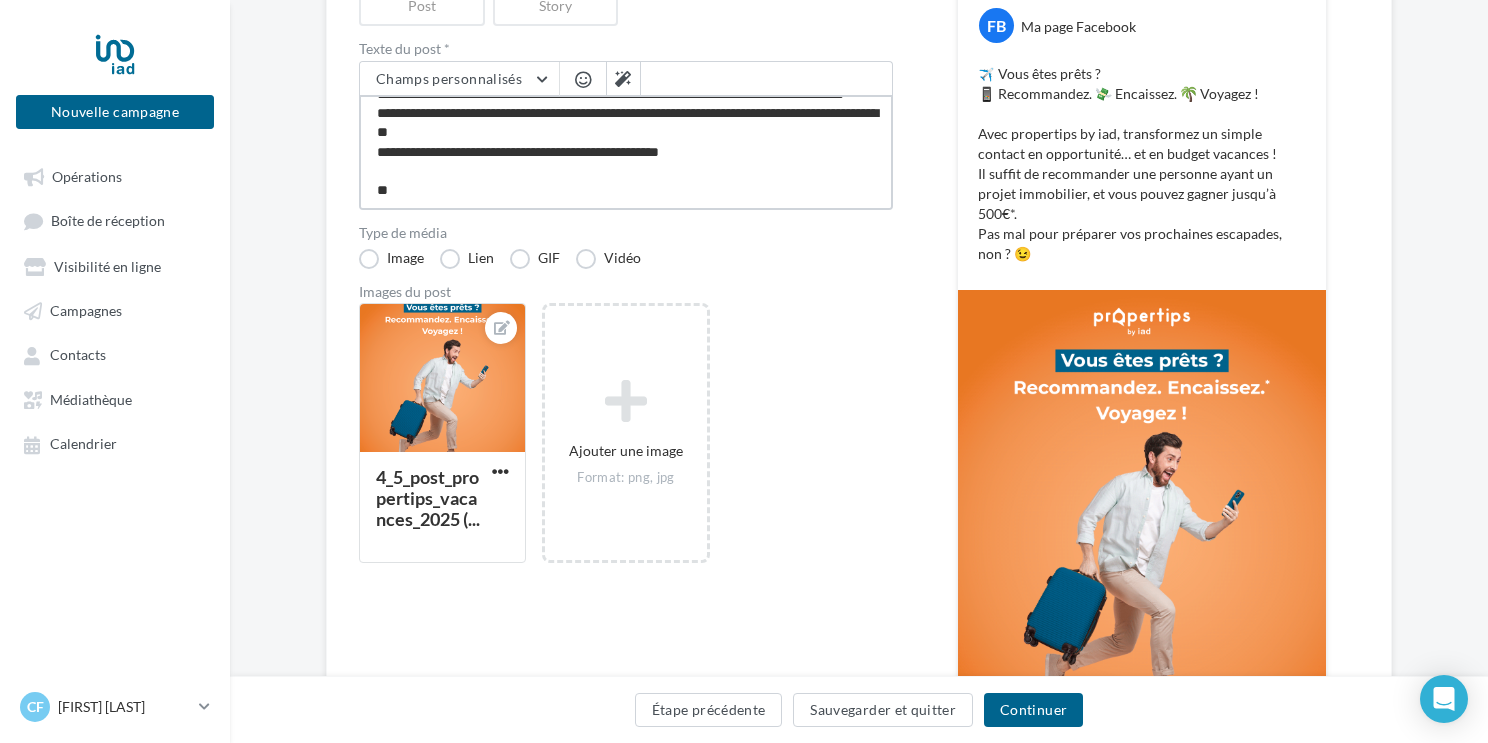 type on "**********" 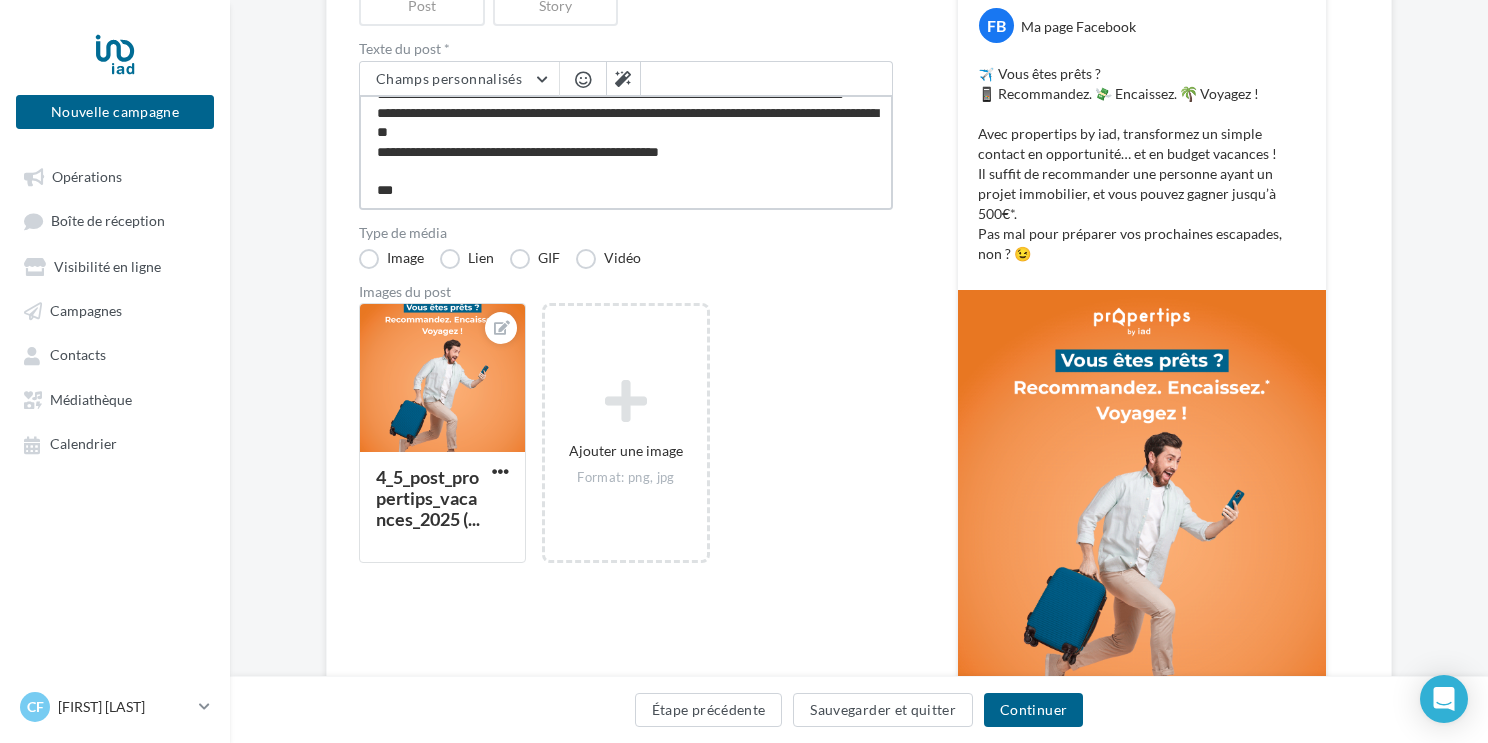type on "**********" 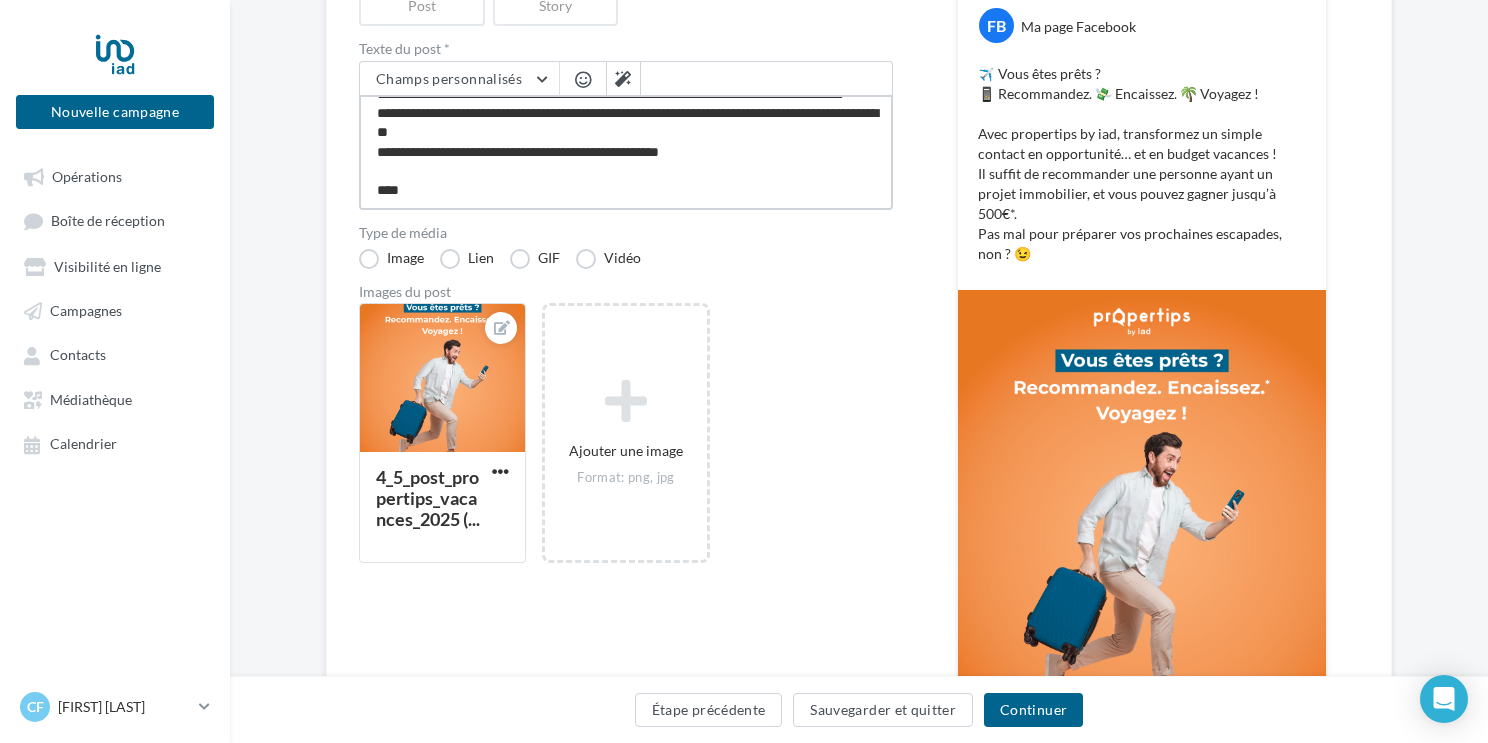 type on "**********" 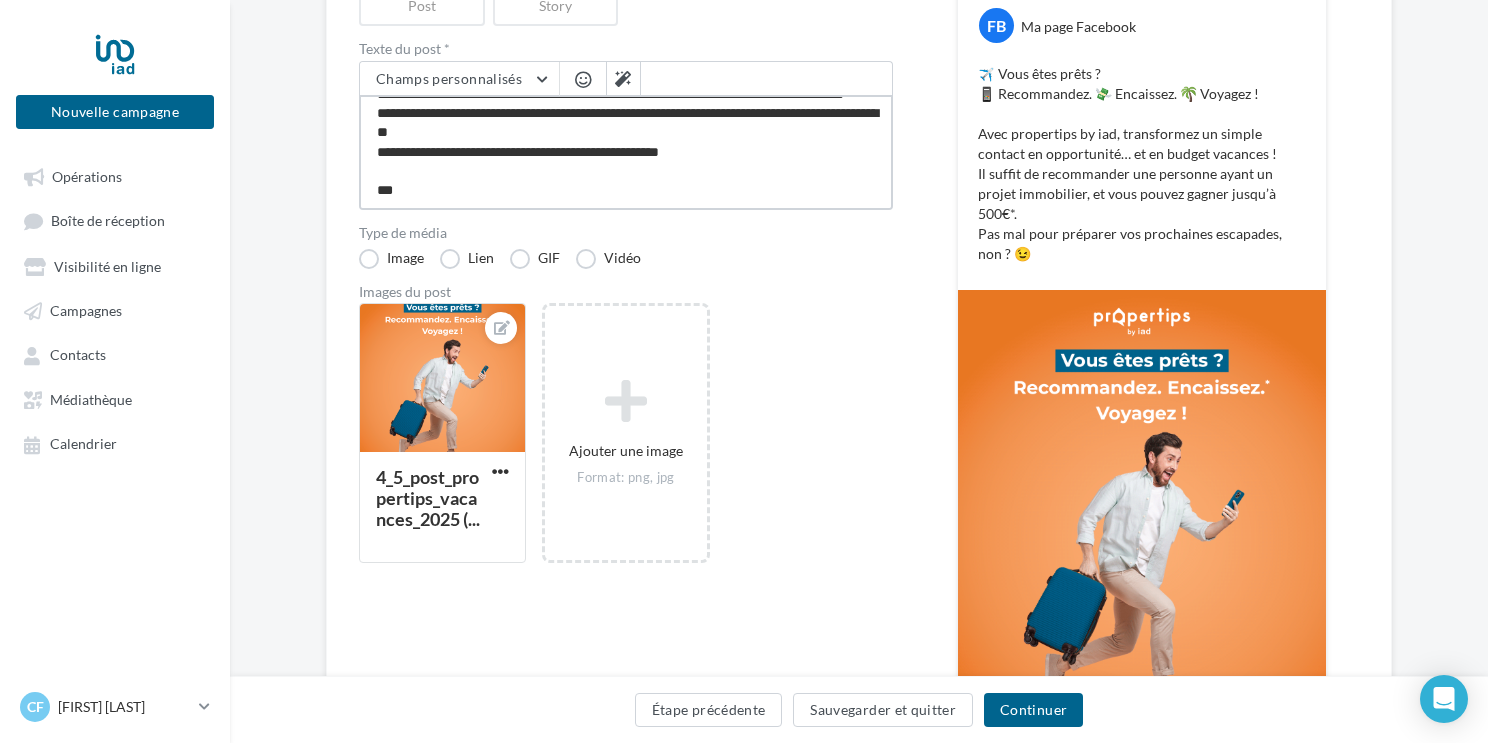 type on "**********" 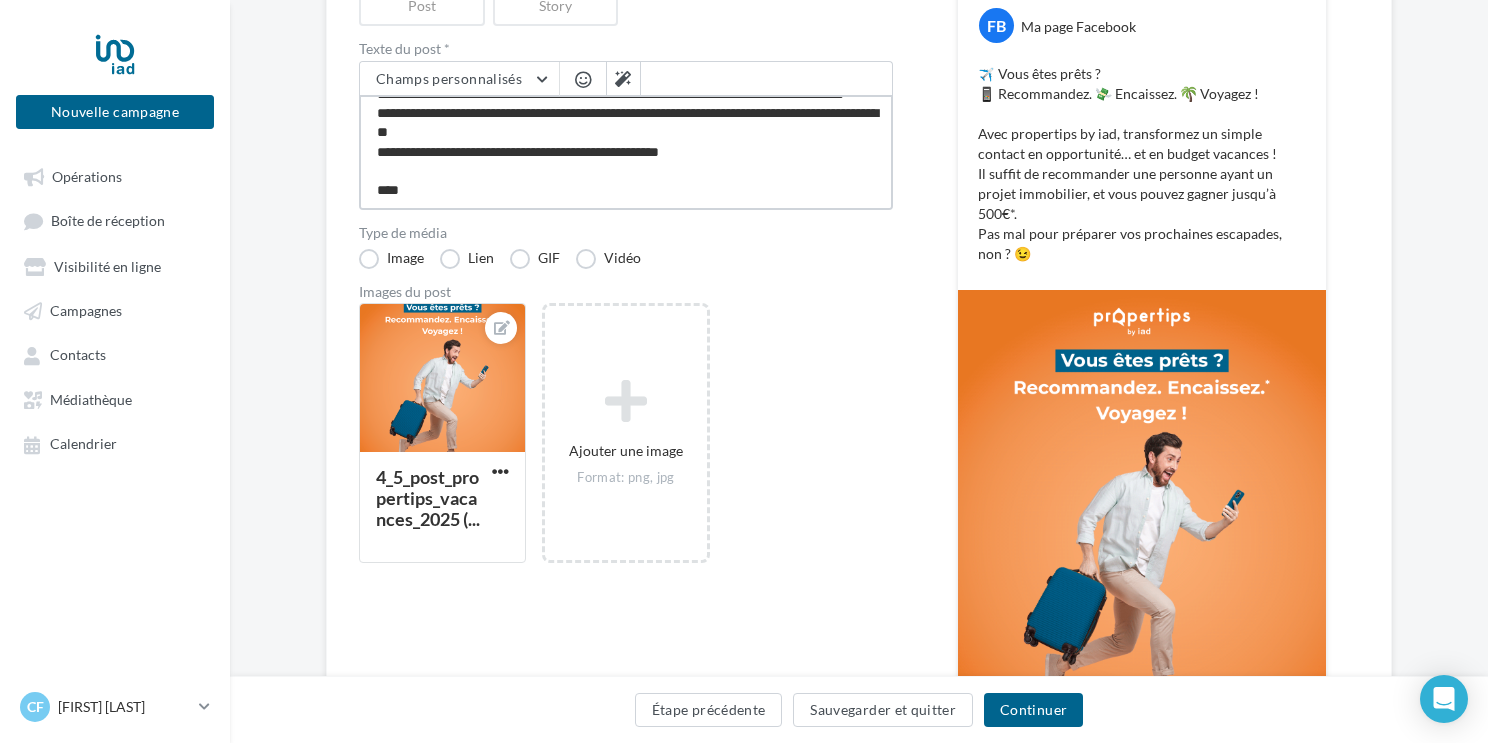 type on "**********" 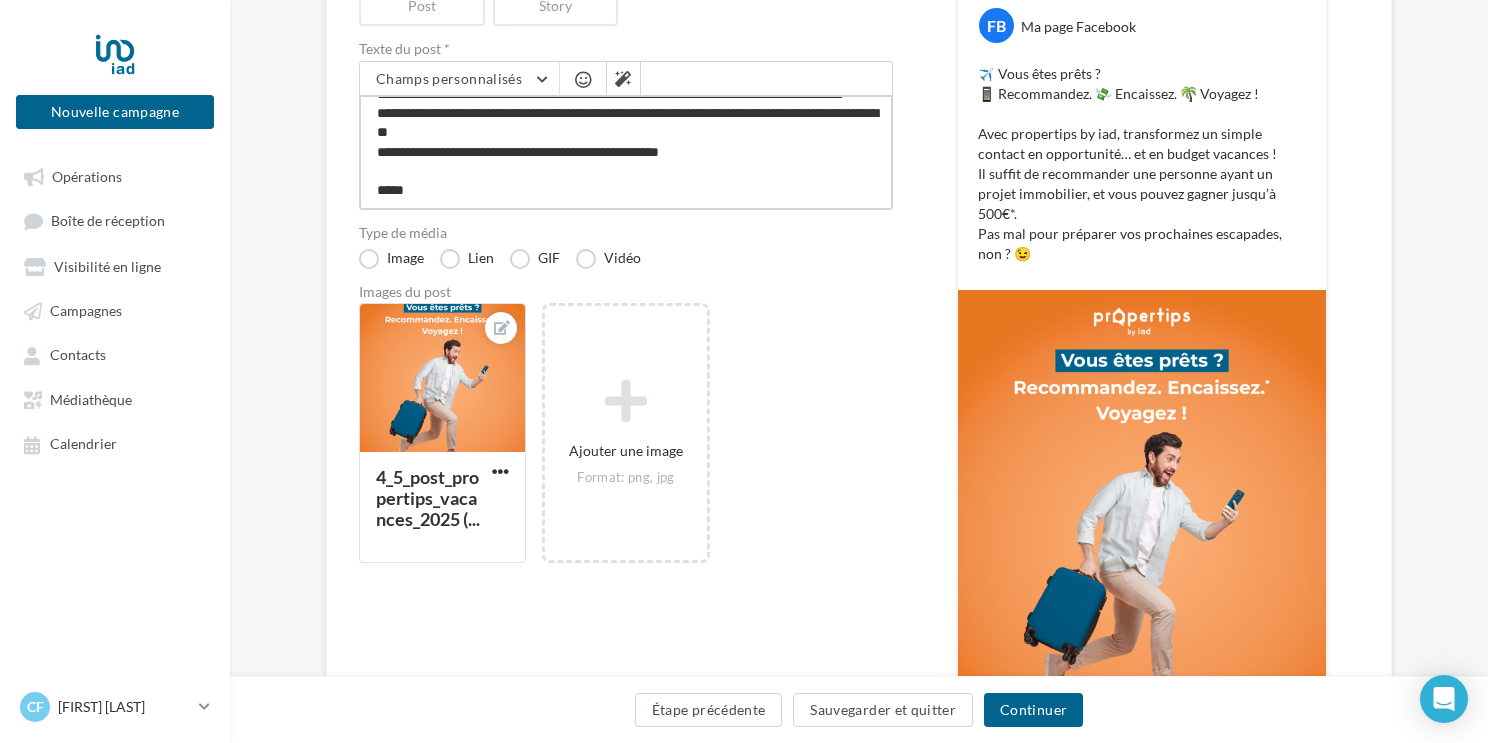 type on "**********" 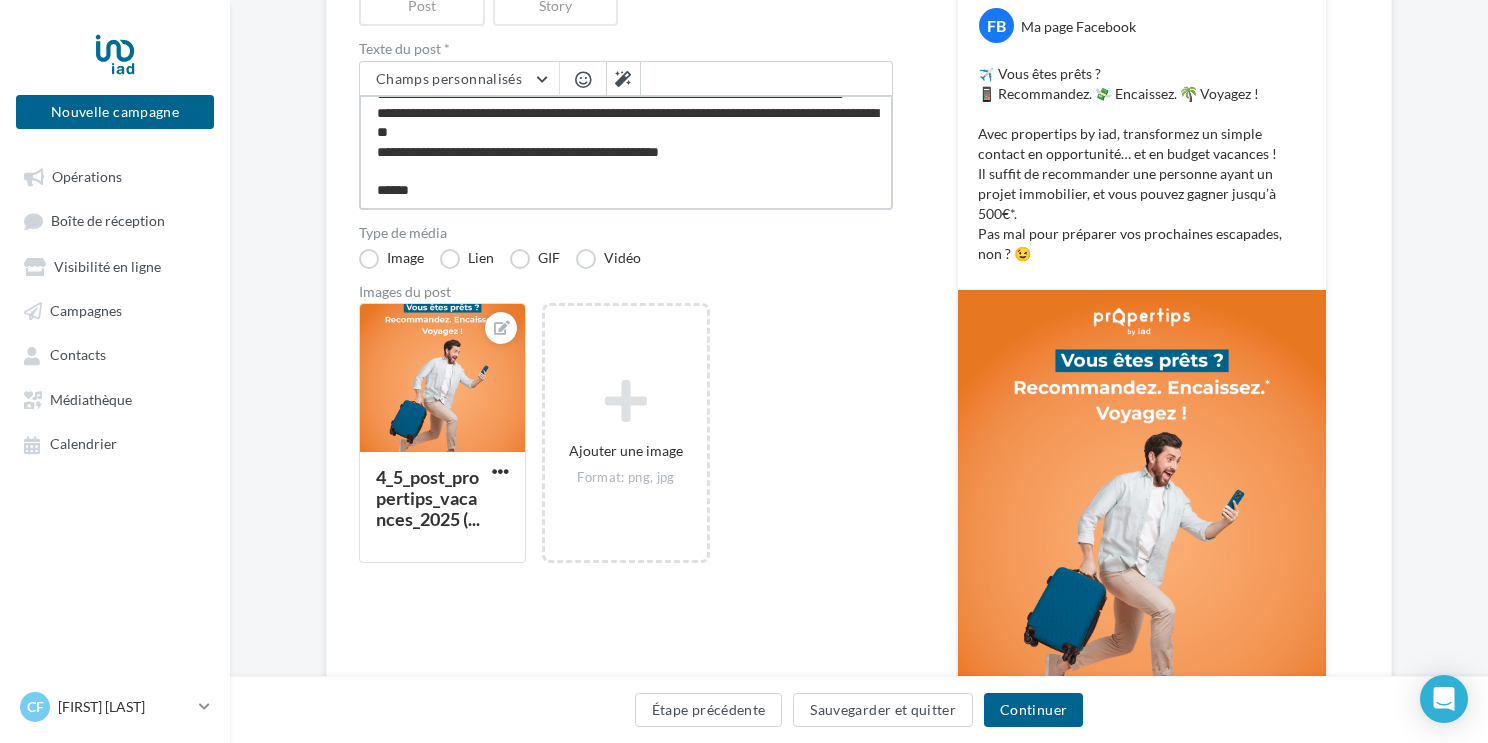 type on "**********" 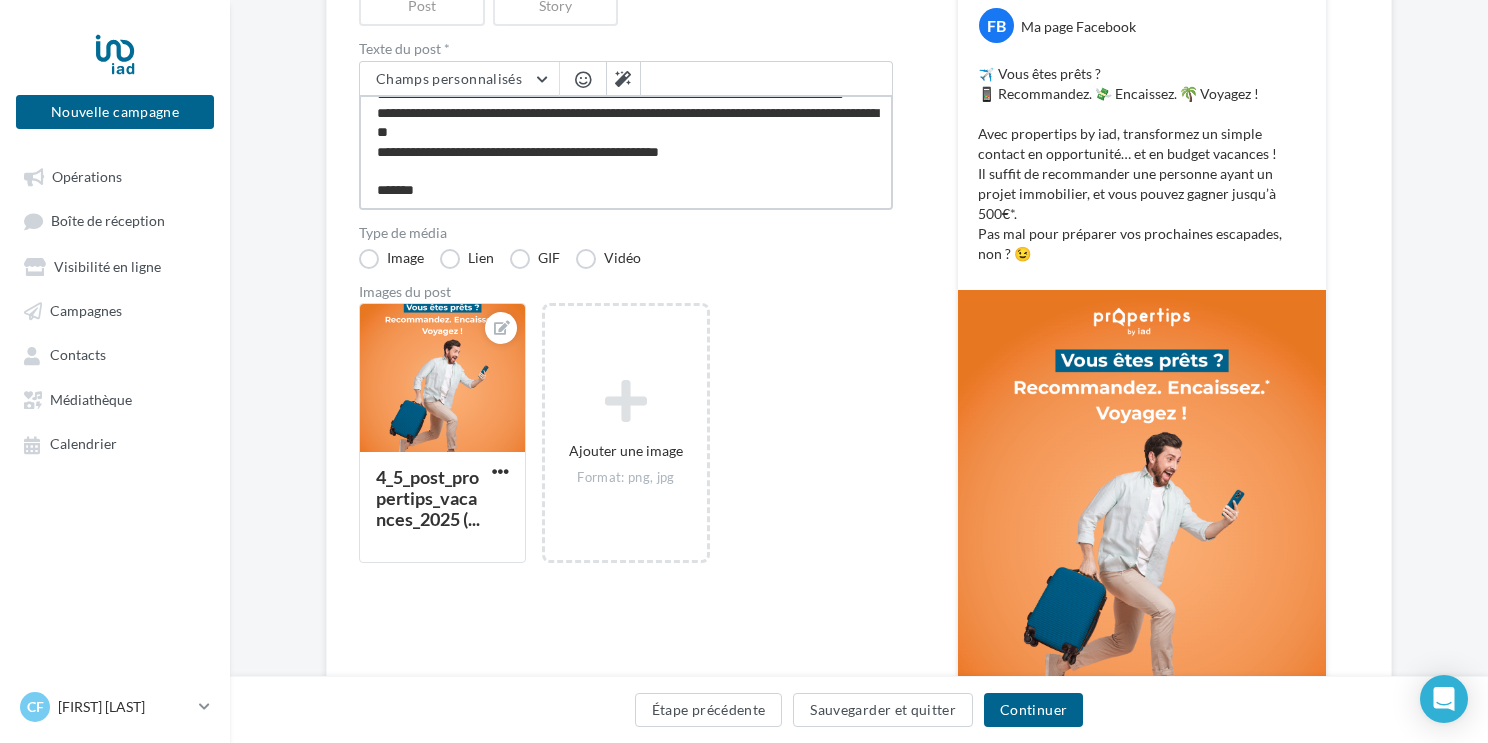 type on "**********" 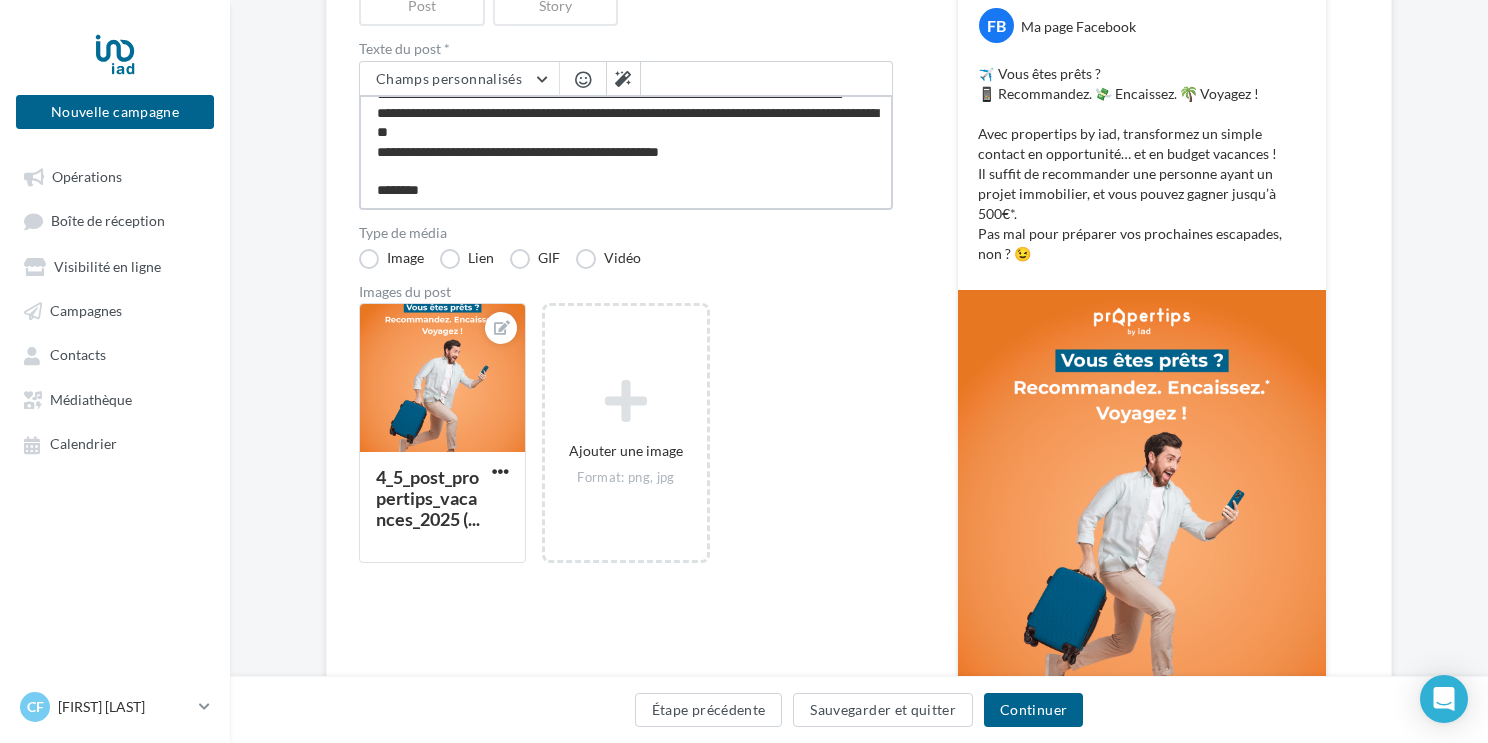 type on "**********" 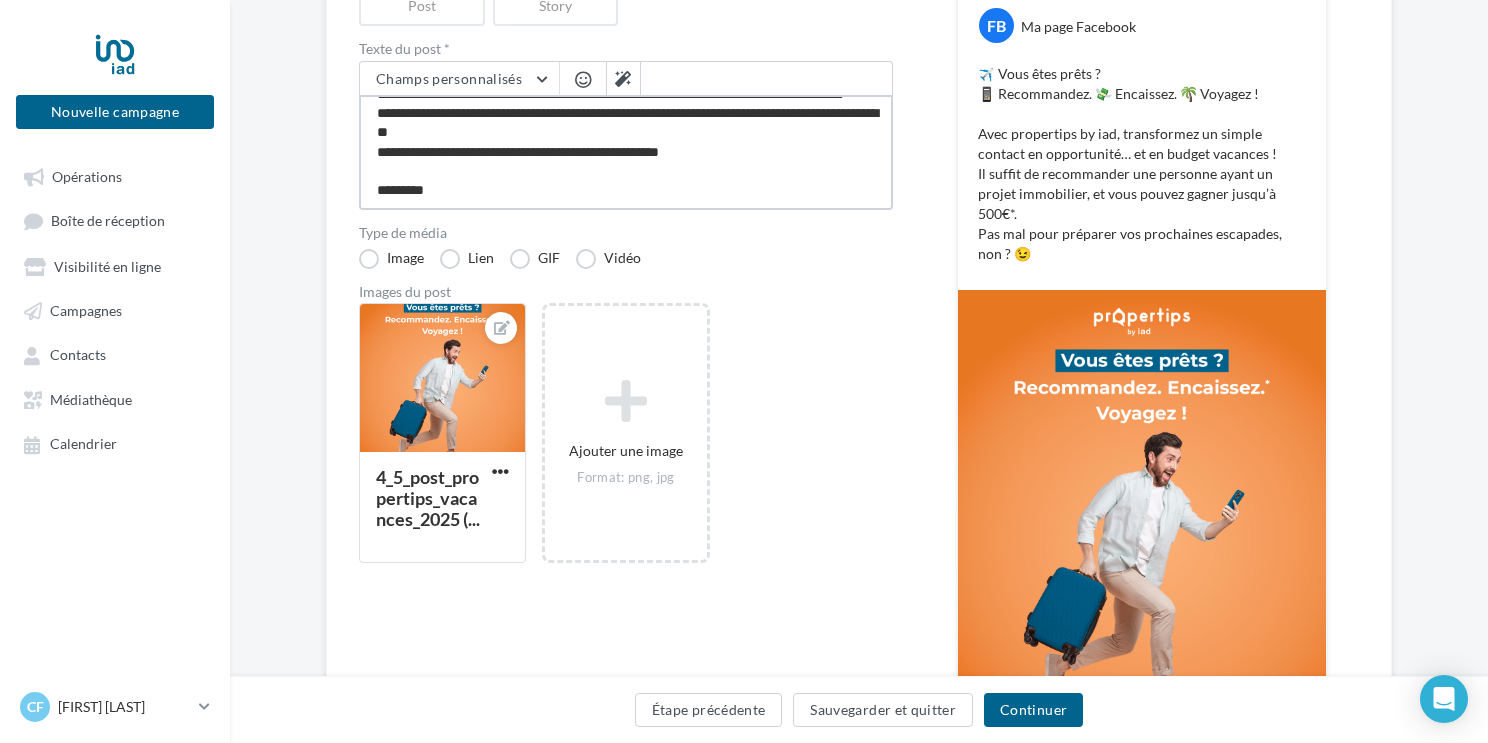 type on "**********" 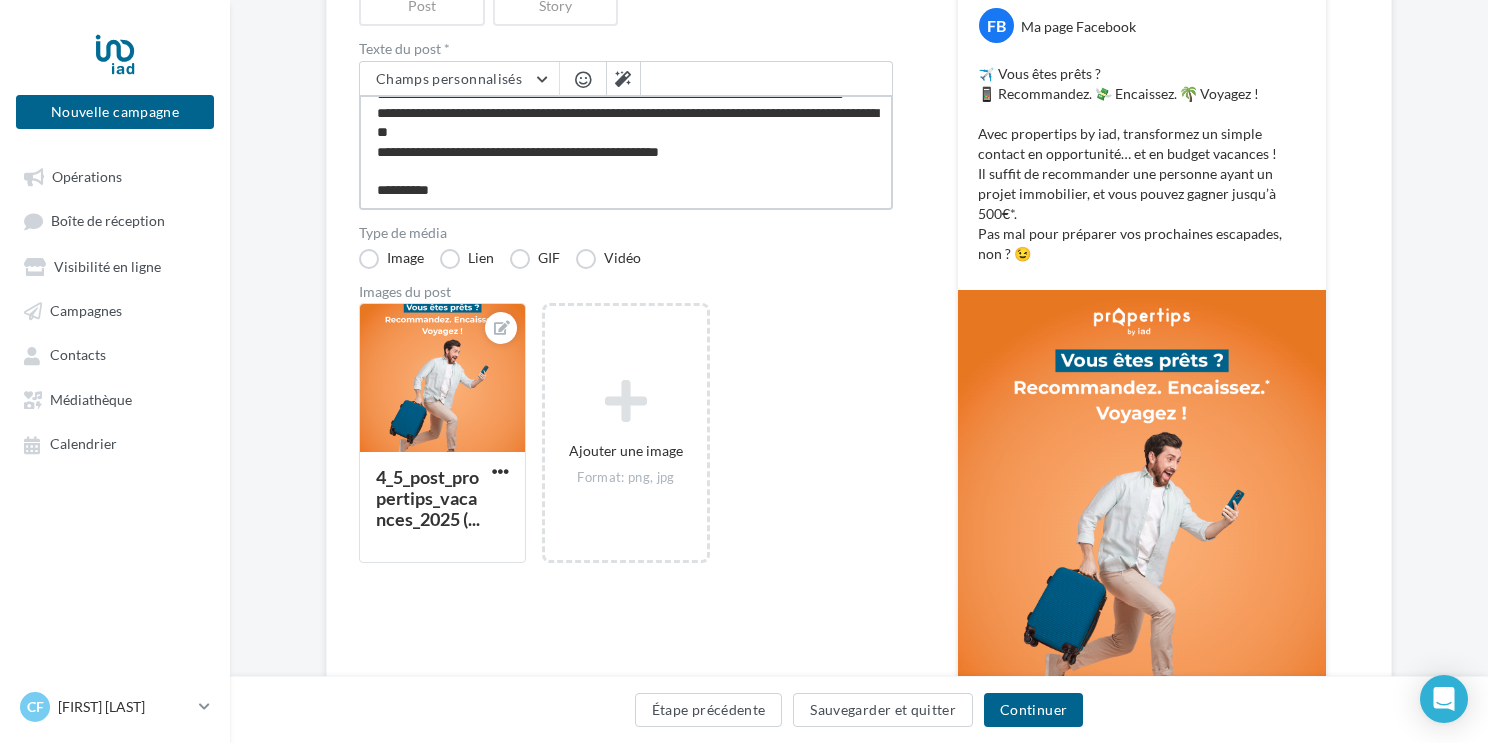 type on "**********" 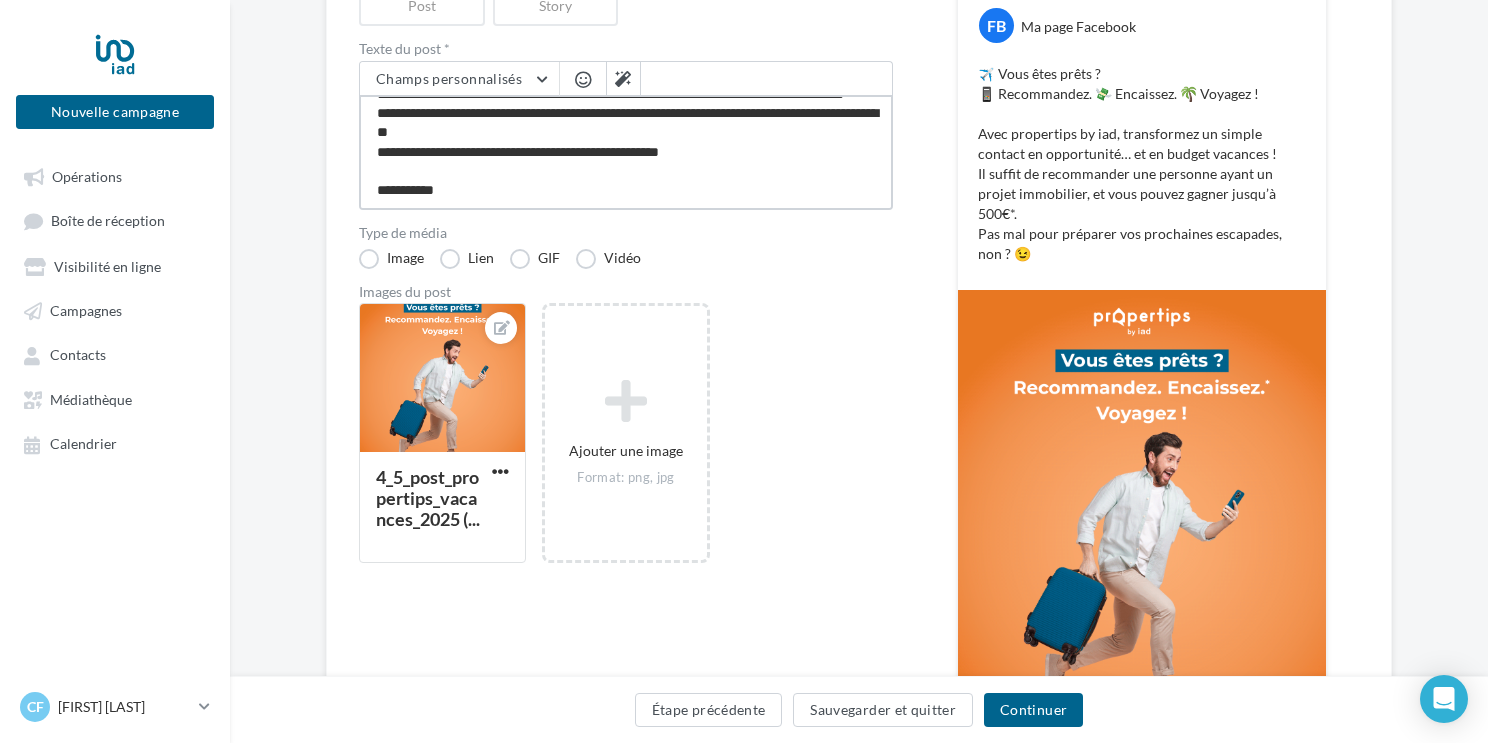 type on "**********" 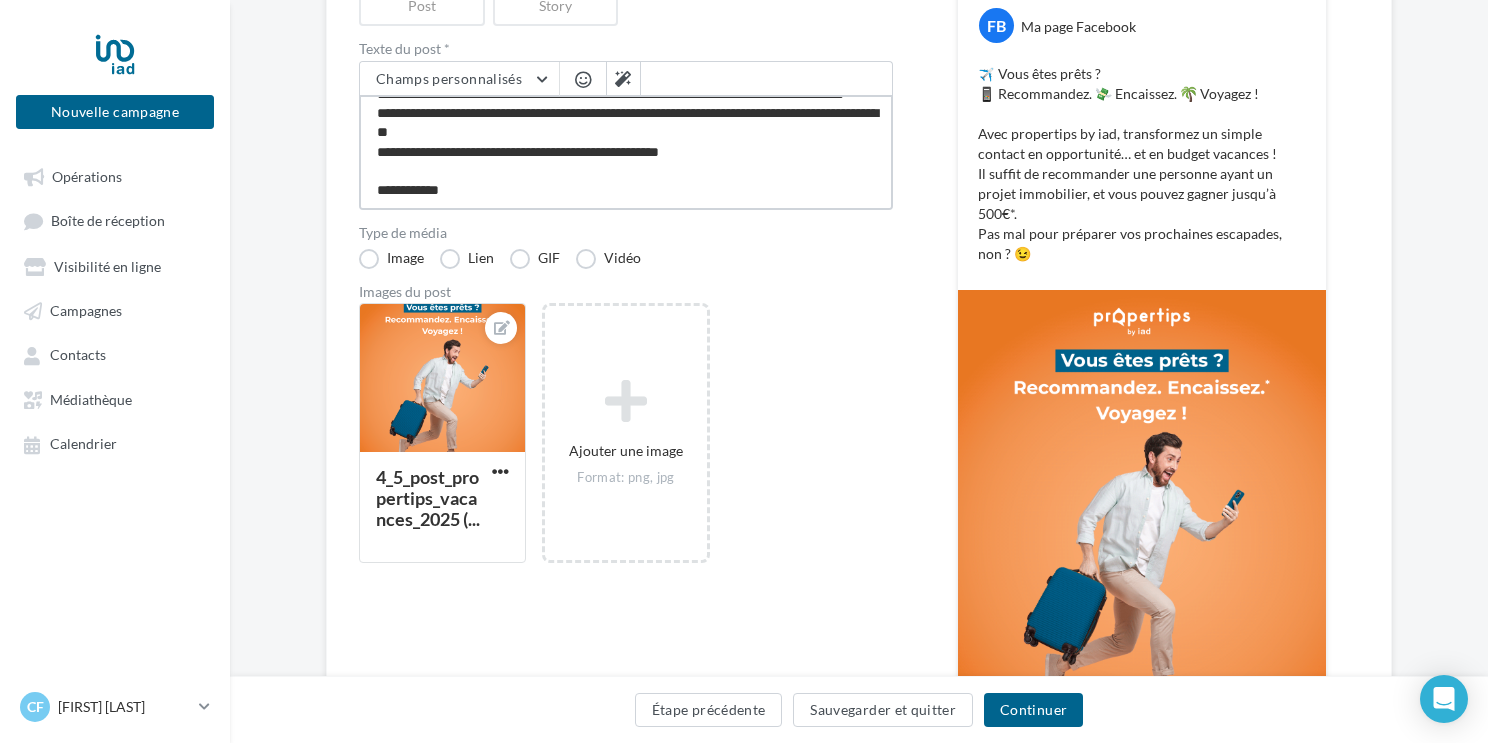 type on "**********" 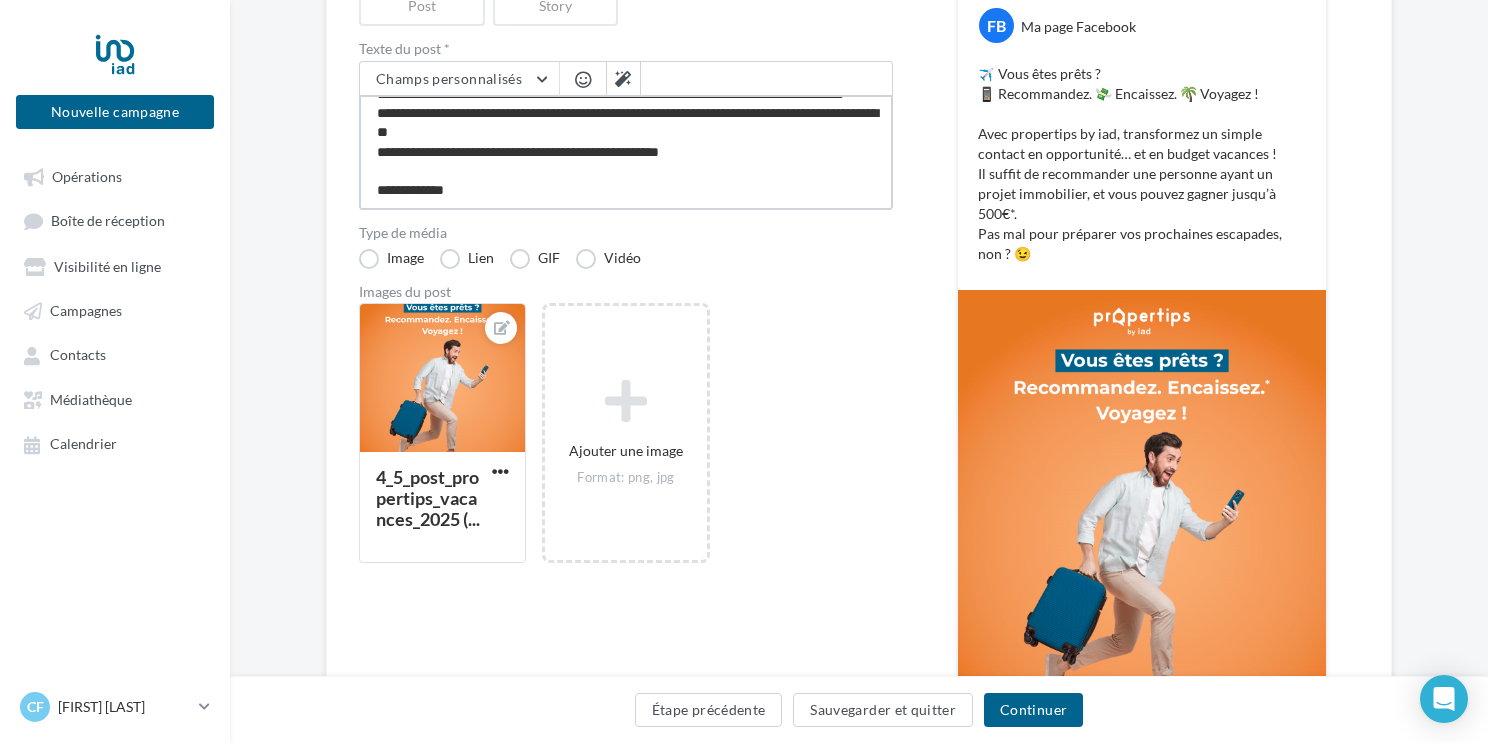 type on "**********" 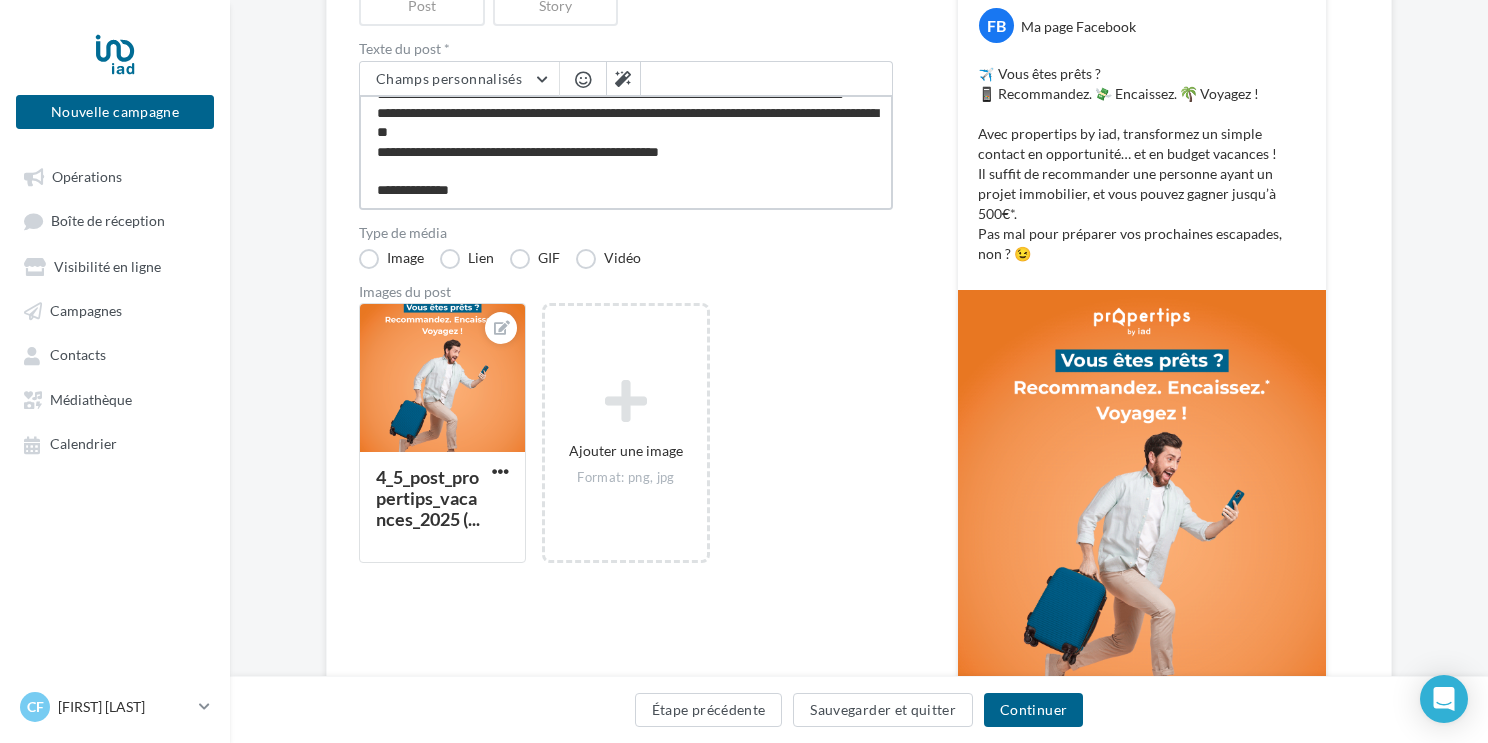 type on "**********" 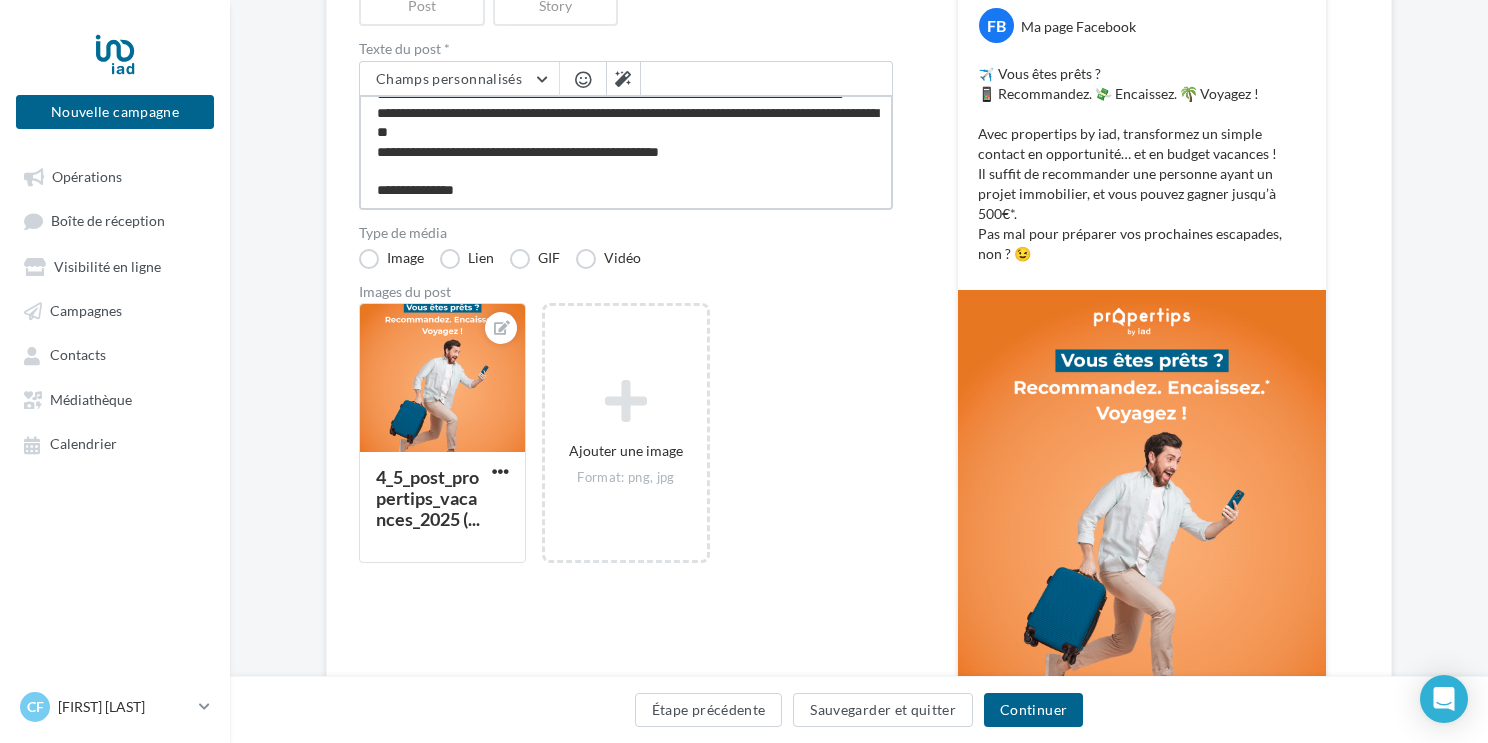 type on "**********" 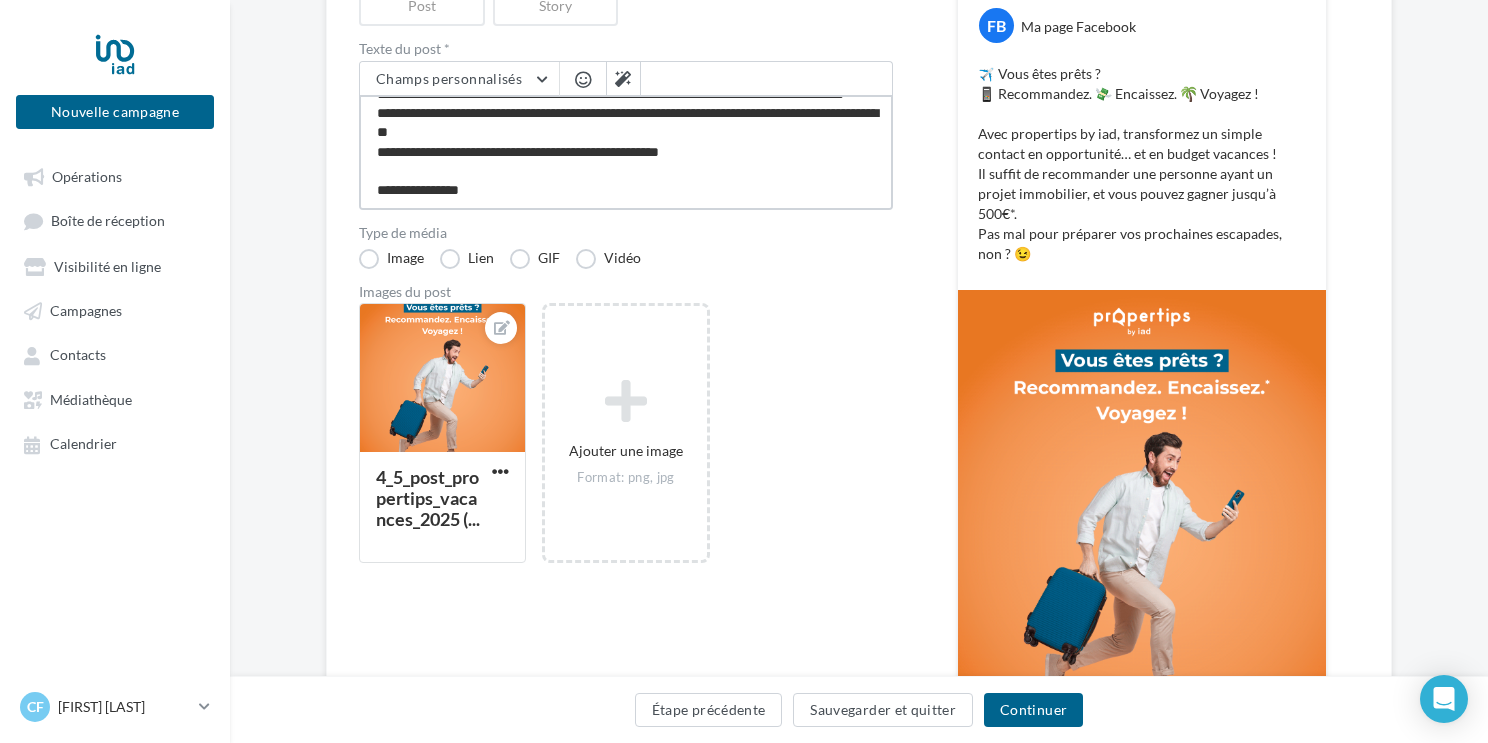 type on "**********" 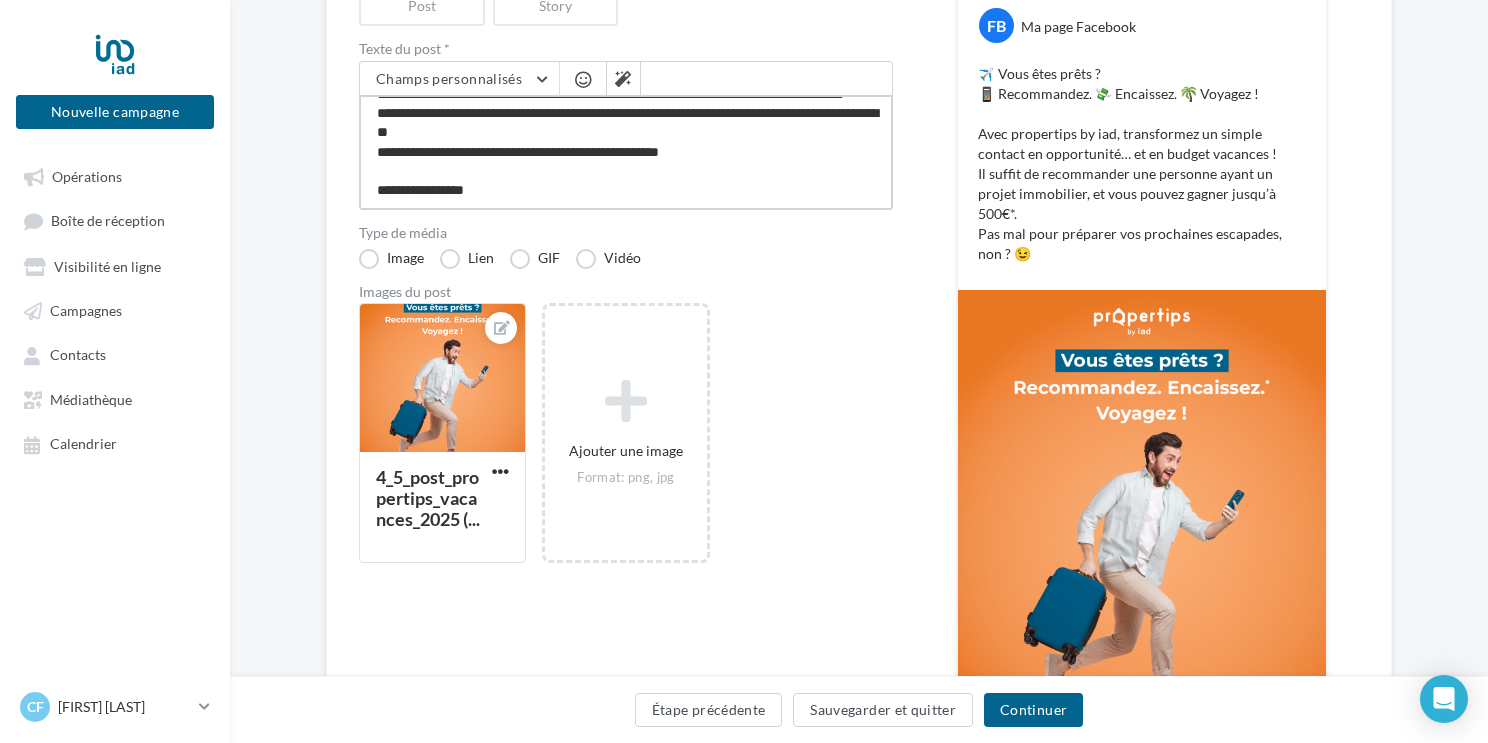 type on "**********" 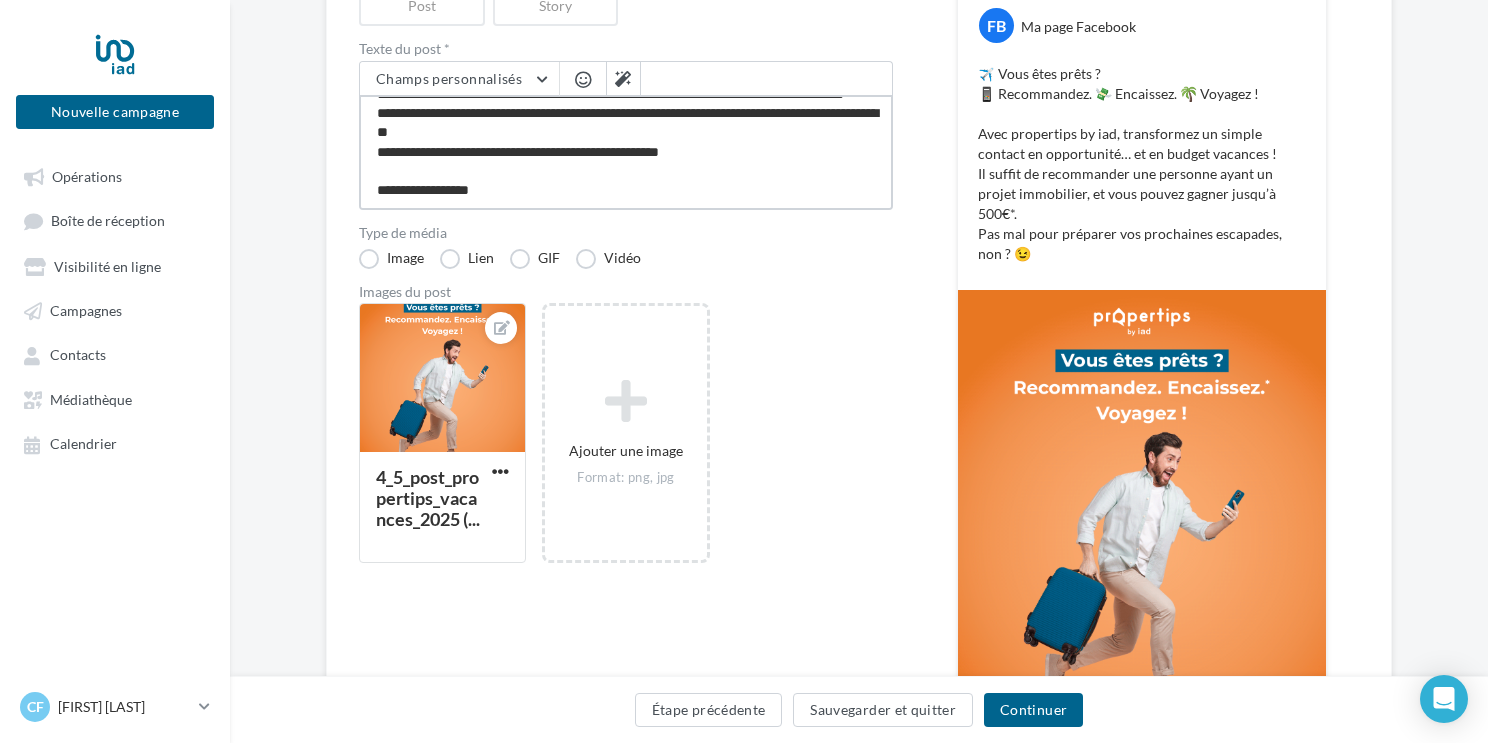 type on "**********" 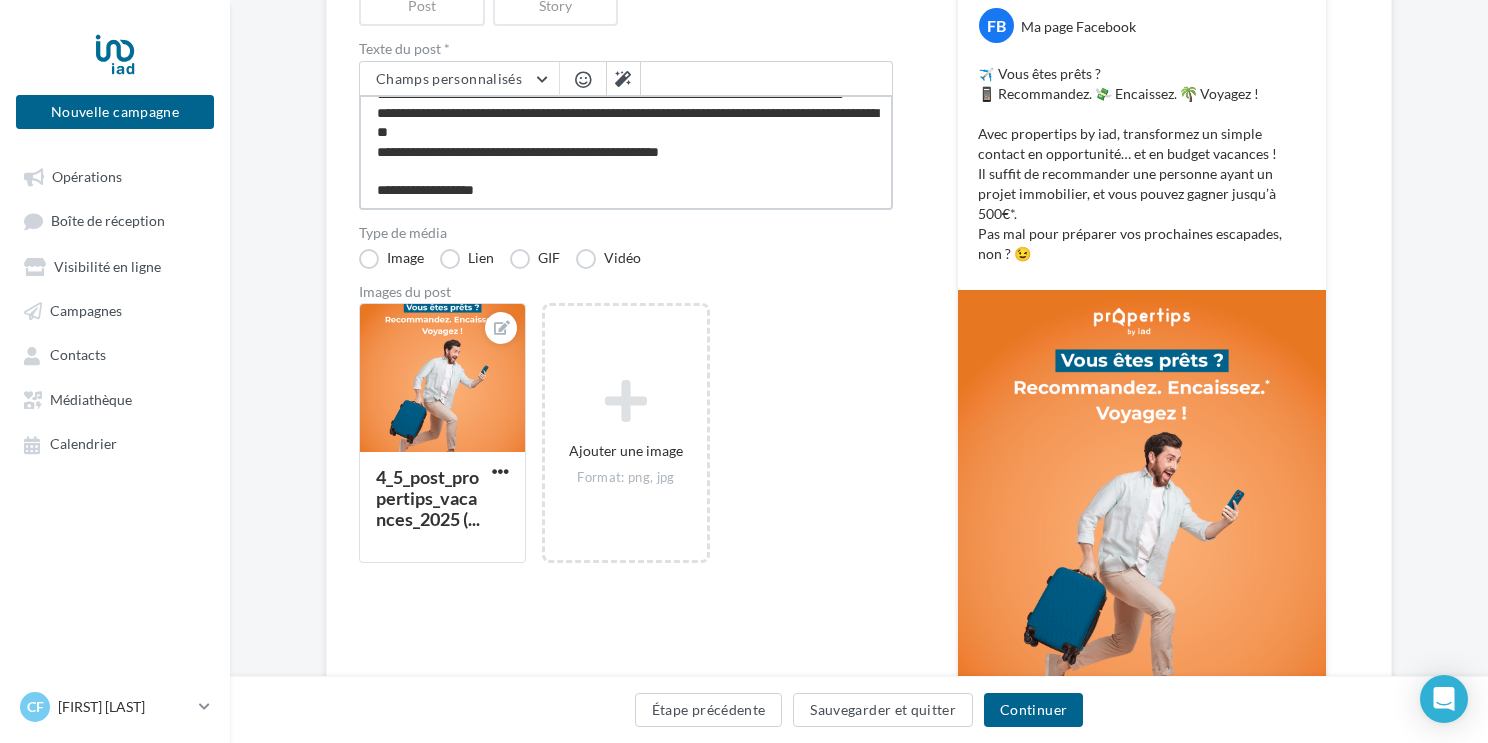 type on "**********" 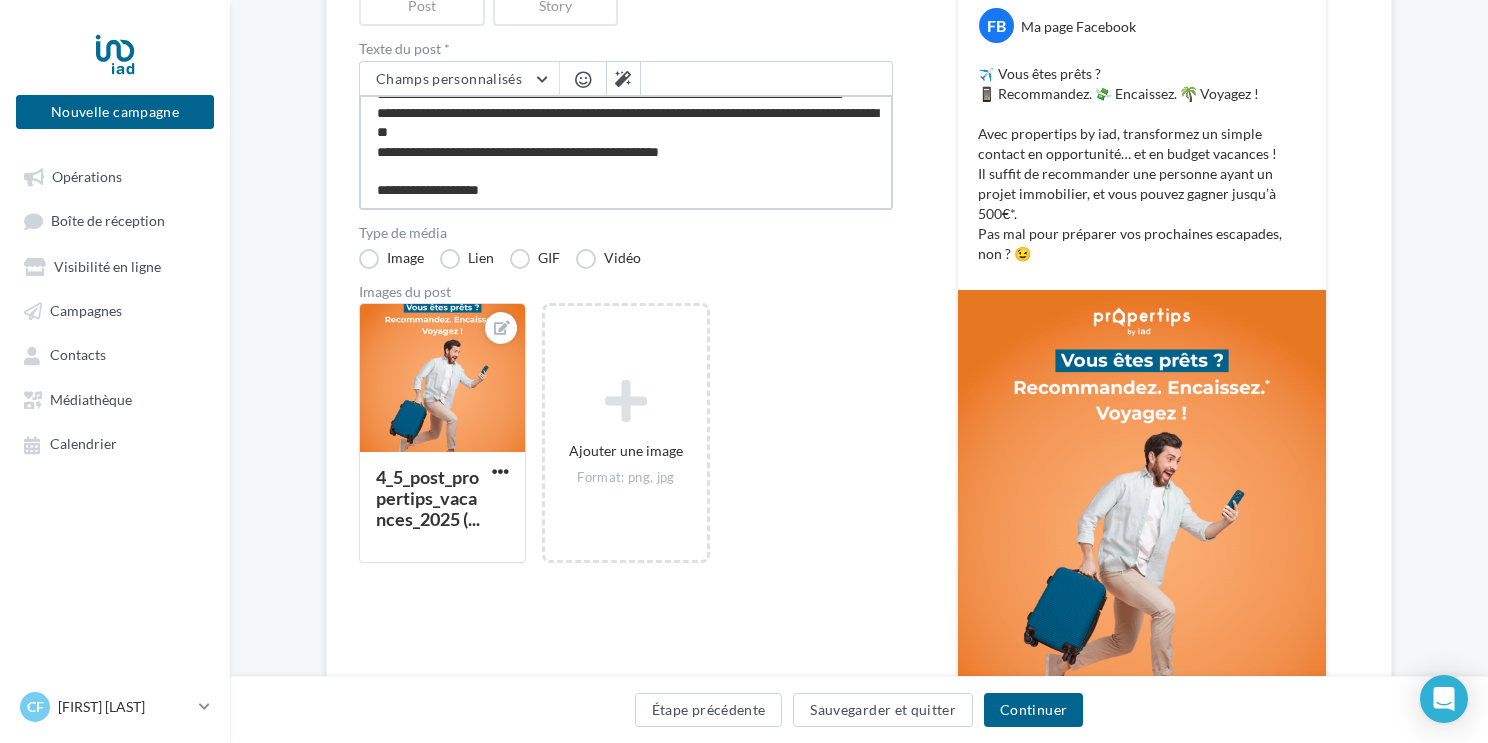 type on "**********" 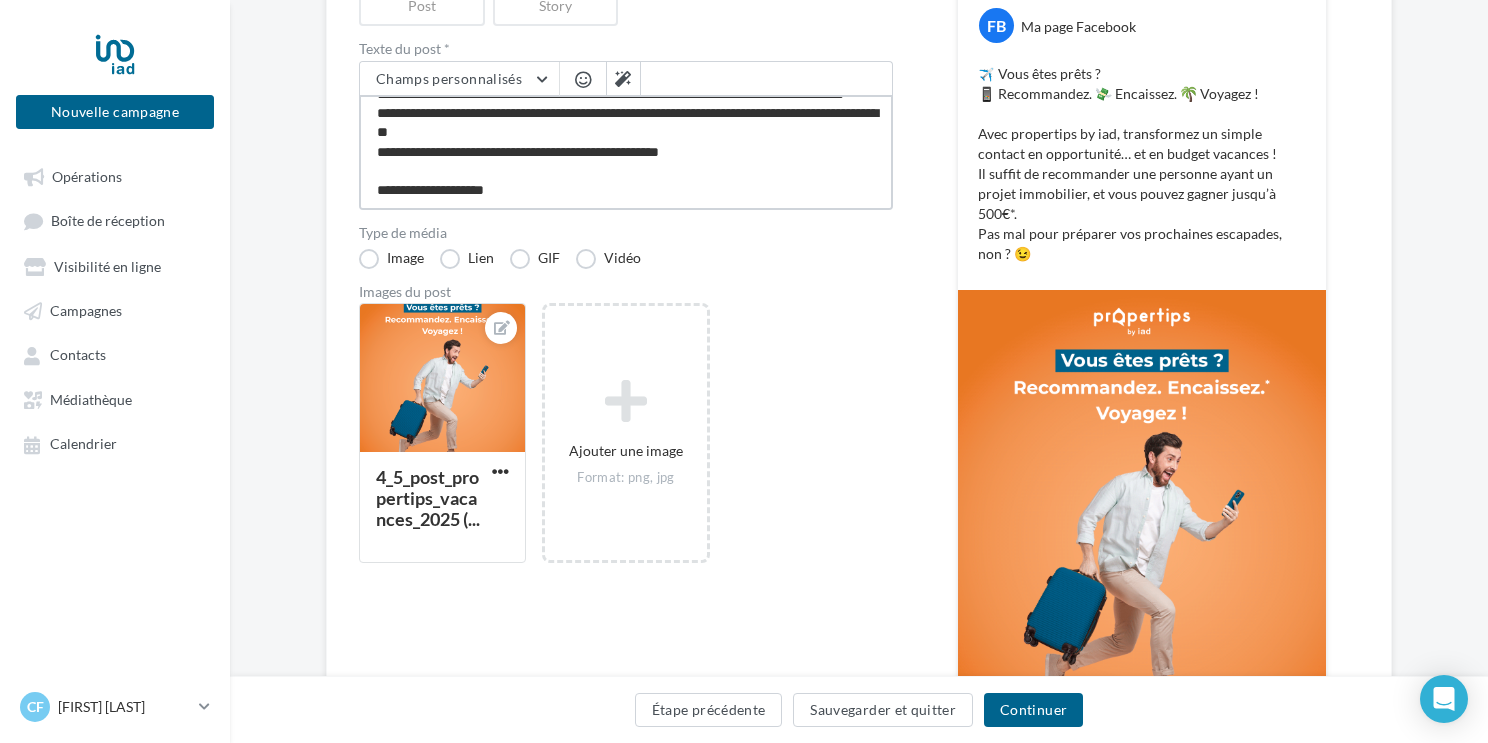 type on "**********" 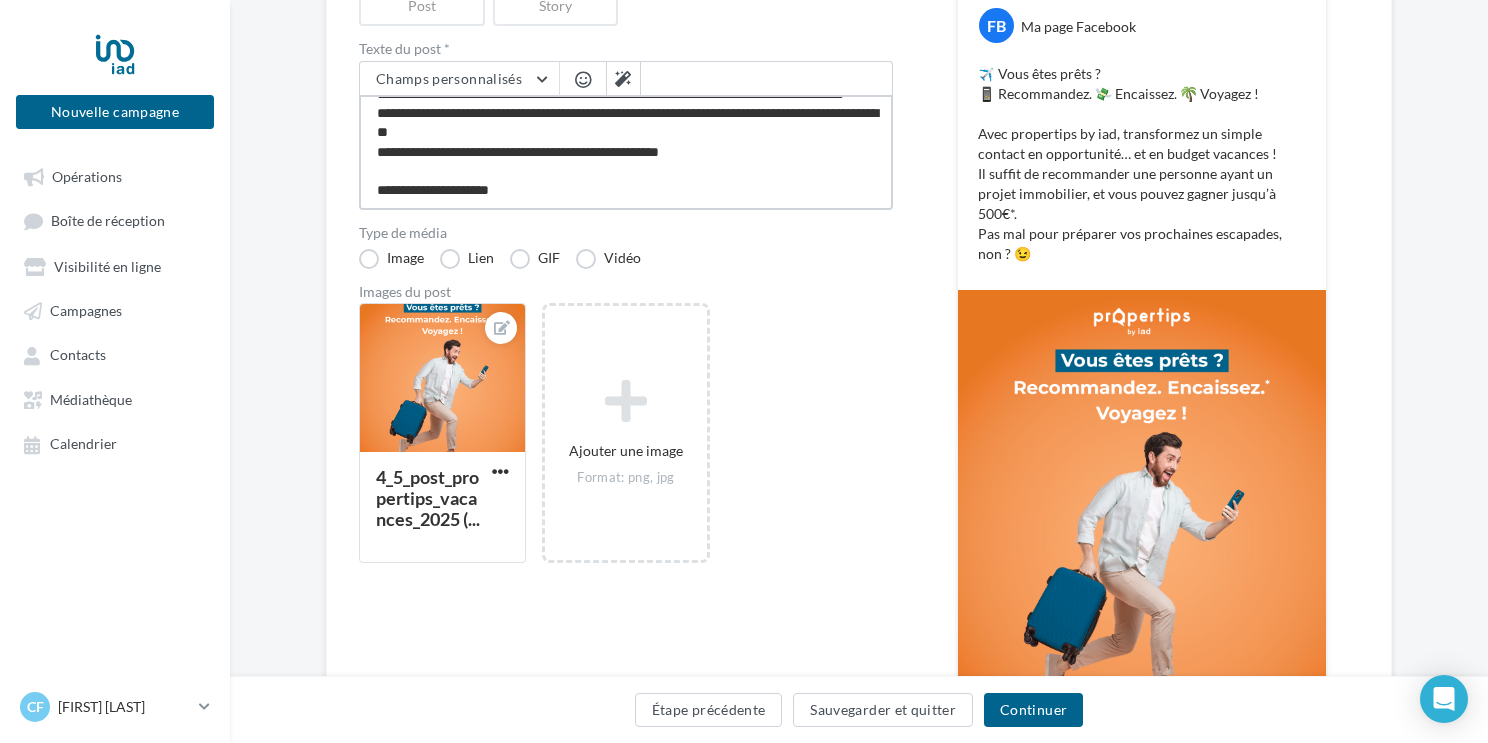 type on "**********" 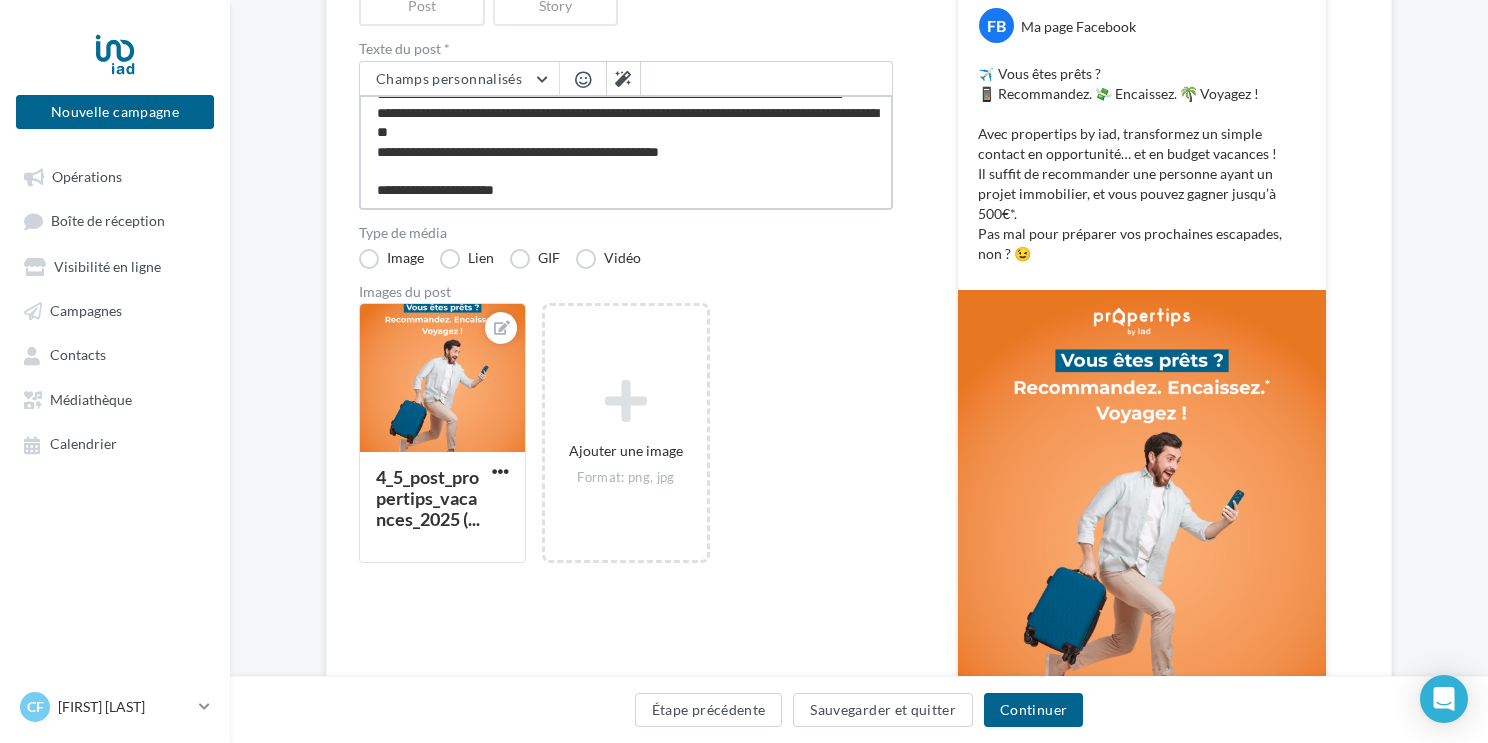 type on "**********" 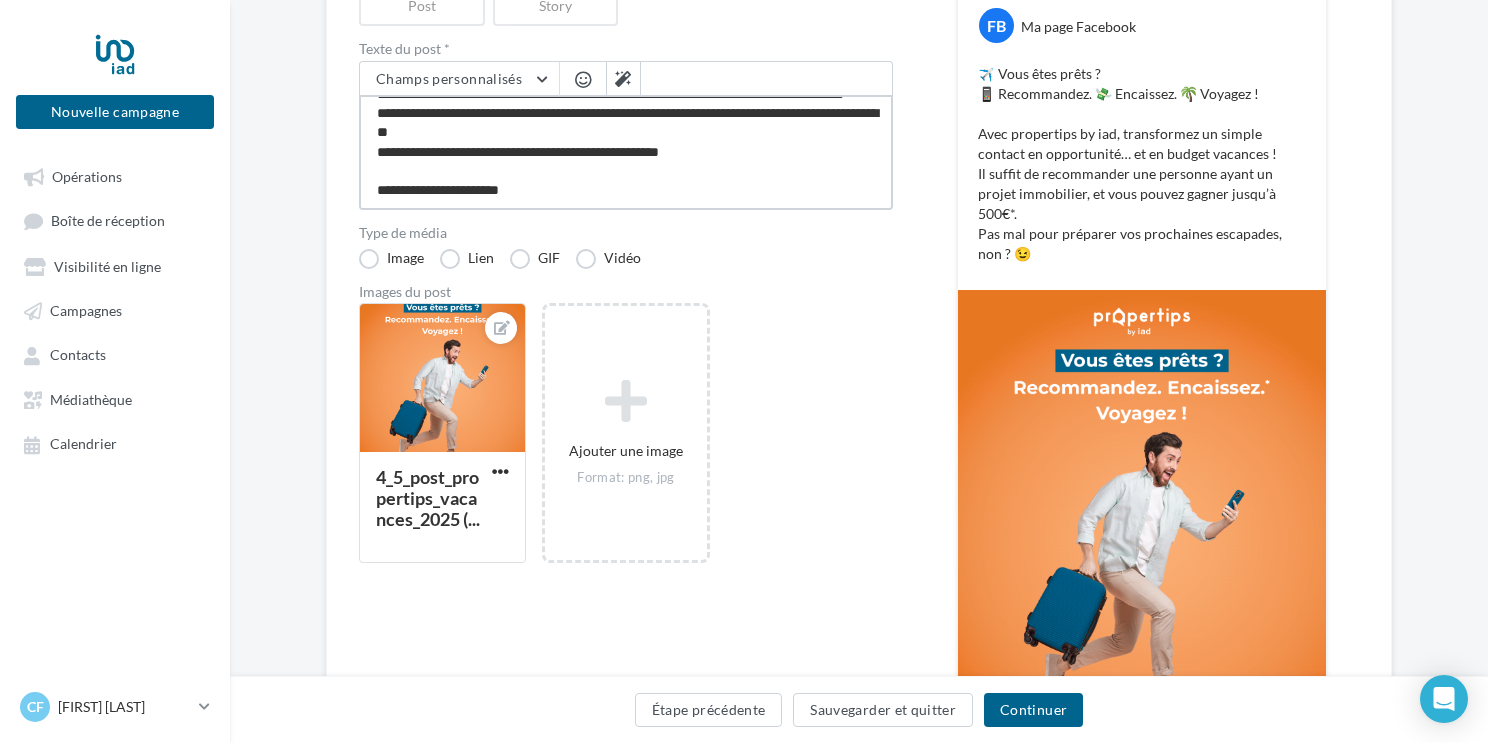 type on "**********" 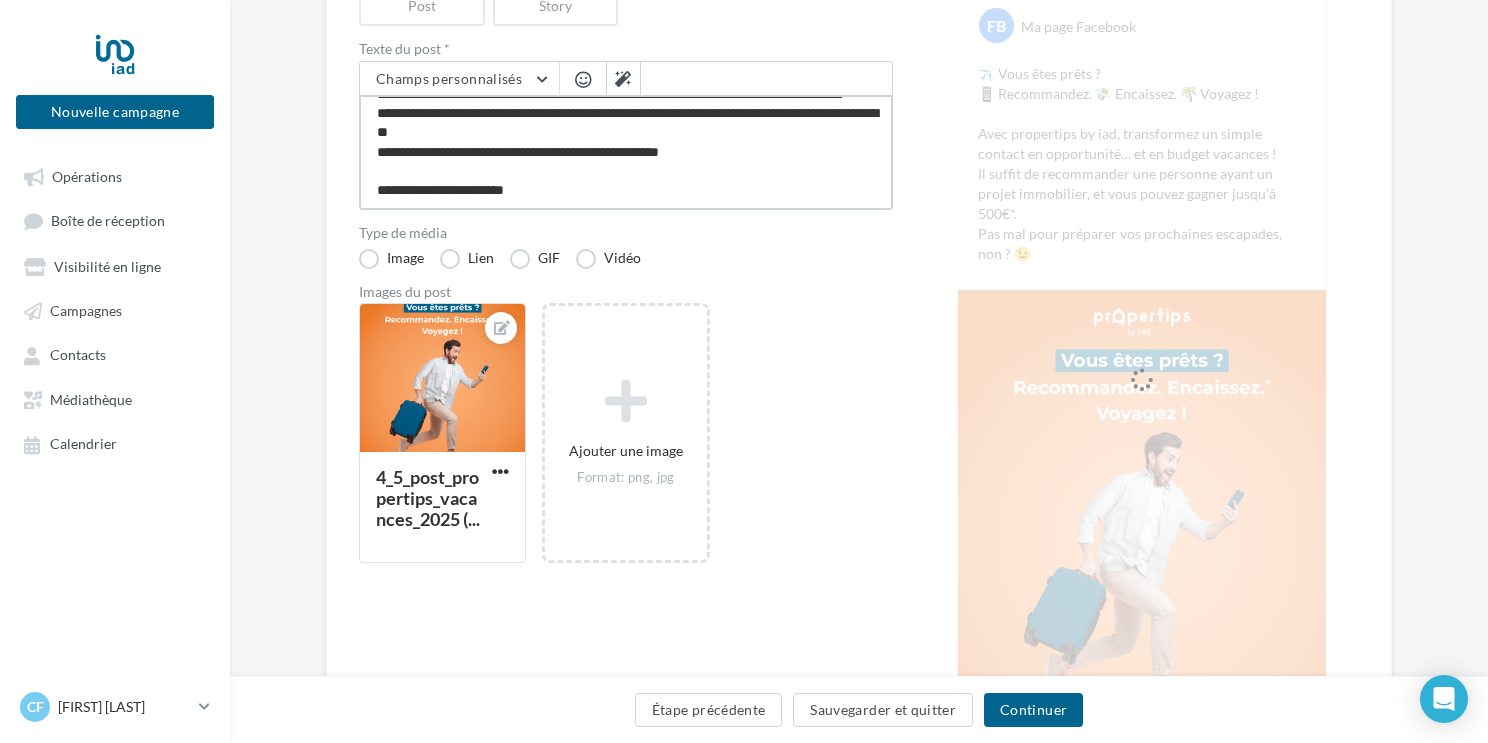 type on "**********" 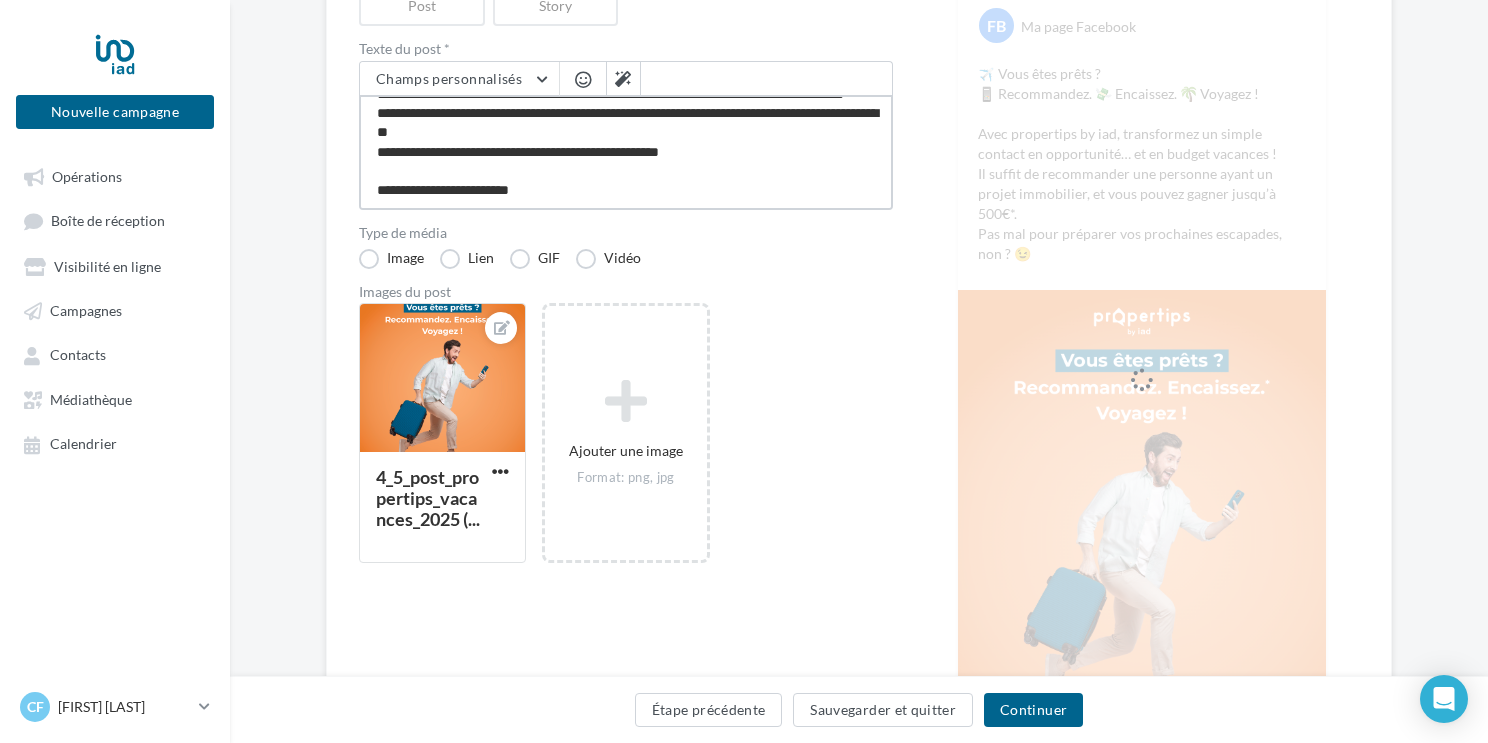 type on "**********" 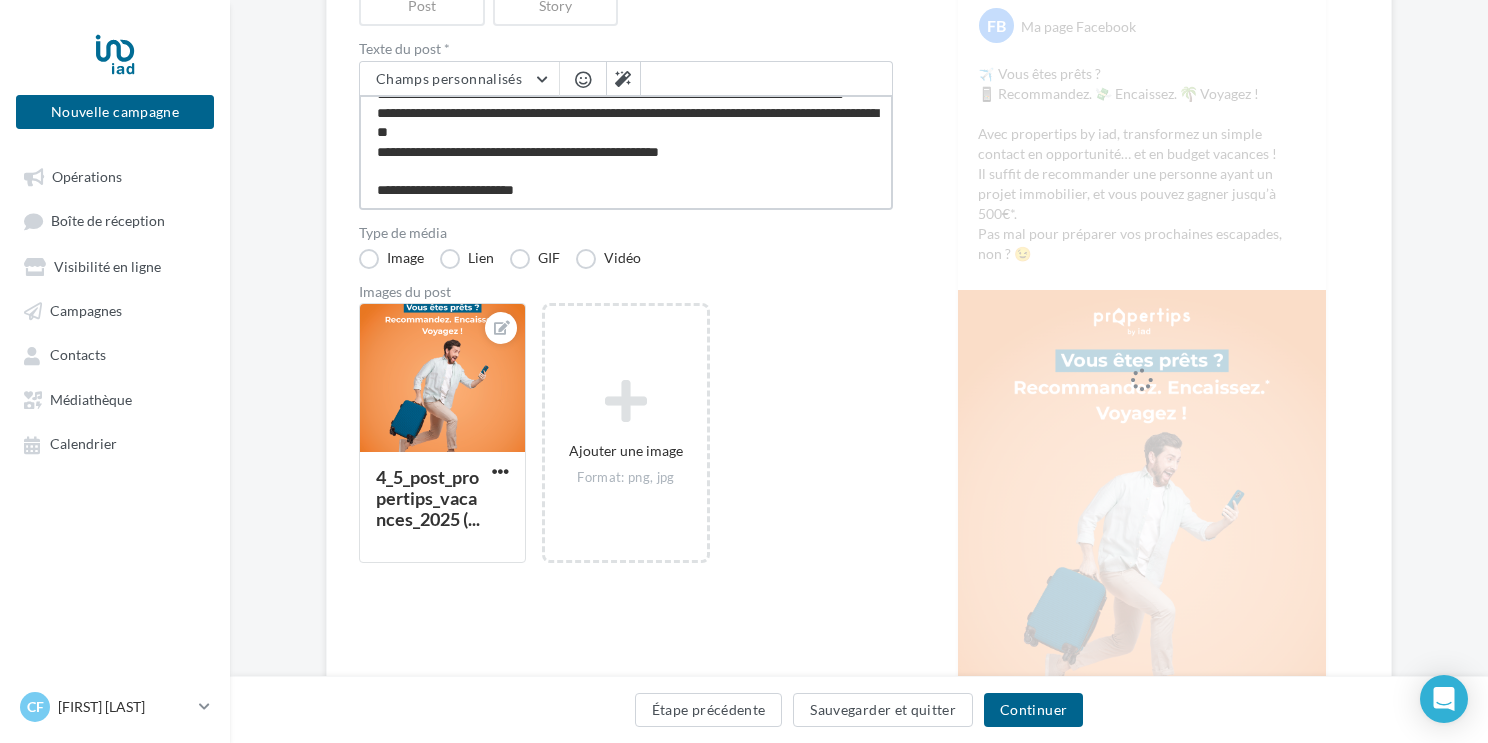 type on "**********" 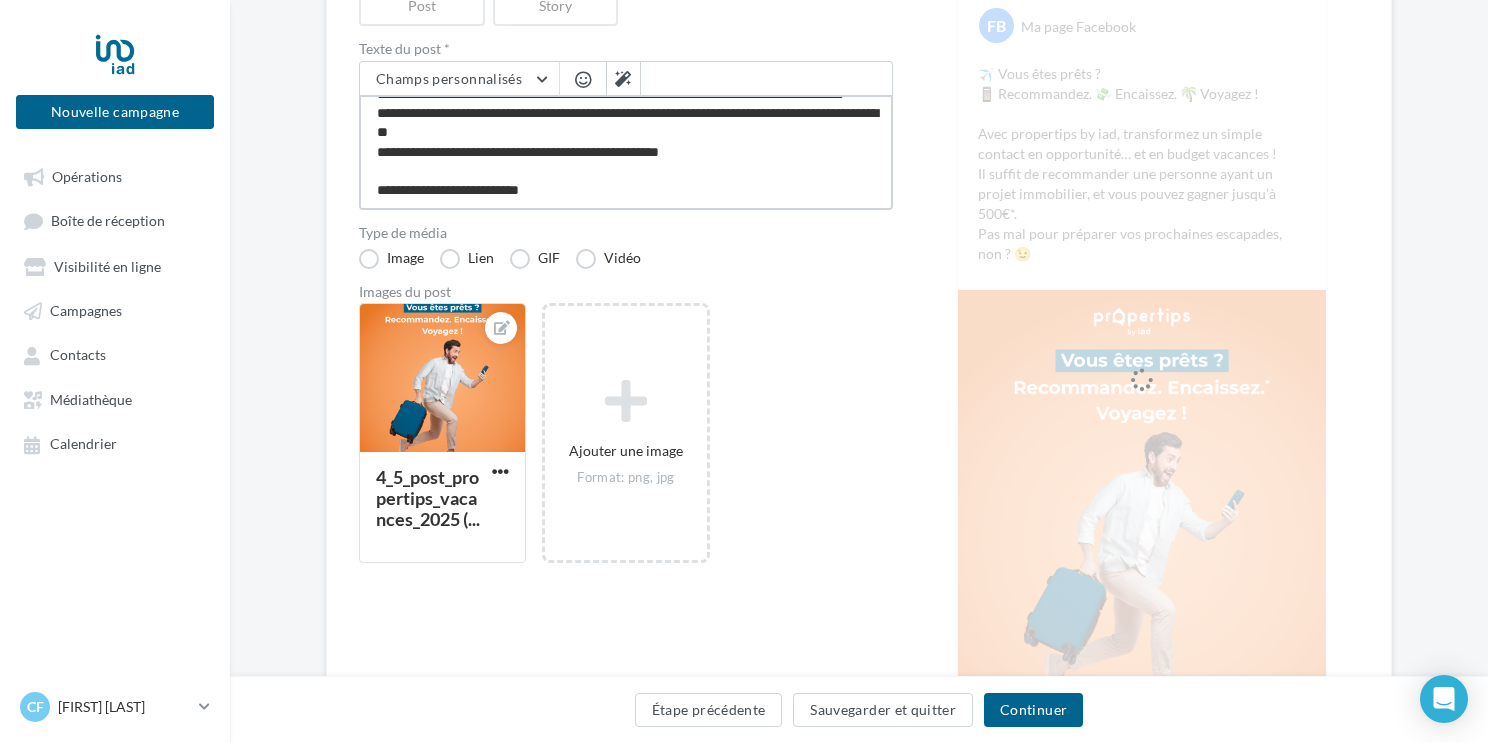 type on "**********" 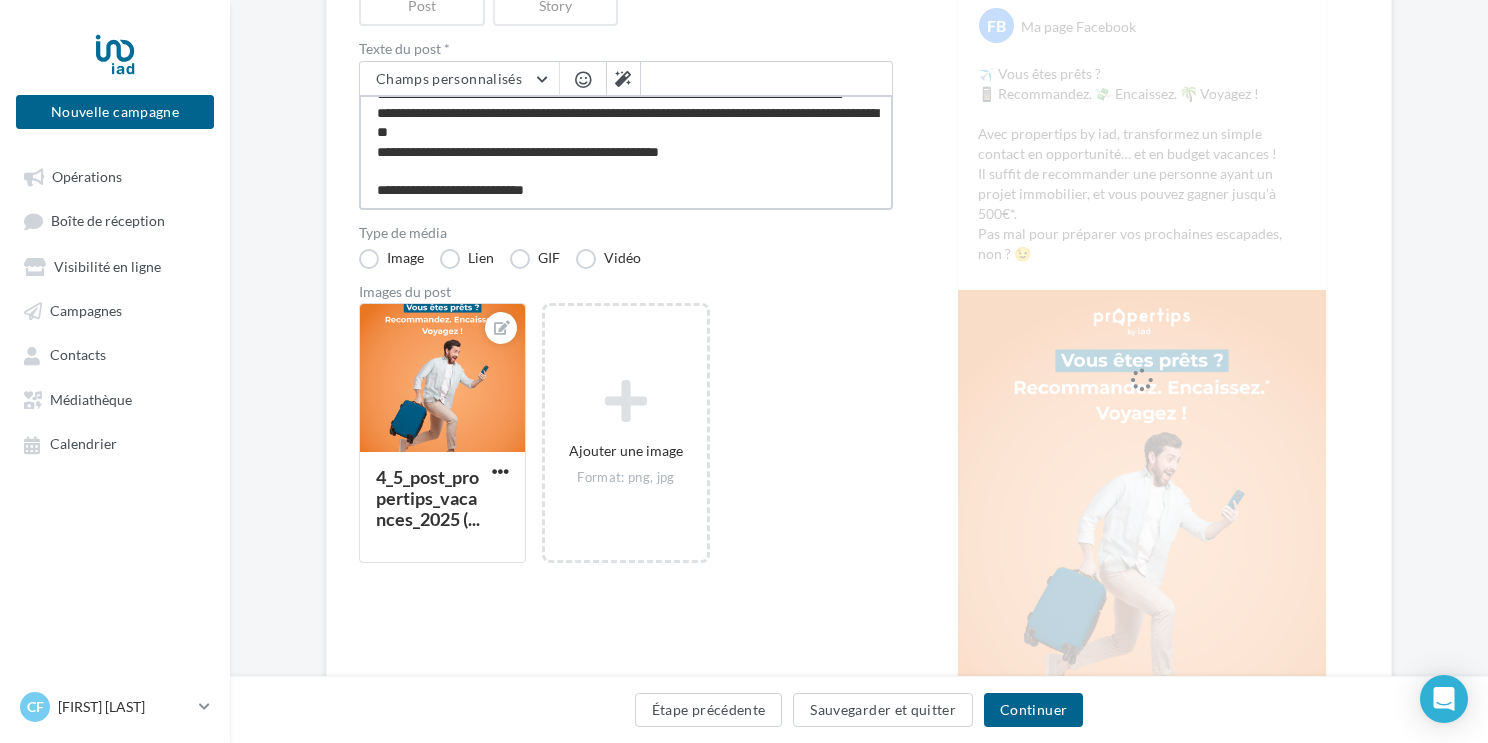 type on "**********" 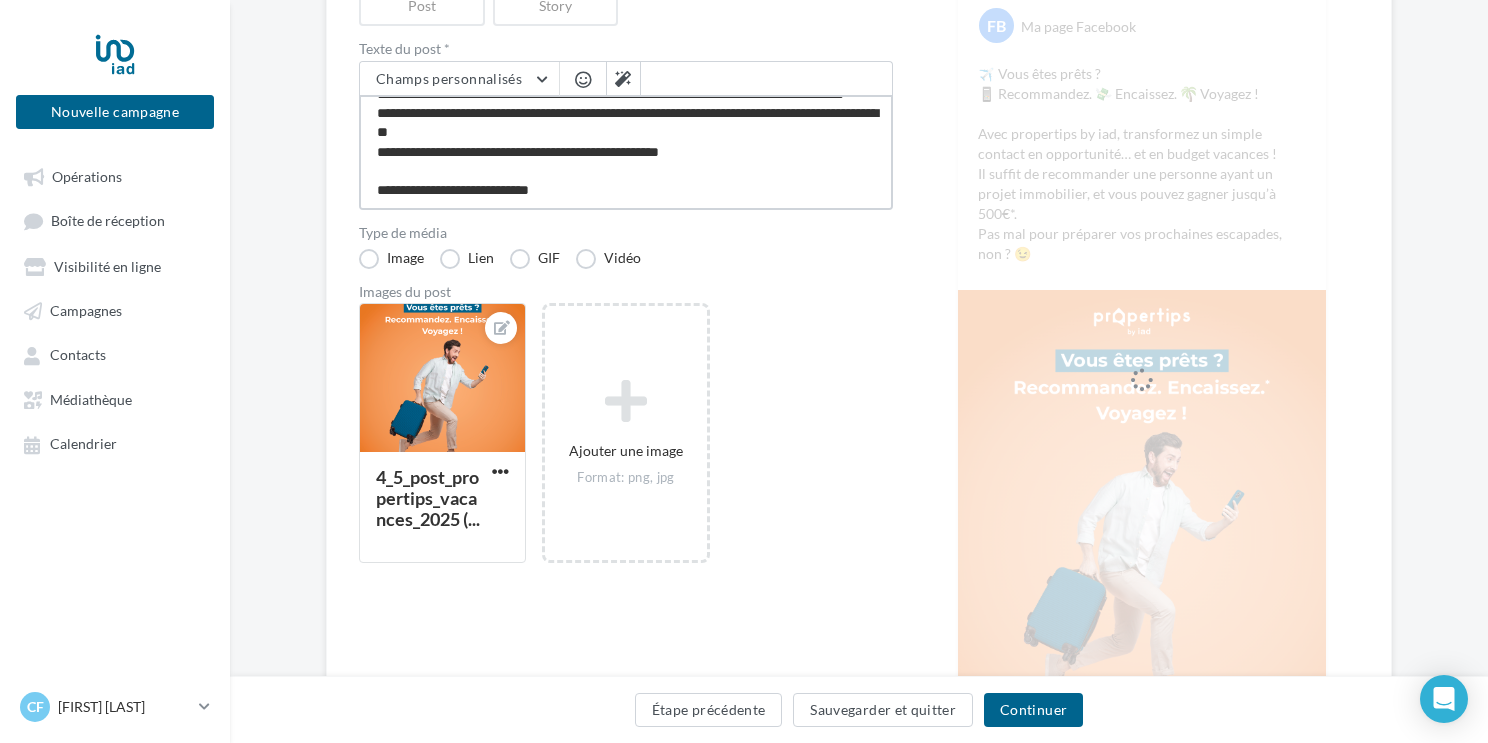 type on "**********" 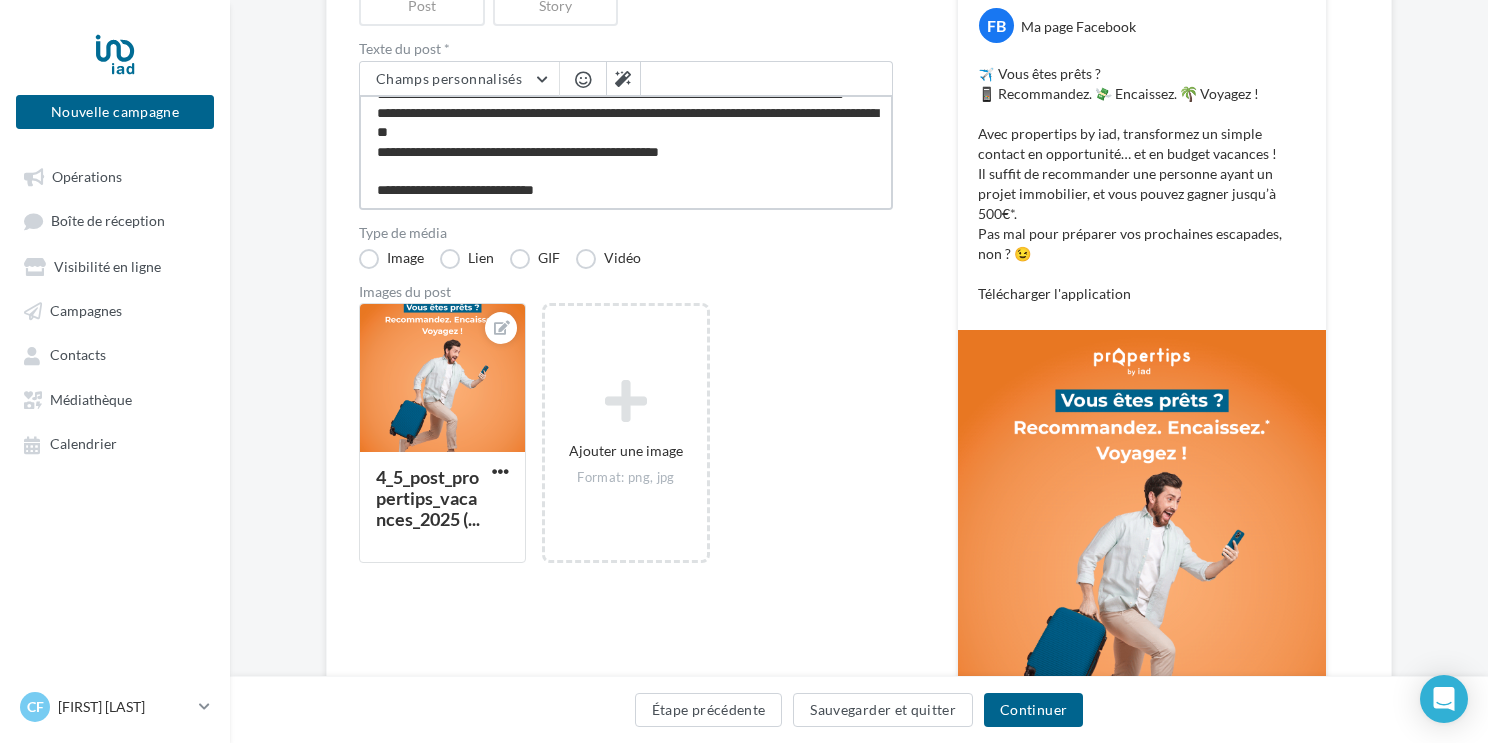 type on "**********" 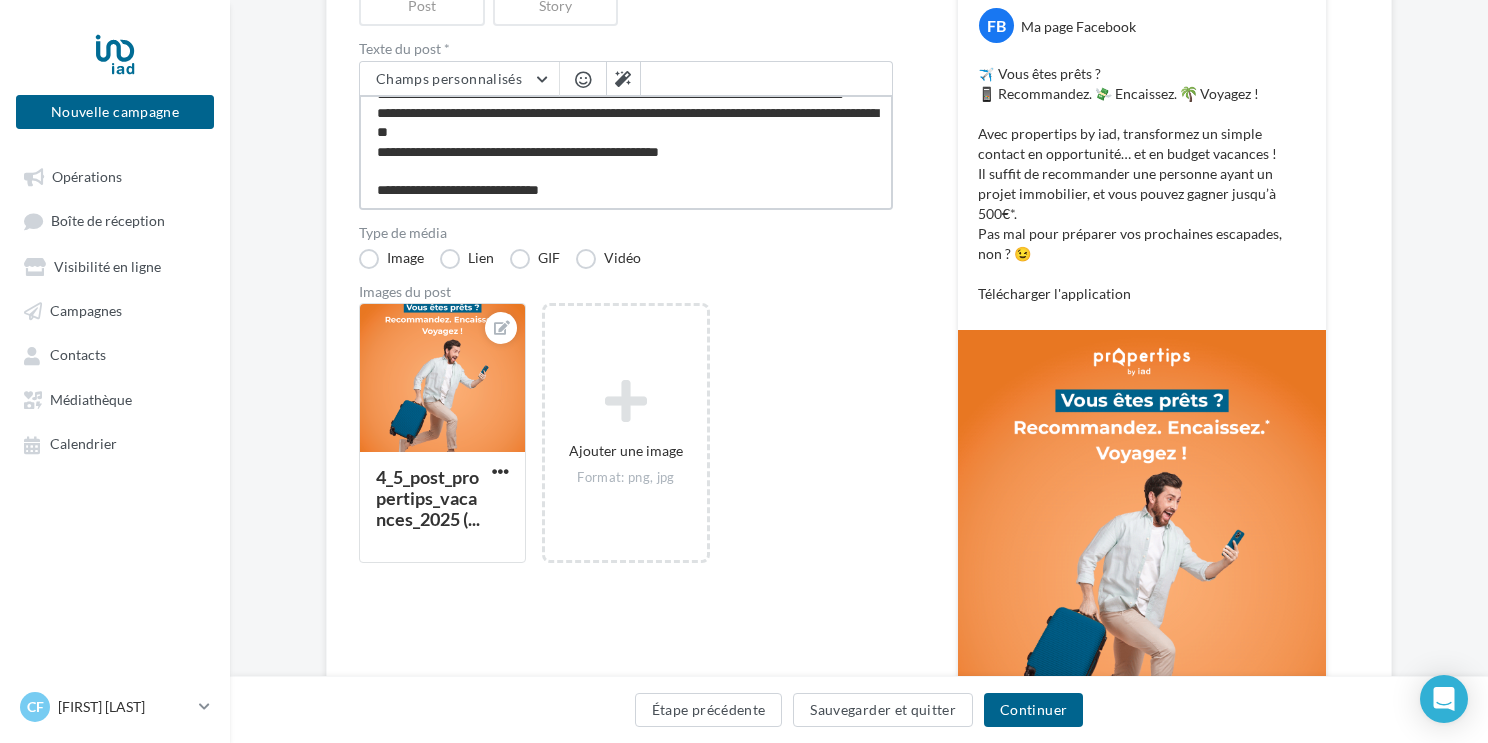 type on "**********" 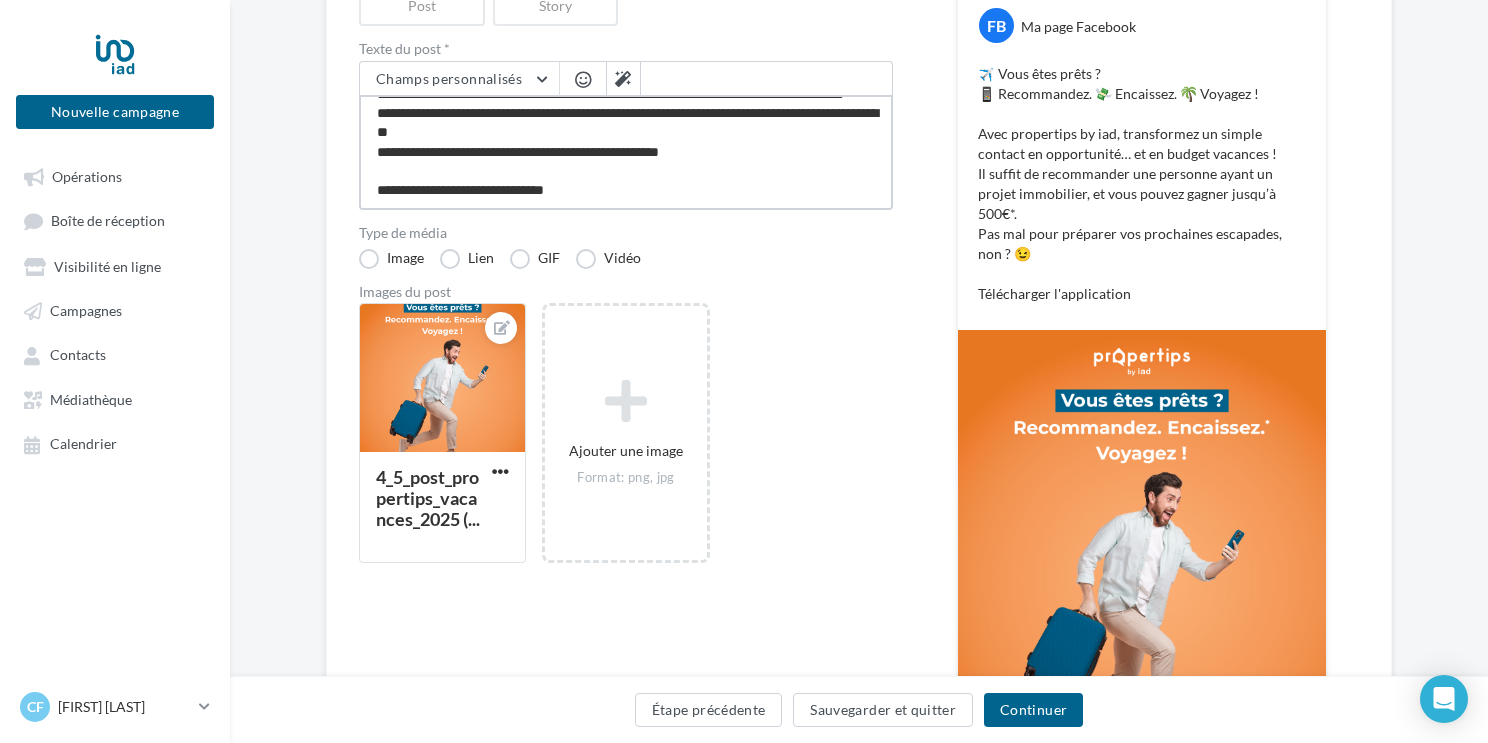 type on "**********" 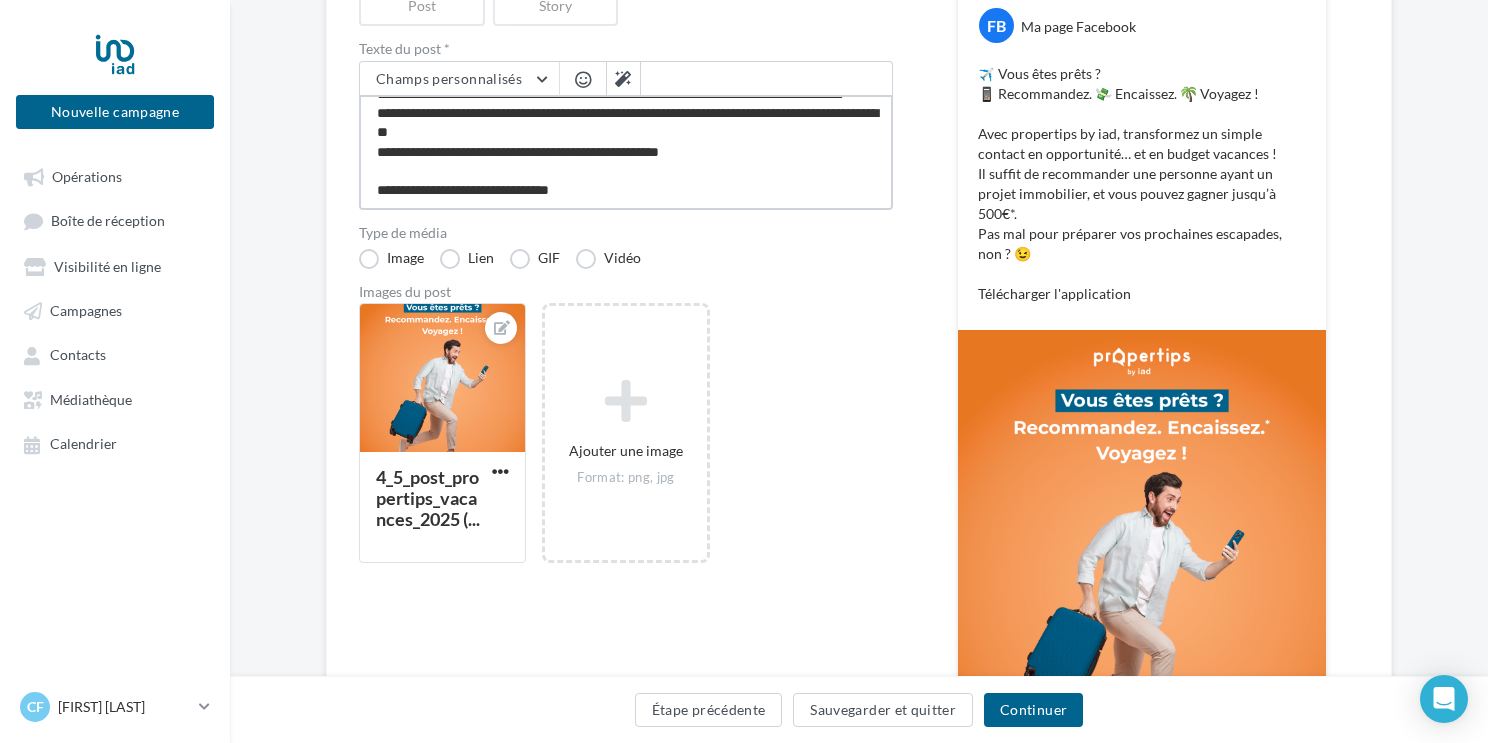 type on "**********" 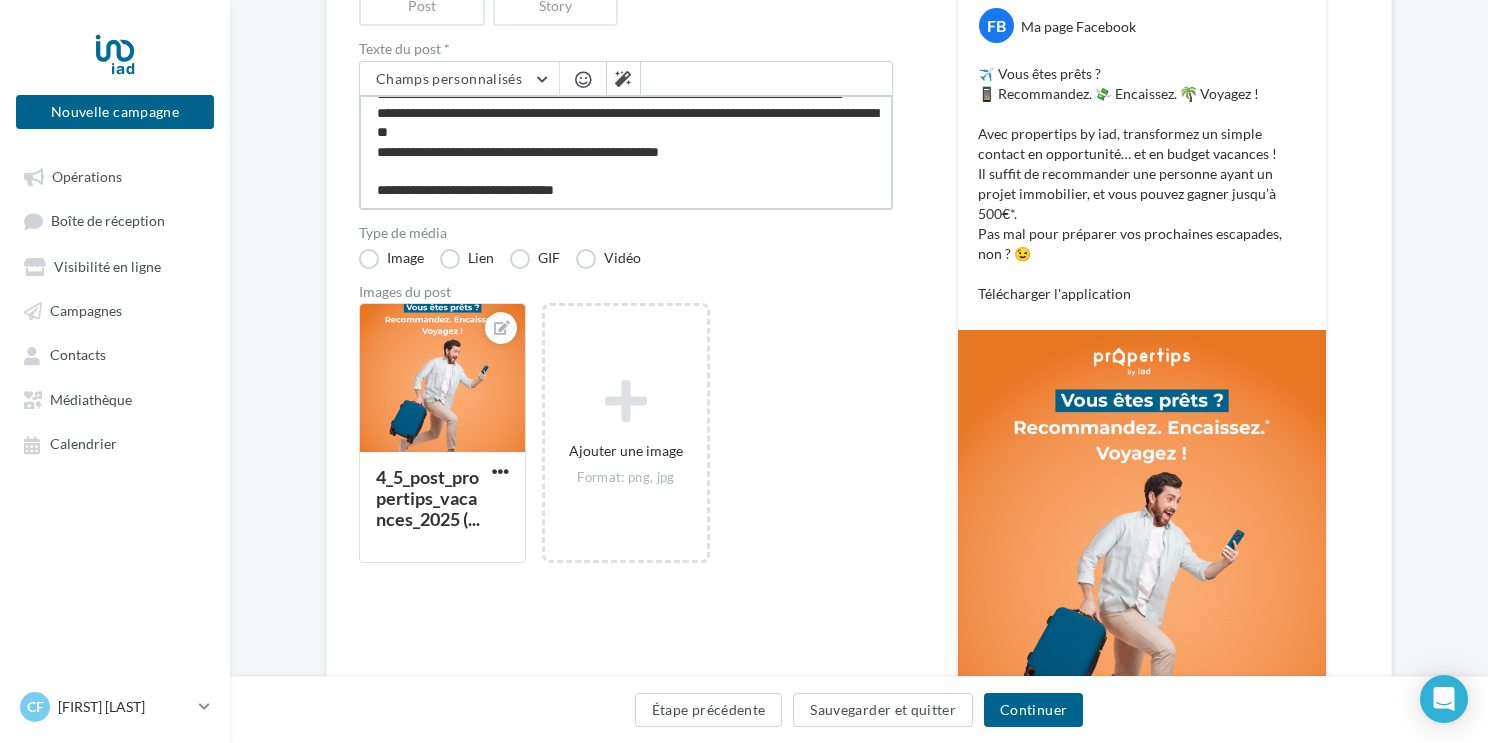 type on "**********" 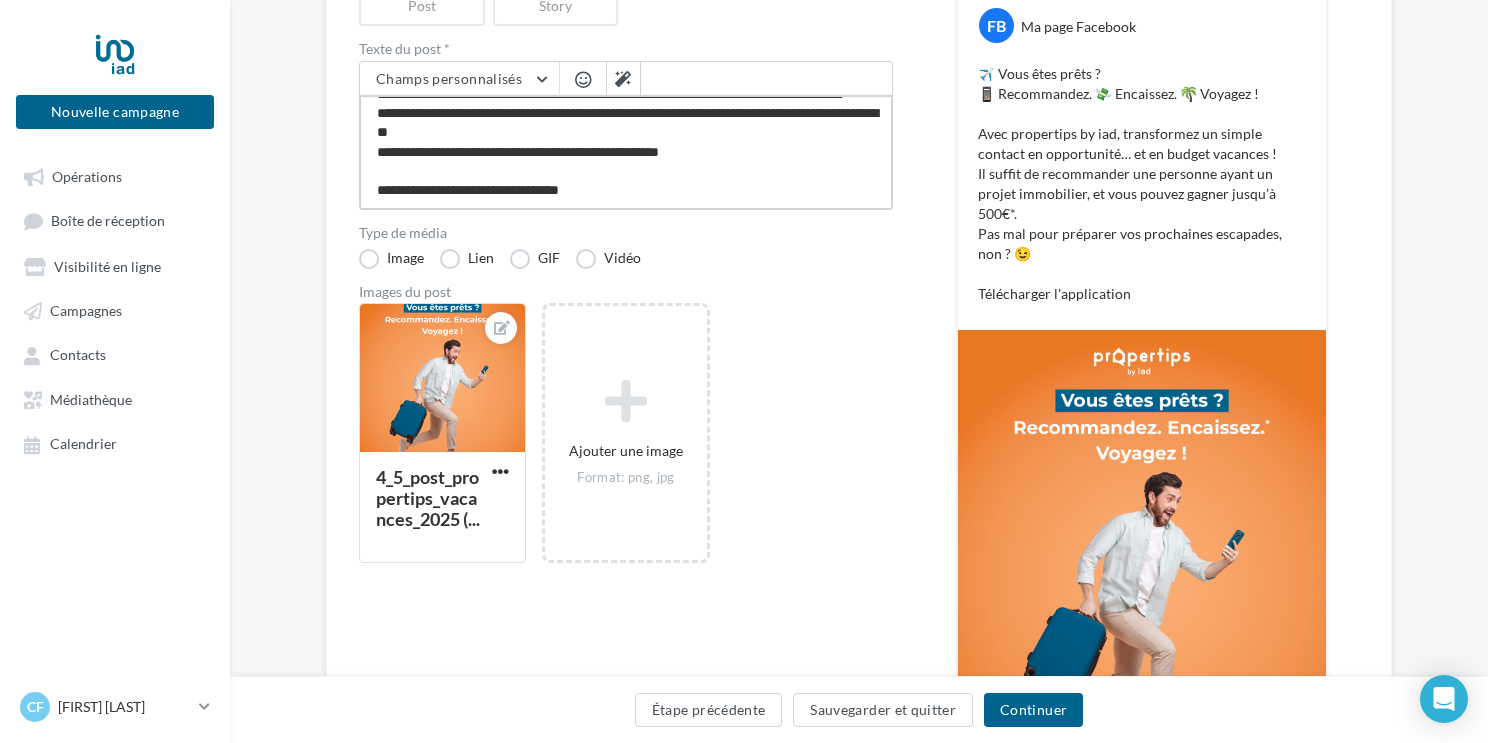 type on "**********" 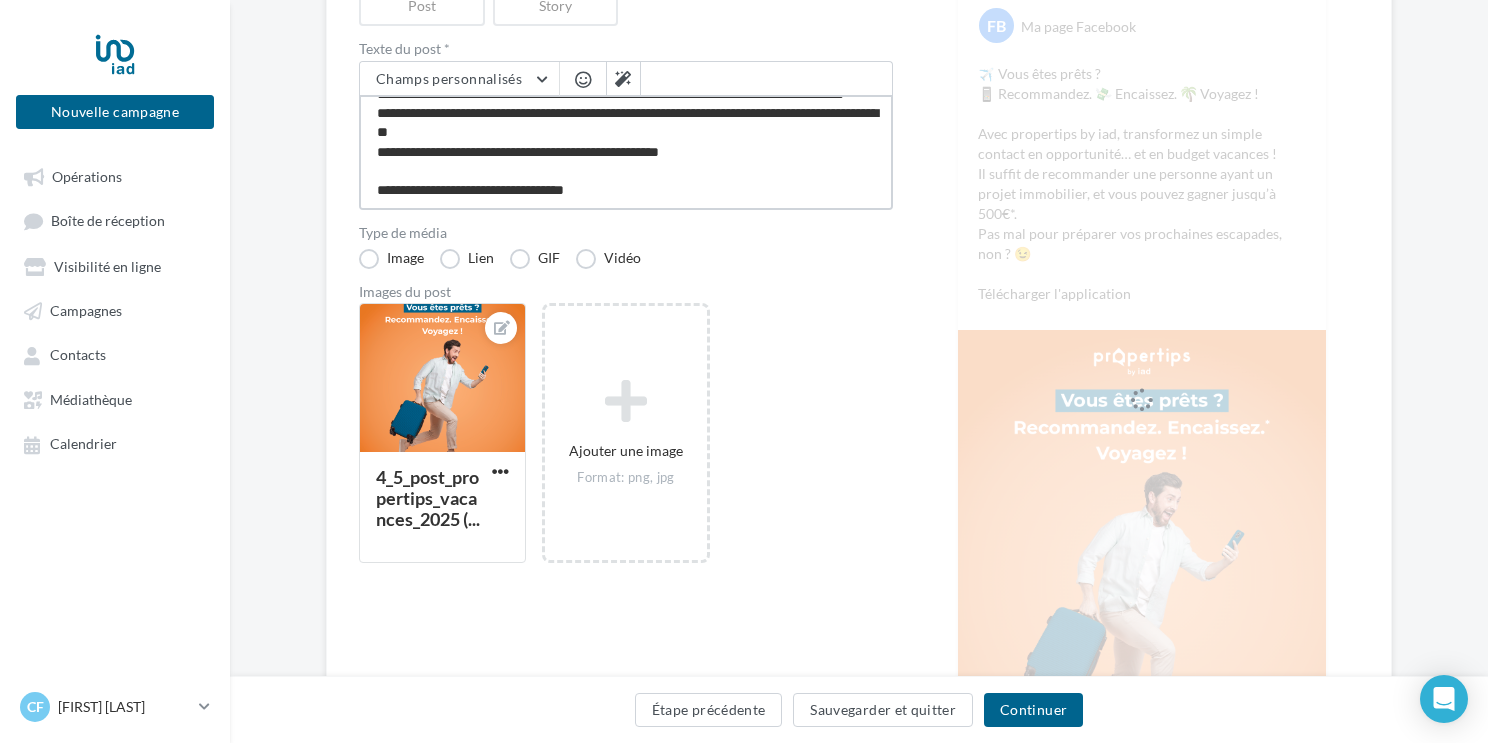 type on "**********" 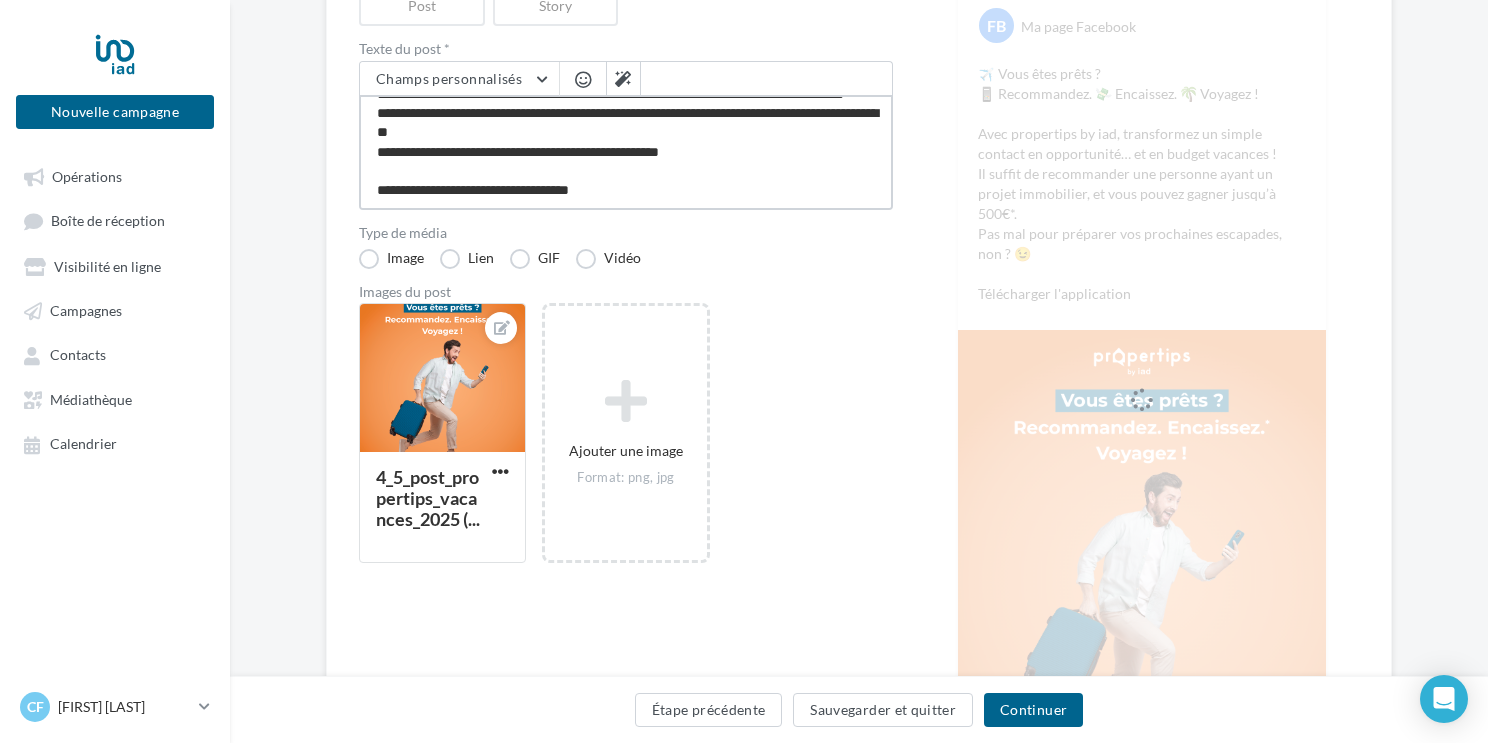type on "**********" 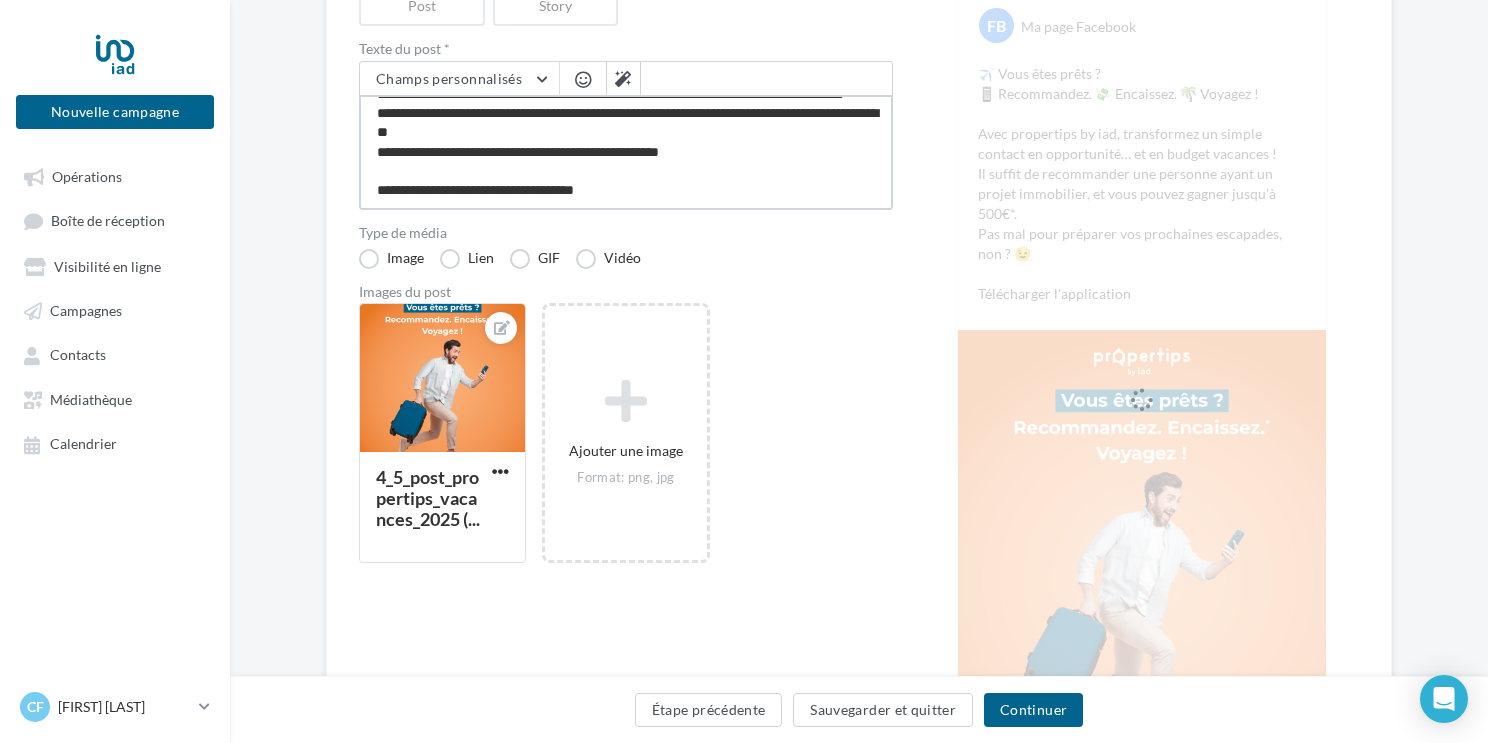 type on "**********" 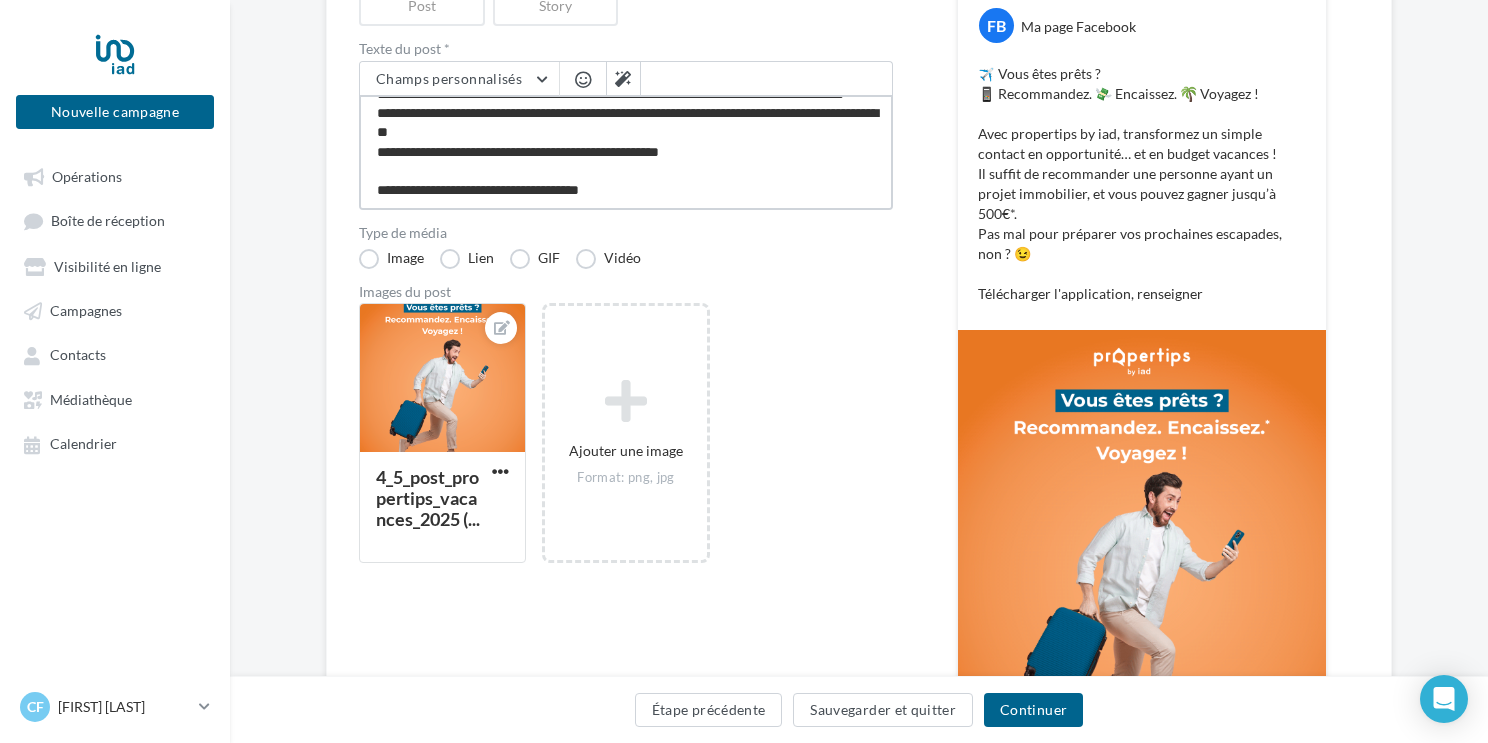 type on "**********" 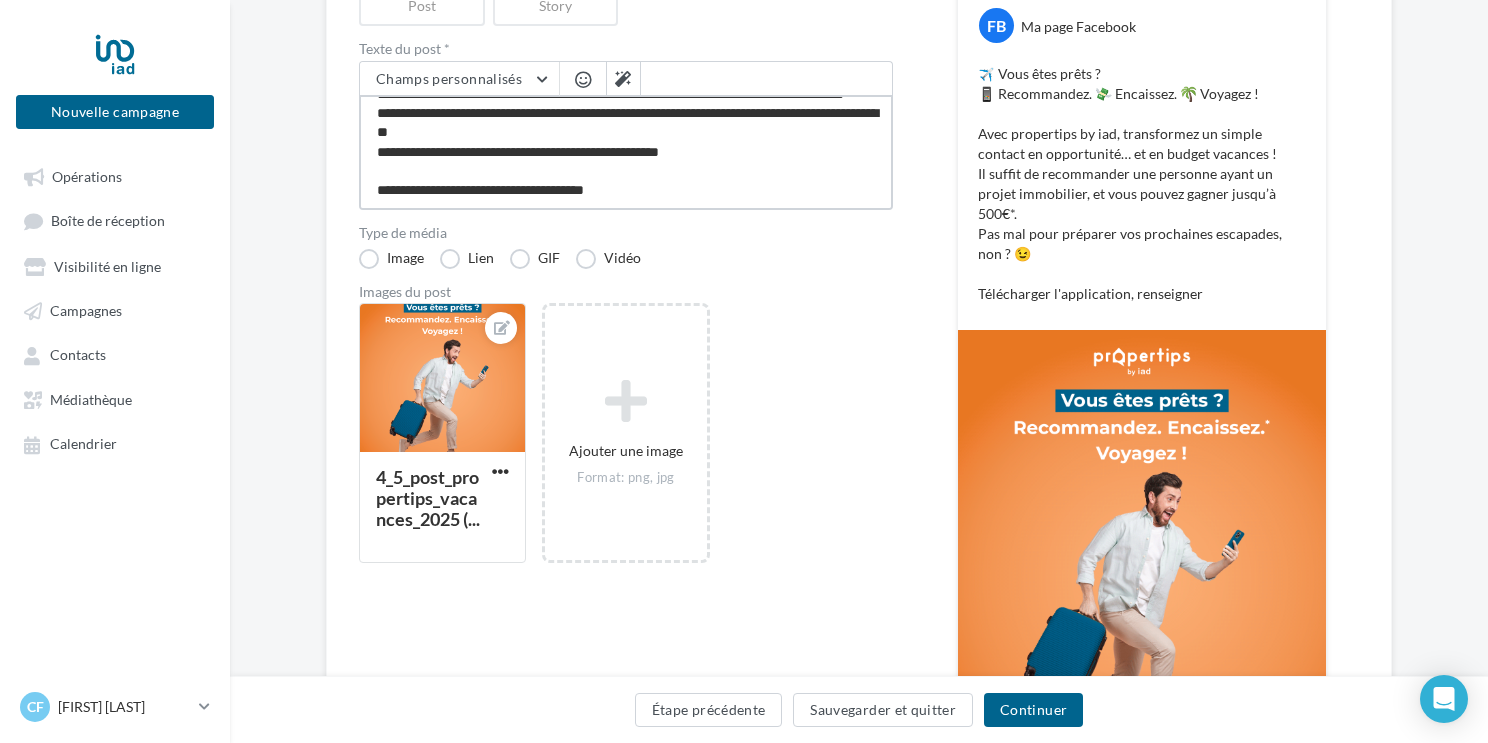 type on "**********" 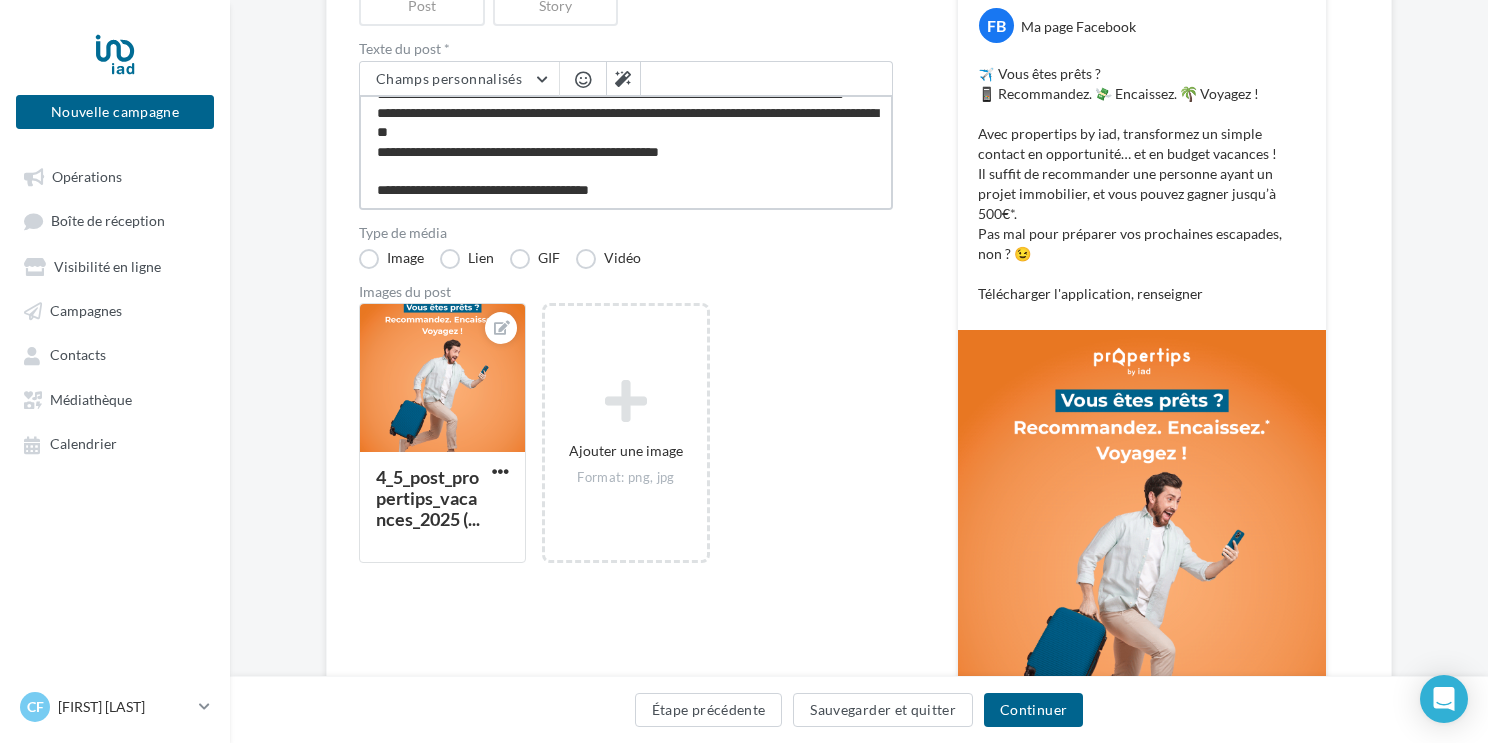 type on "**********" 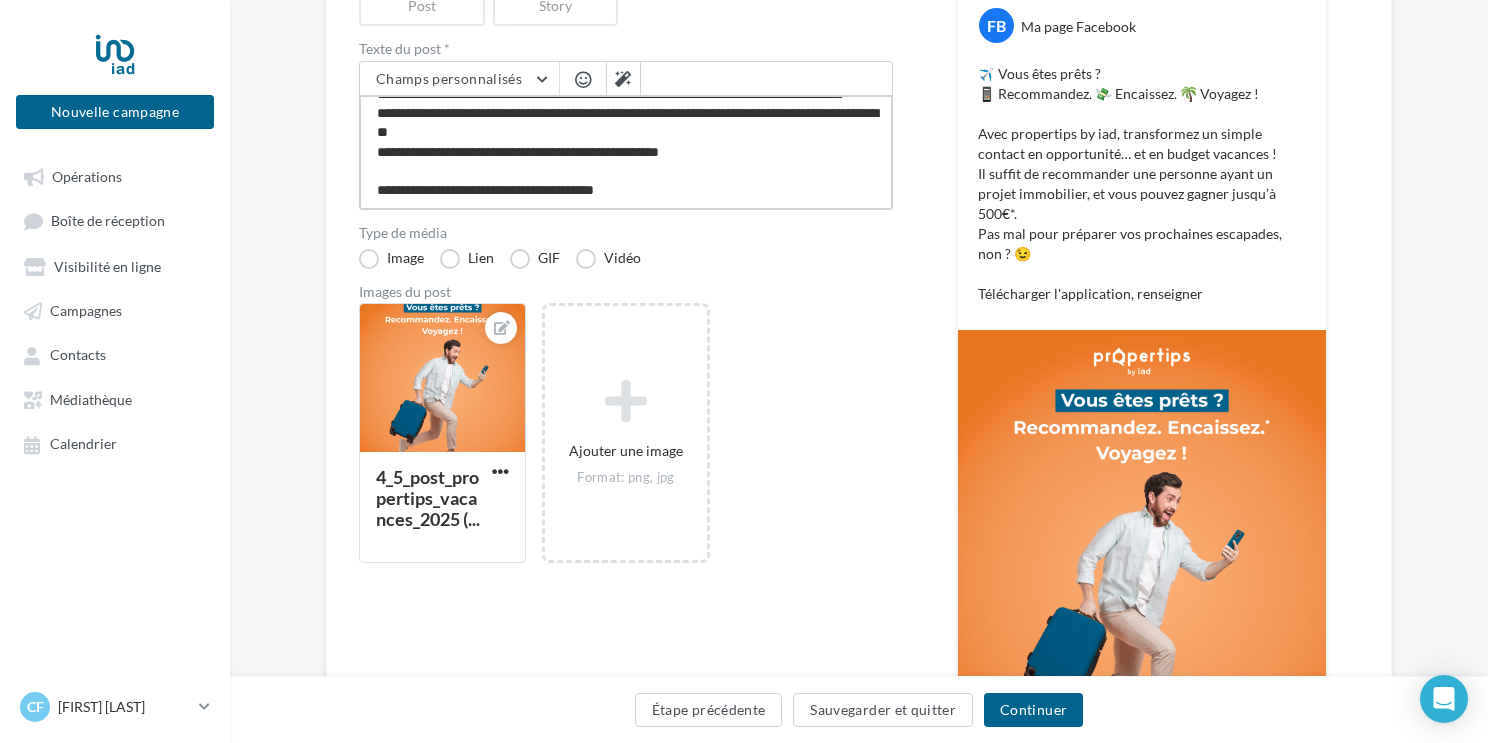 type on "**********" 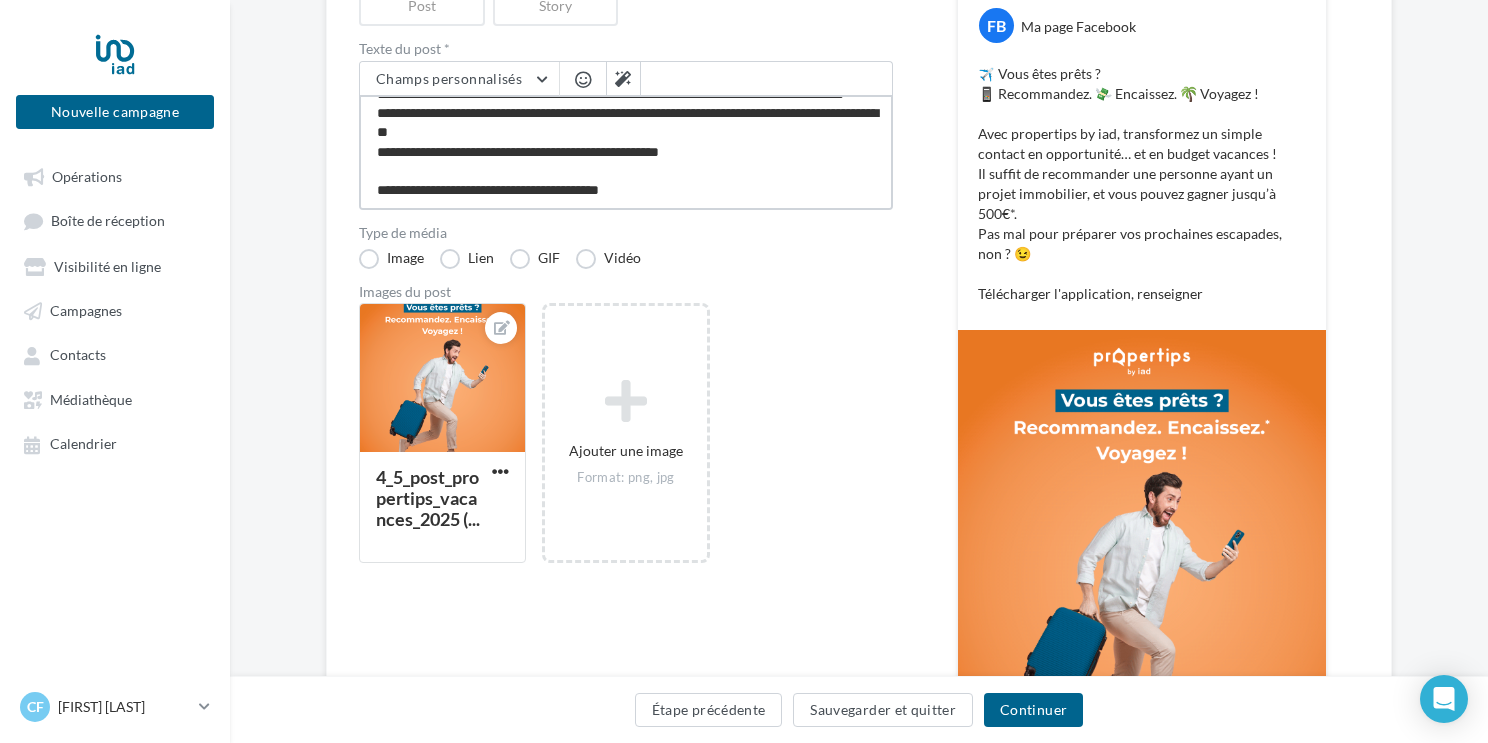 type on "**********" 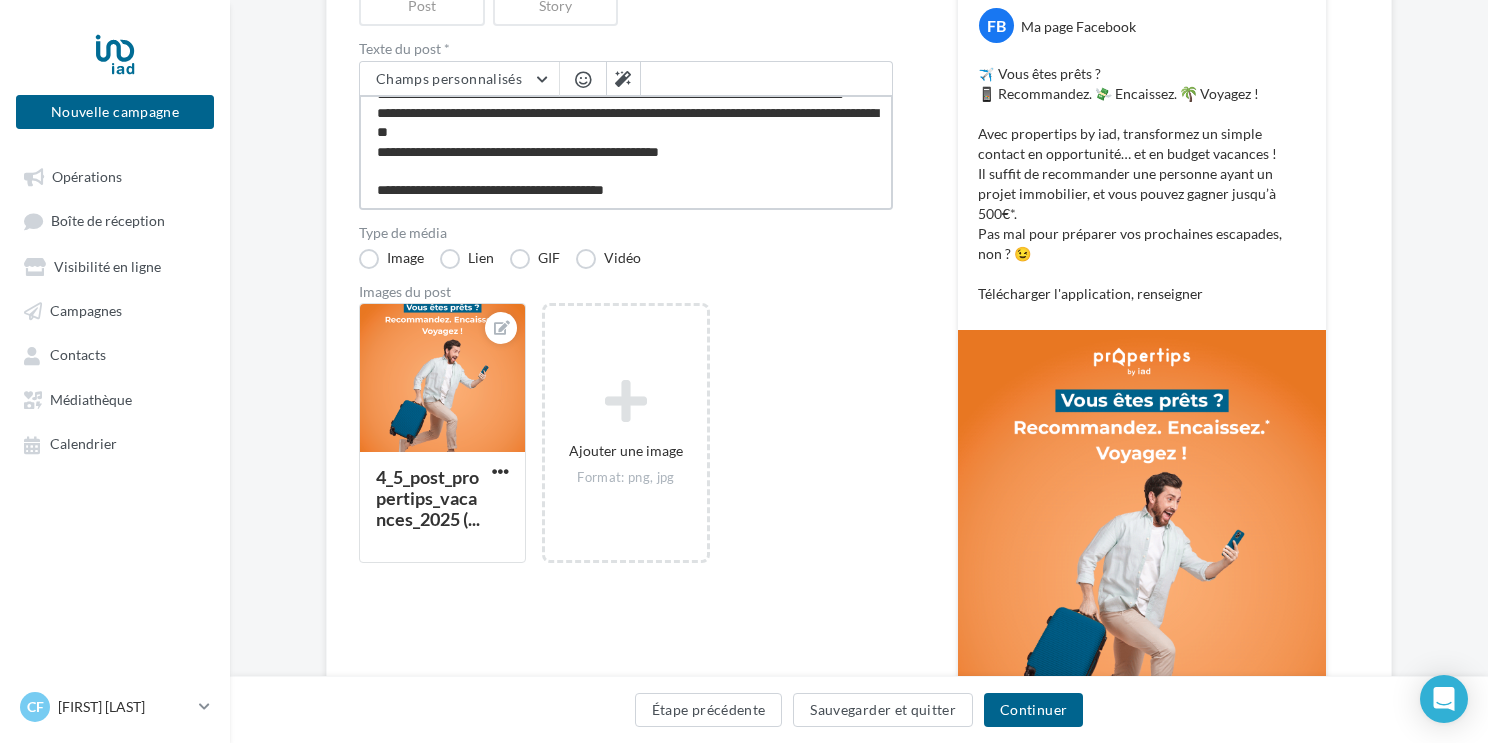 type on "**********" 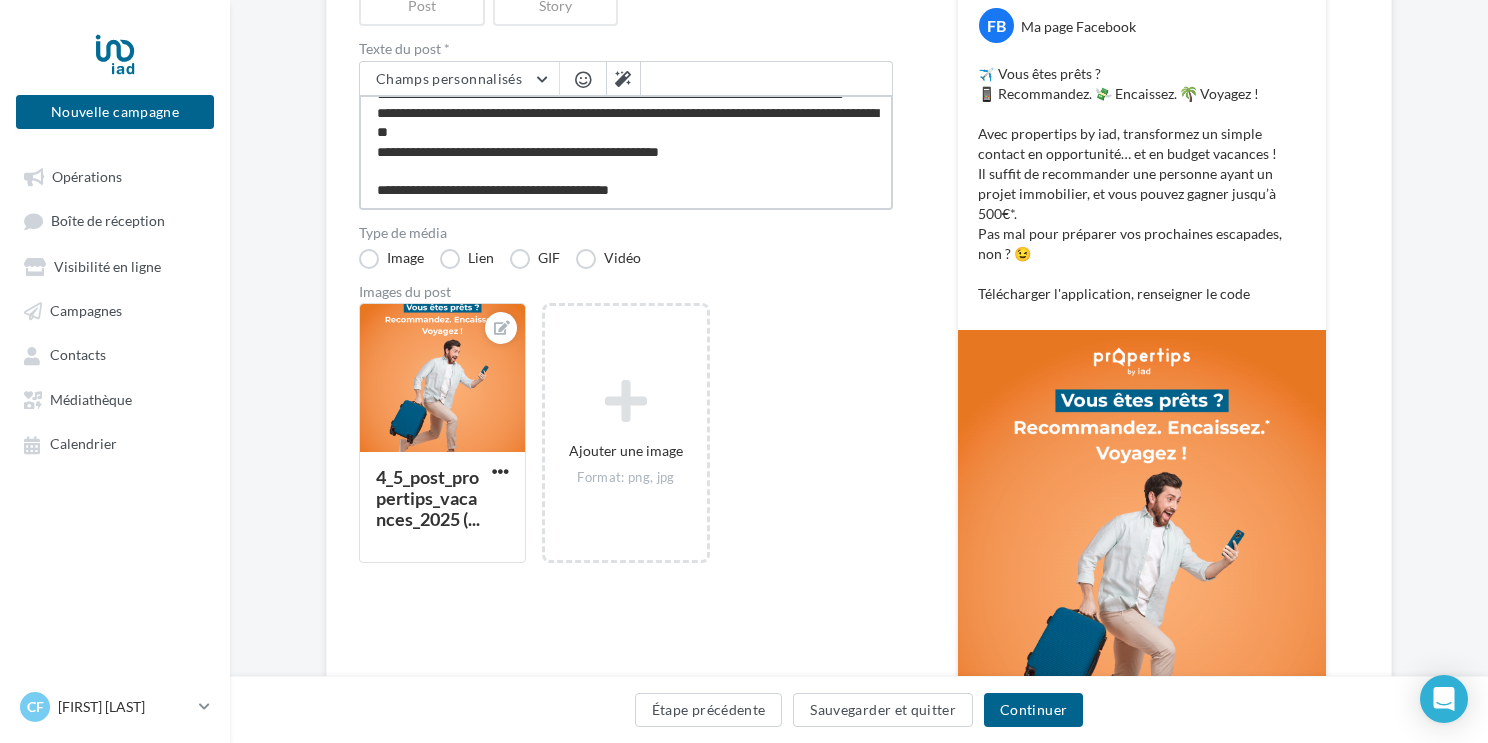 type on "**********" 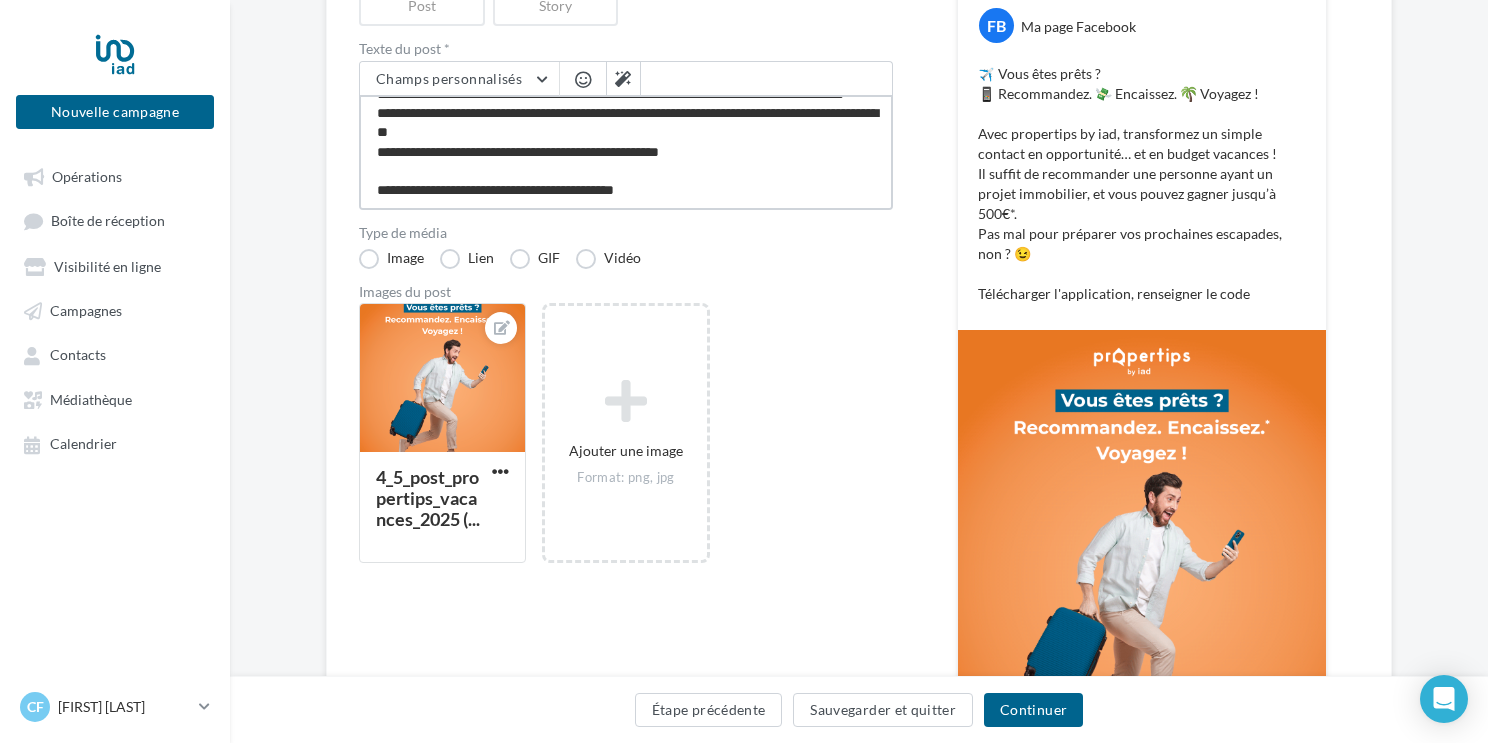 type on "**********" 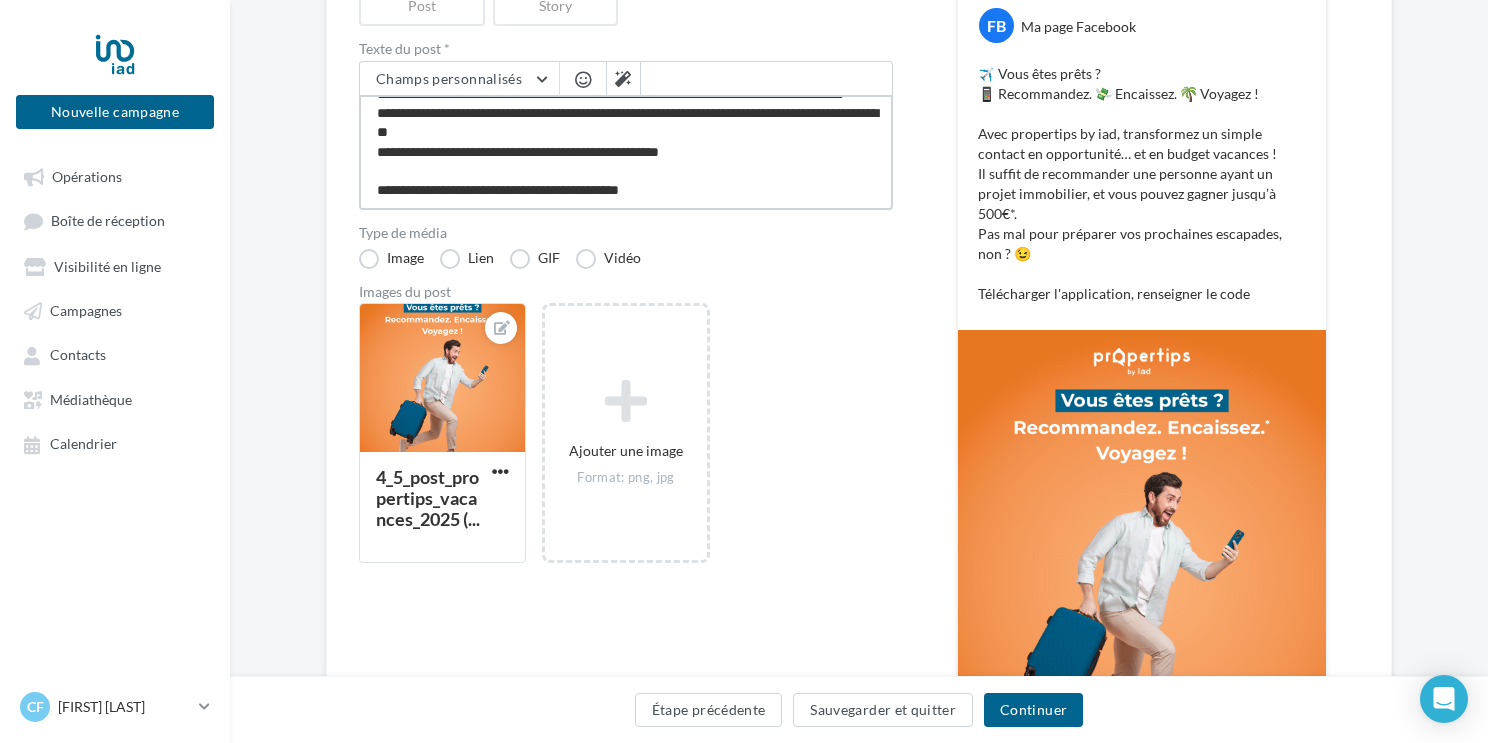 type on "**********" 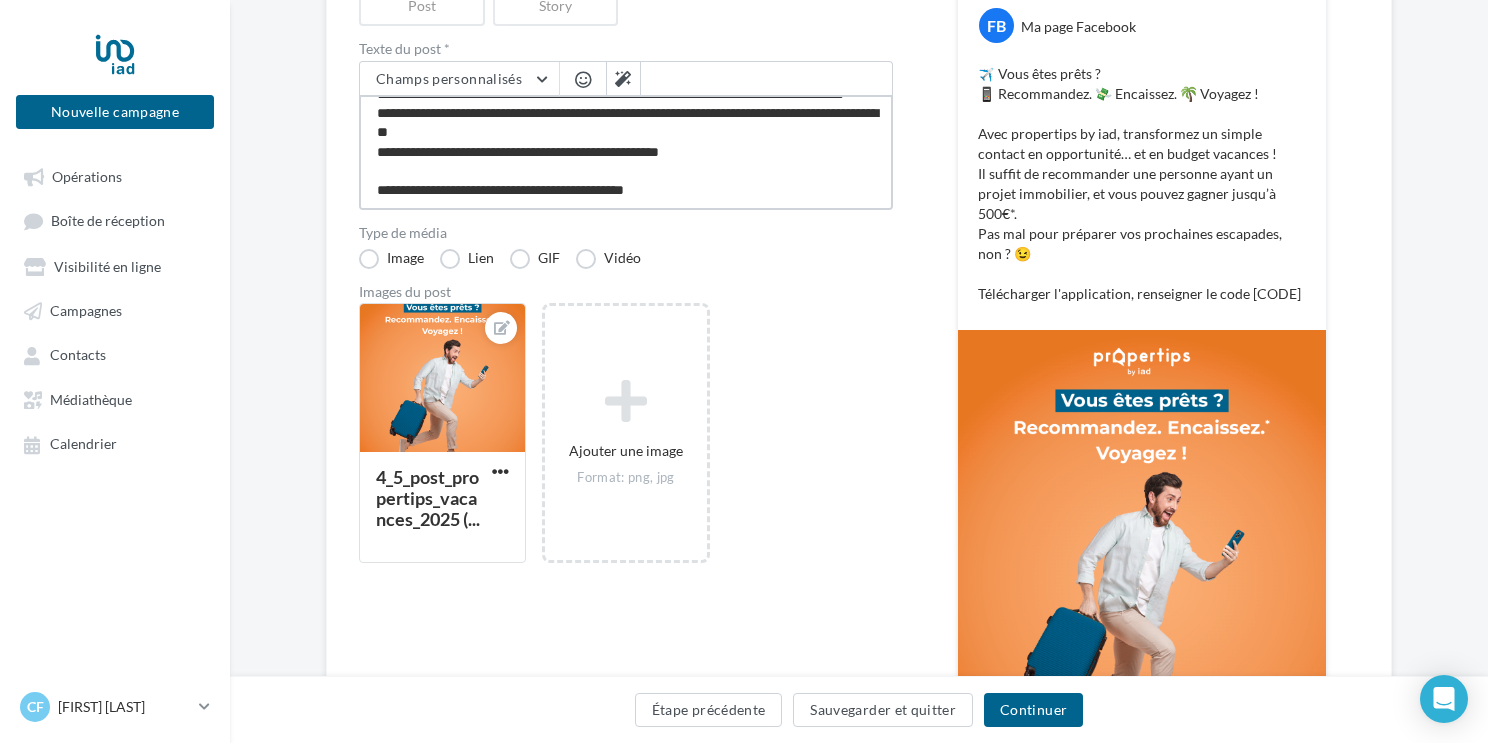 type on "**********" 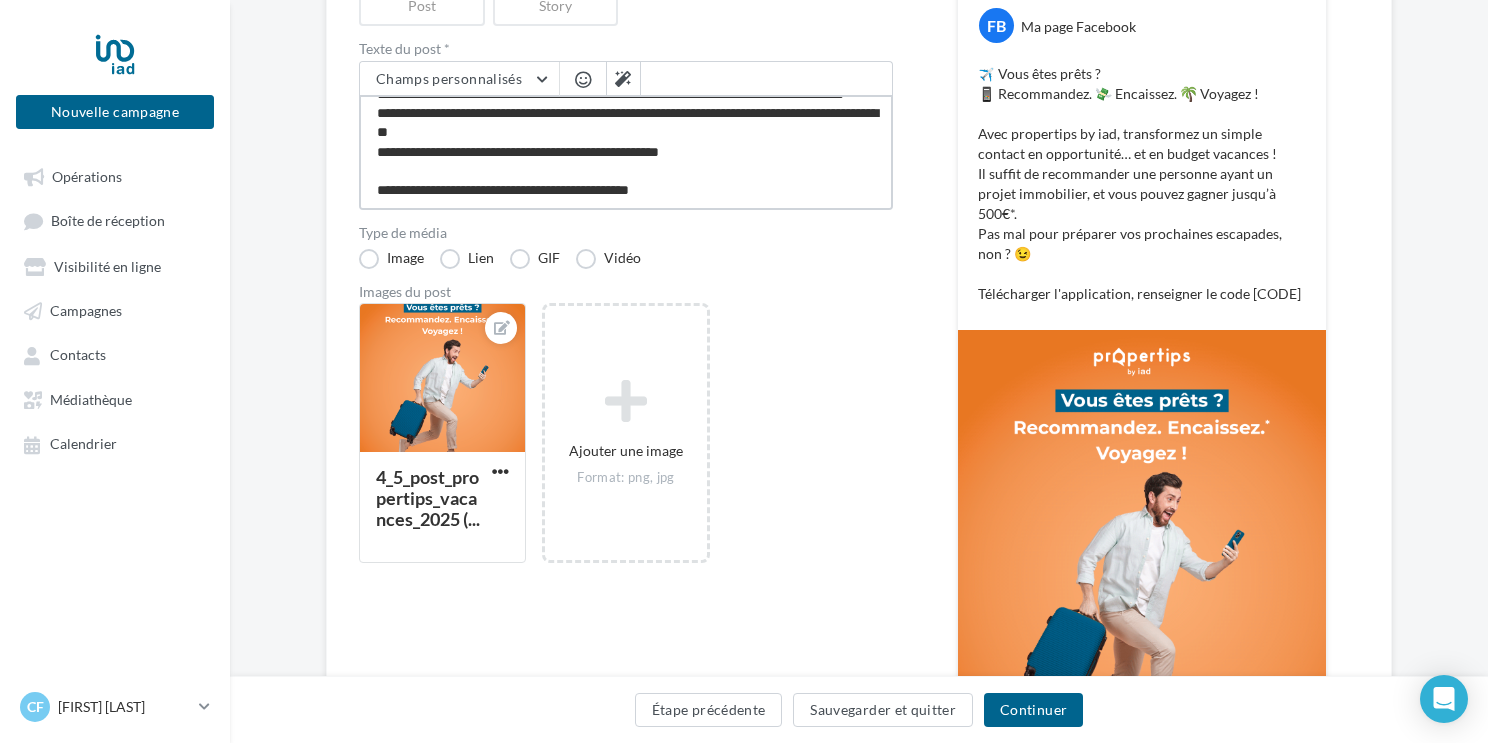 type on "**********" 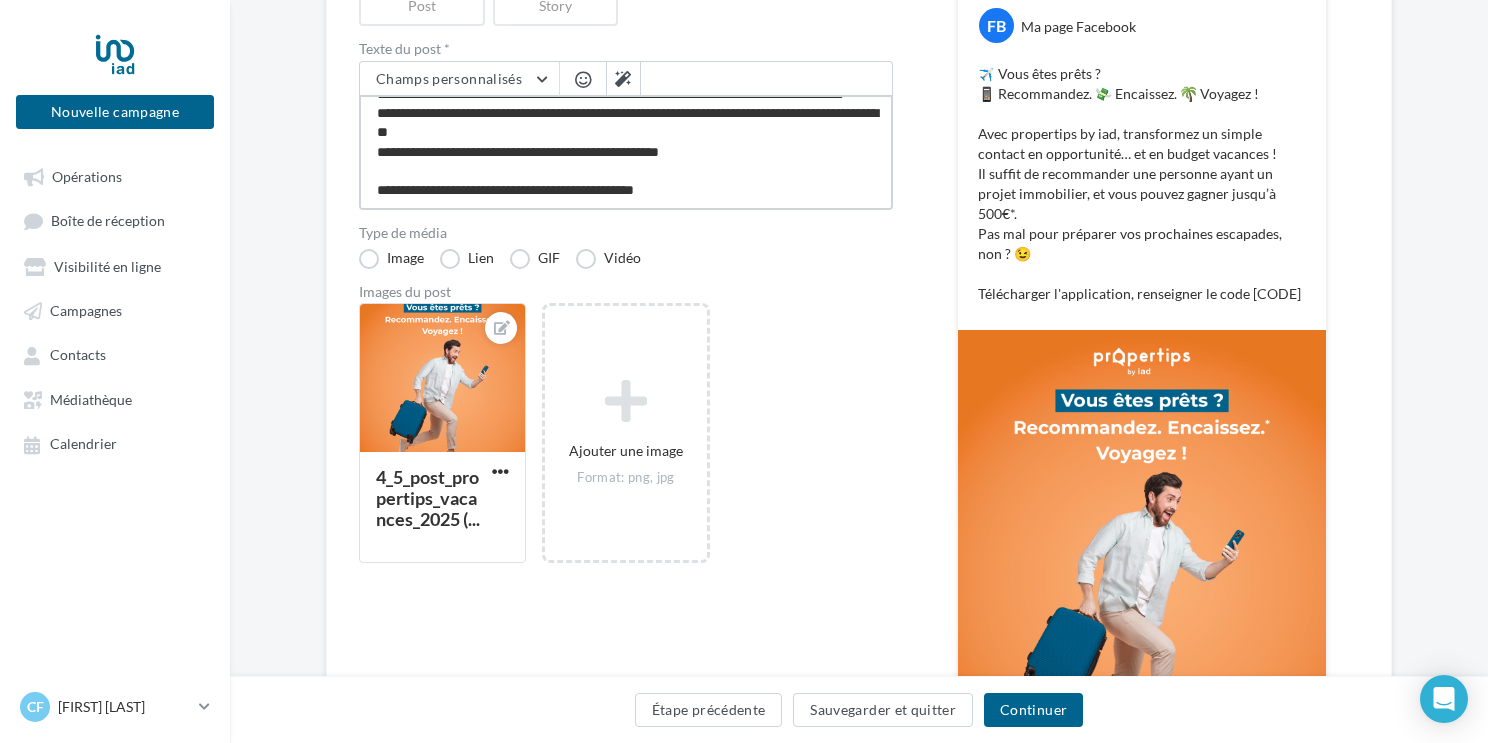 type on "**********" 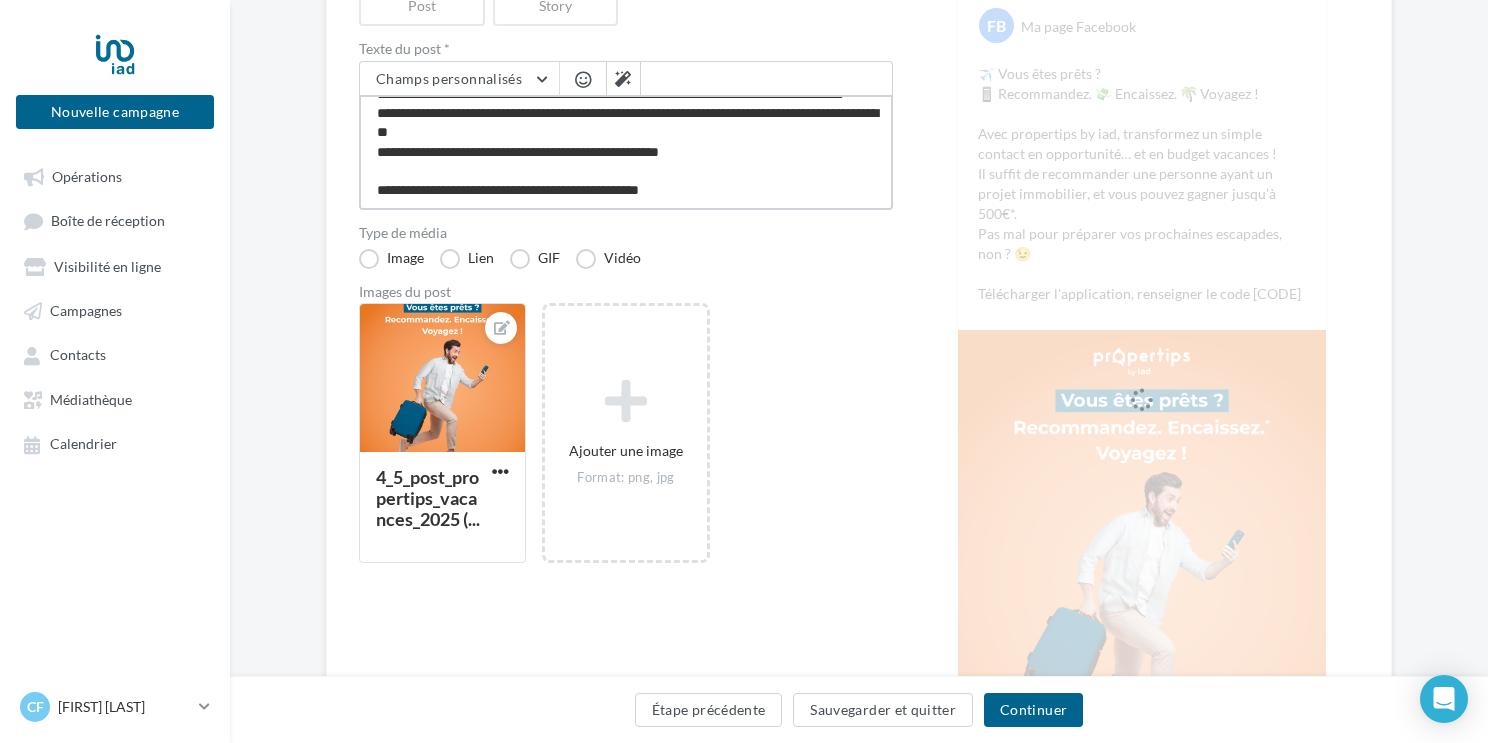 type on "**********" 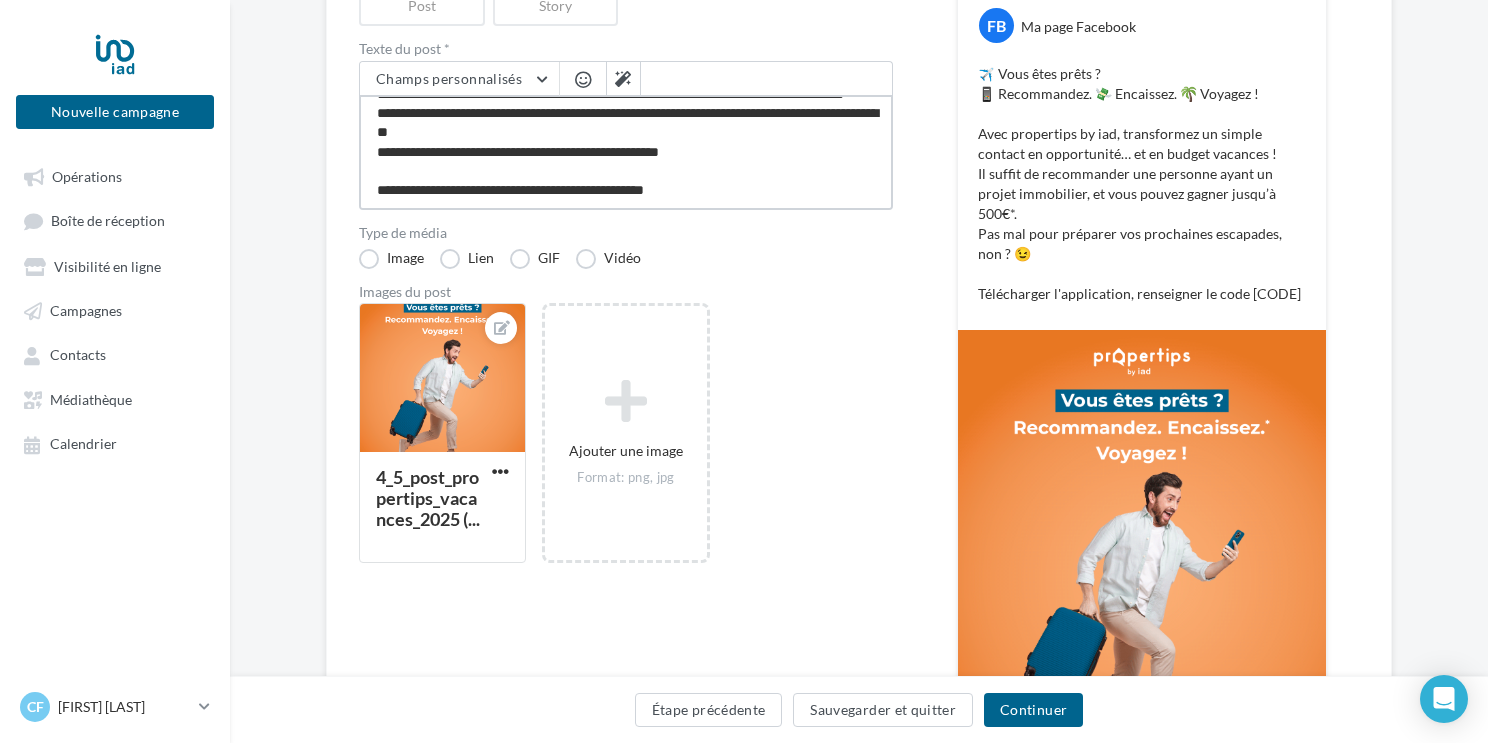 type on "**********" 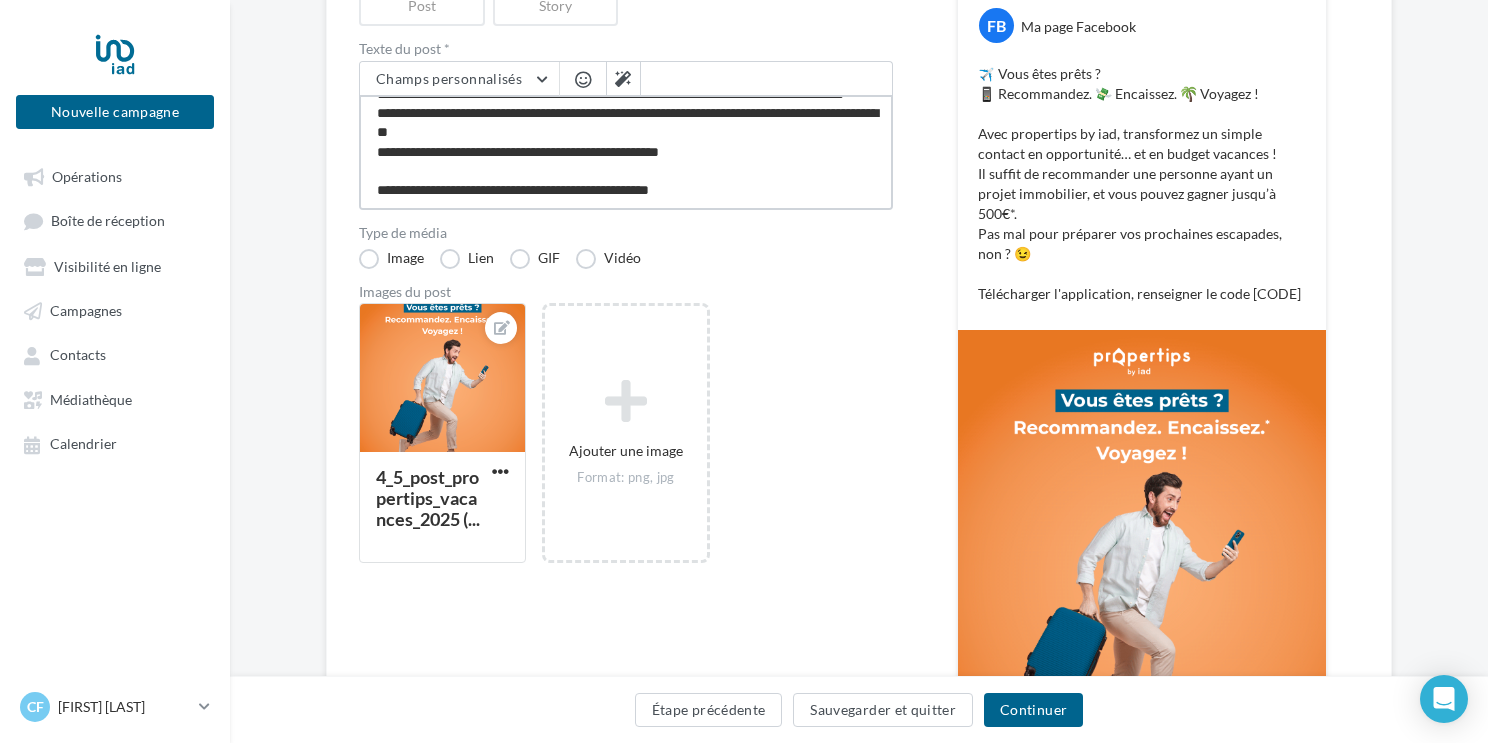 type on "**********" 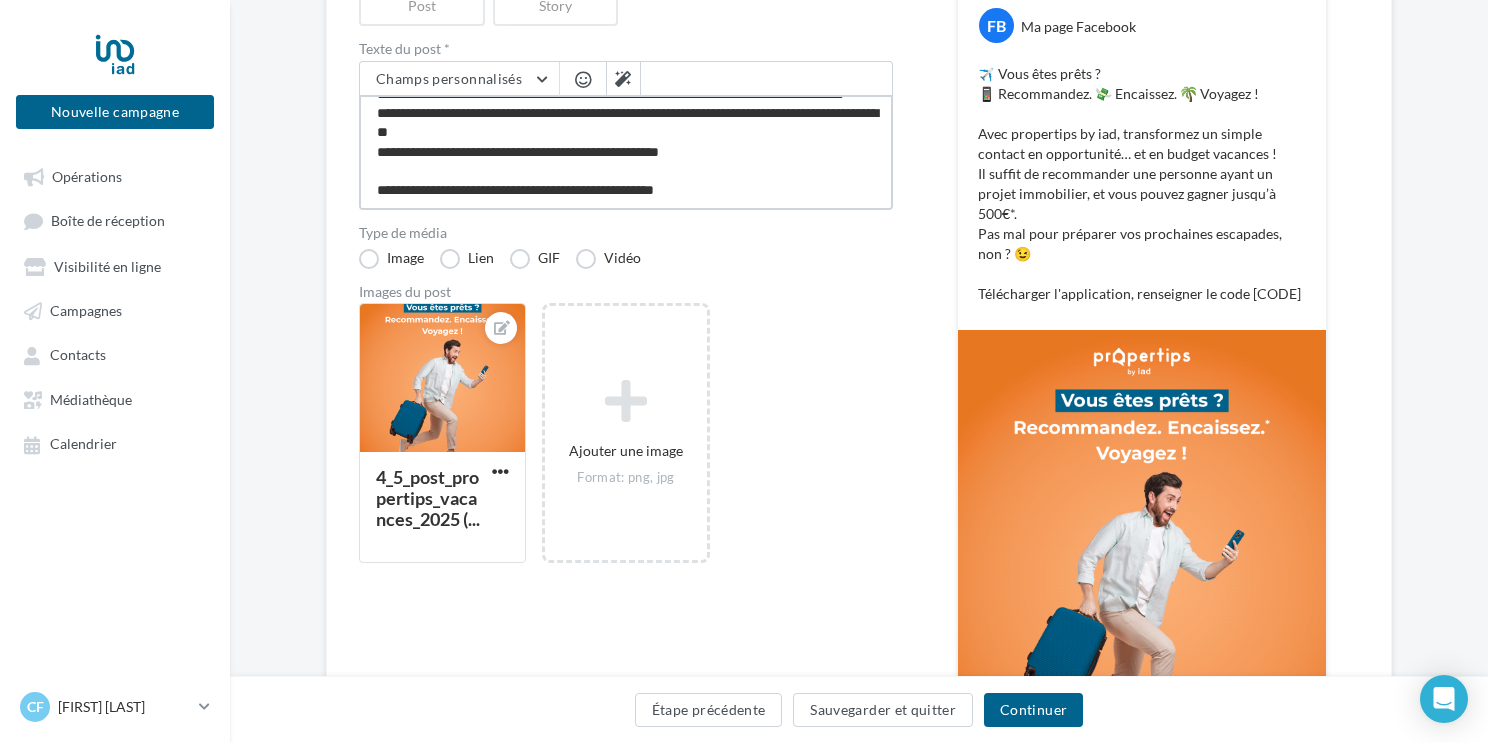 type on "**********" 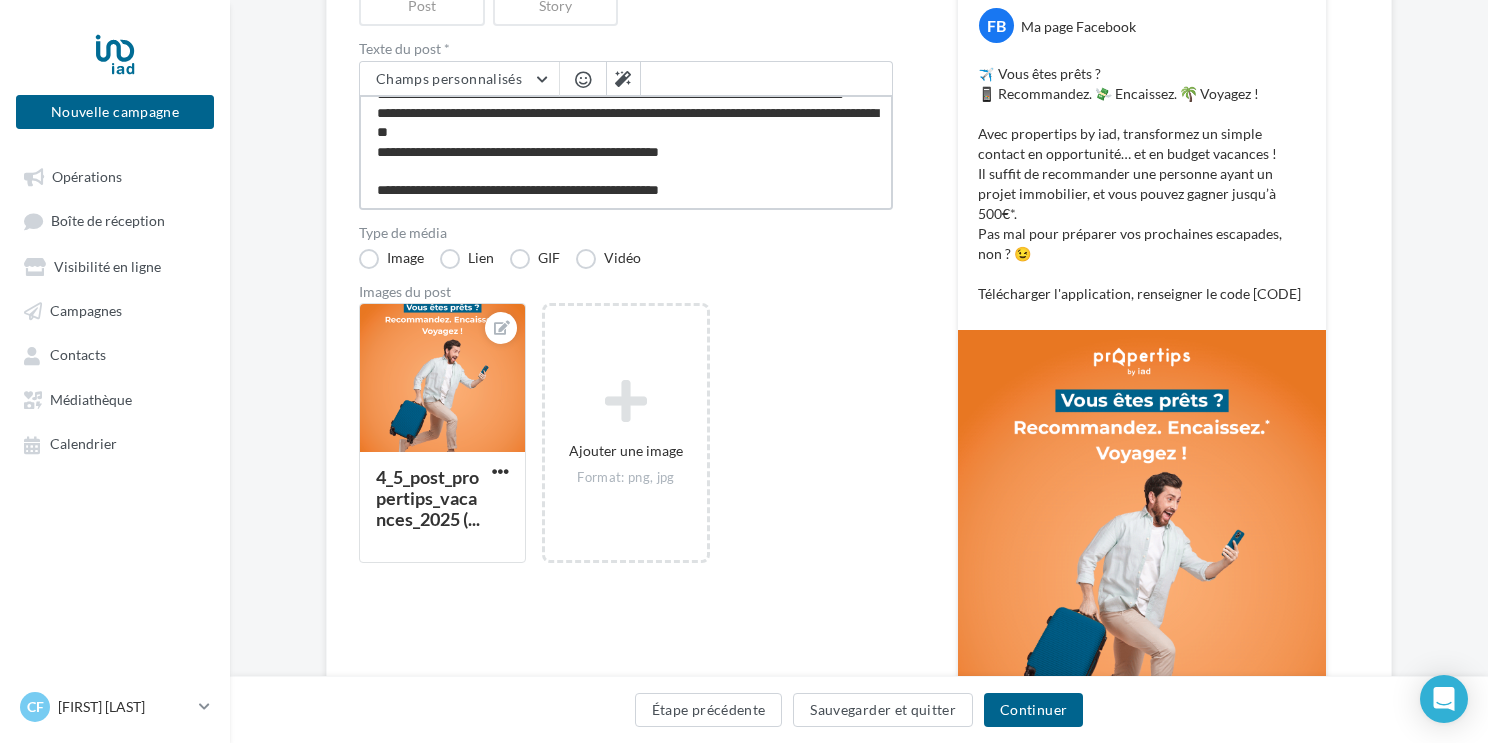 type on "**********" 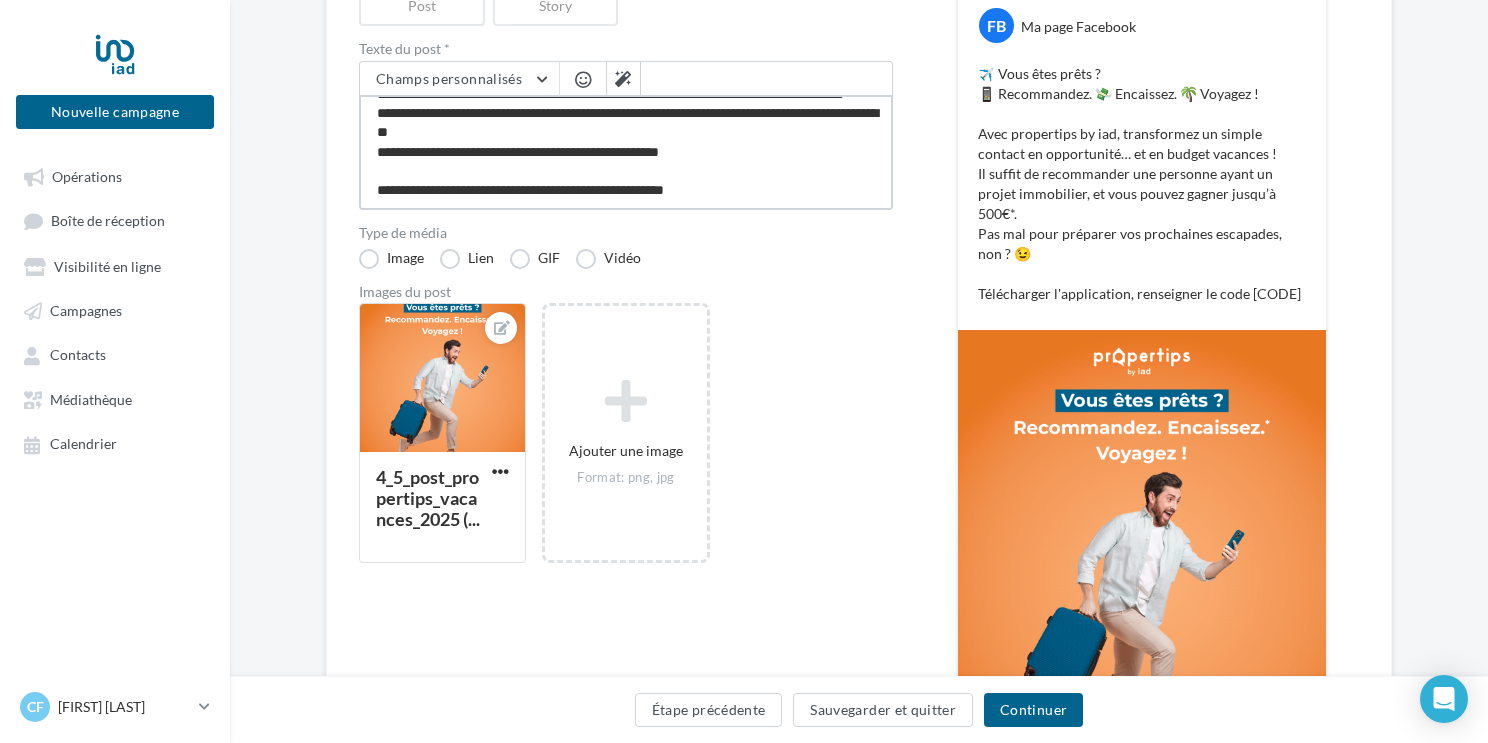 type on "**********" 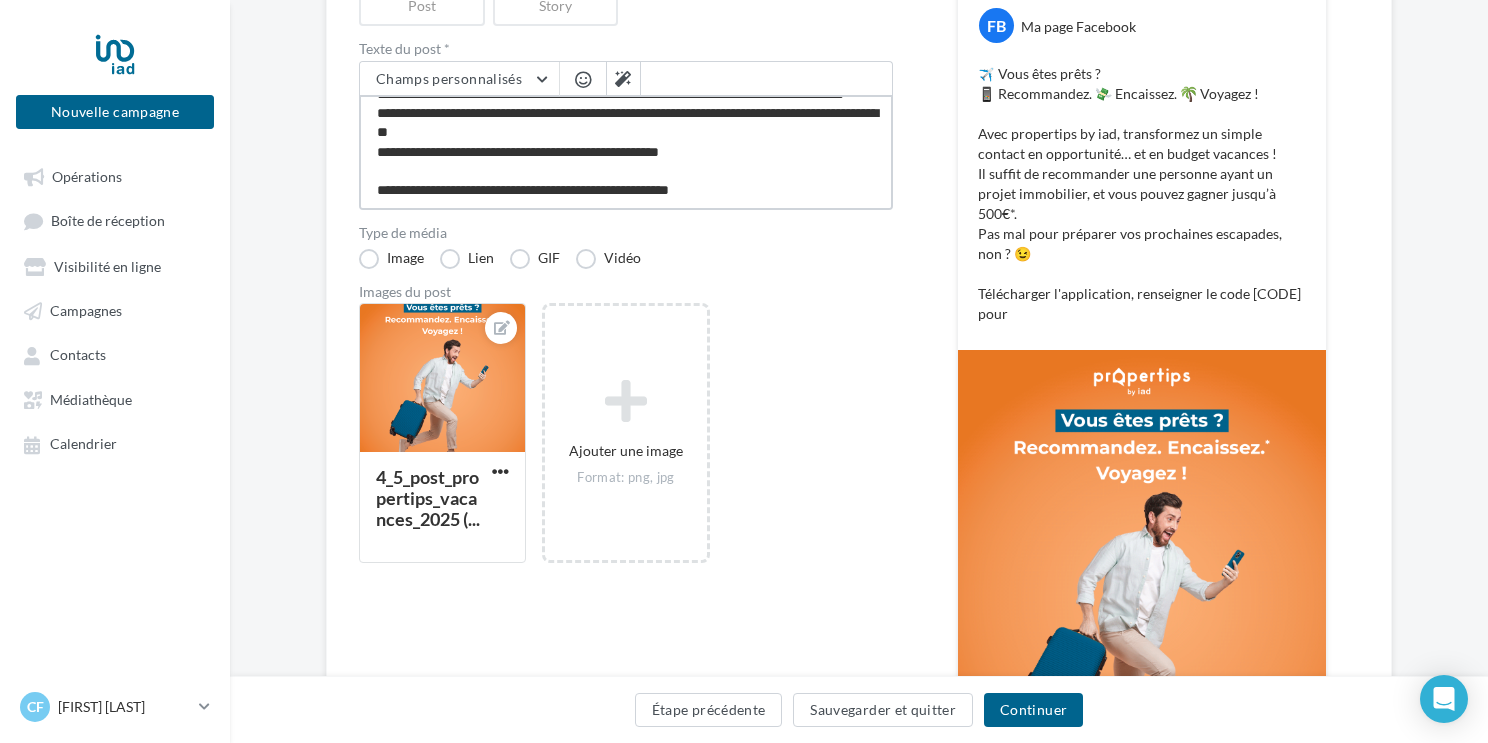 type on "**********" 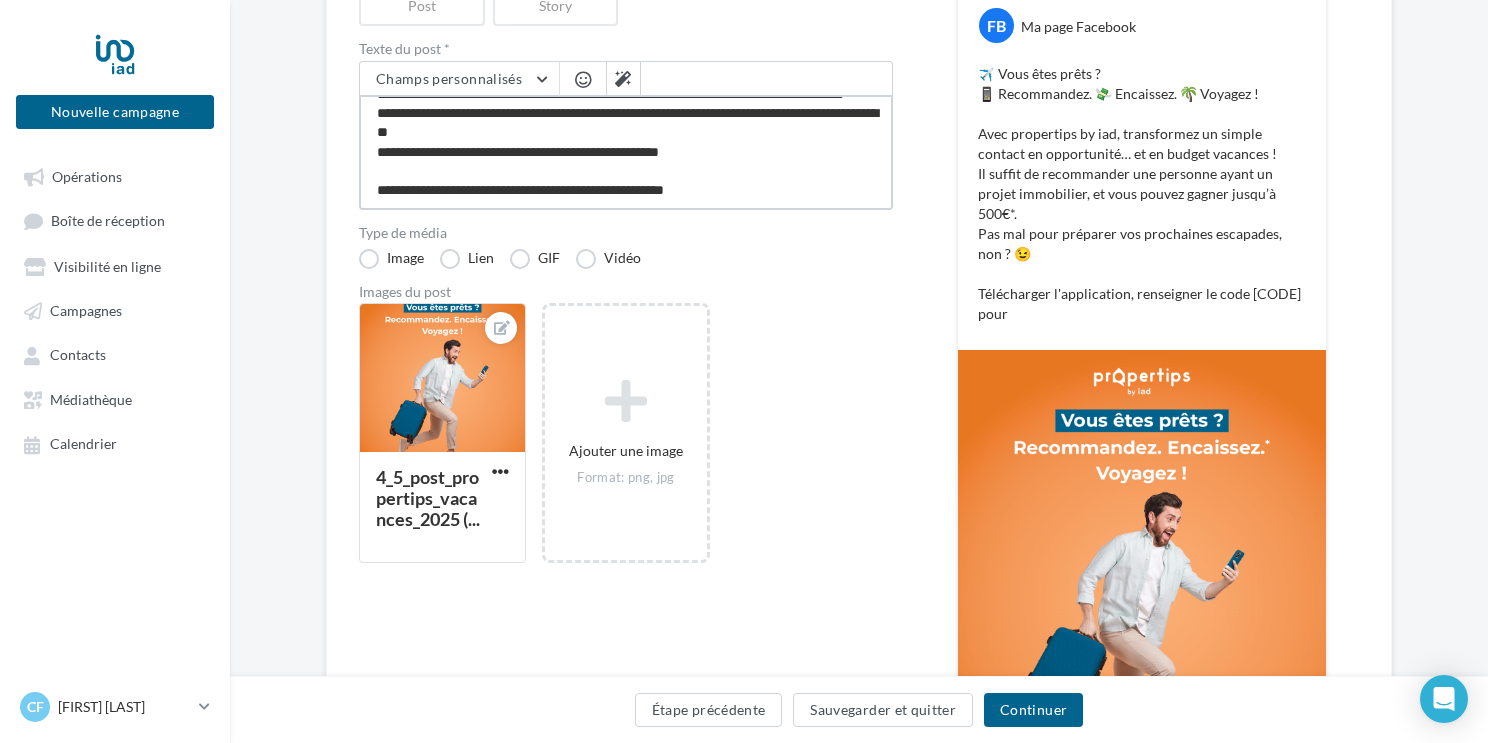 type on "**********" 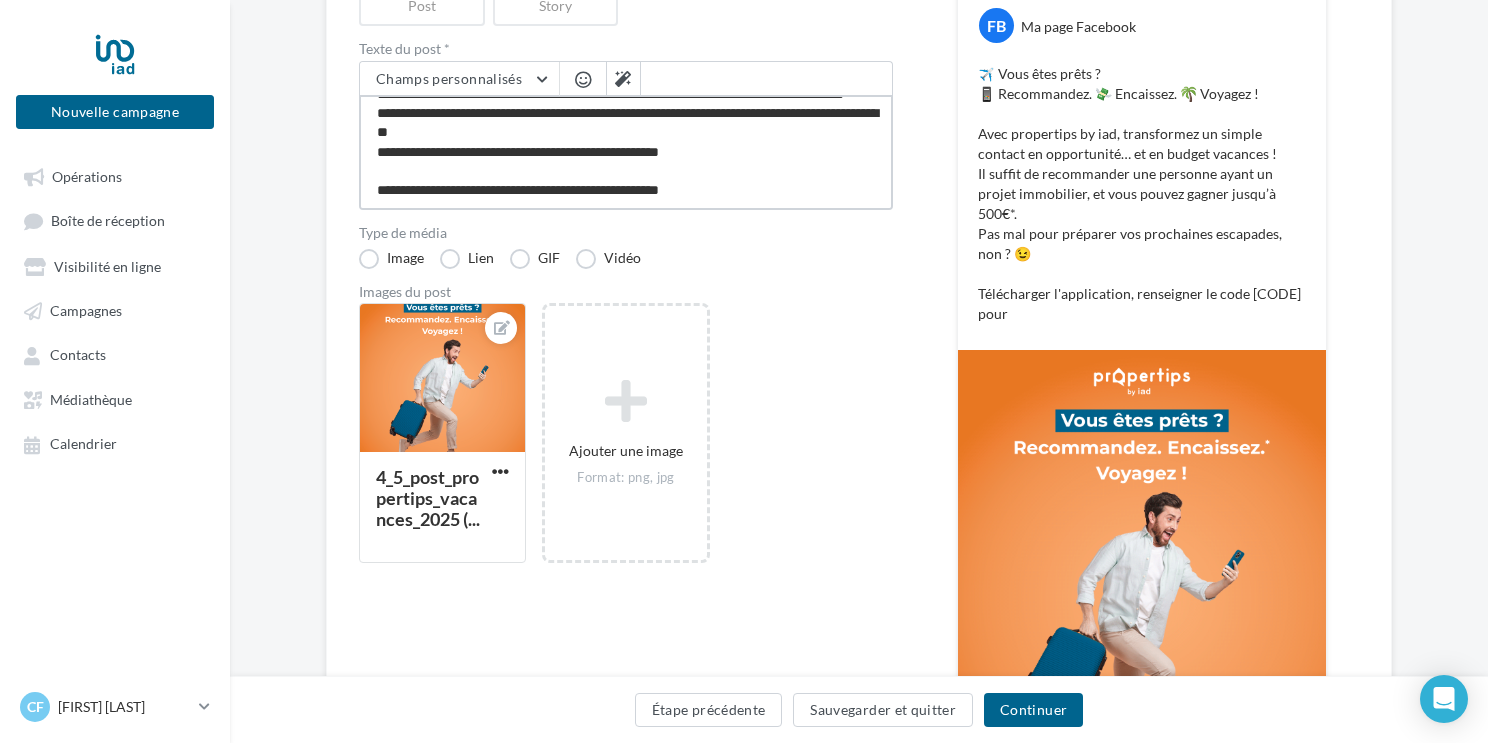 type on "**********" 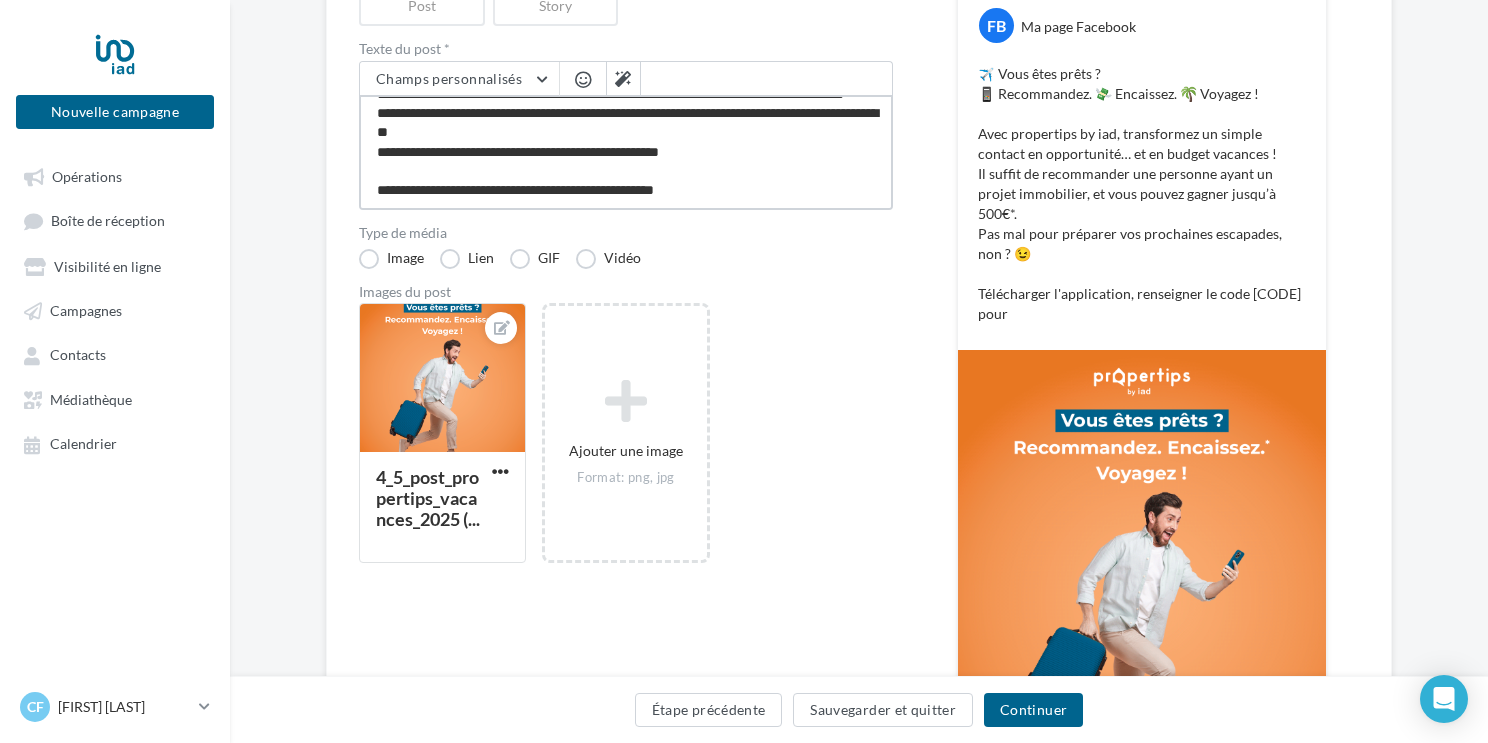 type on "**********" 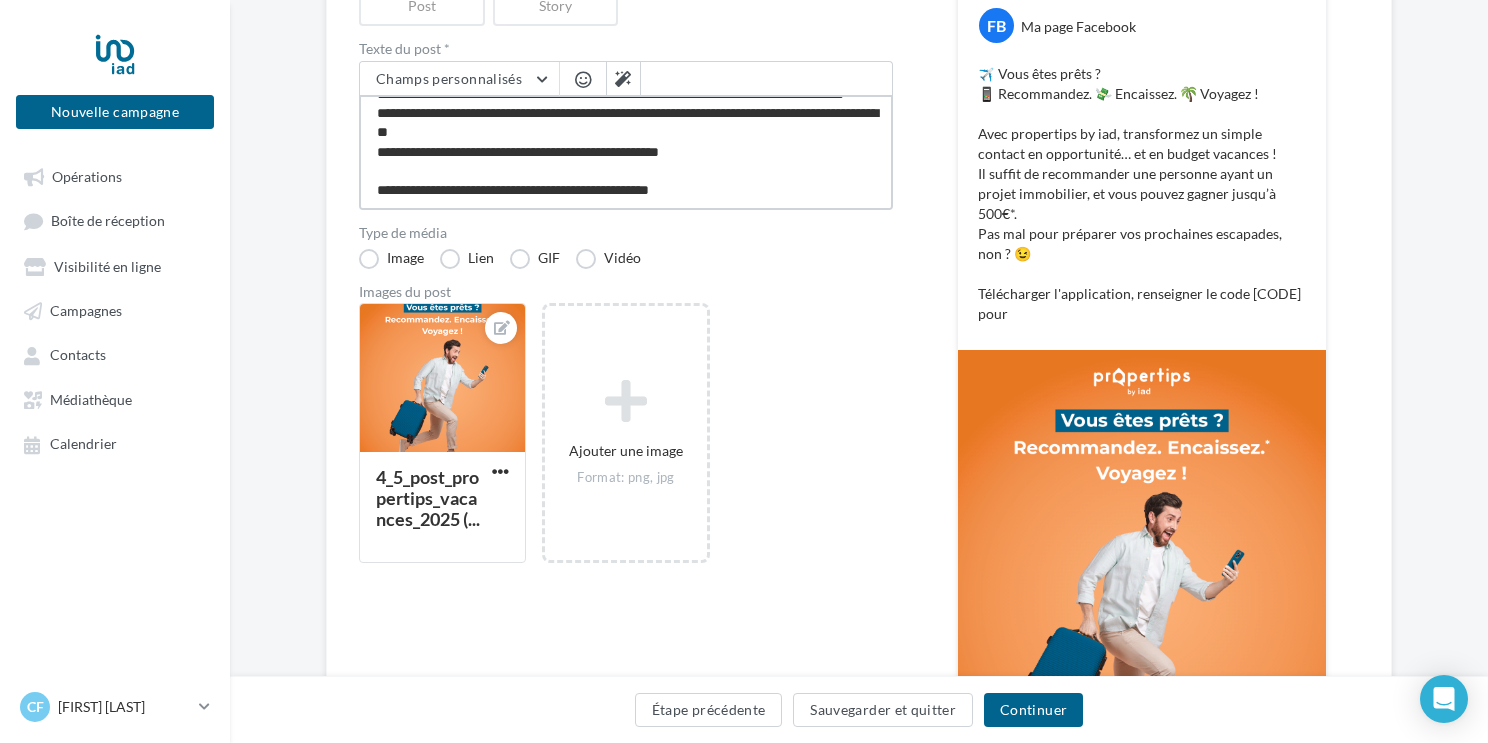 type on "**********" 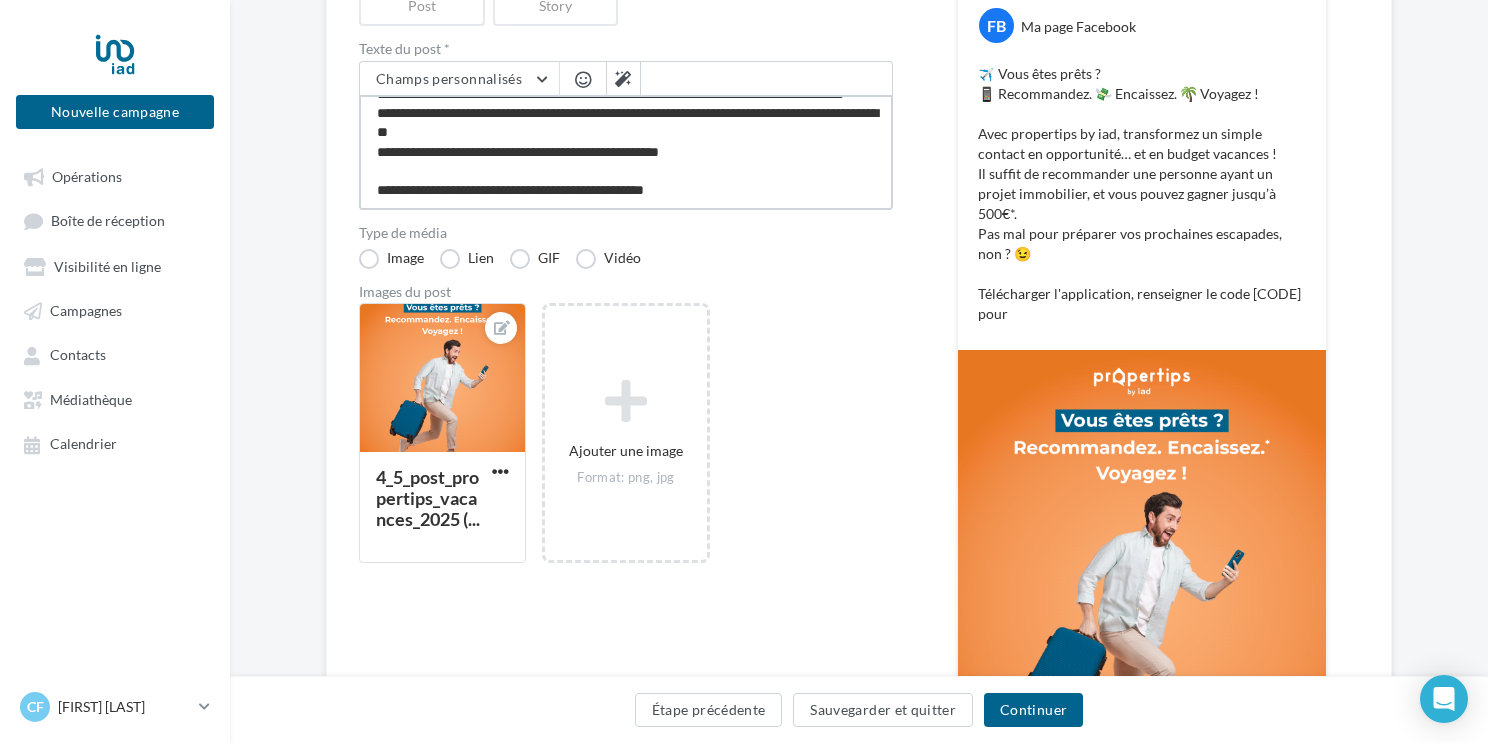type on "**********" 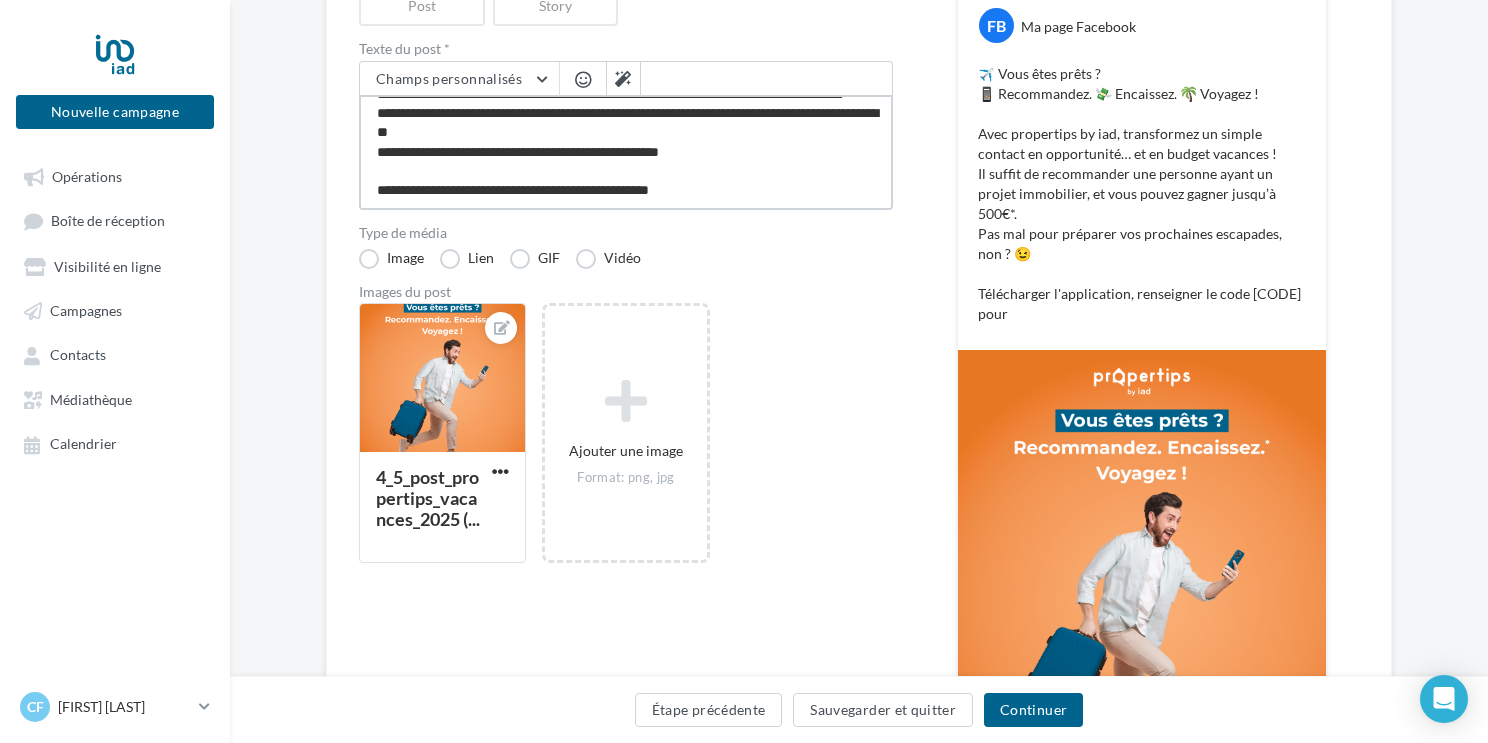 type on "**********" 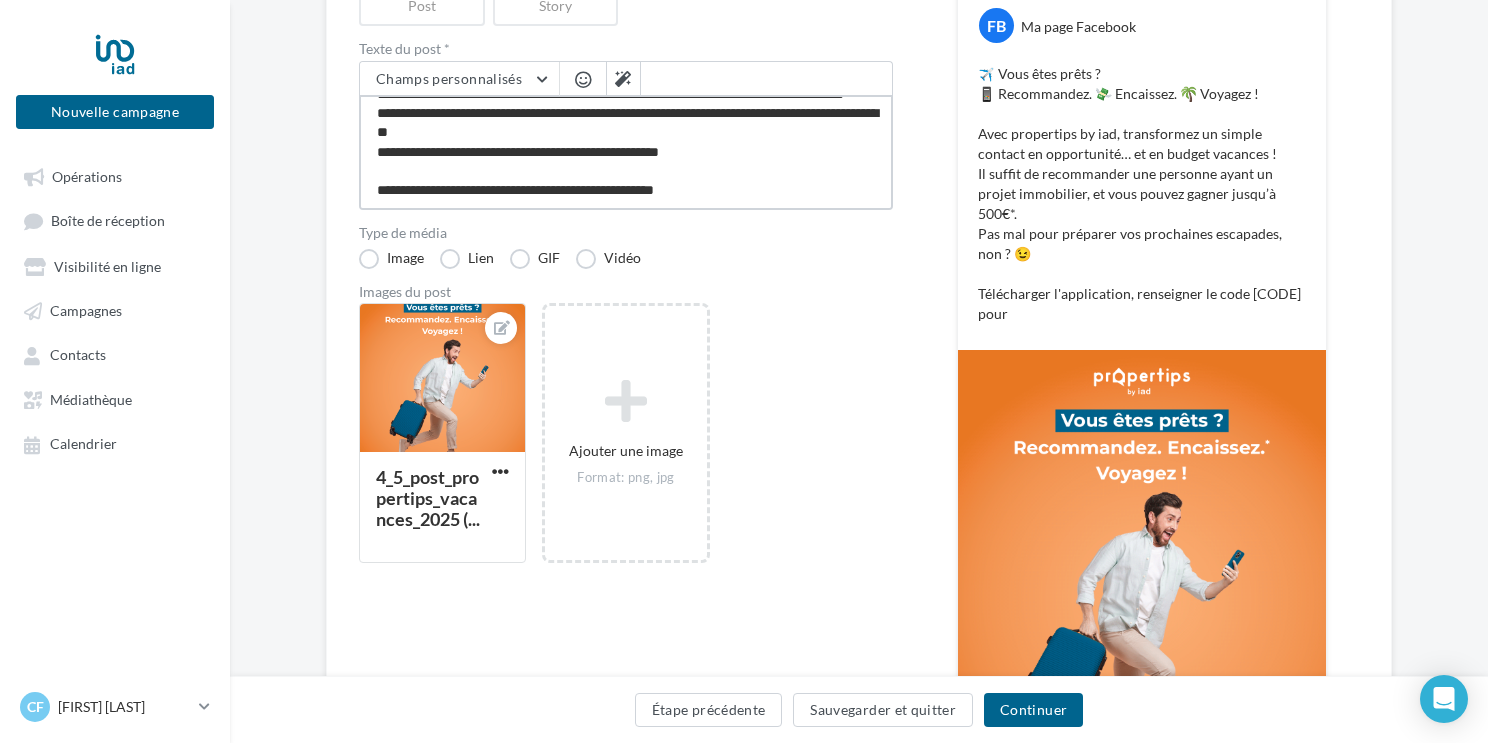 type on "**********" 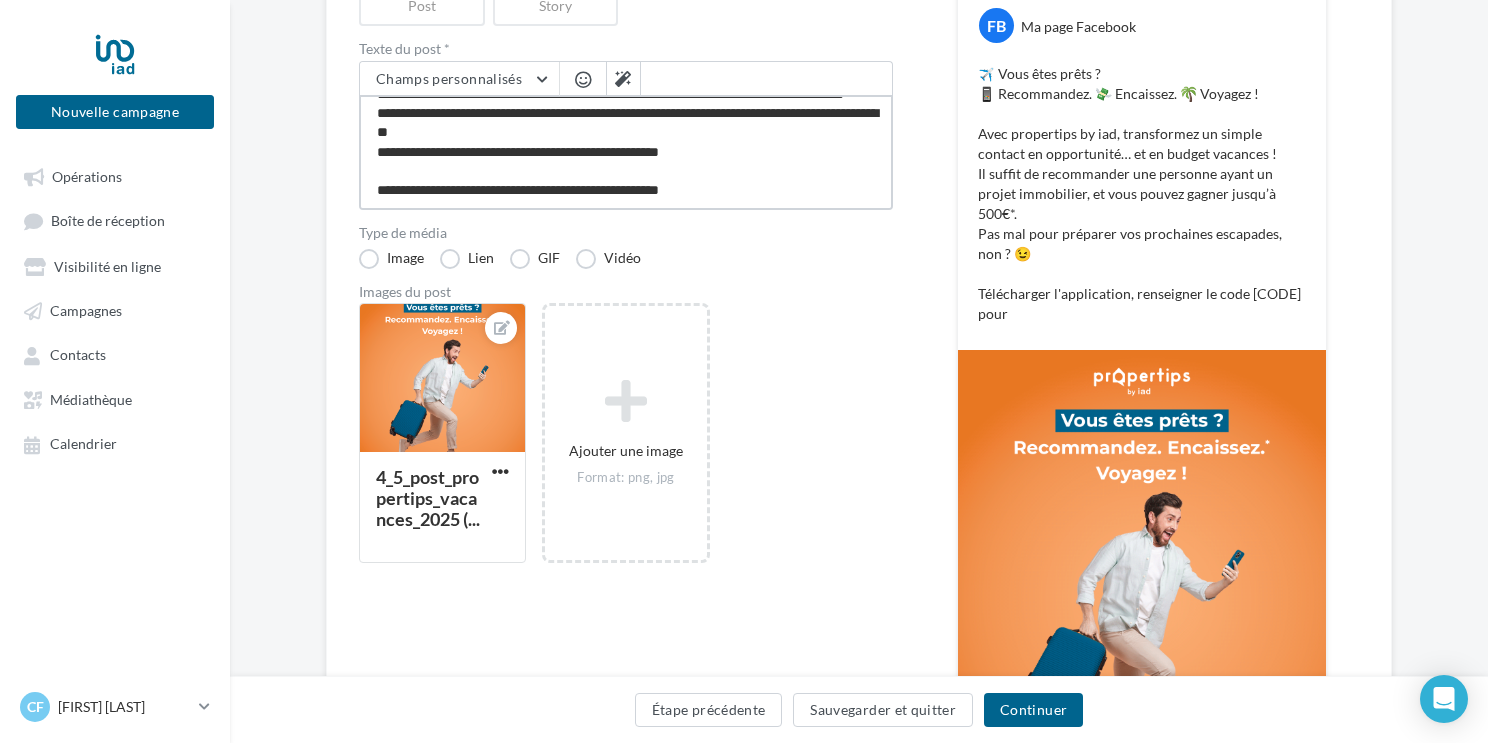 type on "**********" 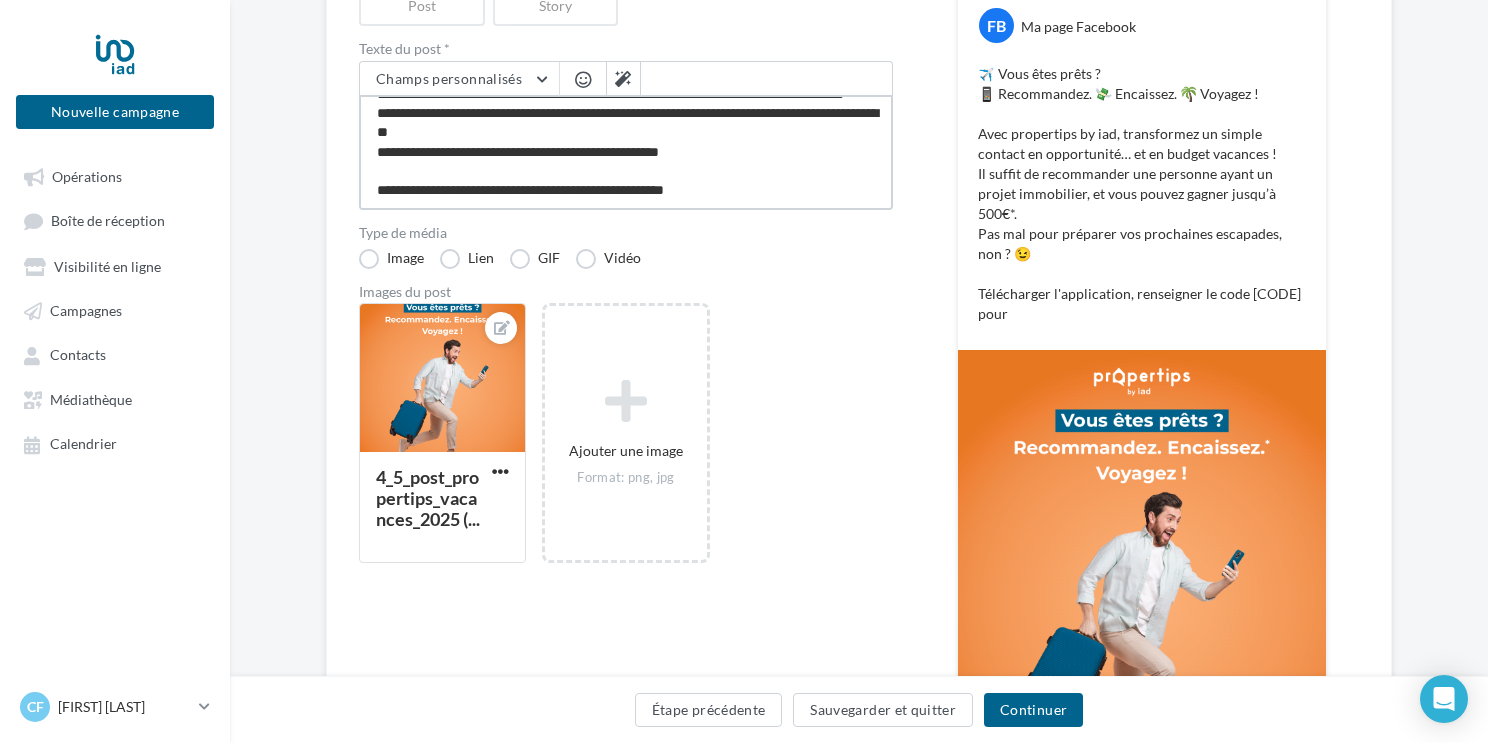 type on "**********" 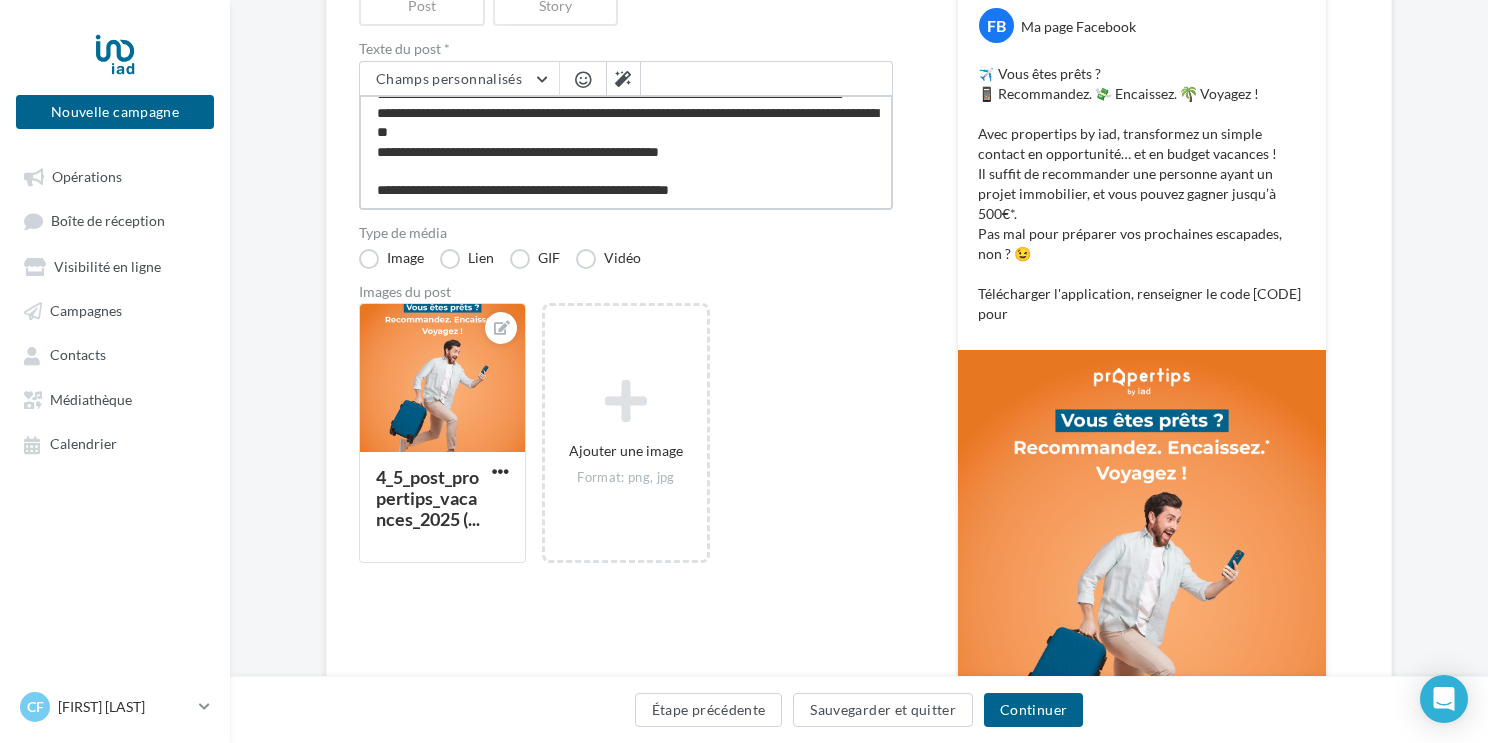 type on "**********" 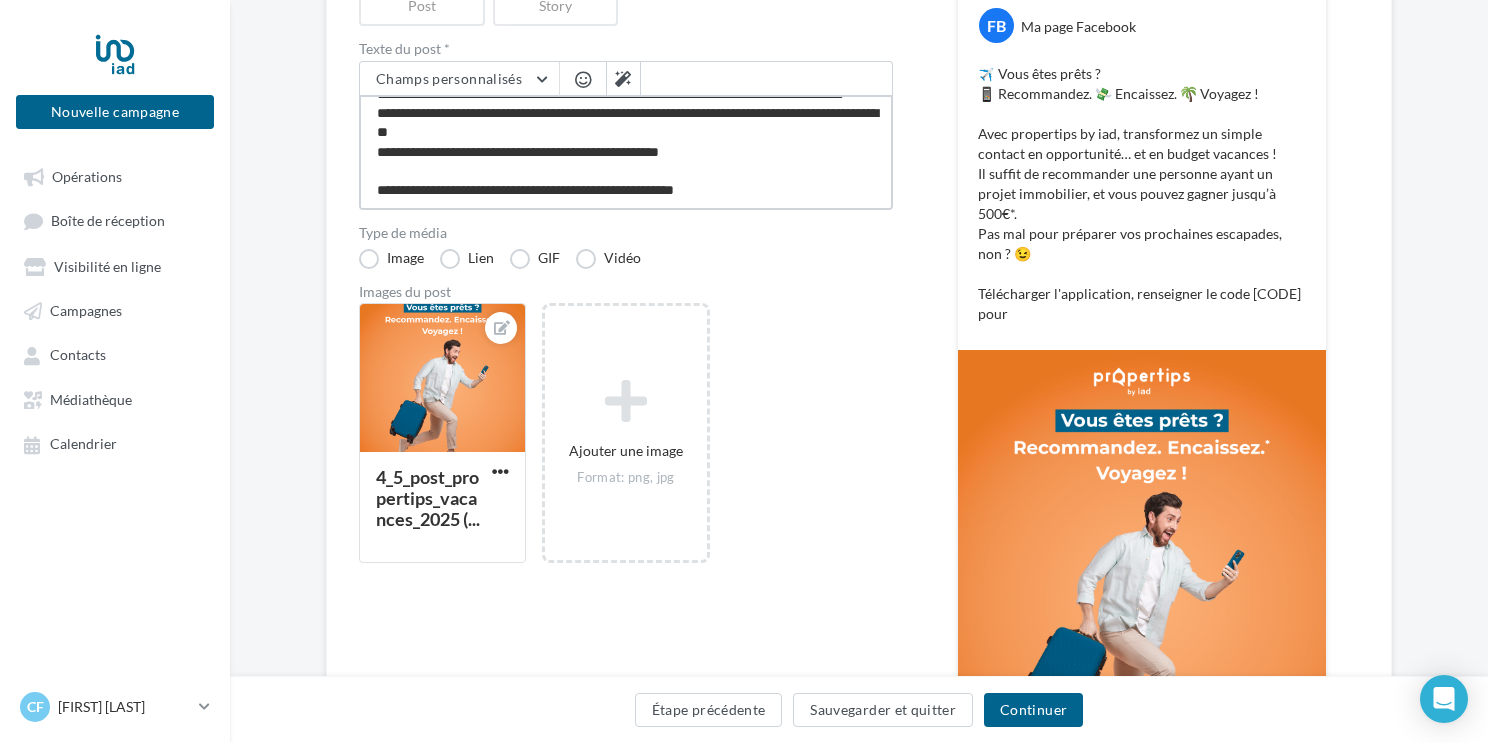 type on "**********" 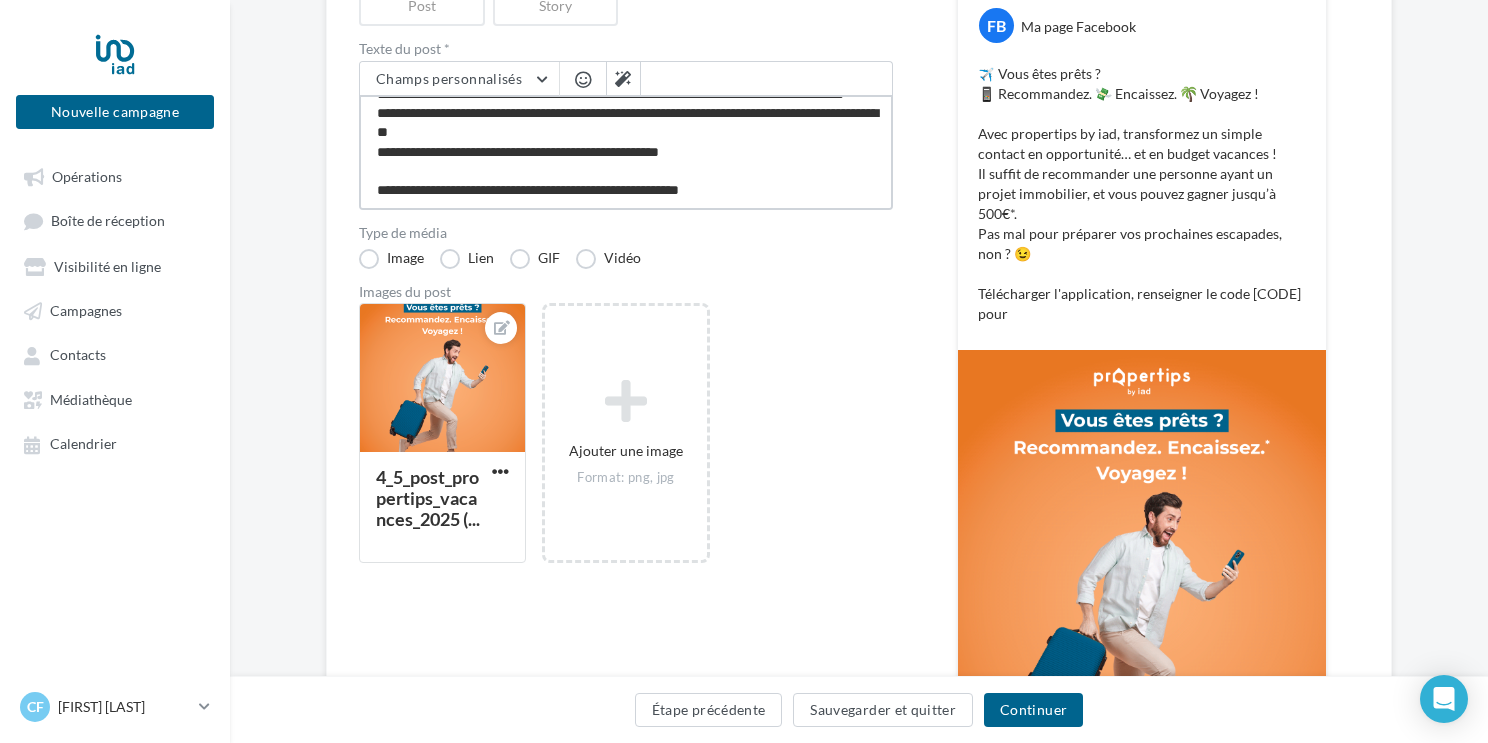 type on "**********" 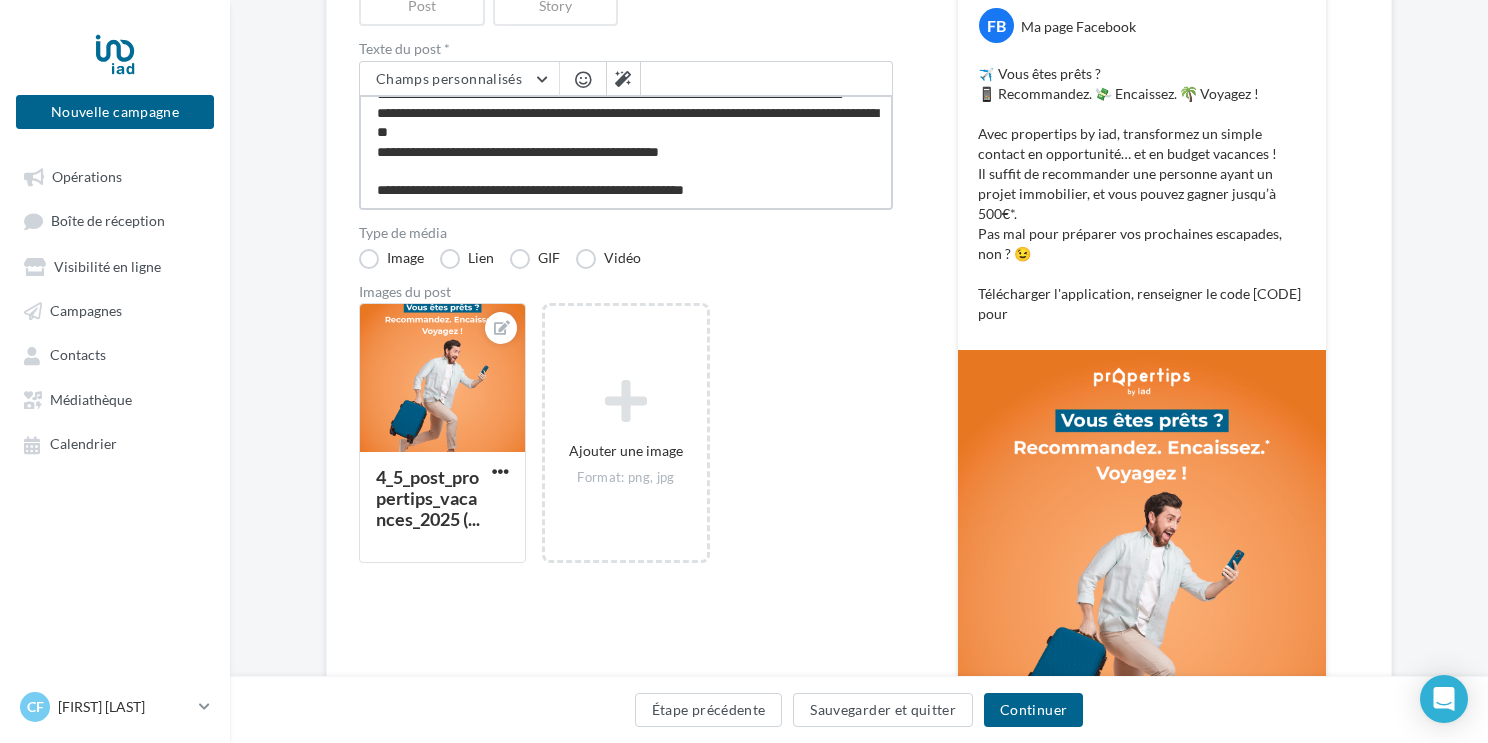 type on "**********" 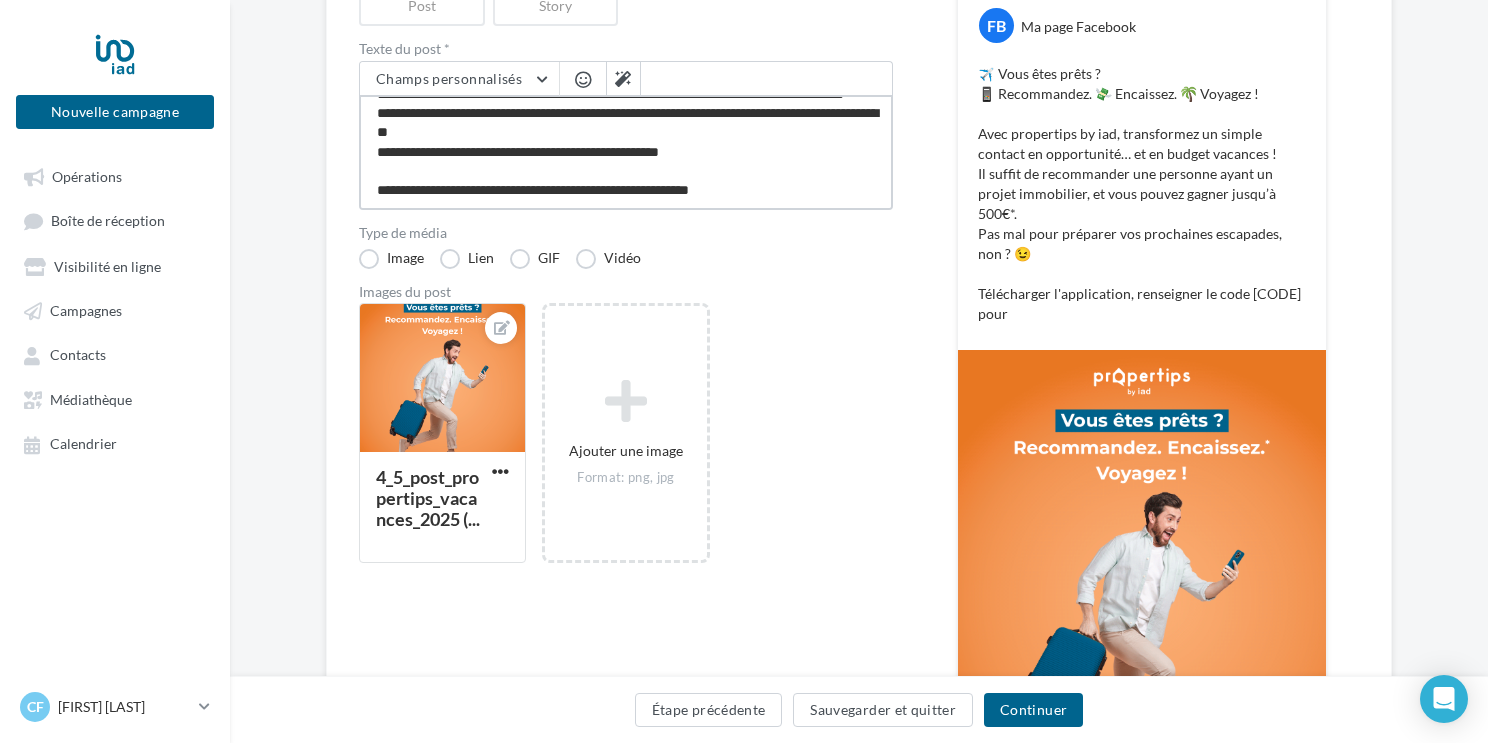 type on "**********" 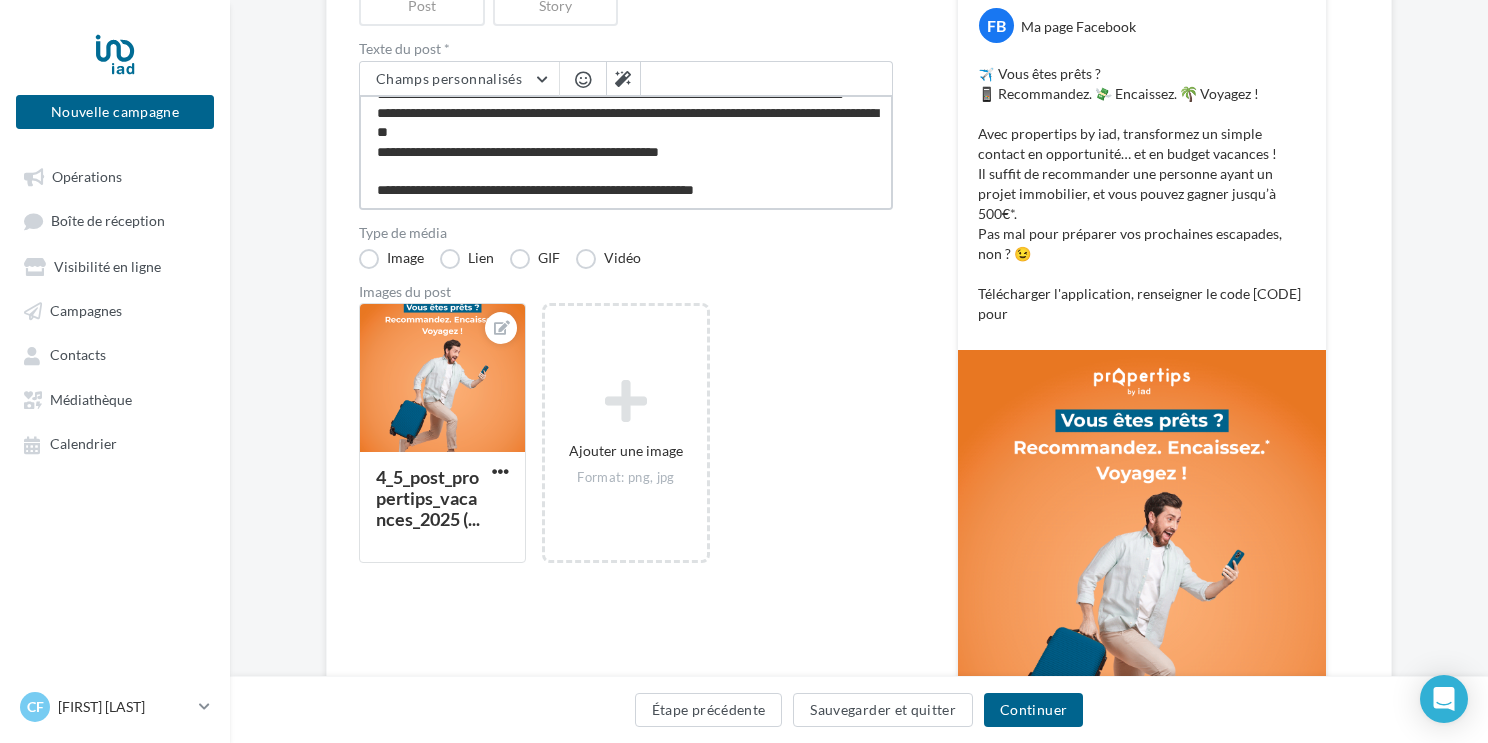 type on "**********" 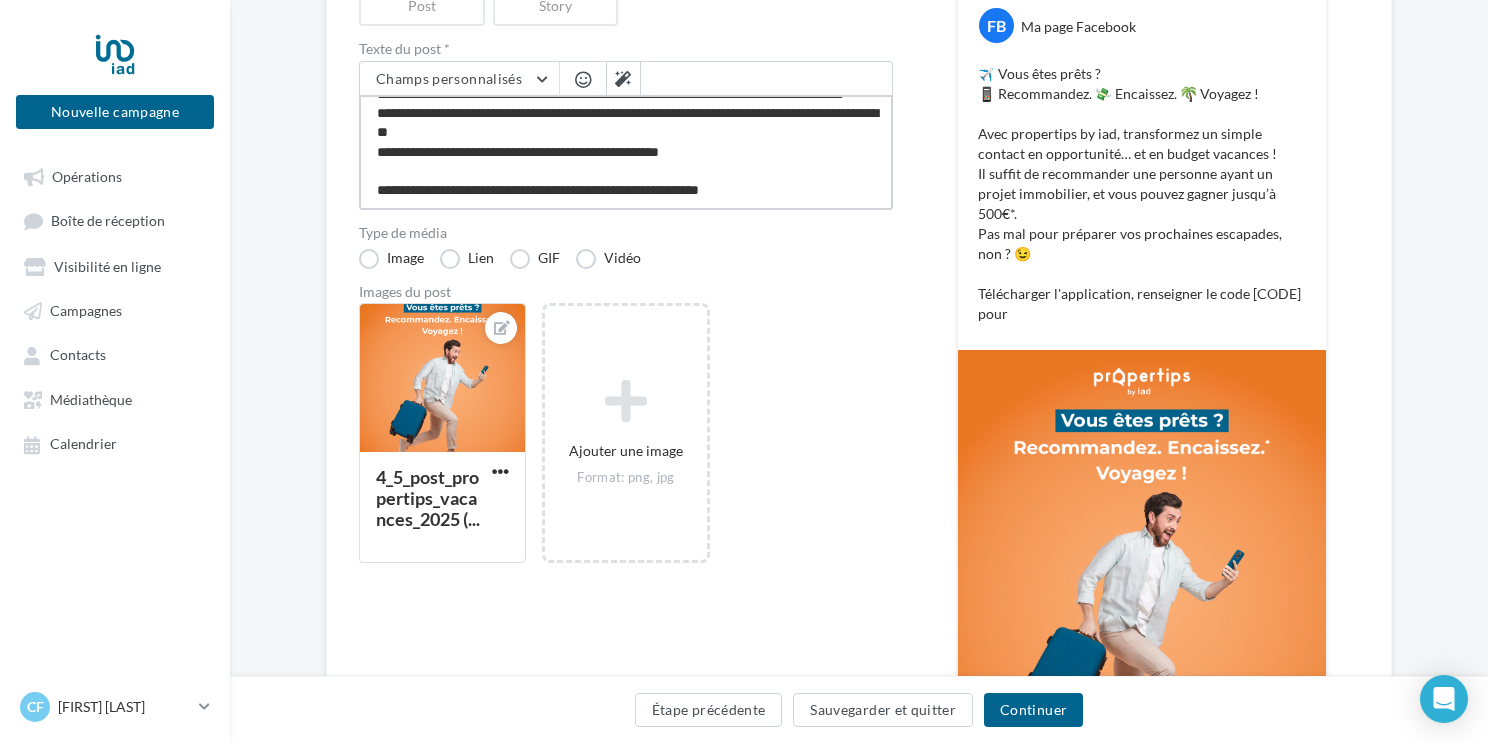type on "**********" 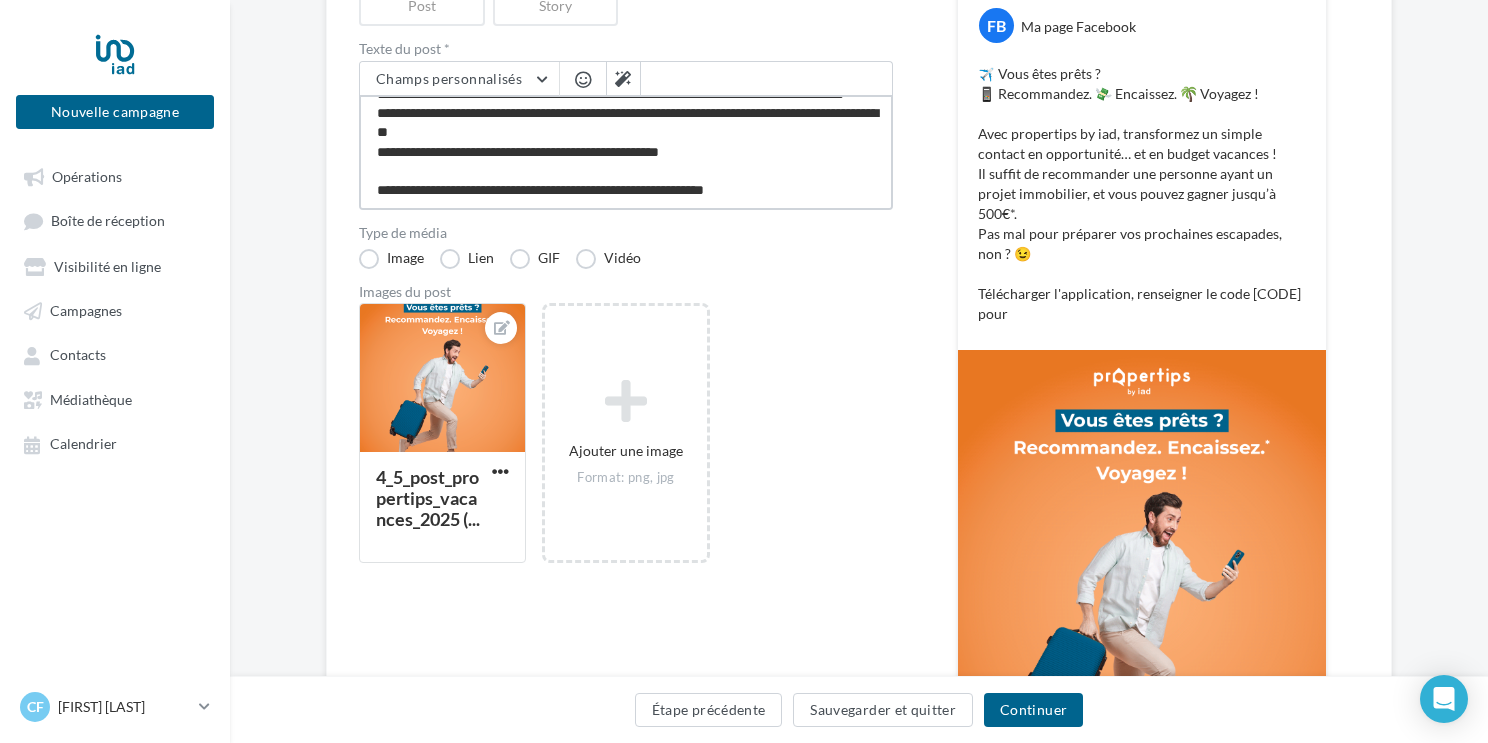 type on "**********" 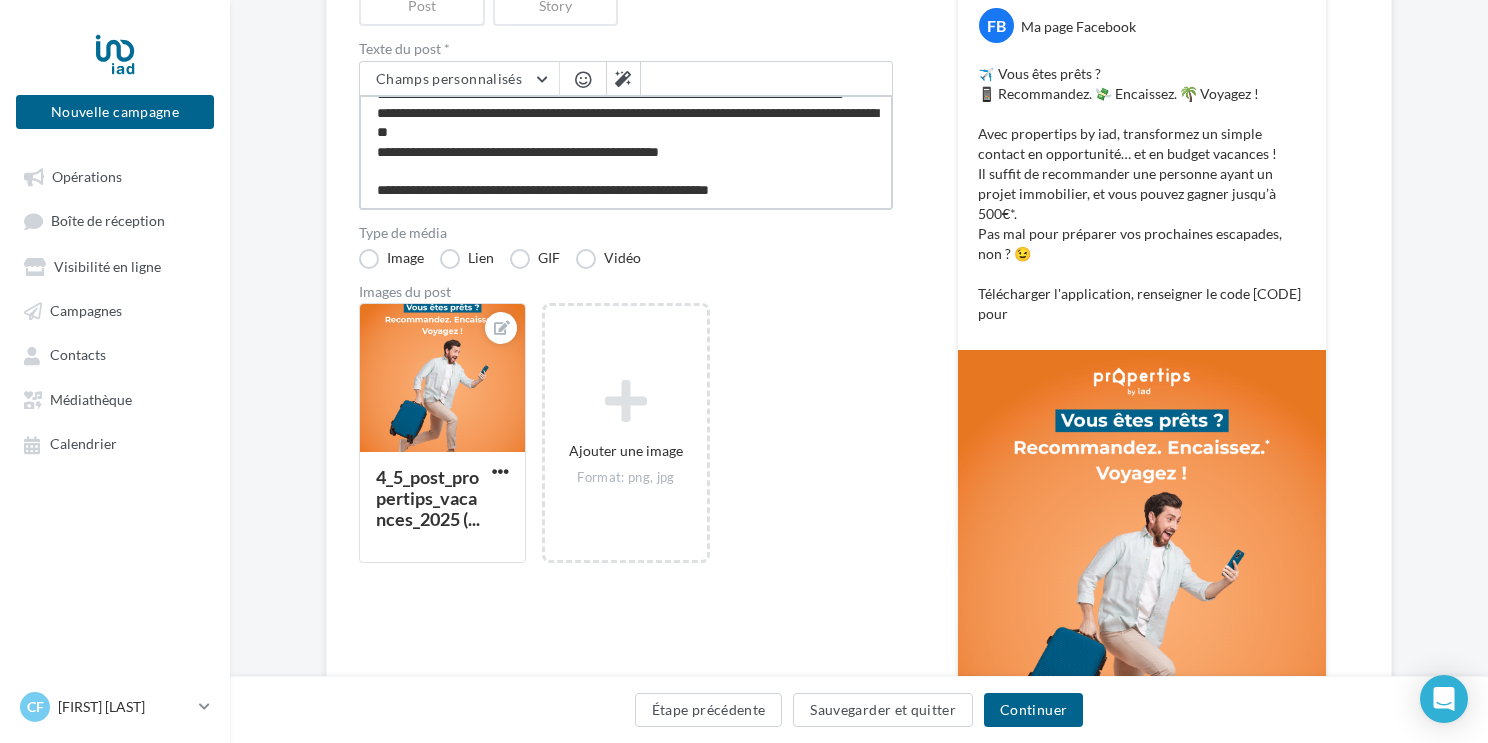 type on "**********" 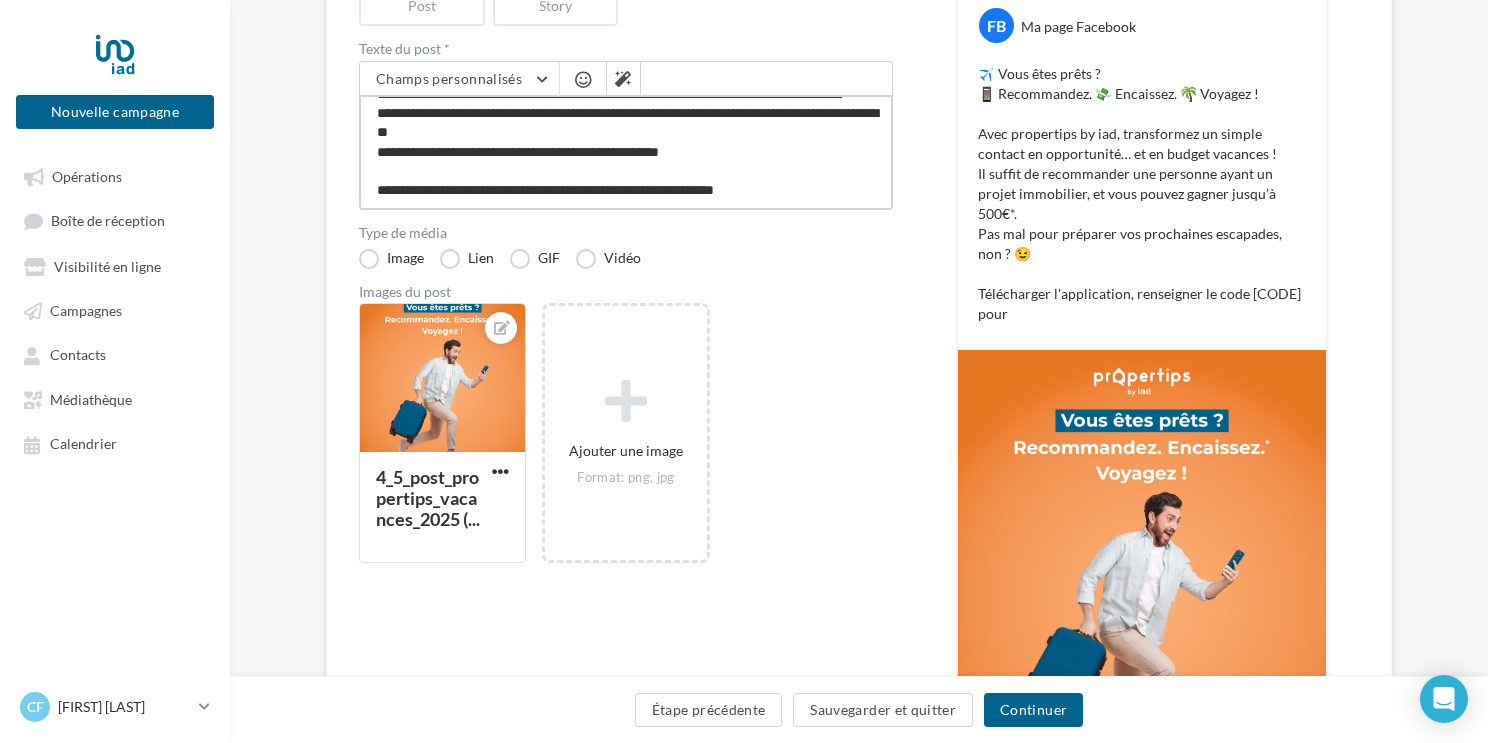 type on "**********" 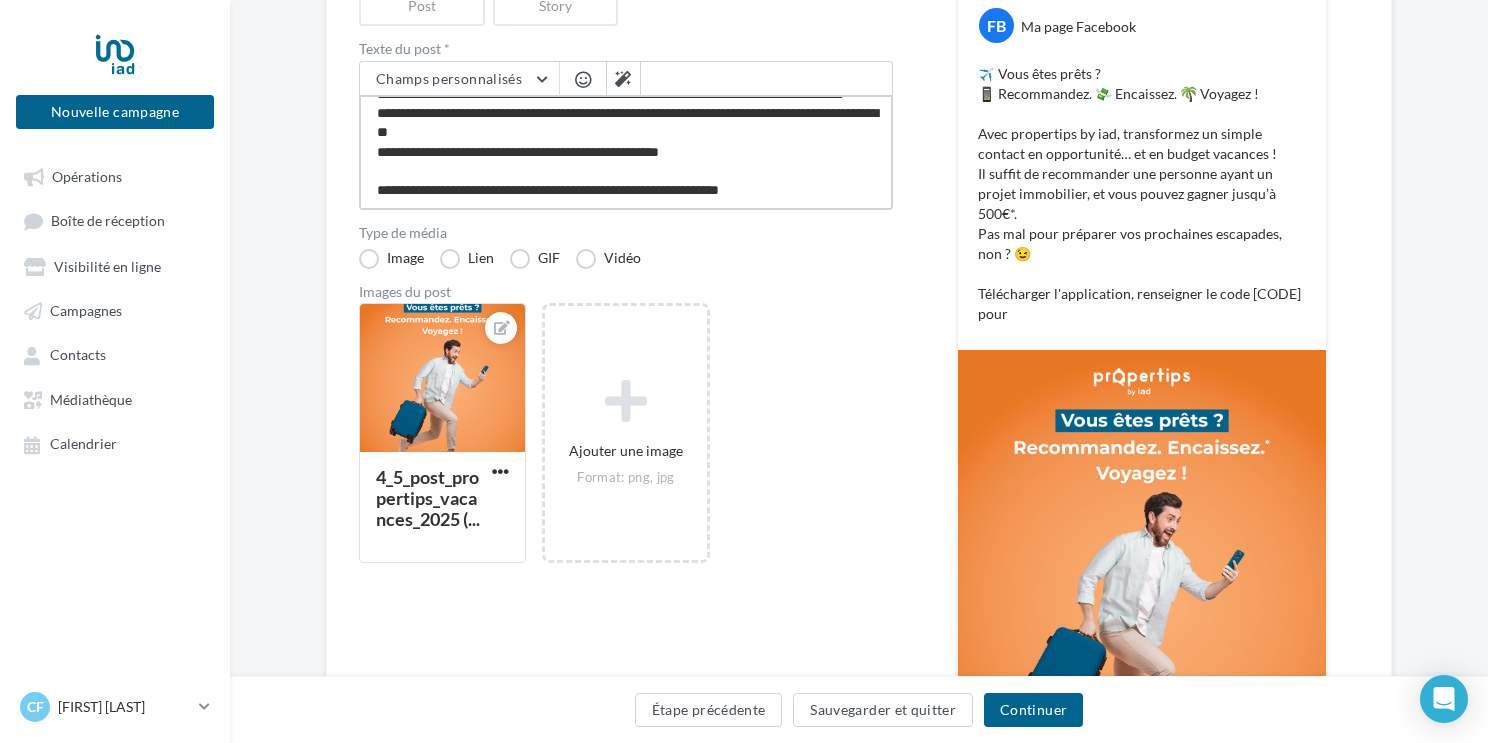 type on "**********" 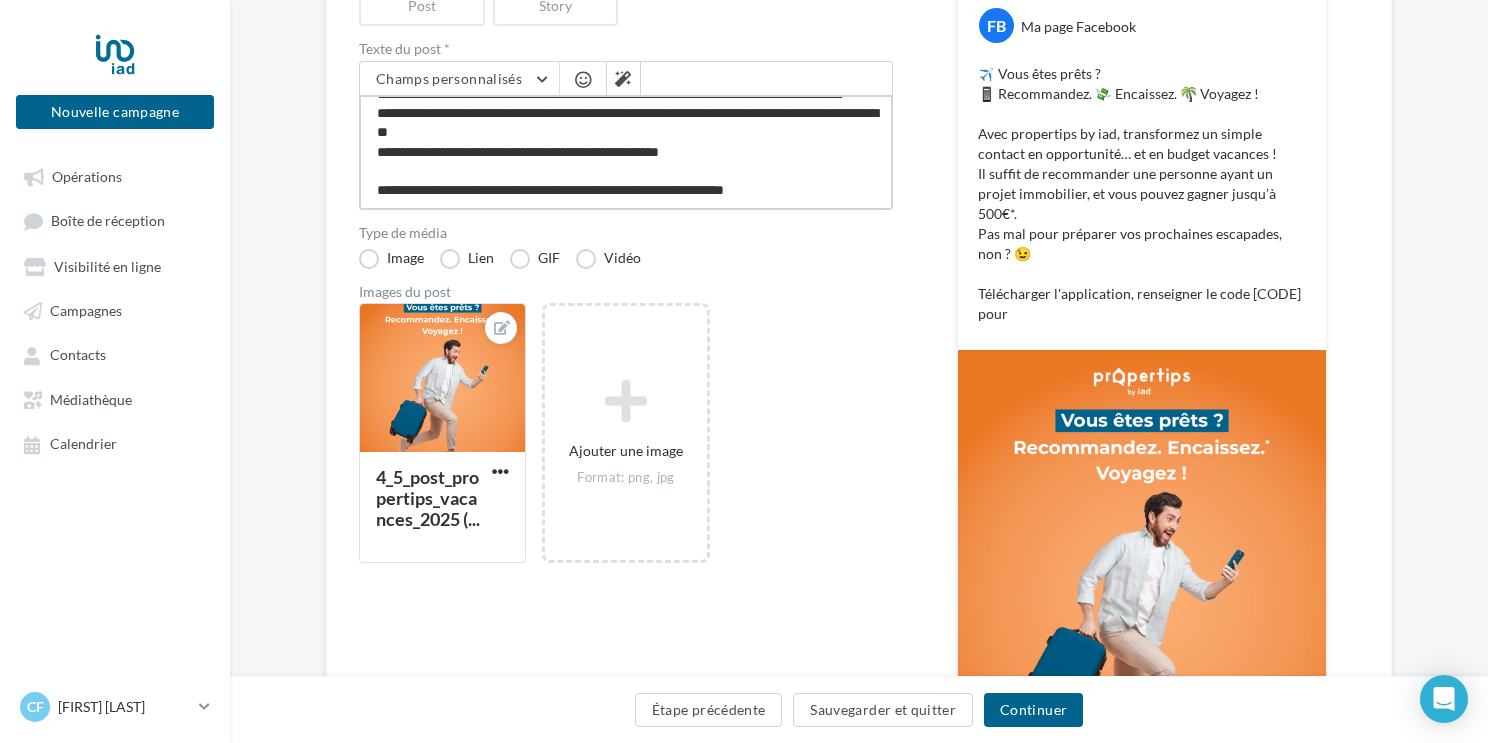 type on "**********" 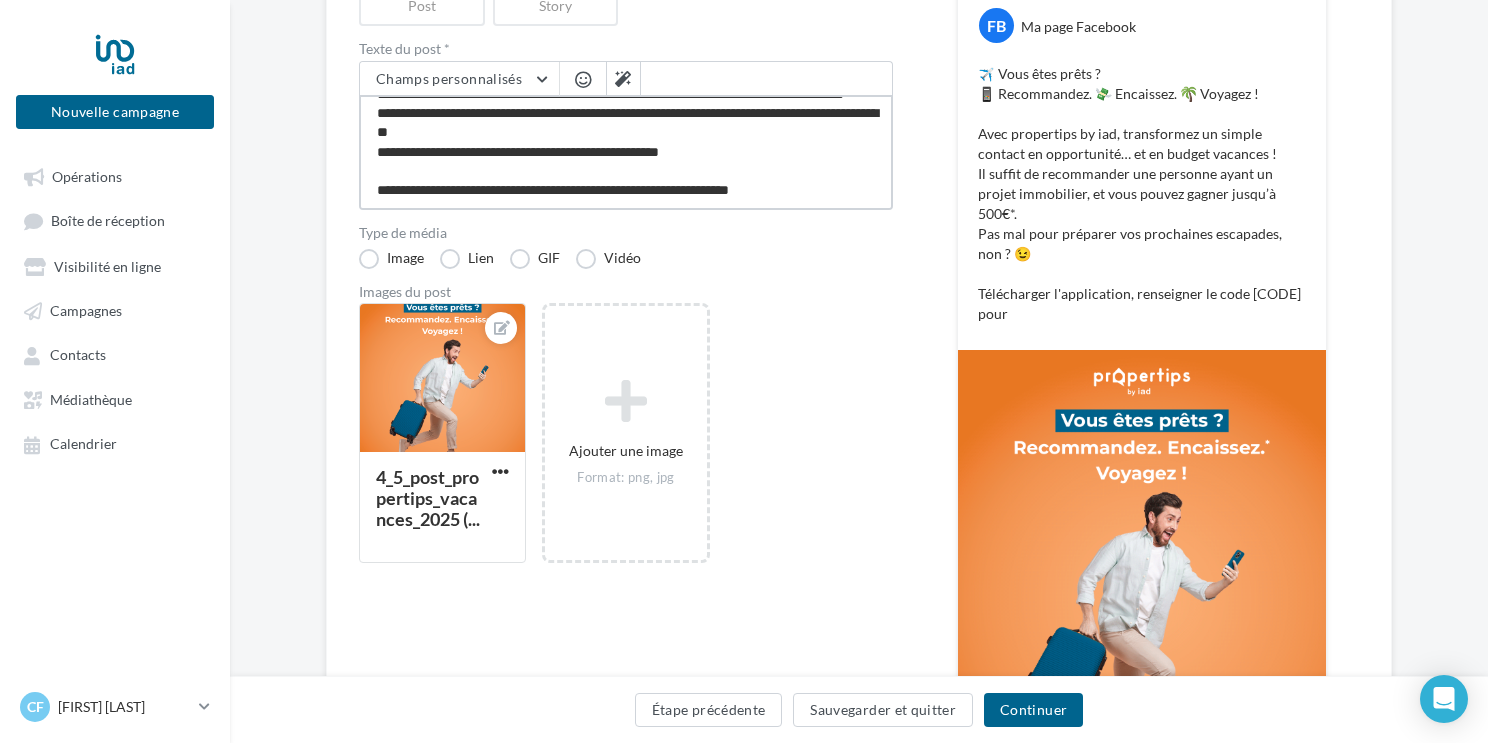 type on "**********" 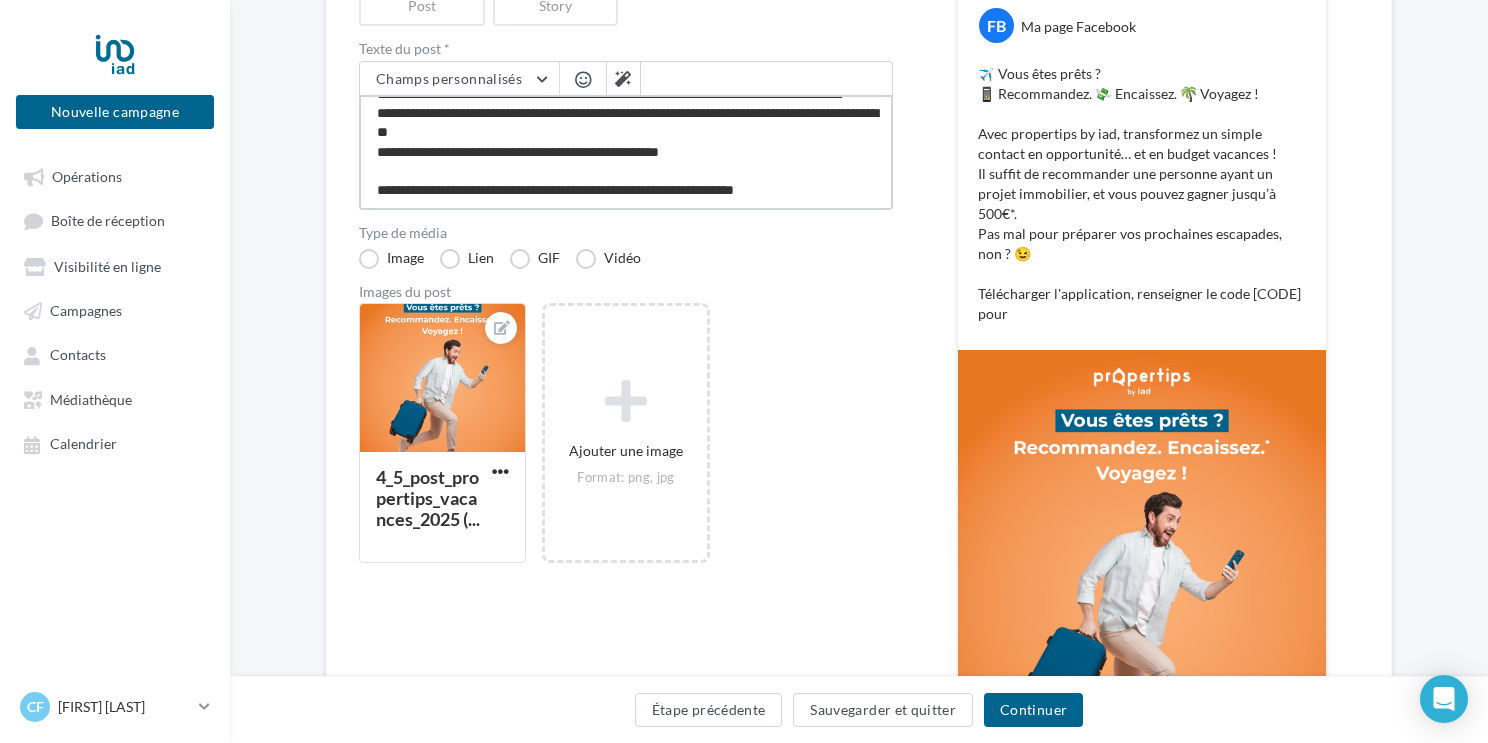 type on "**********" 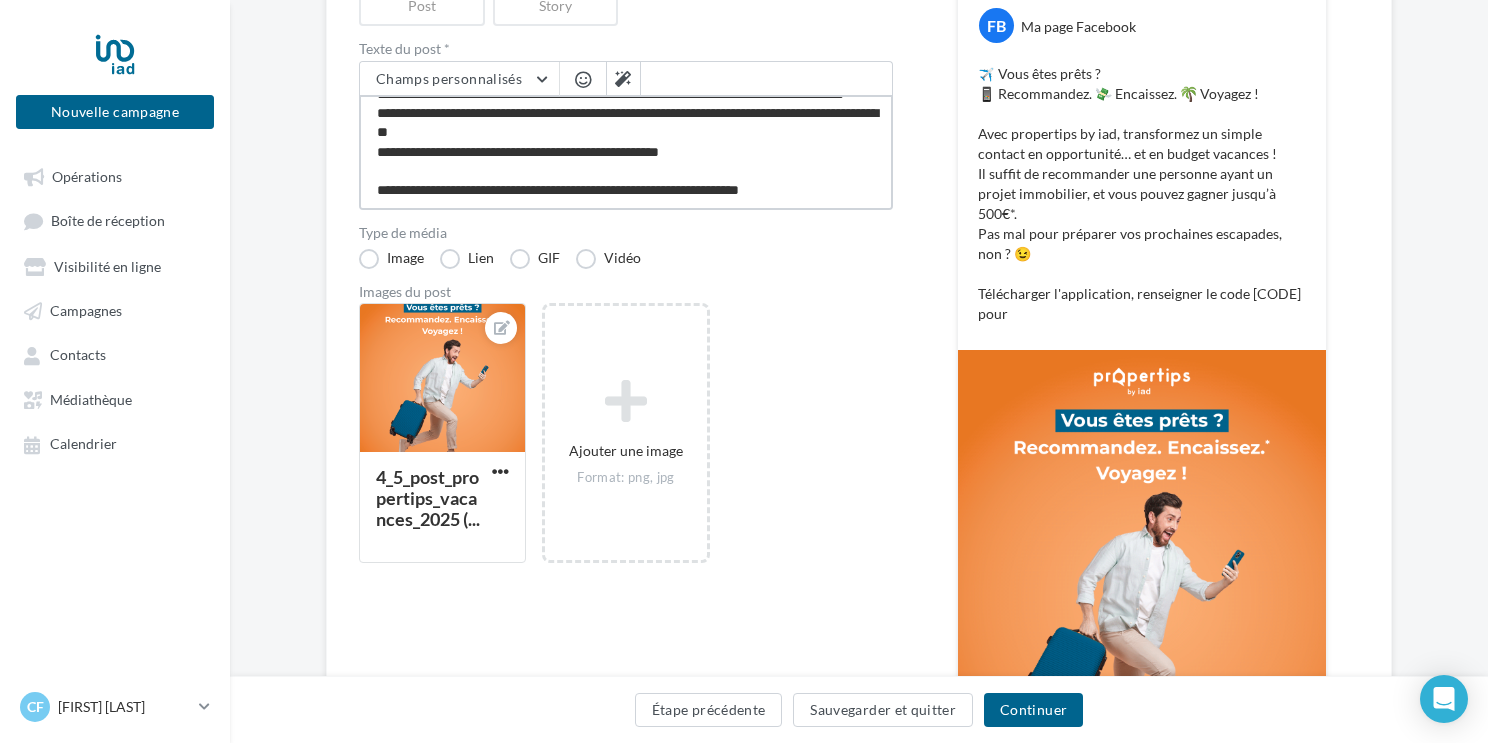 type on "**********" 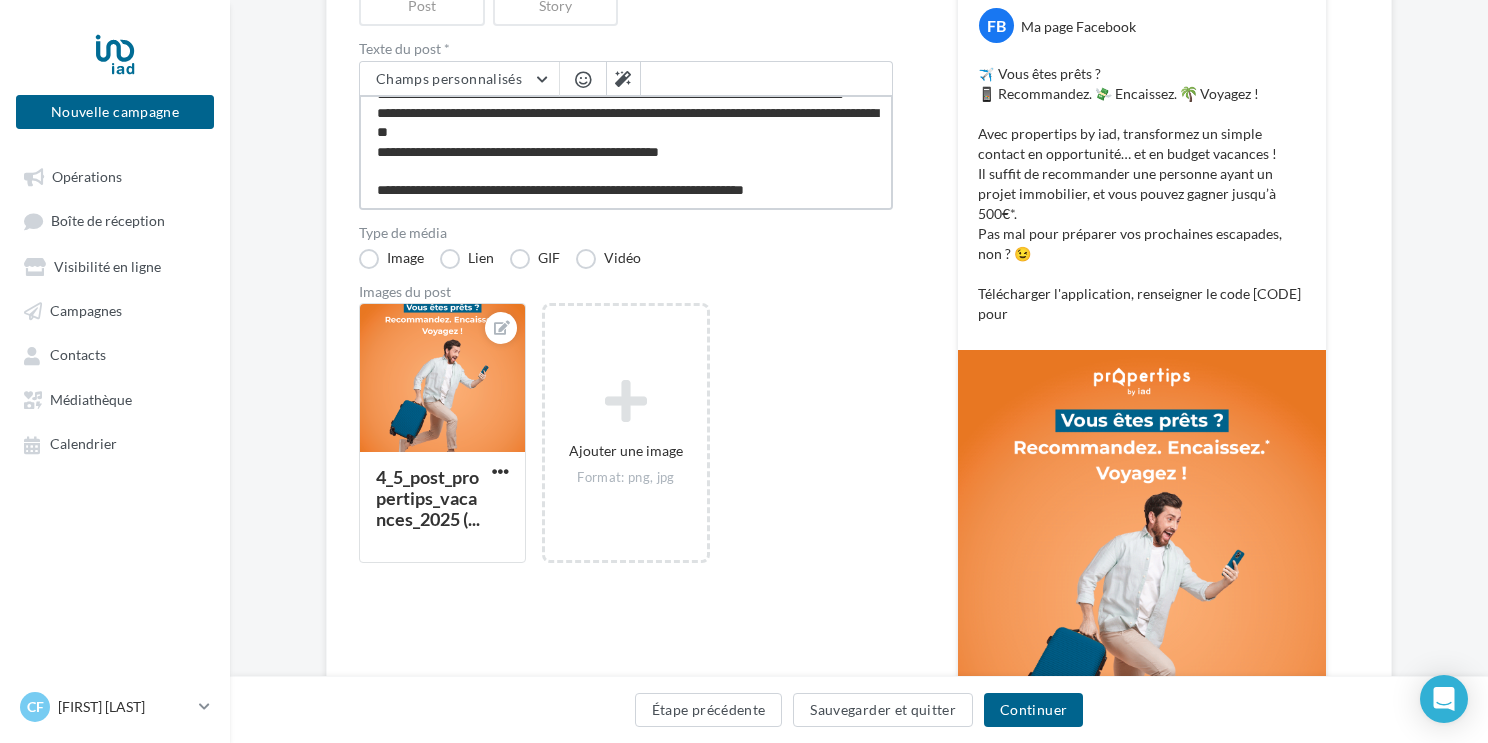 type on "**********" 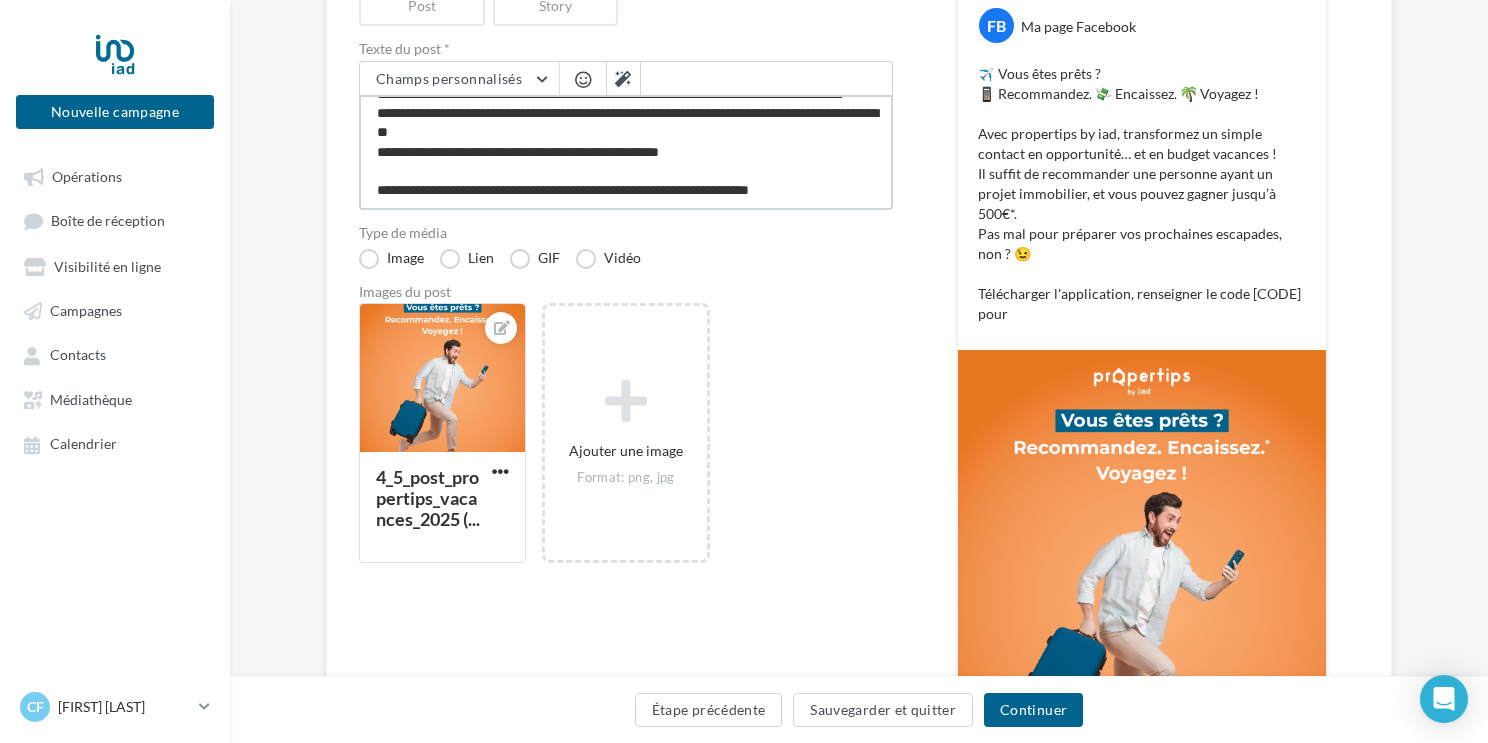 type on "**********" 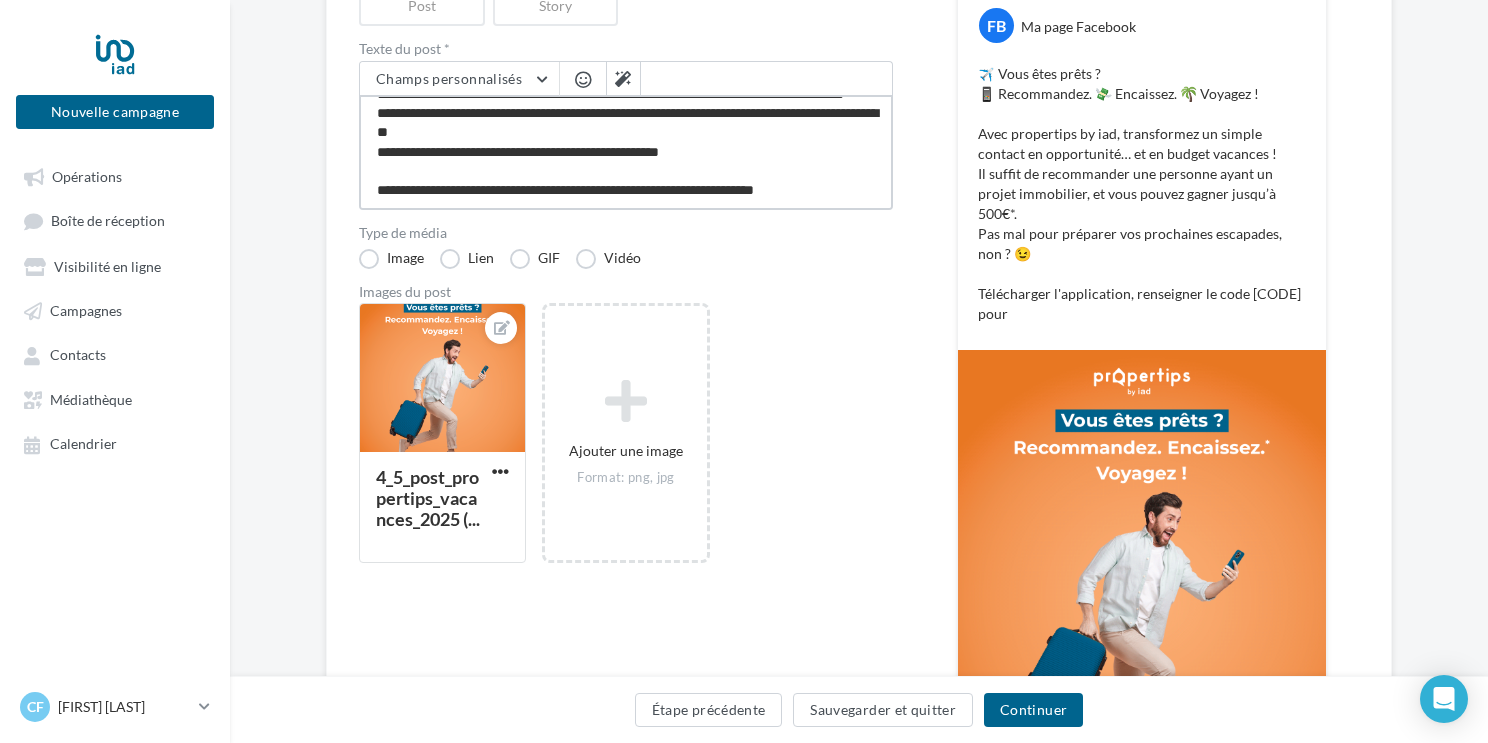 type on "**********" 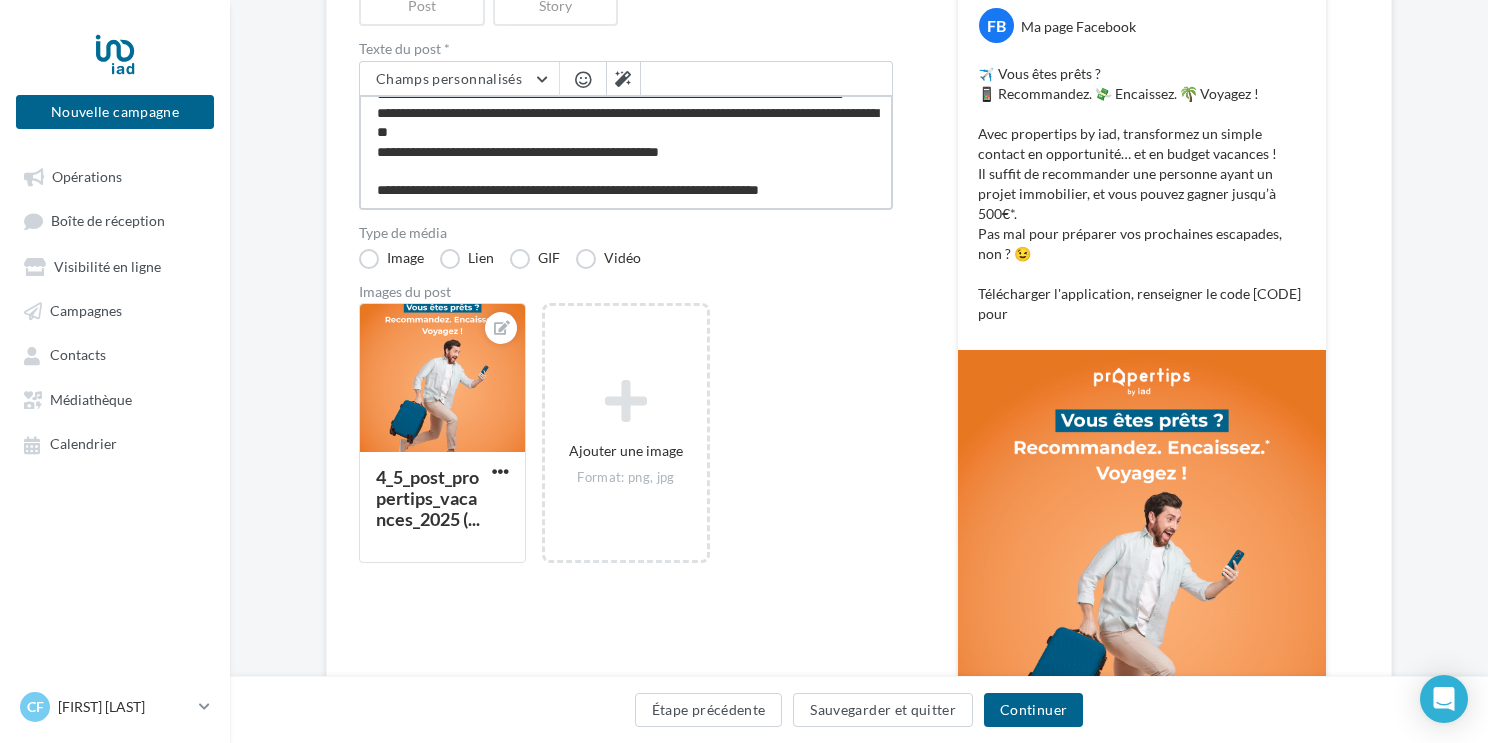 type on "**********" 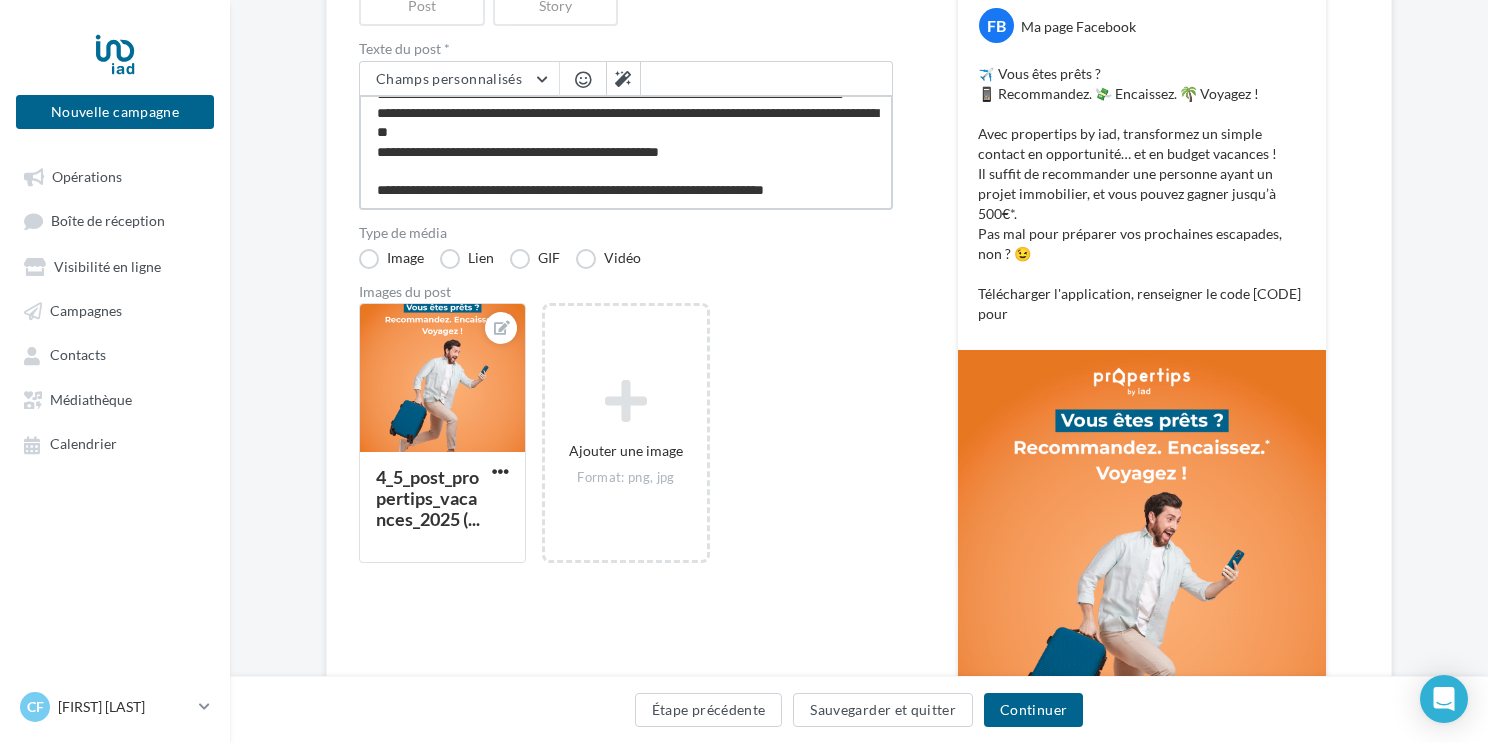 type on "**********" 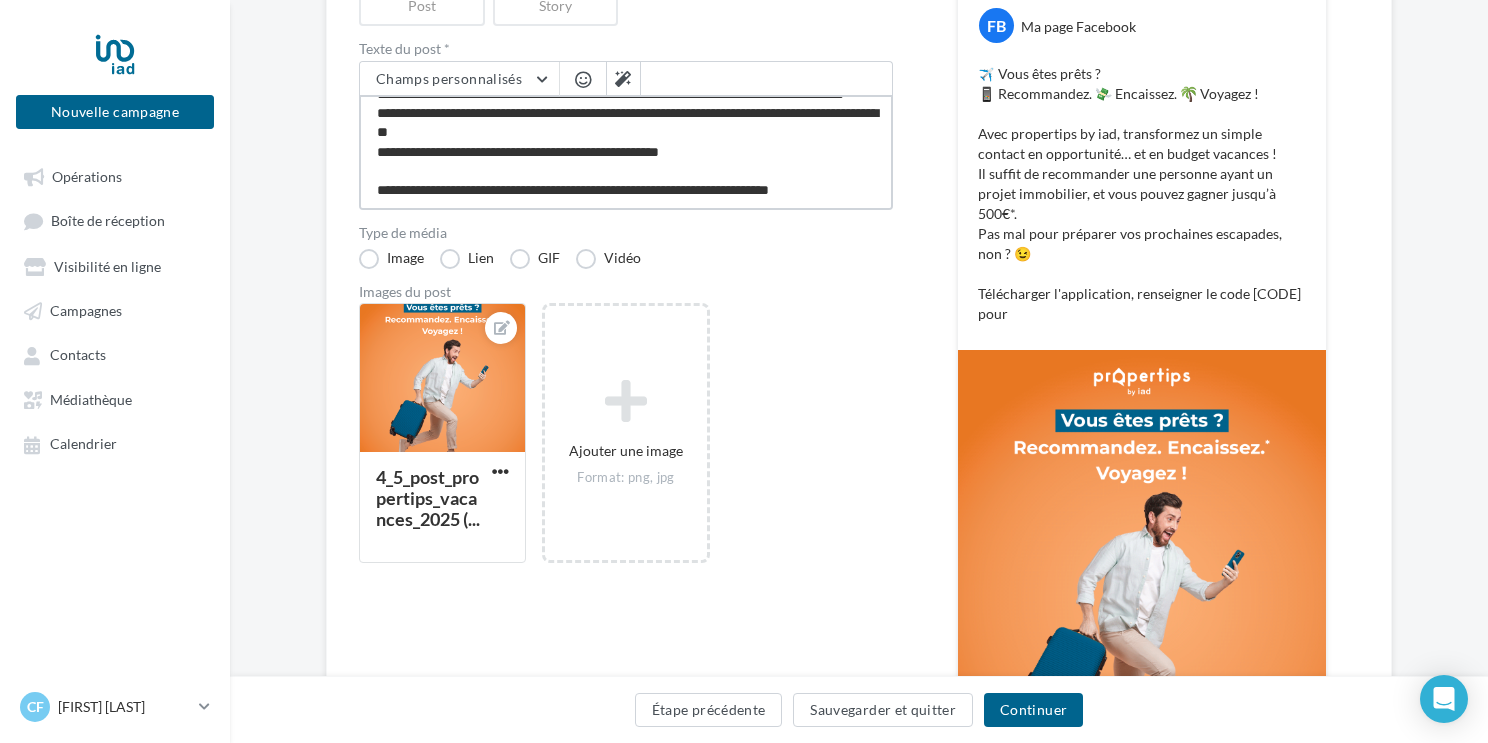 type on "**********" 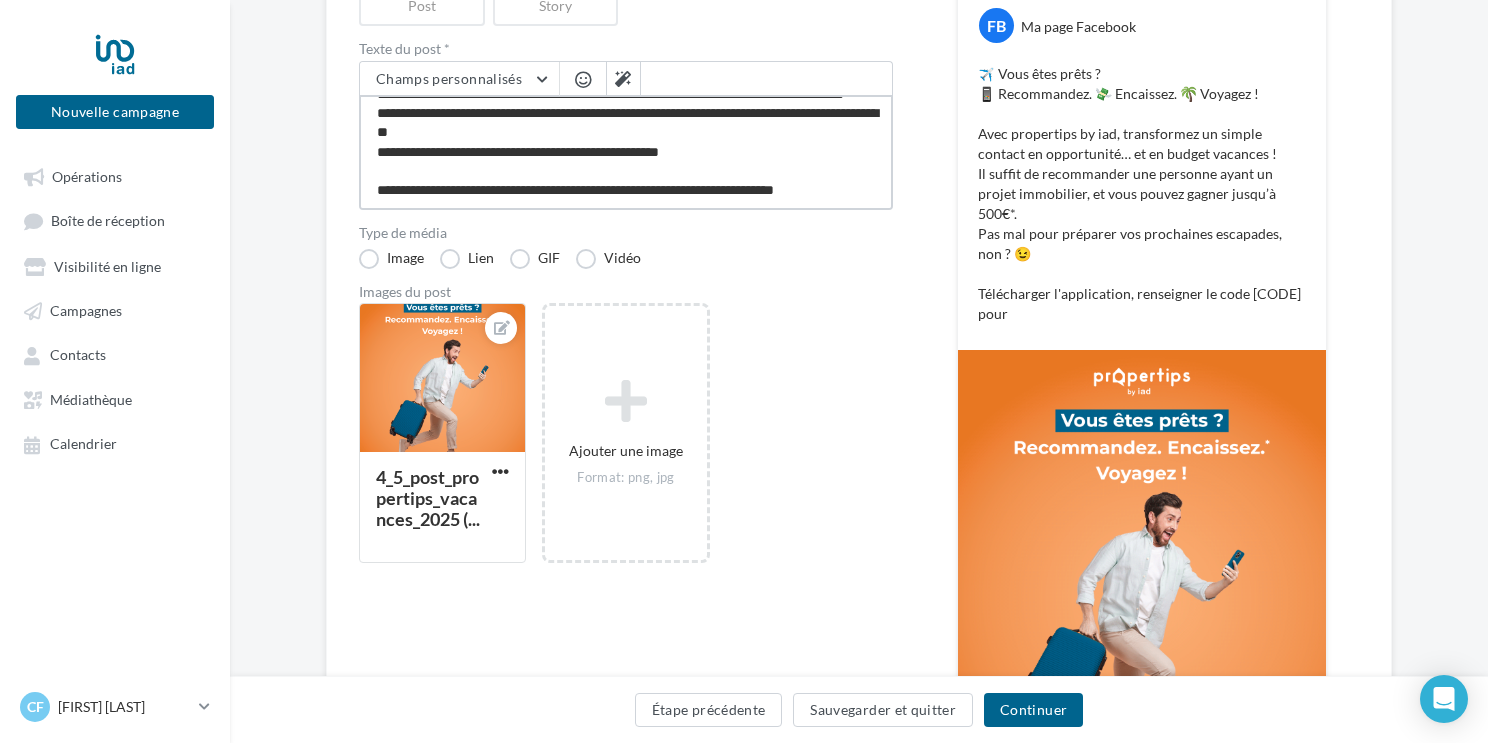 type on "**********" 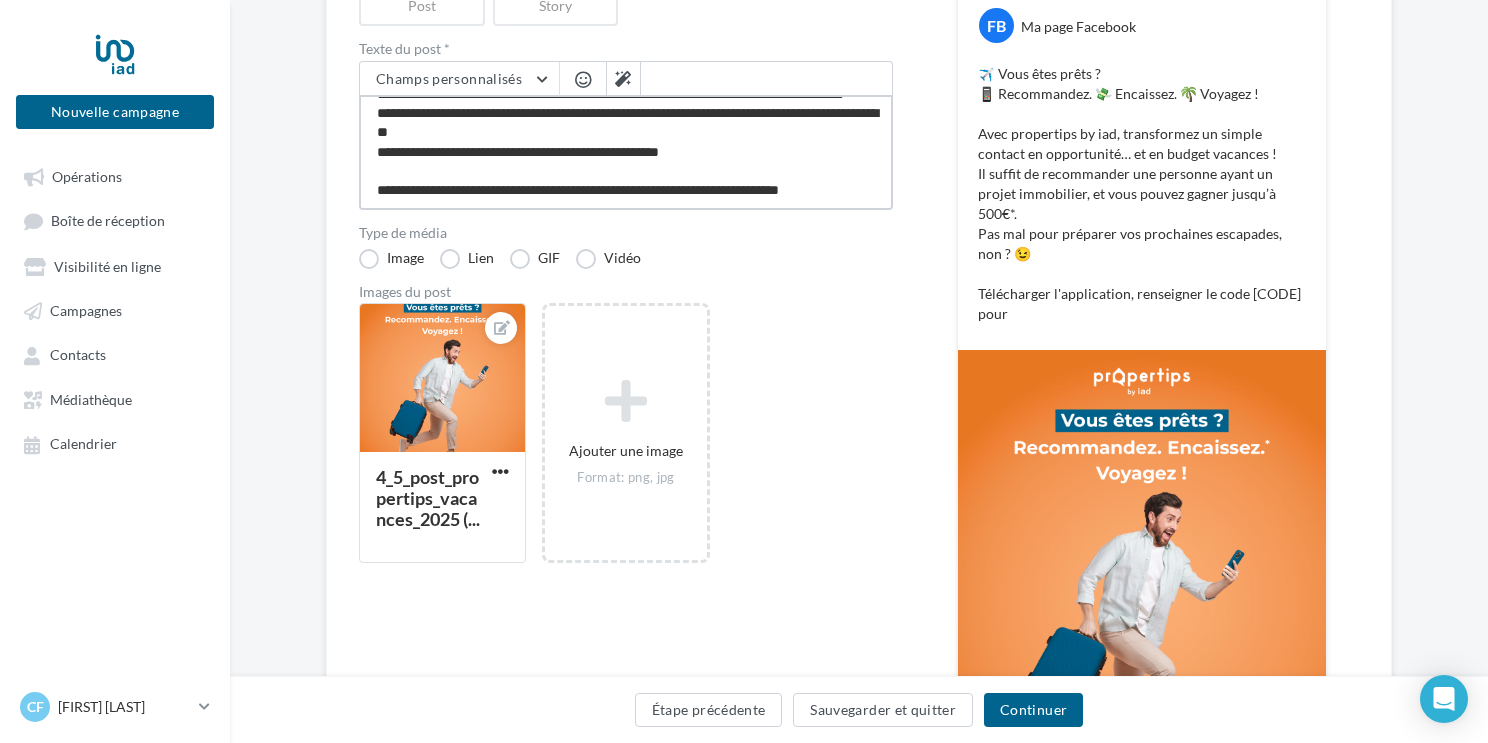 type on "**********" 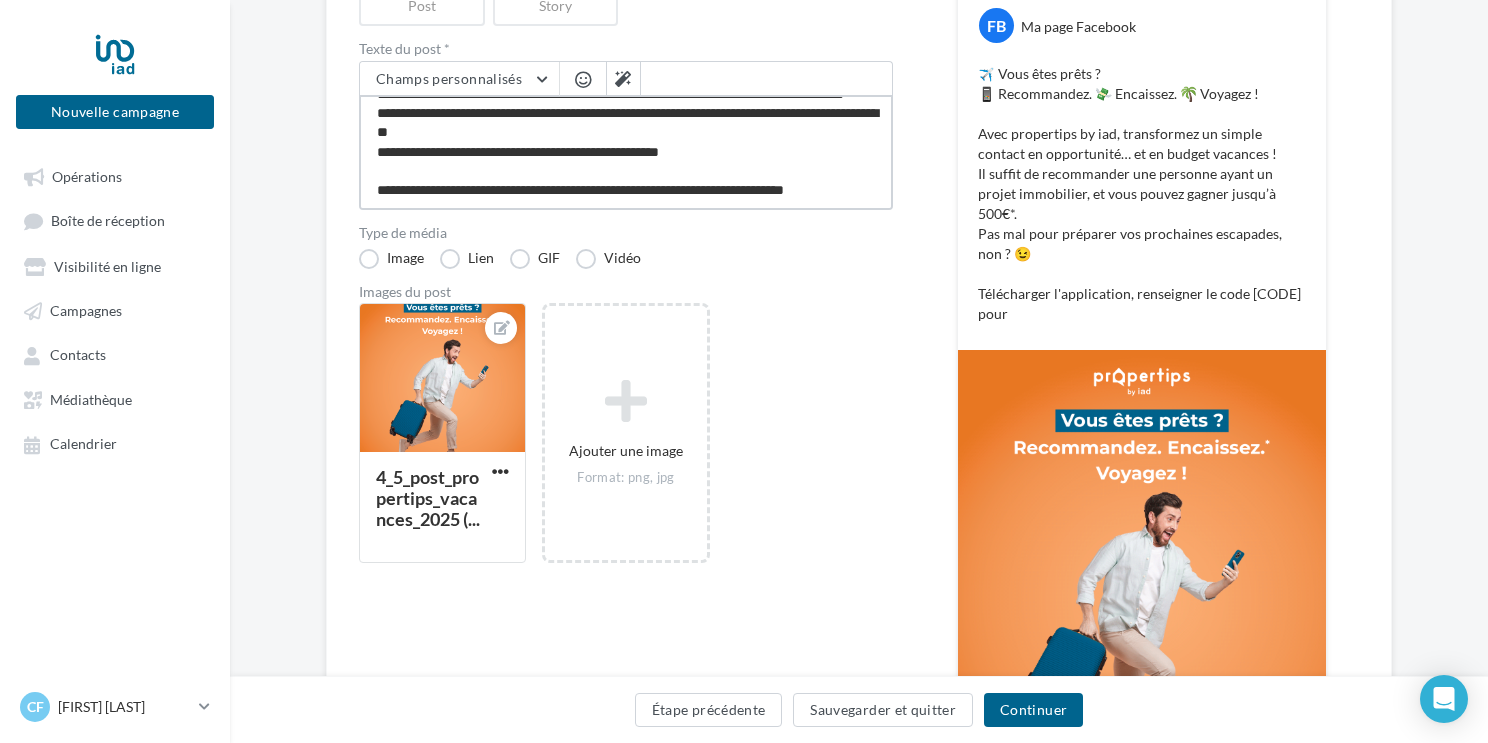 type on "**********" 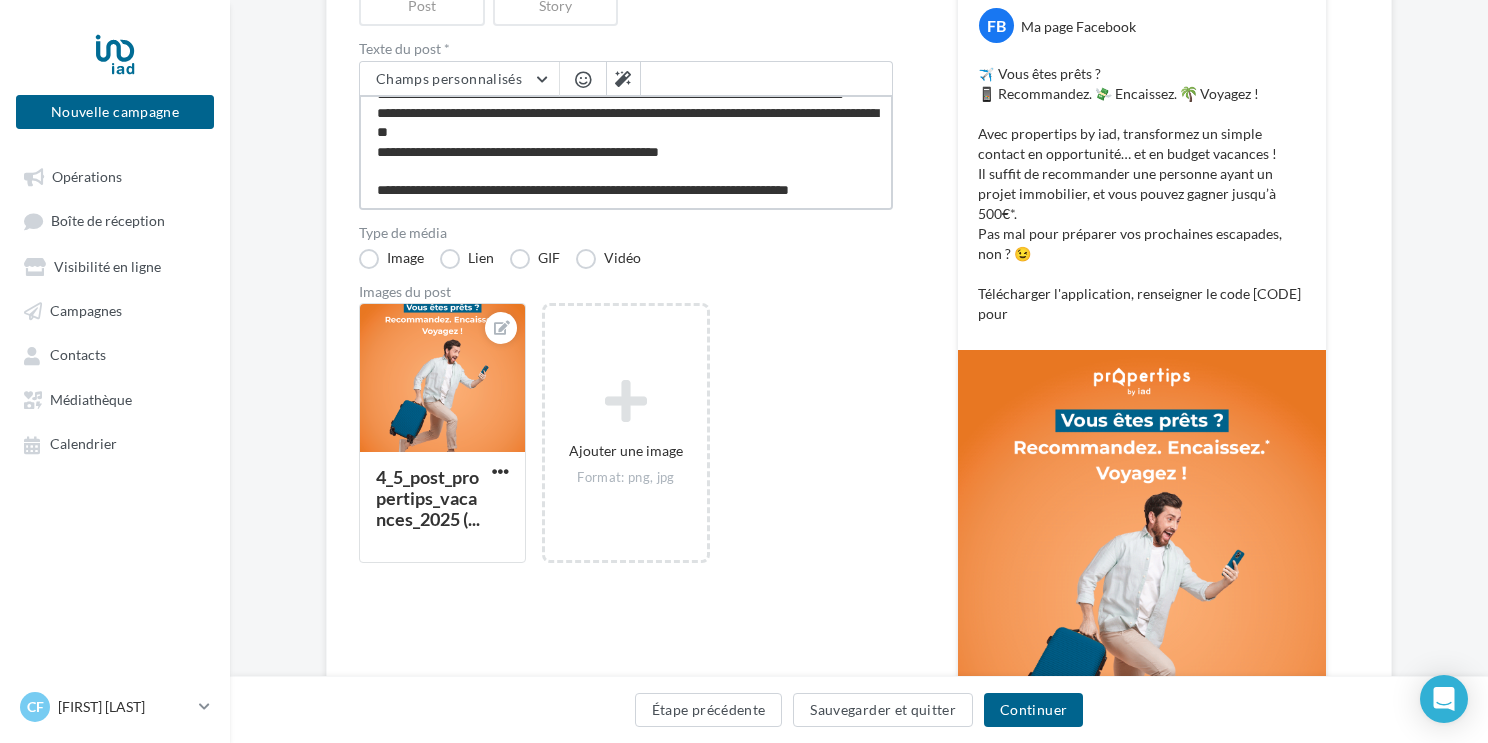 type on "**********" 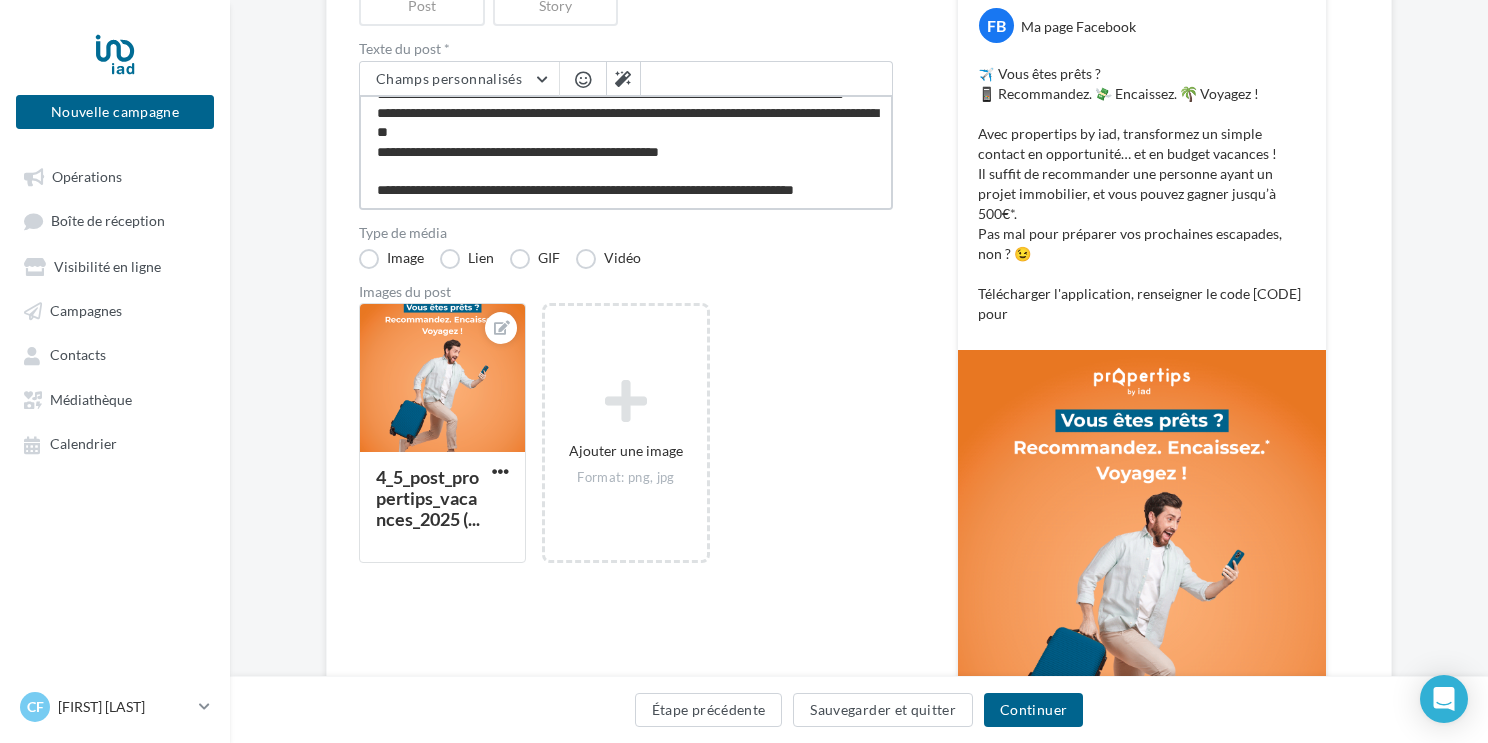 type on "**********" 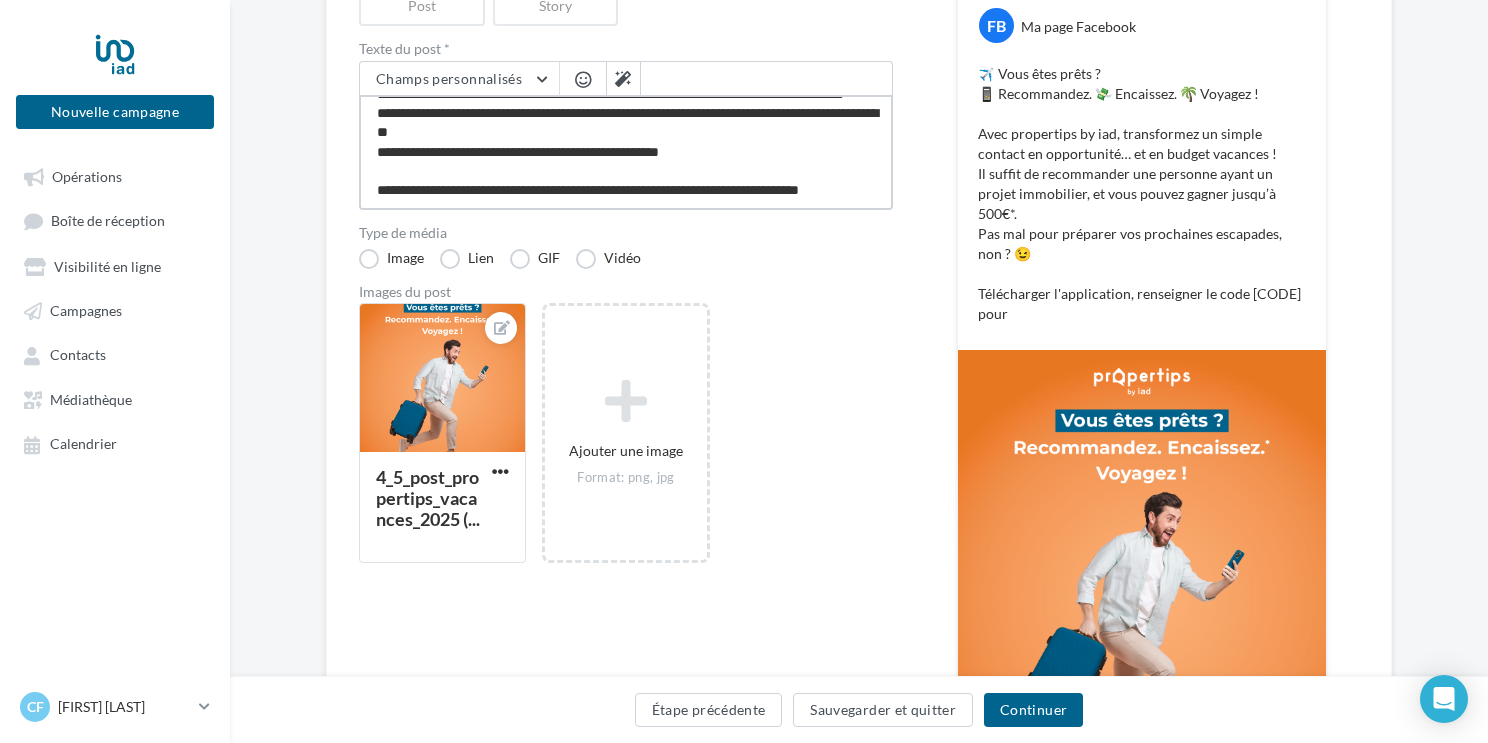 type on "**********" 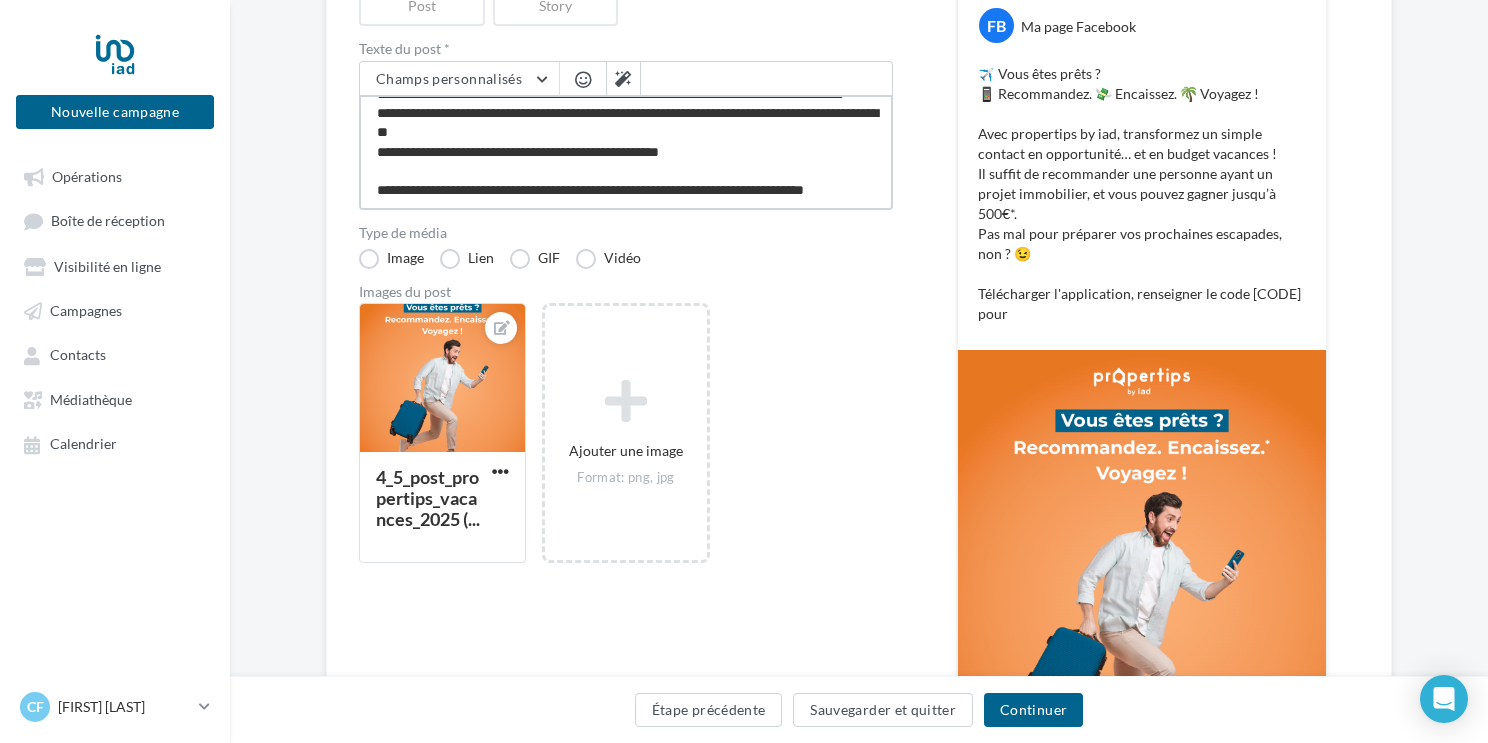 scroll, scrollTop: 106, scrollLeft: 0, axis: vertical 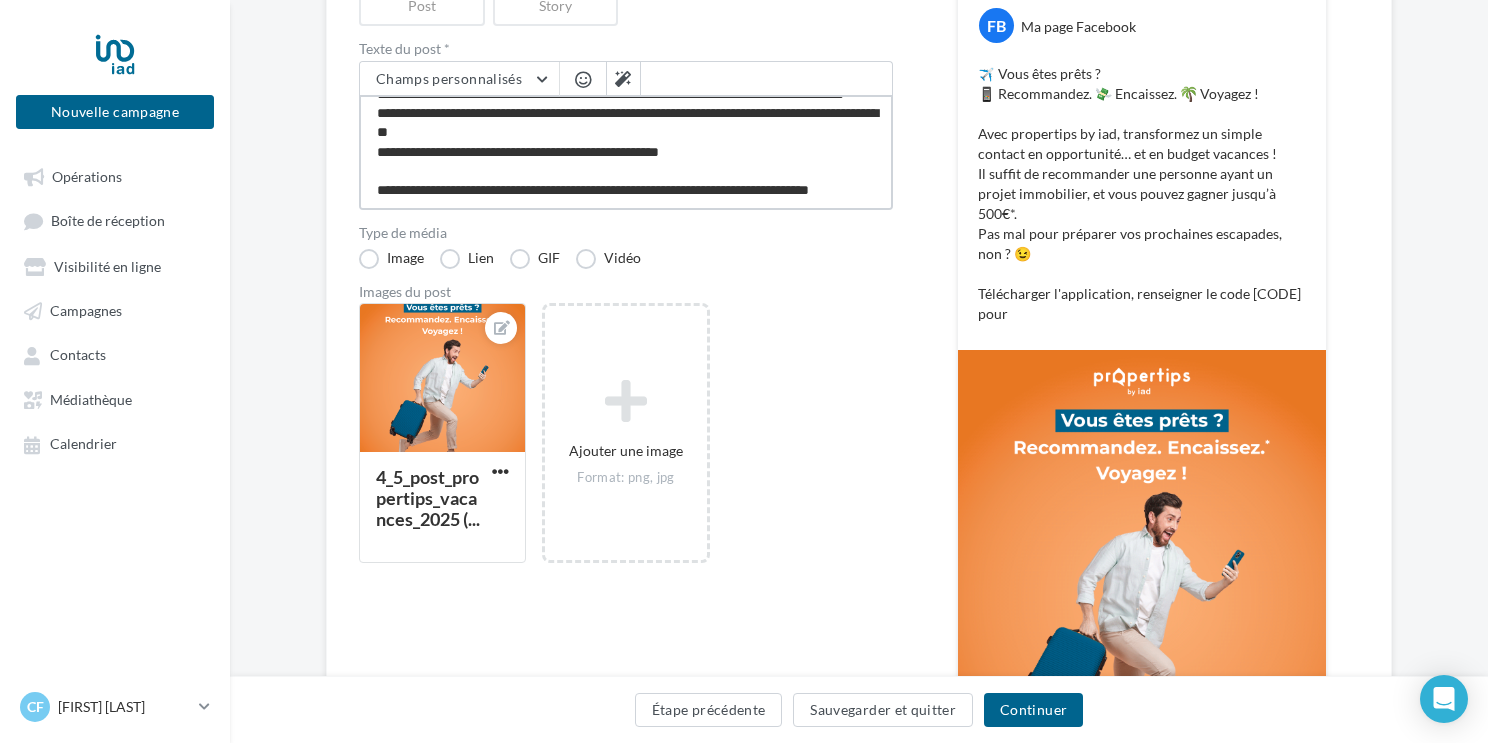 type on "**********" 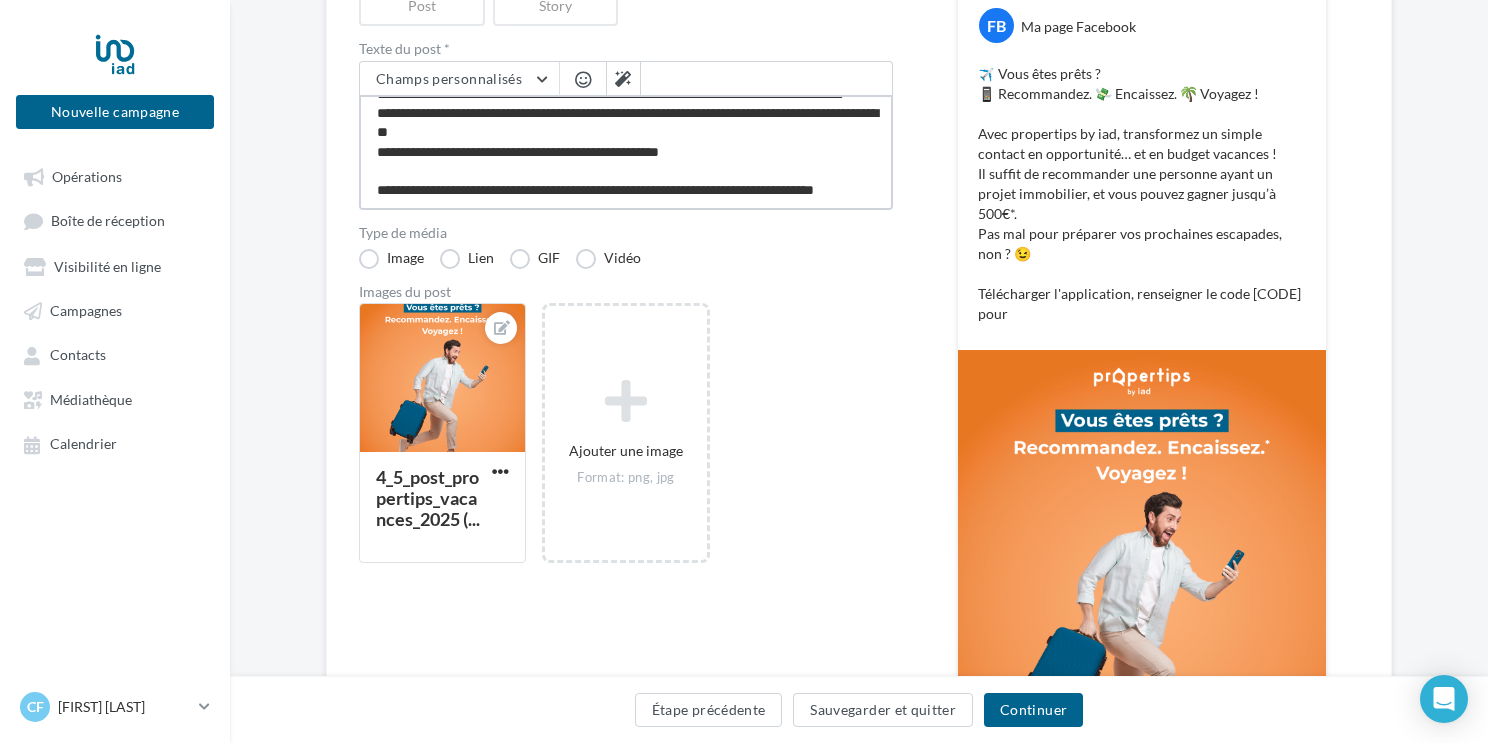 type on "**********" 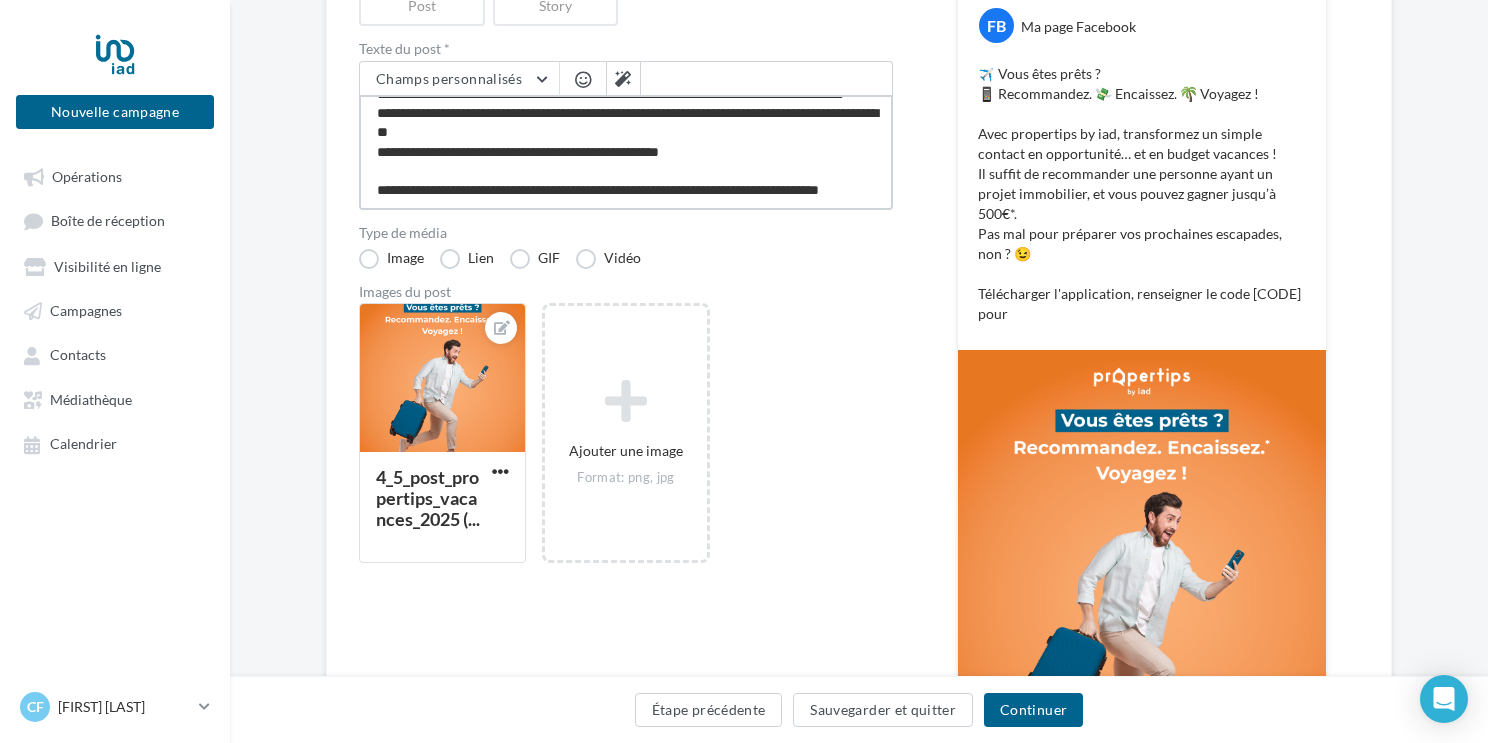 type on "**********" 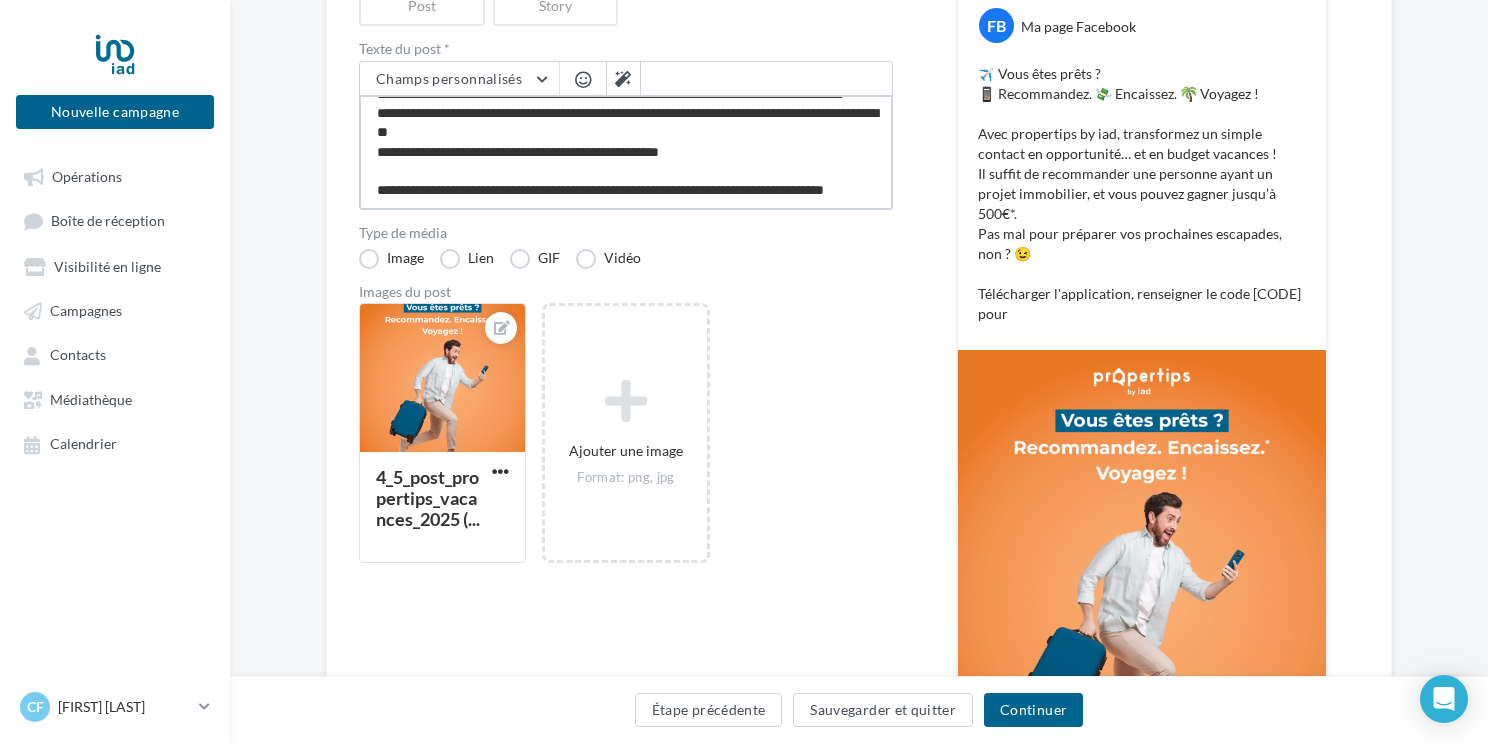 type on "**********" 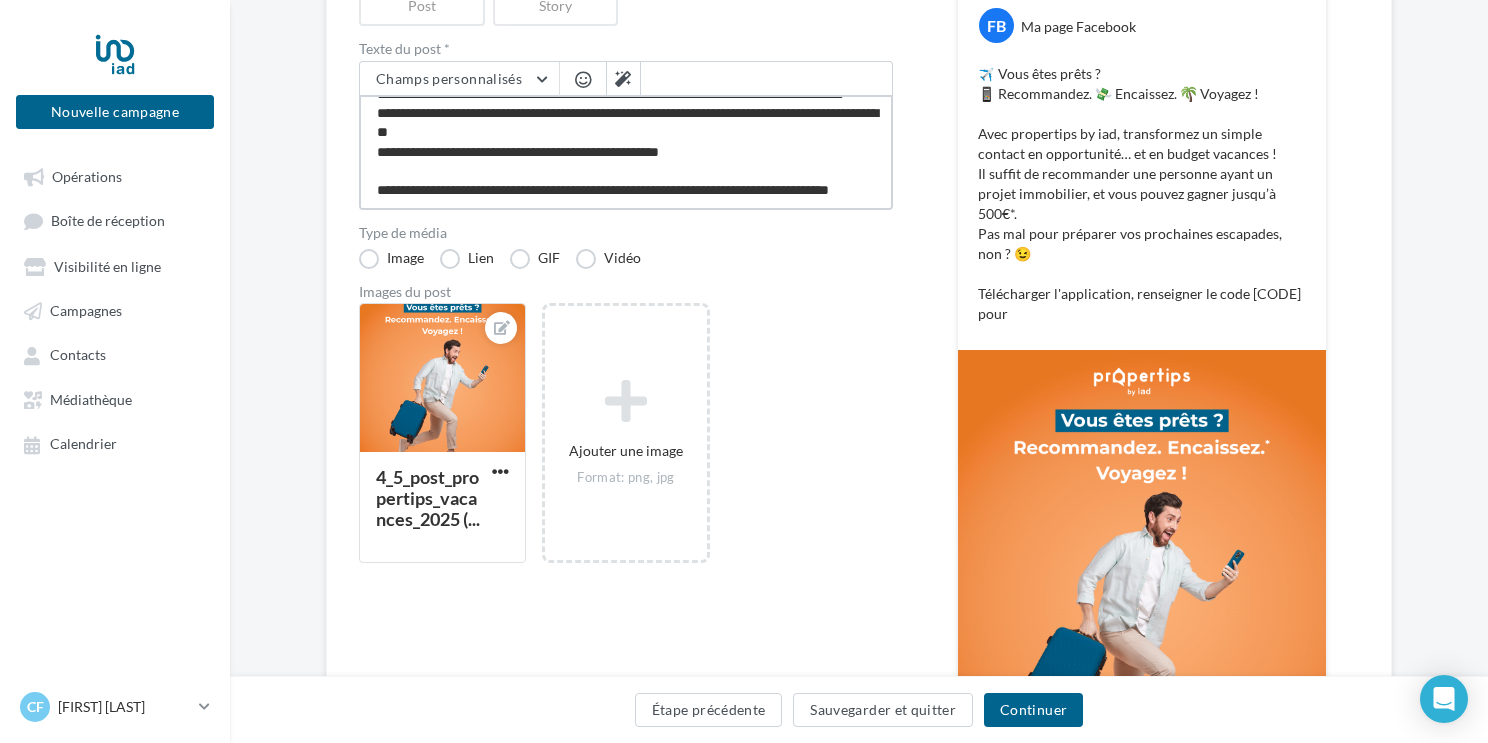 type on "**********" 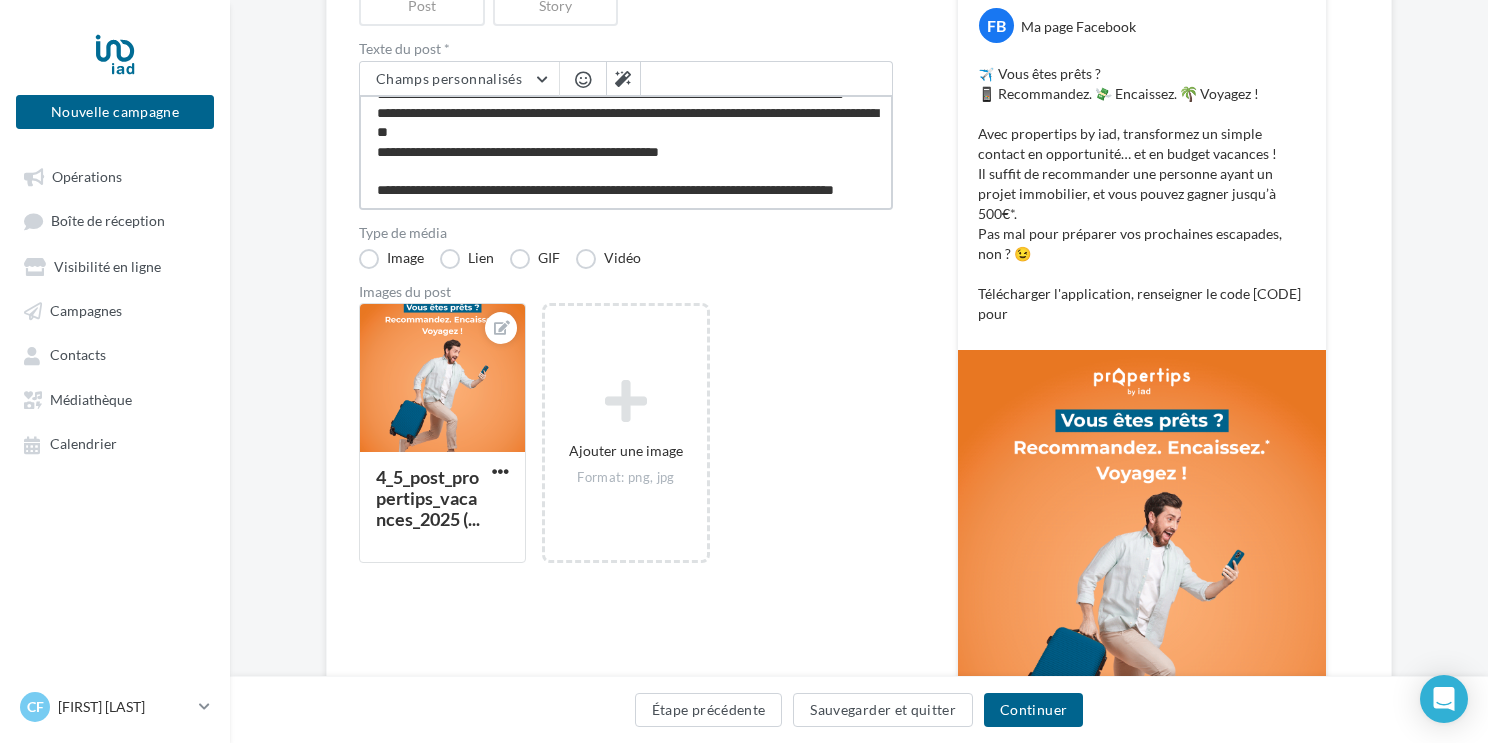 type on "**********" 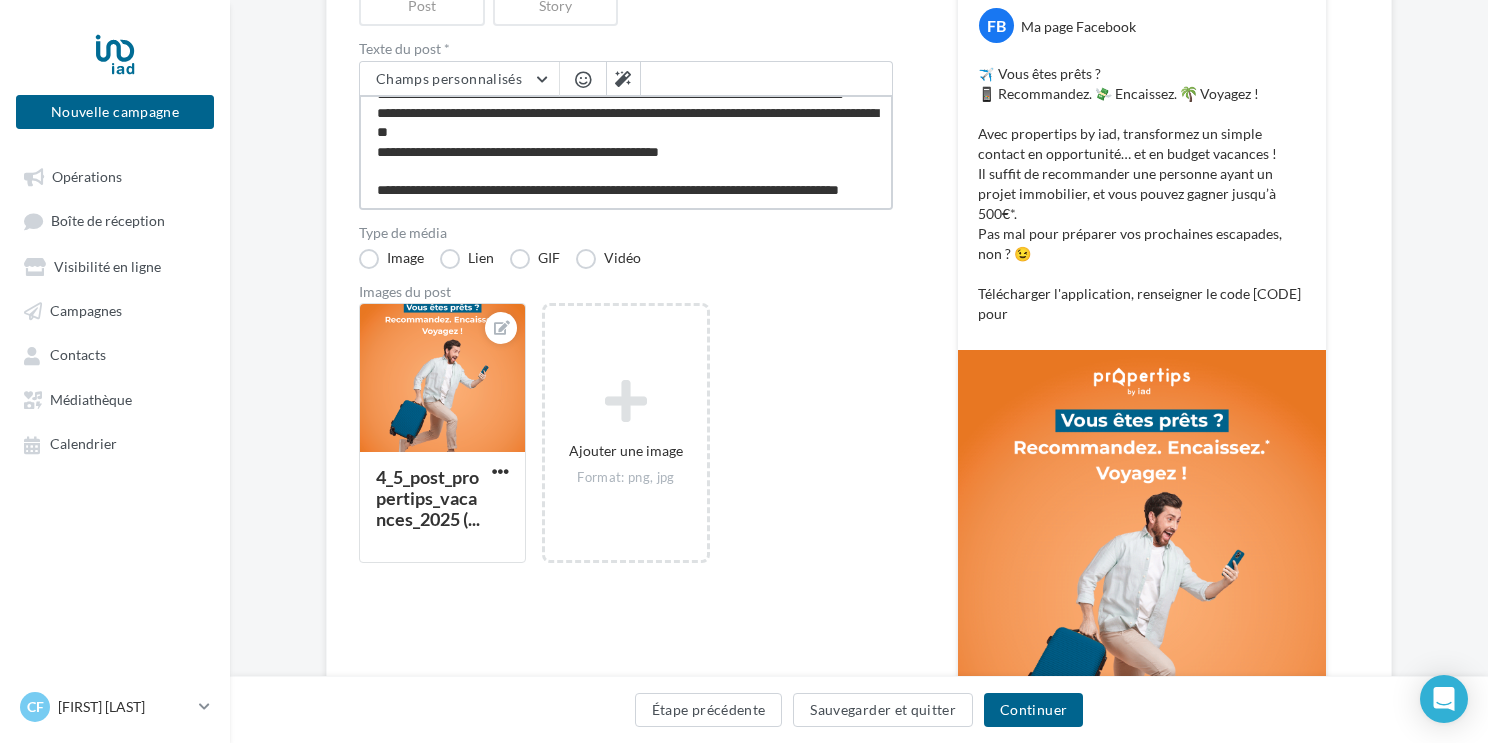 type on "**********" 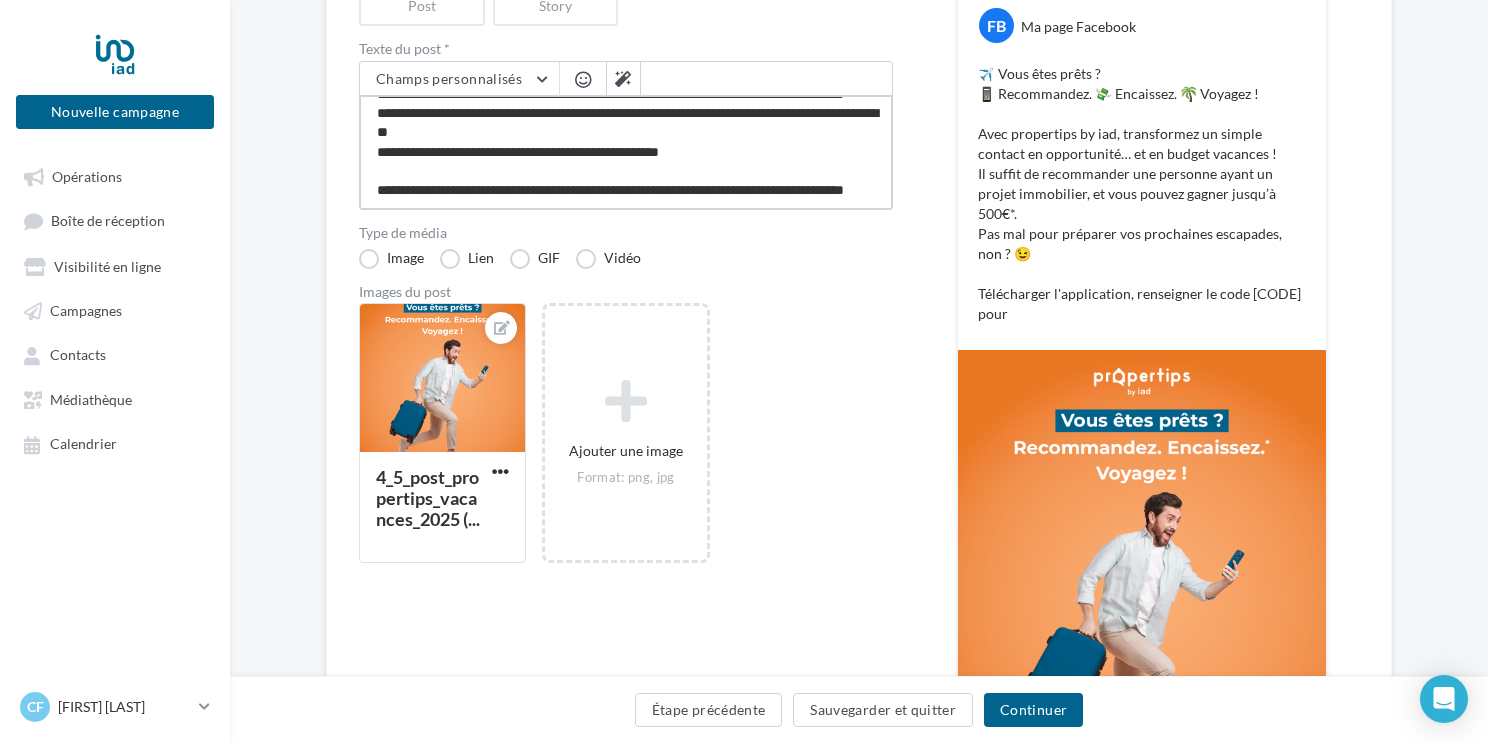 type 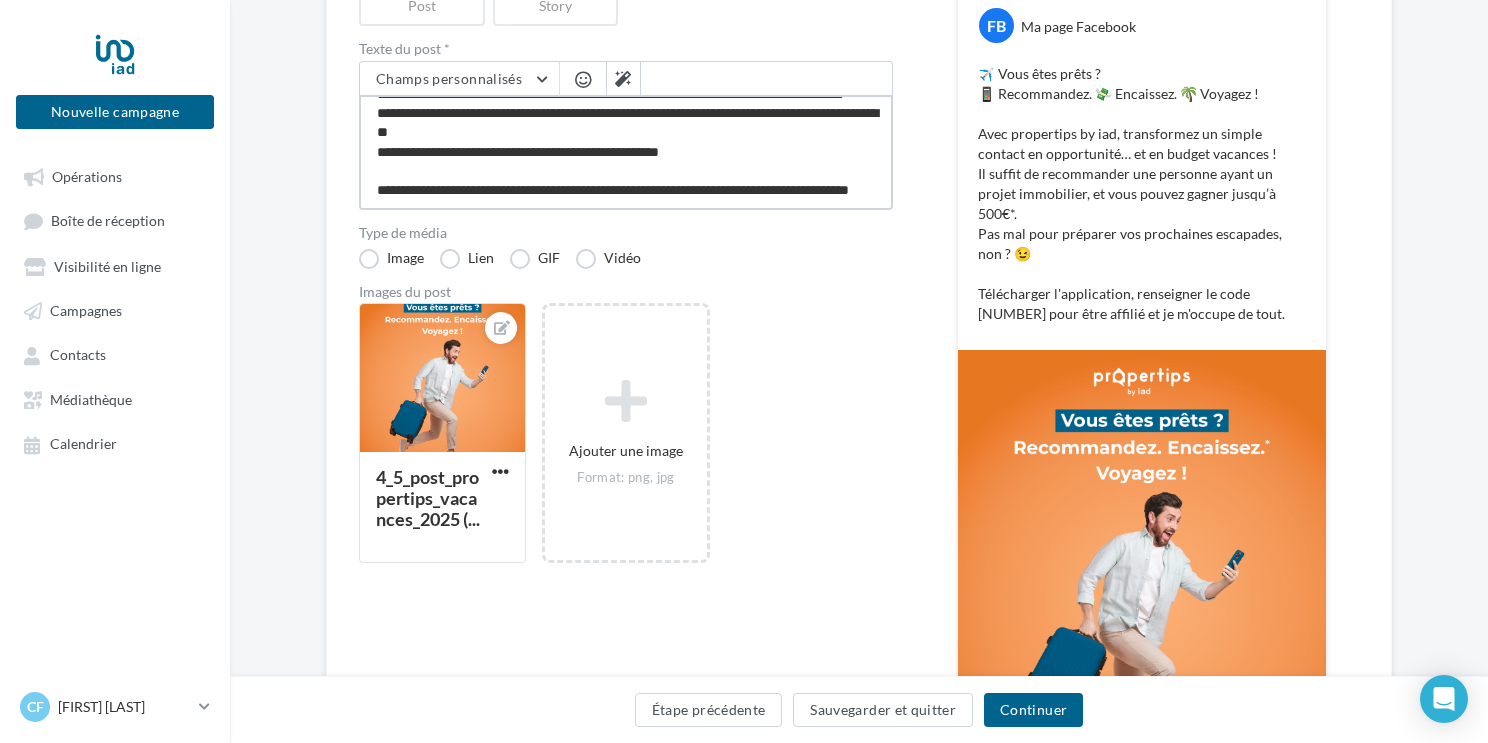 click on "**********" at bounding box center [626, 152] 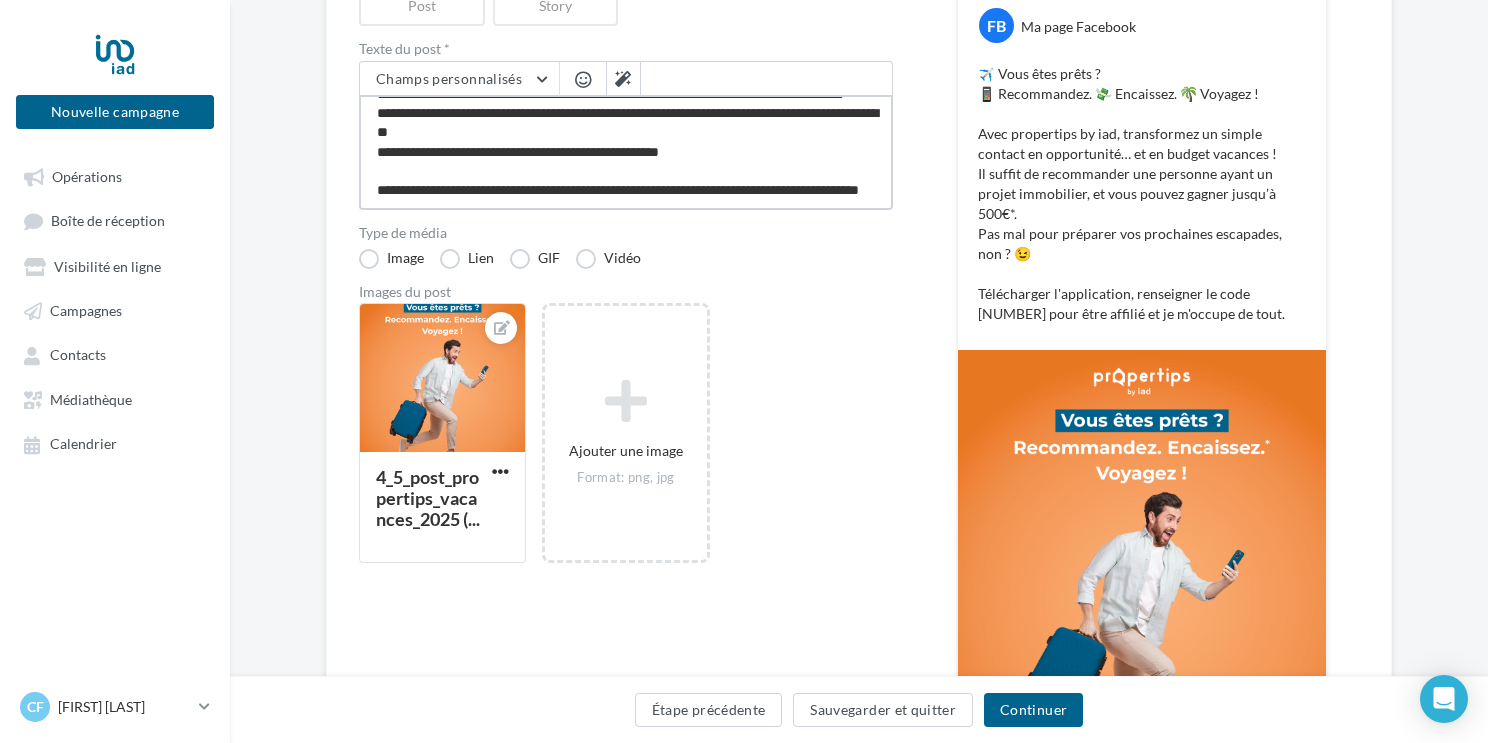 scroll, scrollTop: 144, scrollLeft: 0, axis: vertical 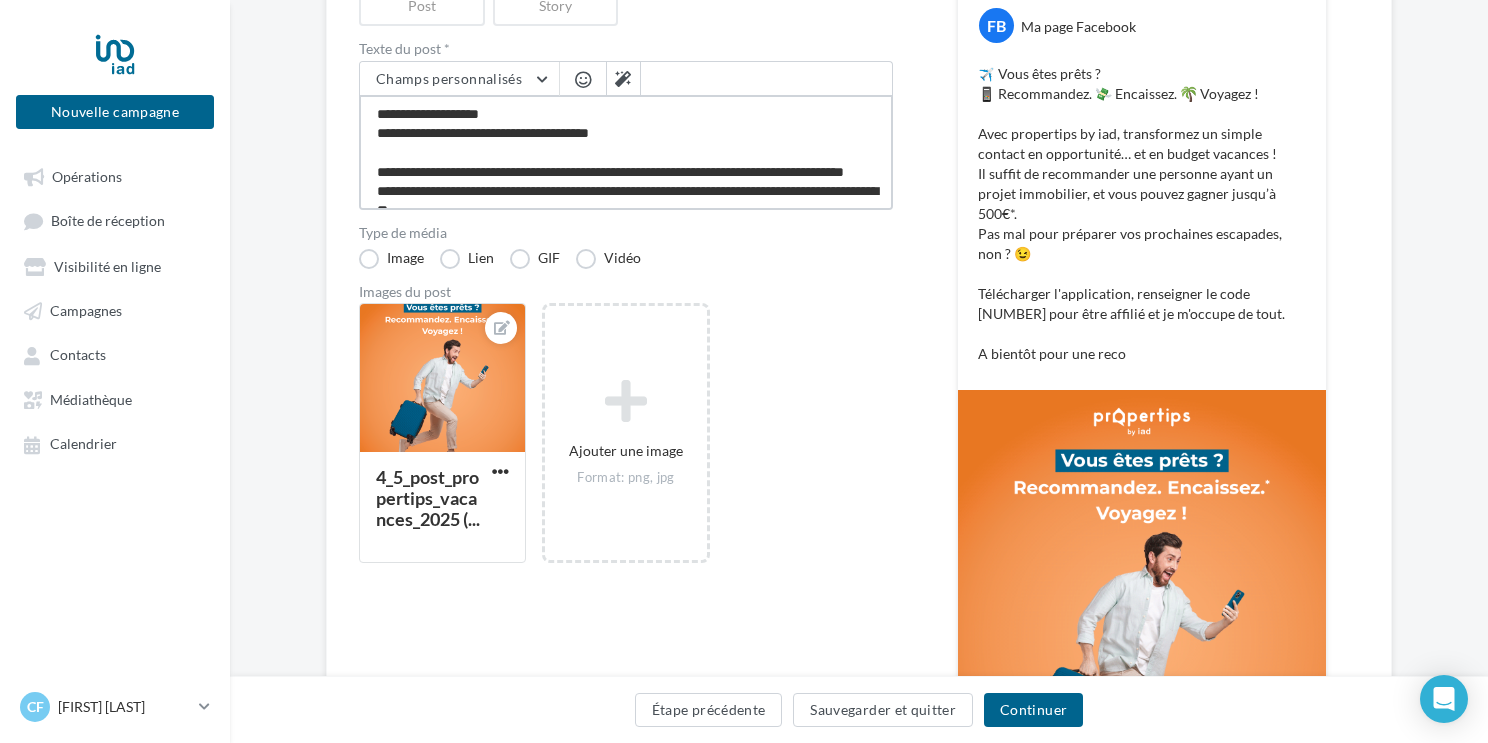 click on "**********" at bounding box center (626, 152) 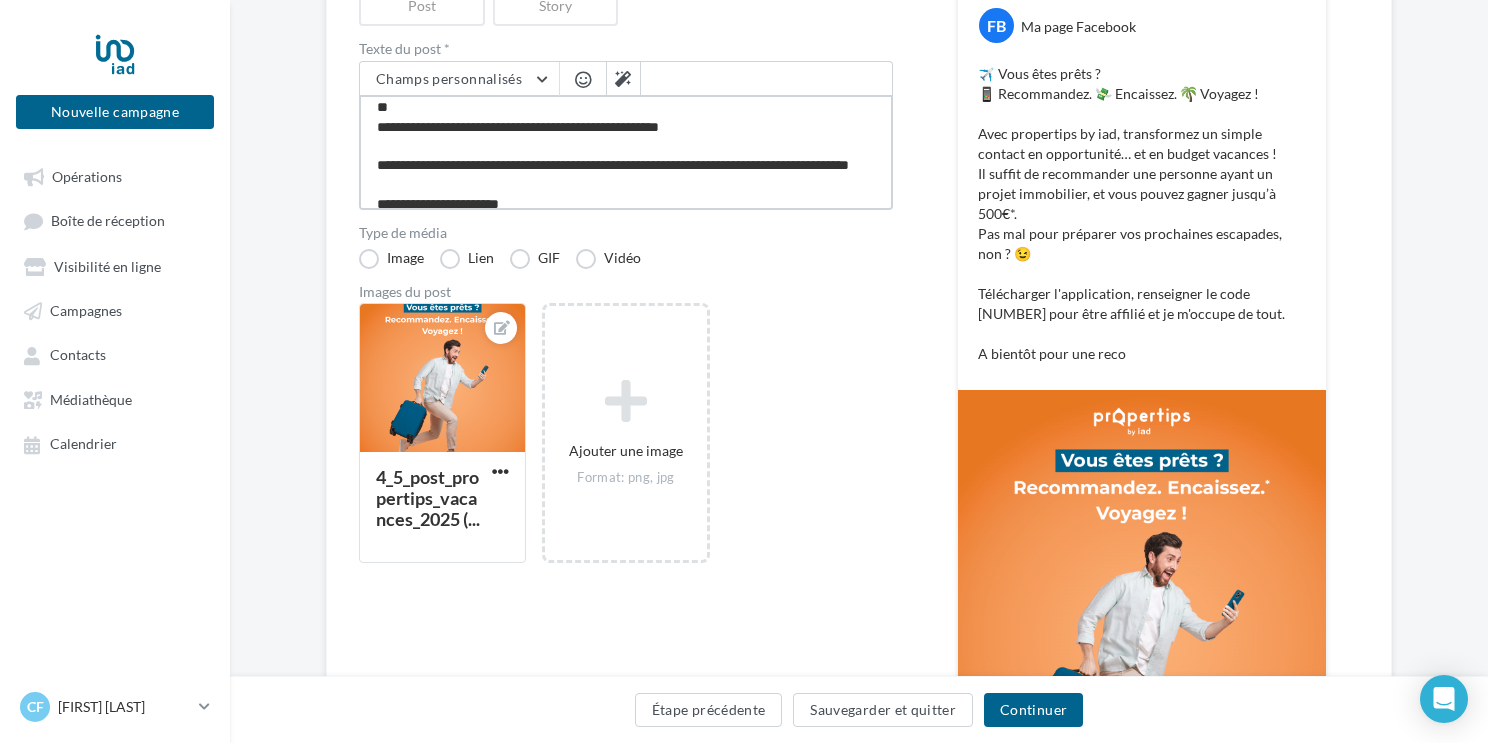 scroll, scrollTop: 154, scrollLeft: 0, axis: vertical 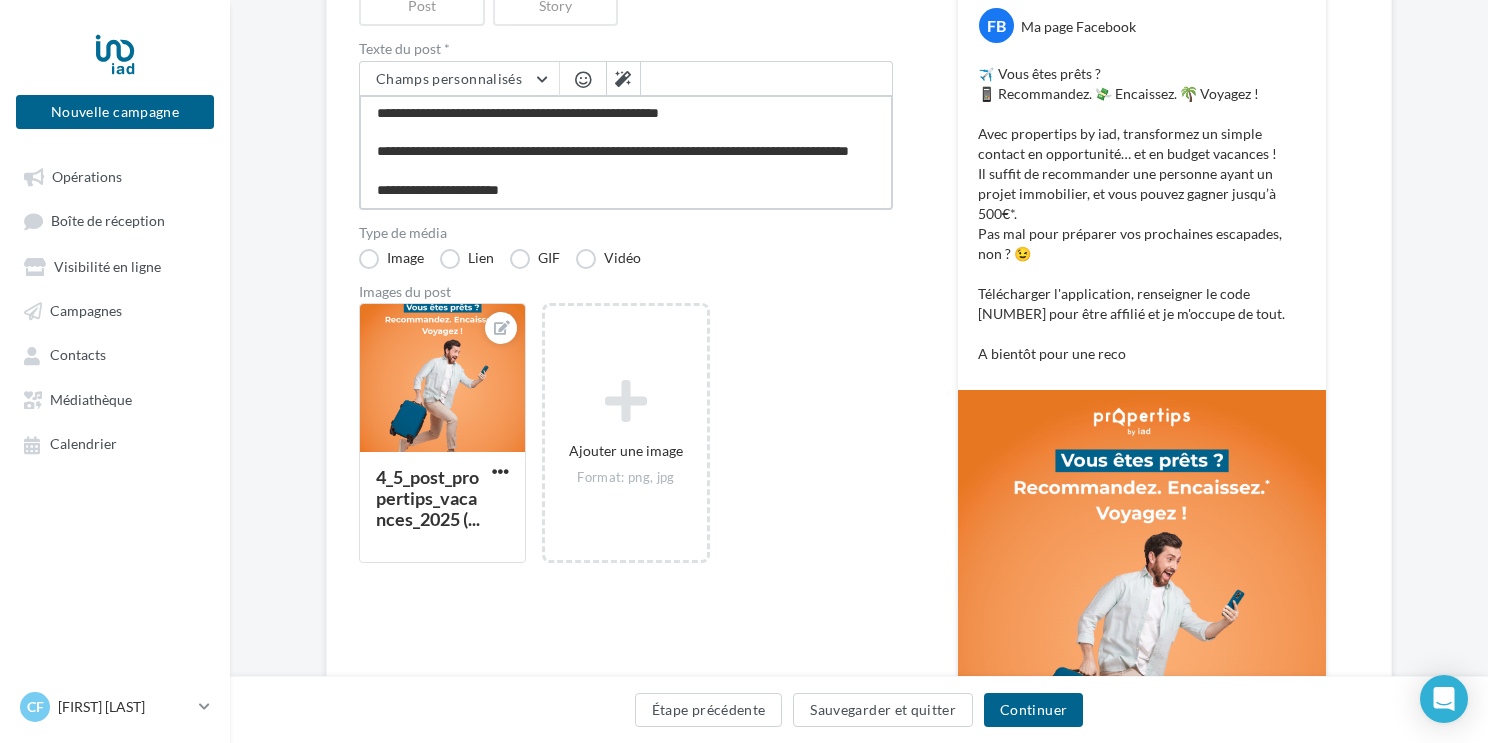 click on "**********" at bounding box center [626, 152] 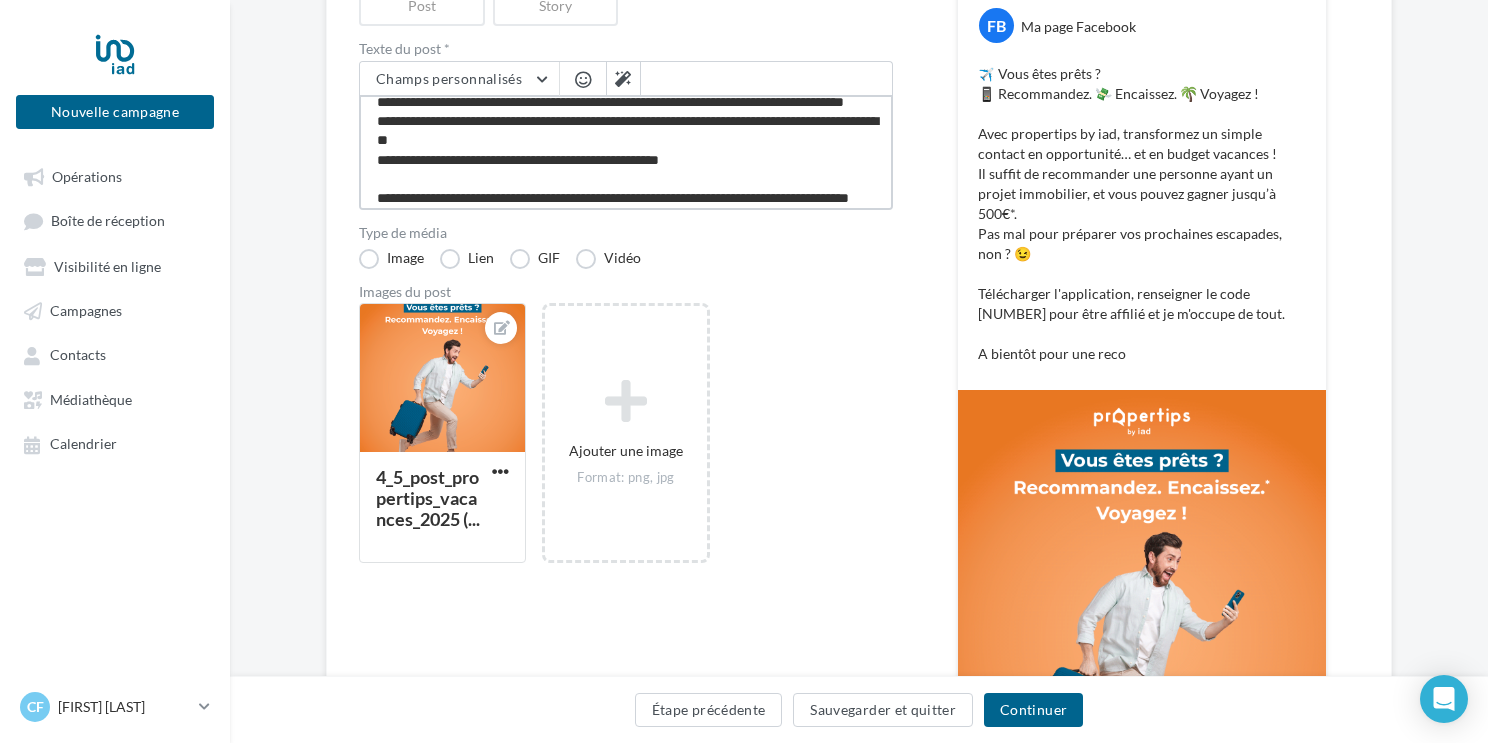 scroll, scrollTop: 0, scrollLeft: 0, axis: both 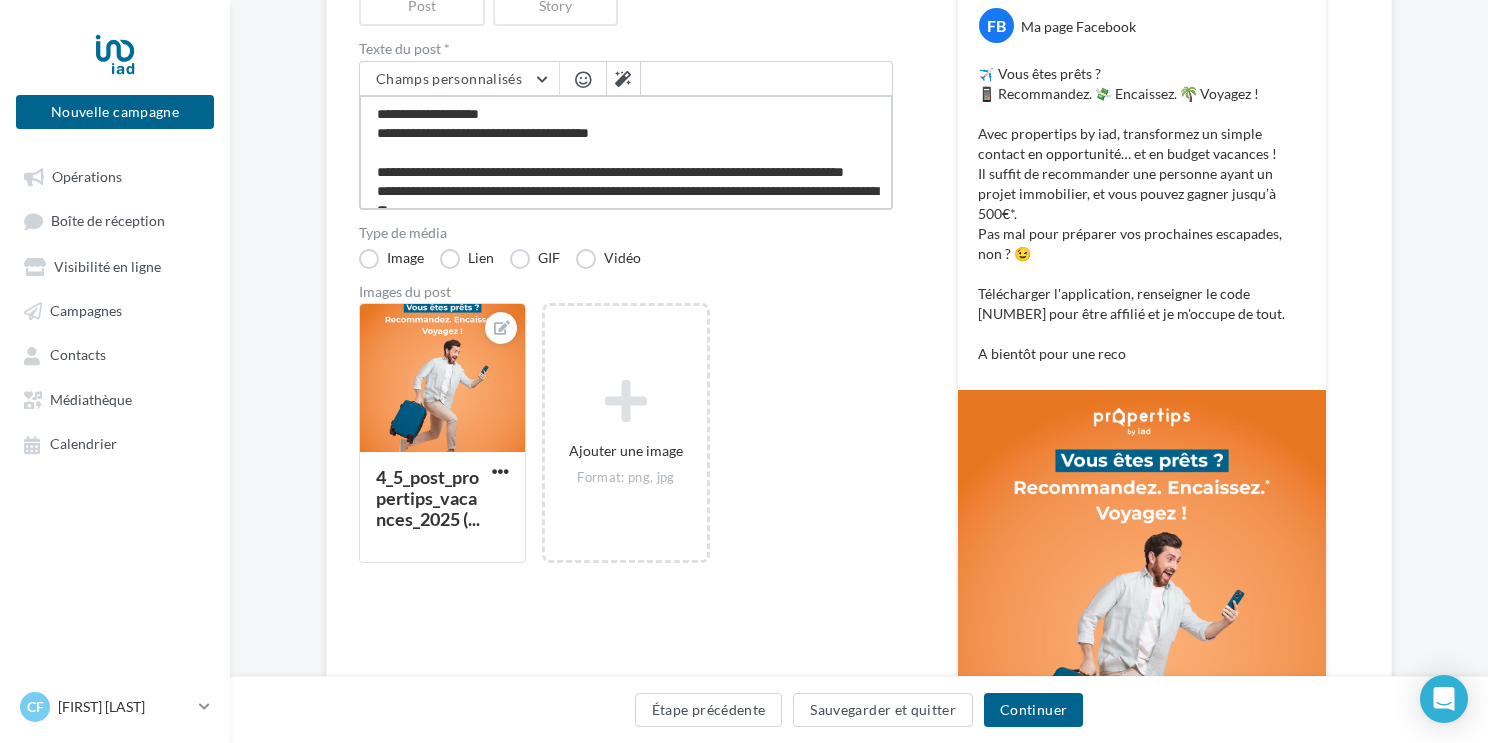 click on "**********" at bounding box center [626, 152] 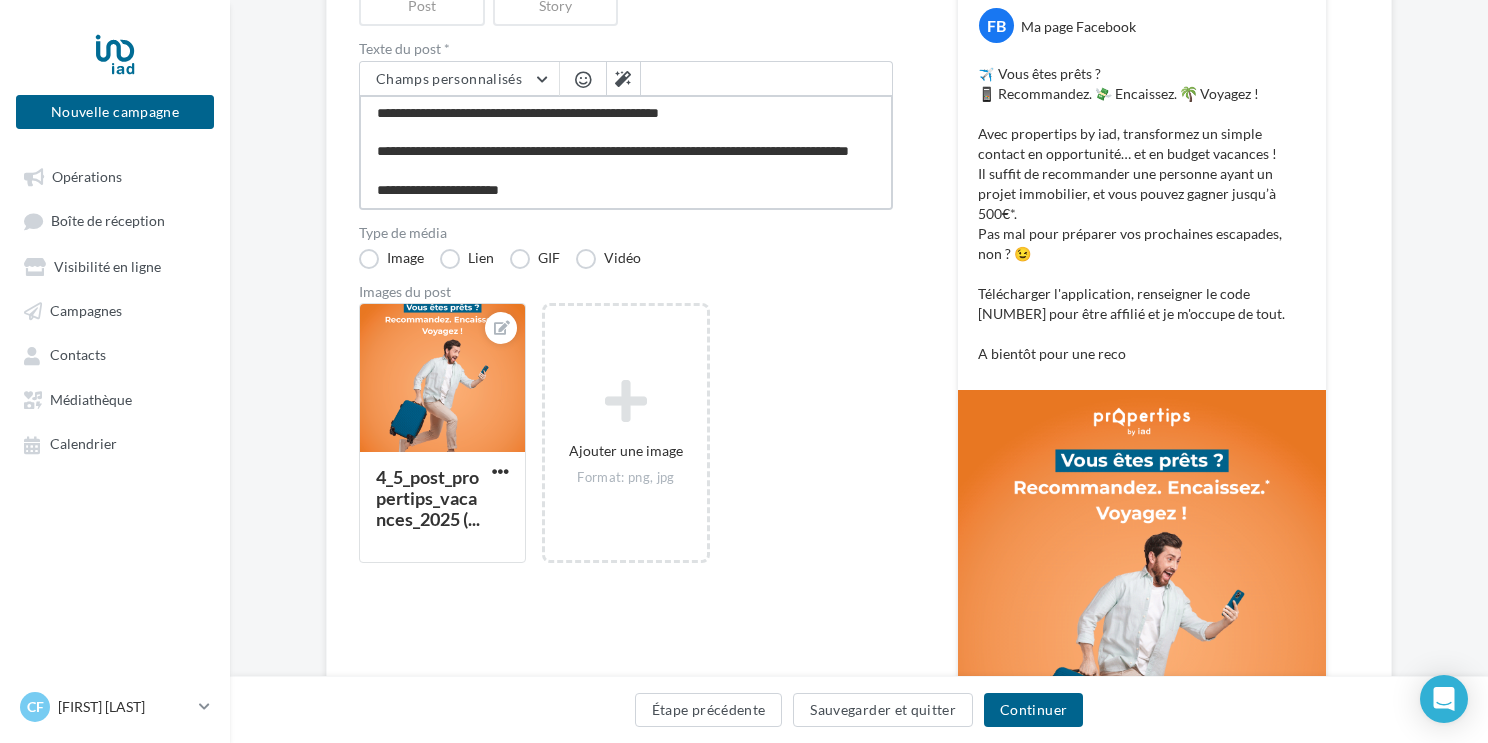 scroll, scrollTop: 154, scrollLeft: 0, axis: vertical 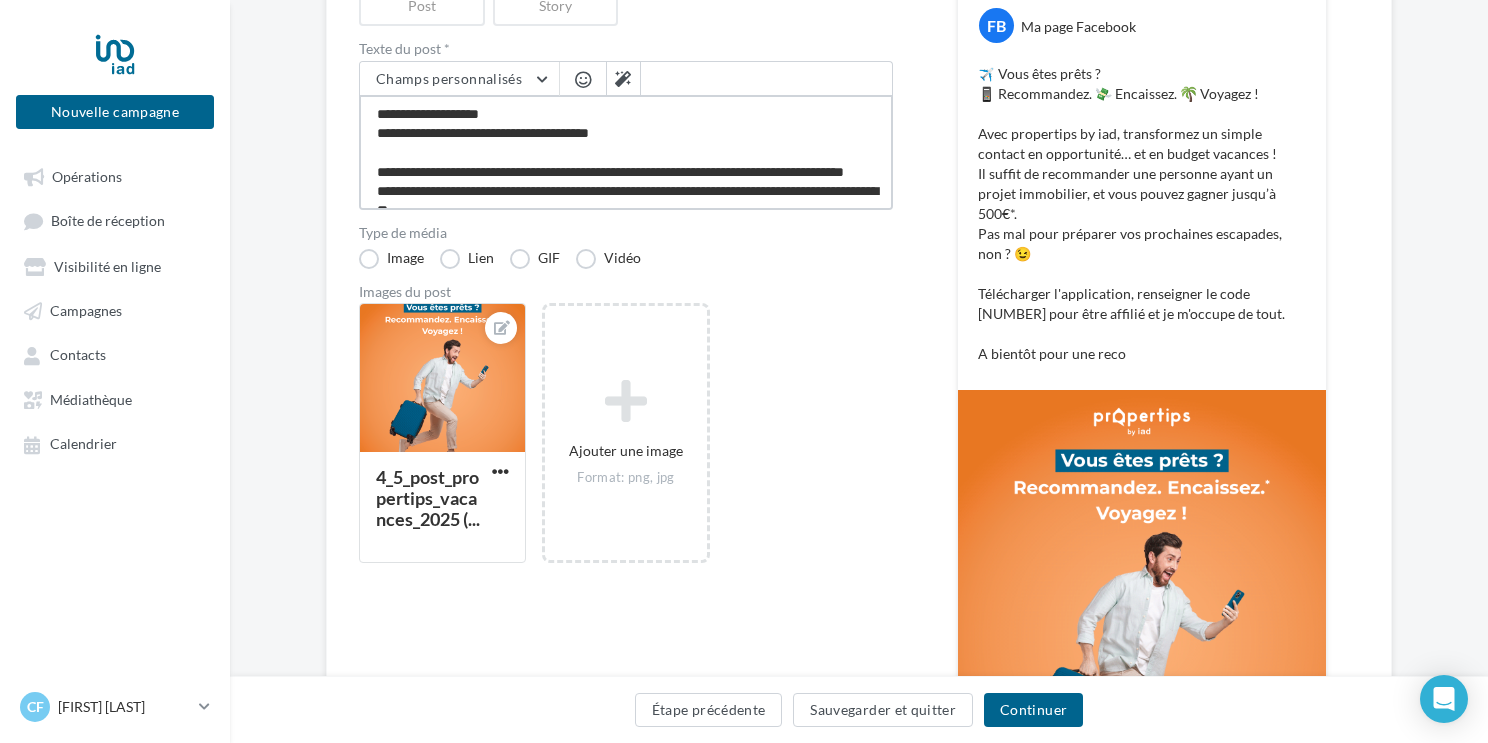 drag, startPoint x: 715, startPoint y: 98, endPoint x: 720, endPoint y: 178, distance: 80.1561 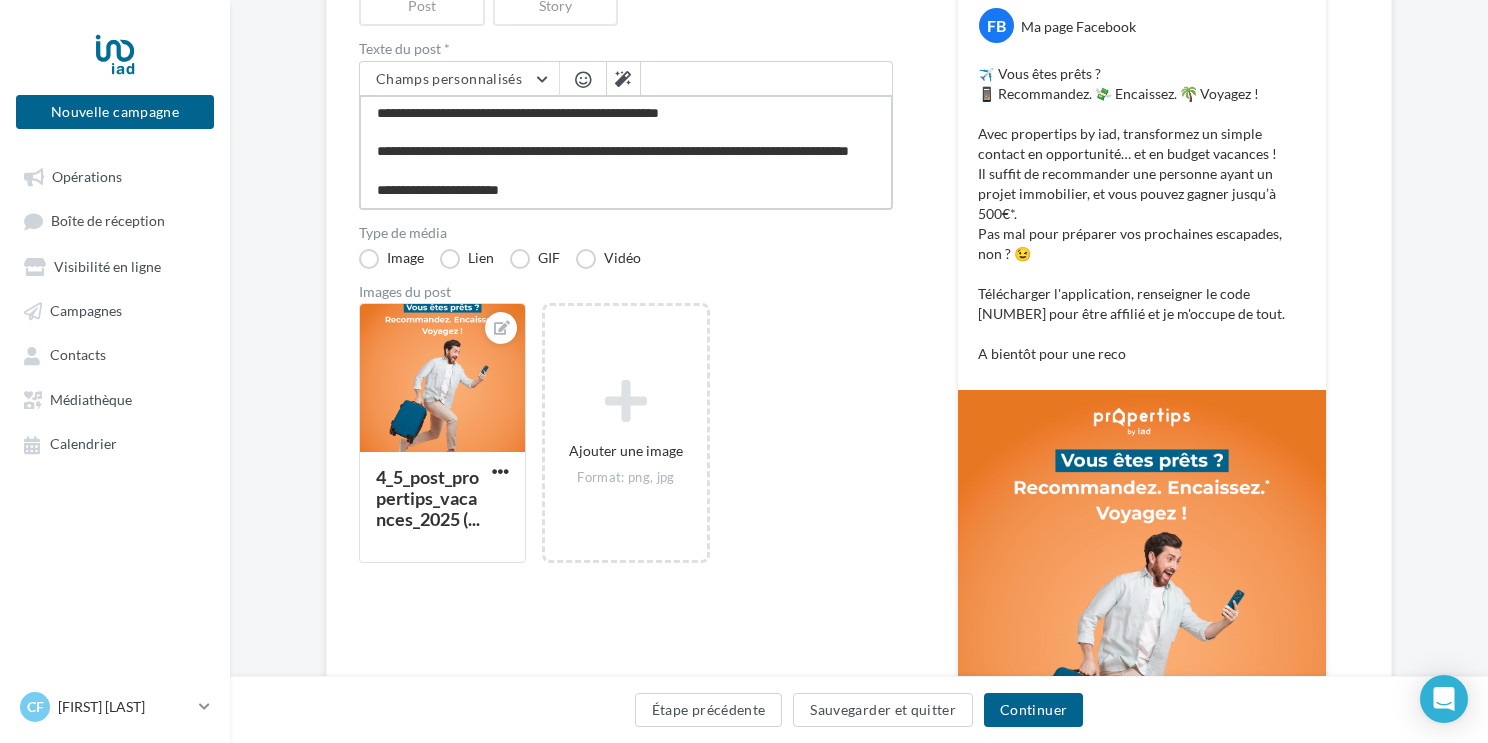 scroll, scrollTop: 154, scrollLeft: 0, axis: vertical 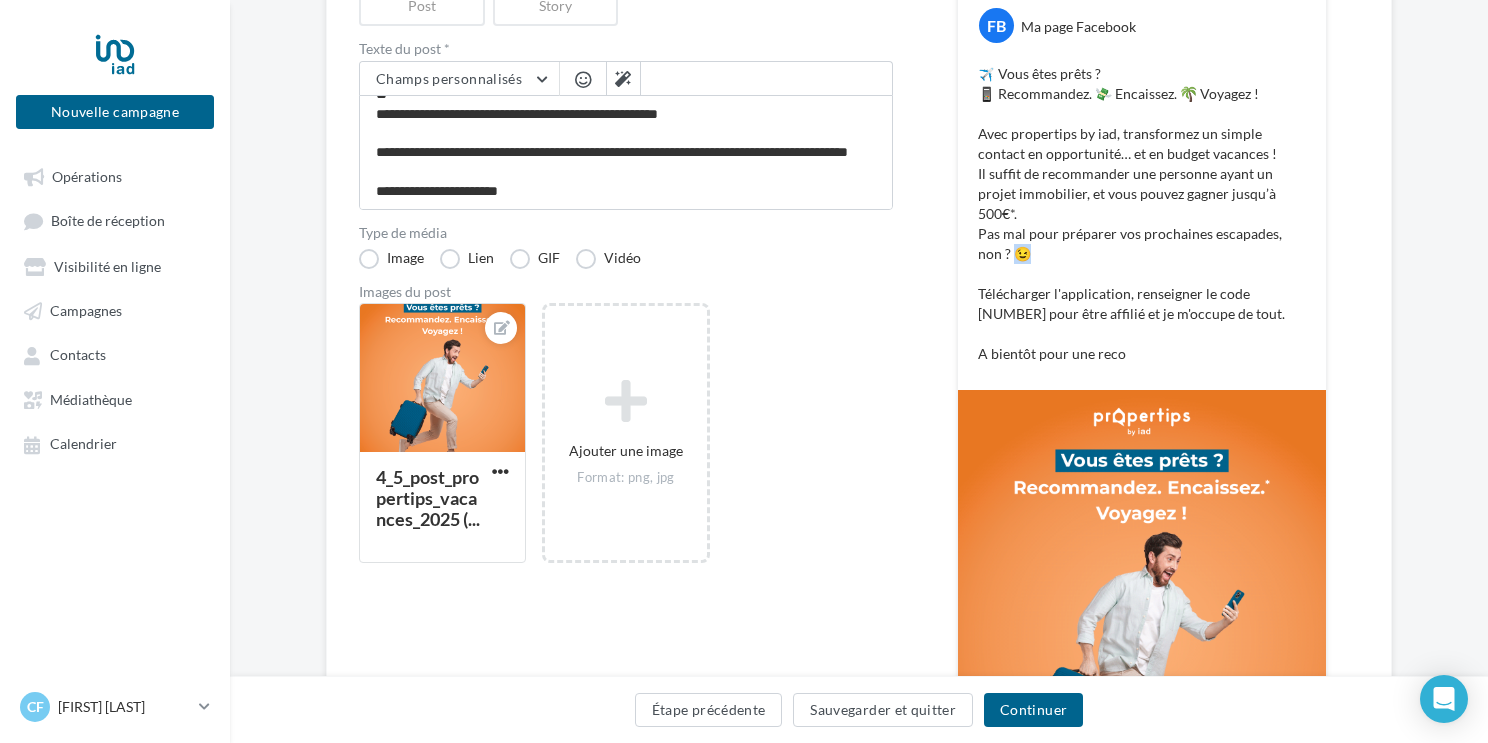 drag, startPoint x: 989, startPoint y: 251, endPoint x: 999, endPoint y: 250, distance: 10.049875 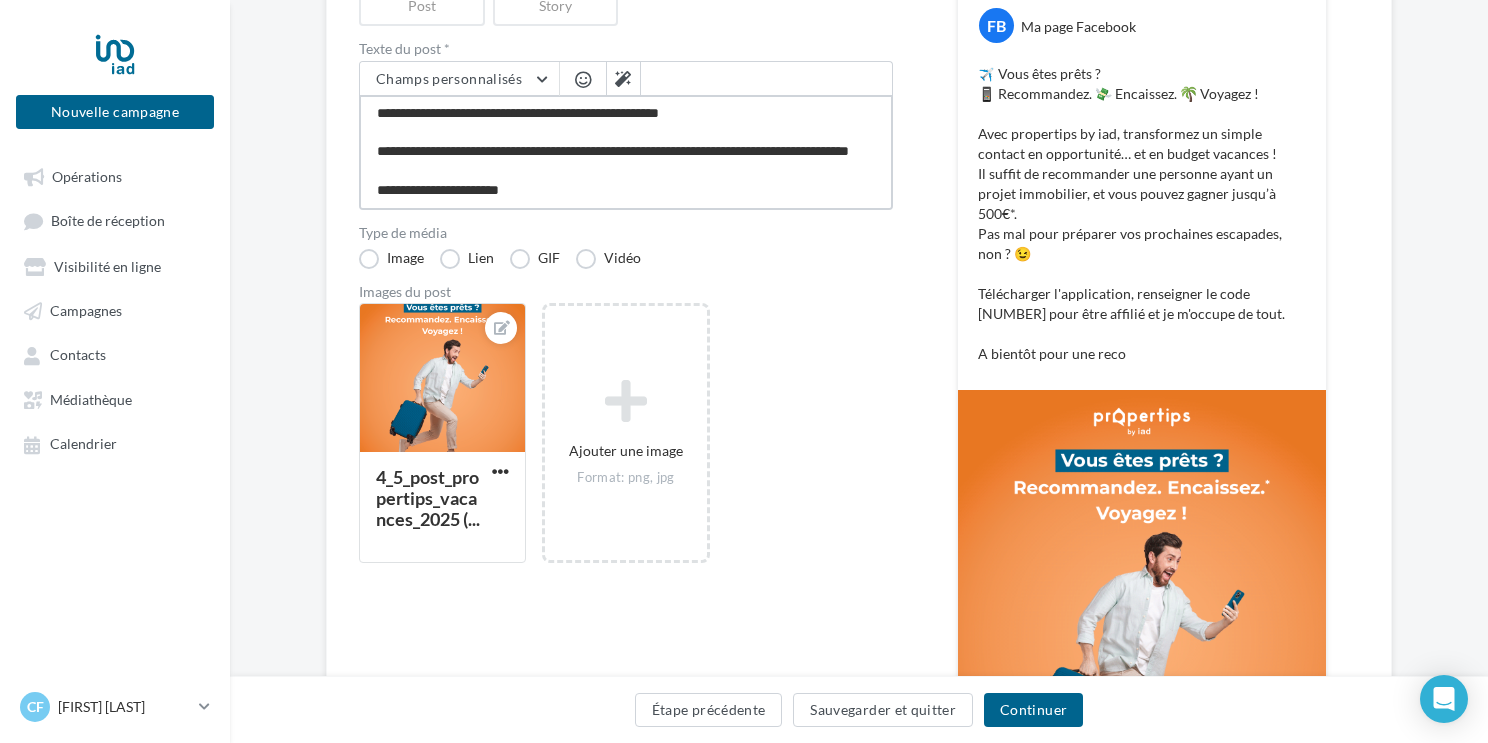 scroll, scrollTop: 154, scrollLeft: 0, axis: vertical 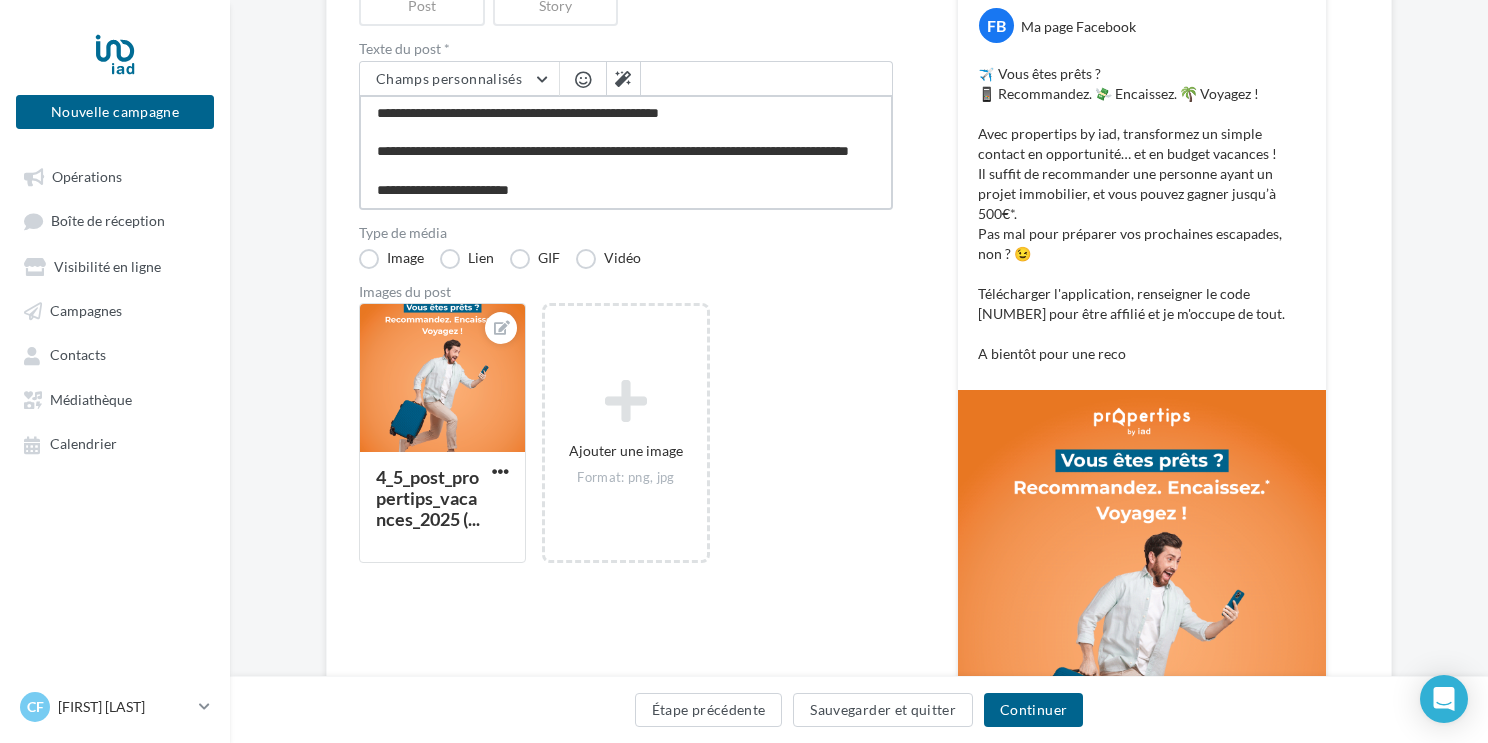paste on "**" 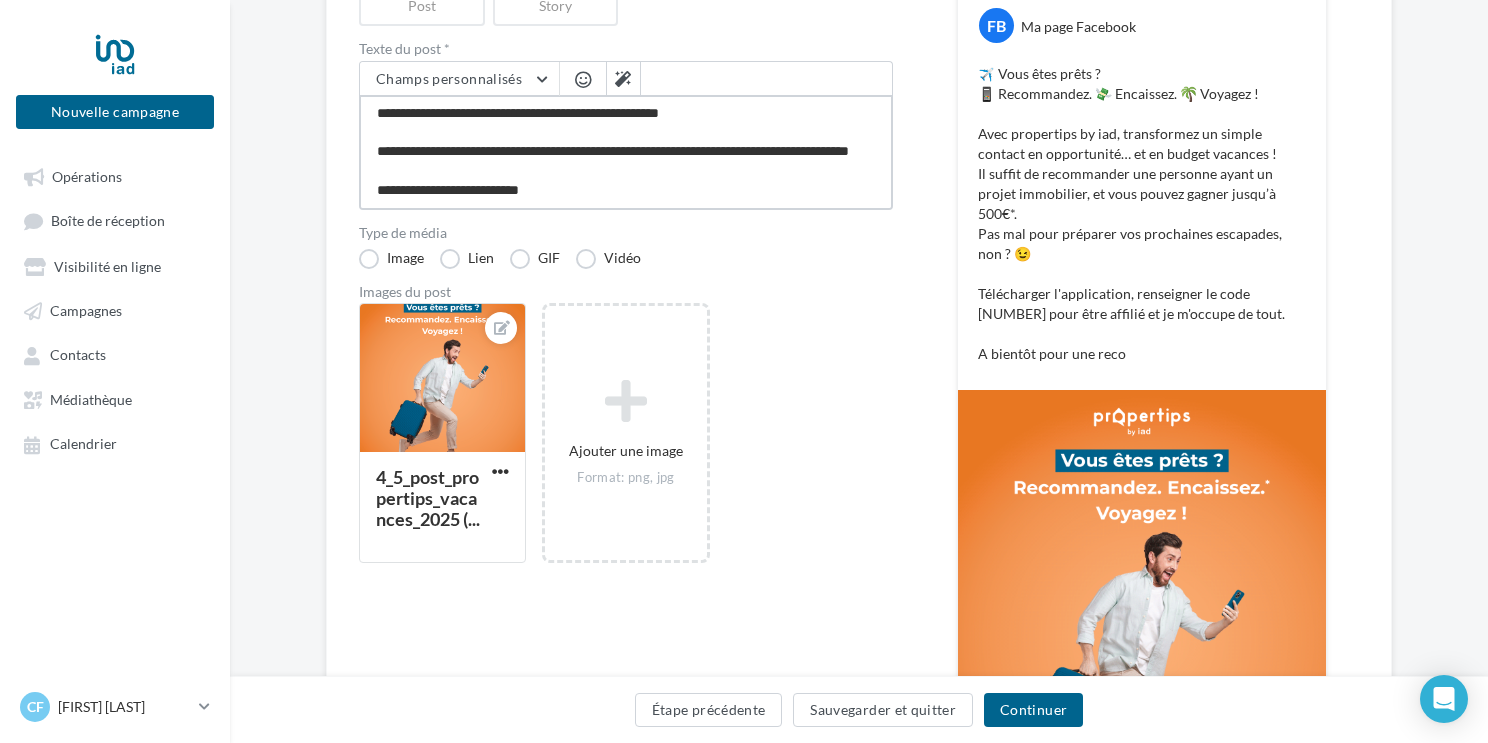 paste on "**" 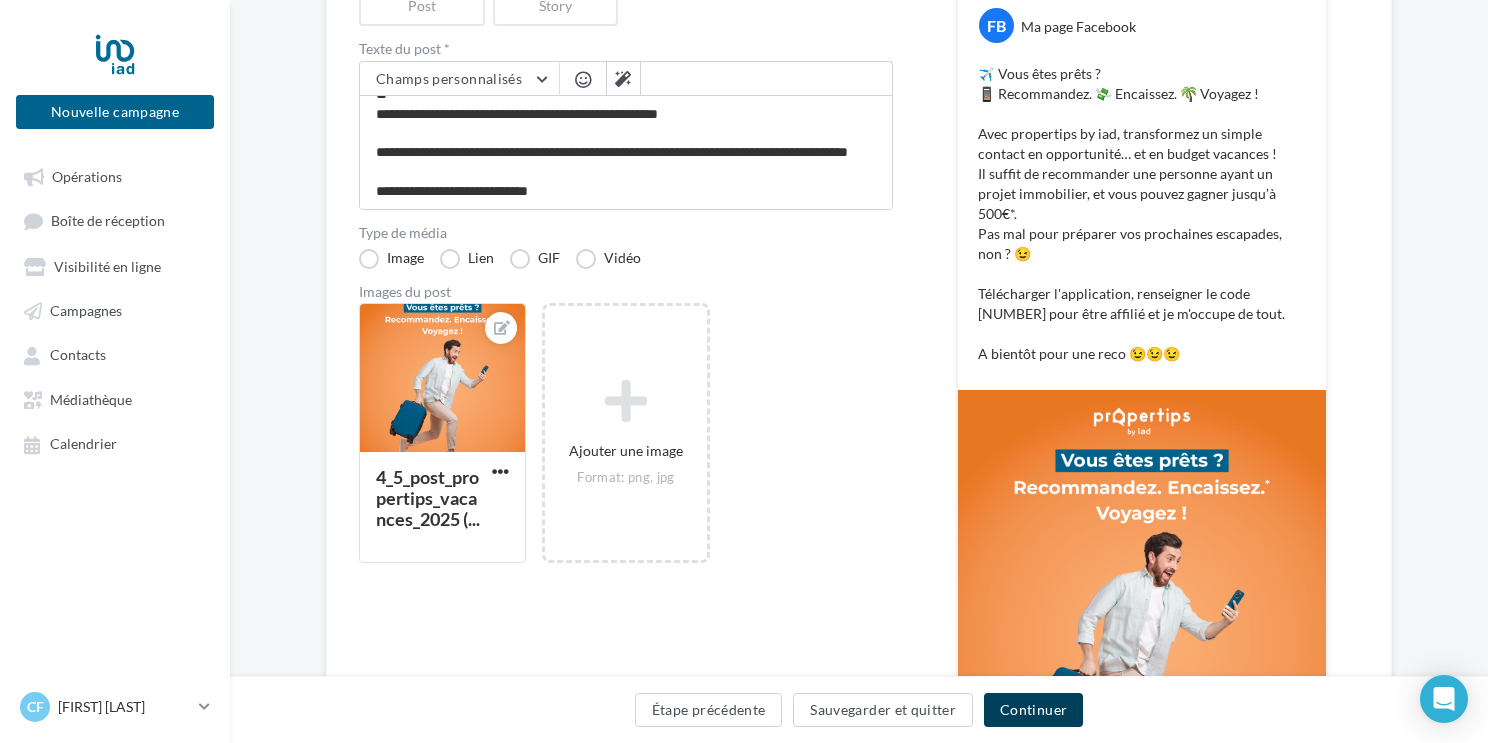 scroll, scrollTop: 152, scrollLeft: 0, axis: vertical 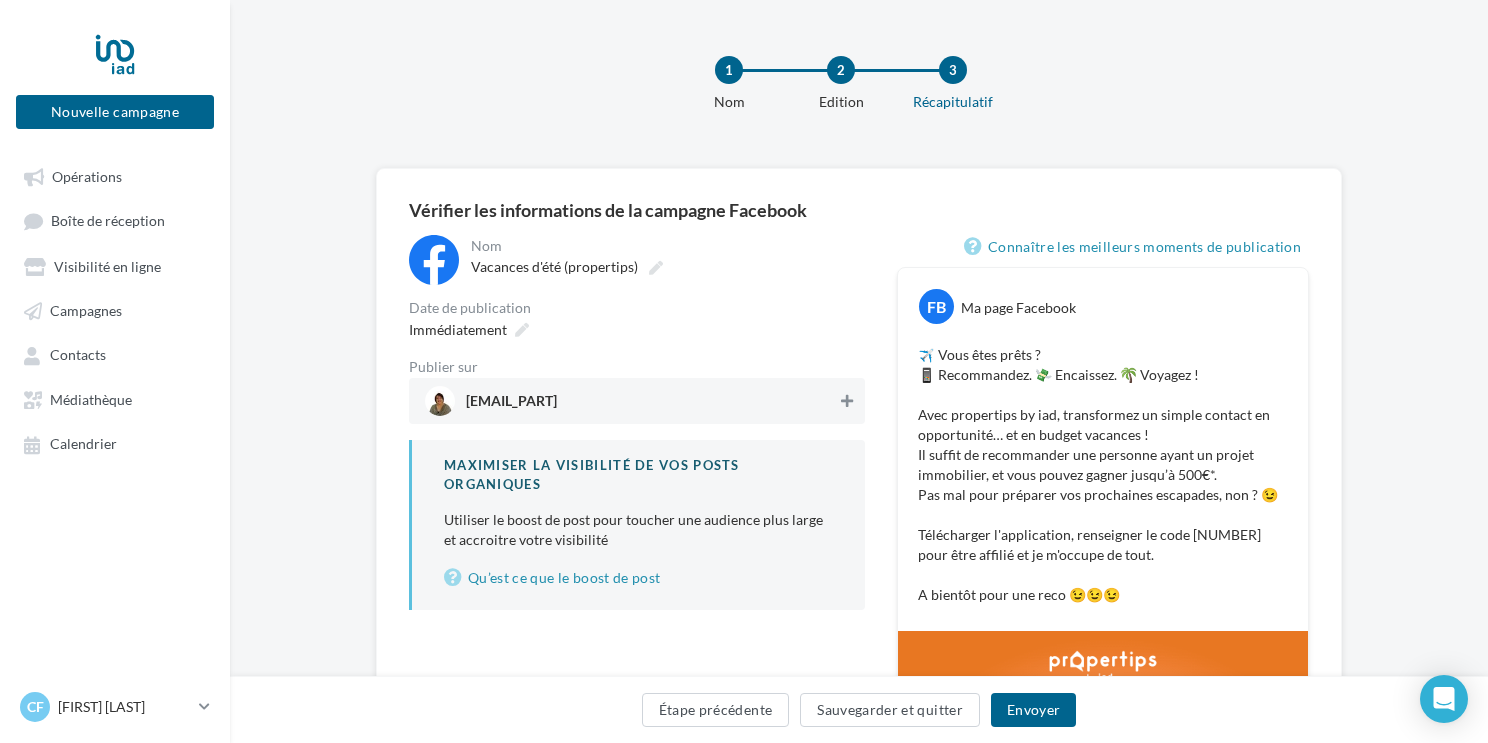 click at bounding box center (847, 401) 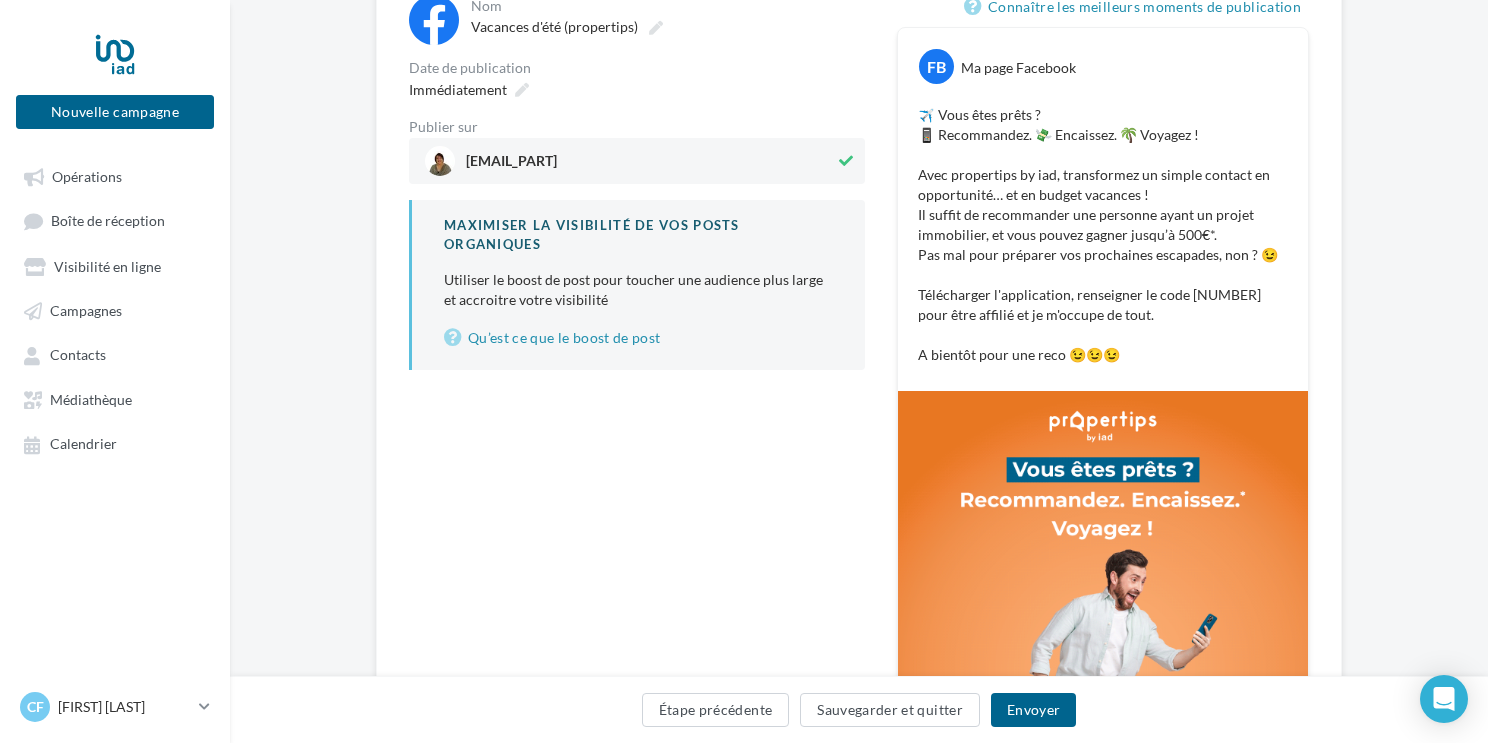 scroll, scrollTop: 577, scrollLeft: 0, axis: vertical 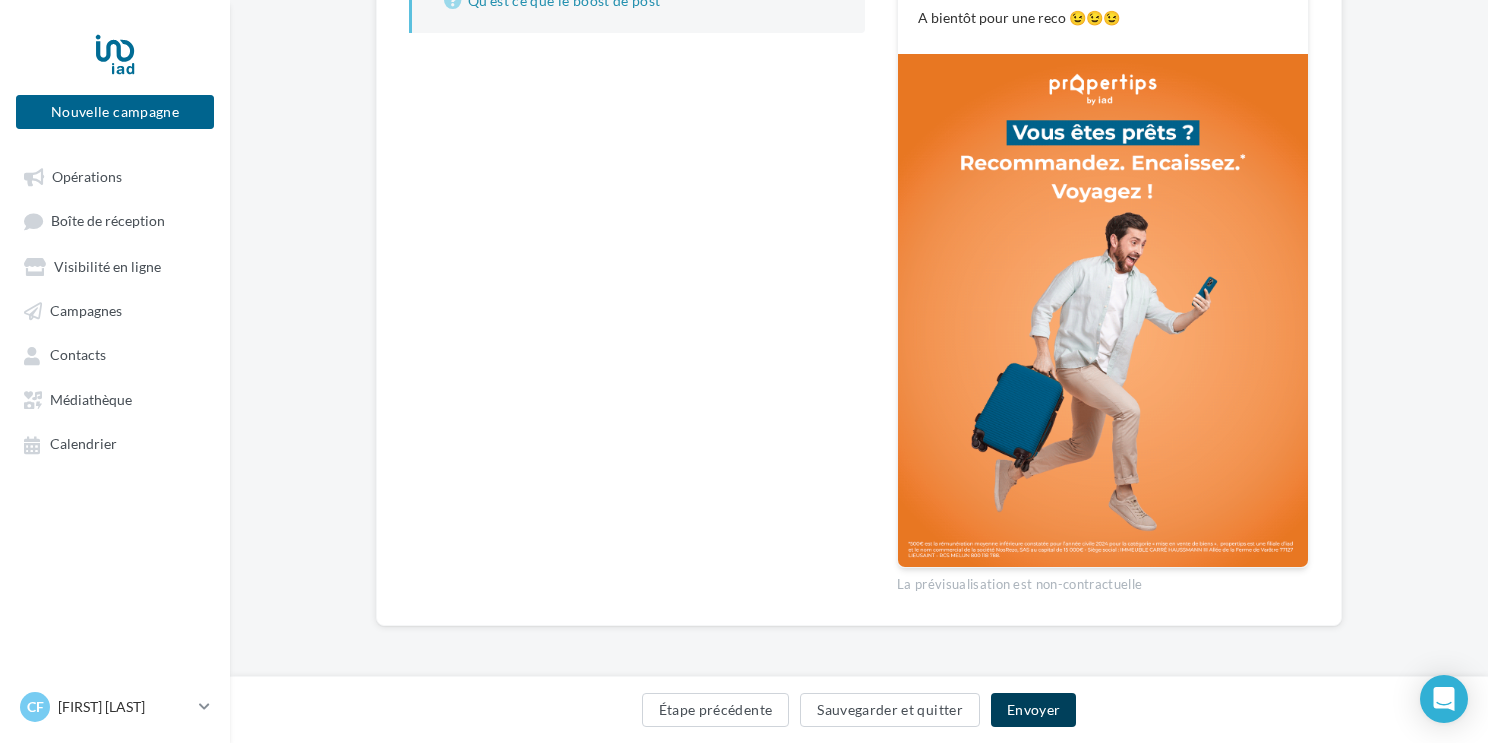 click on "Envoyer" at bounding box center [1033, 710] 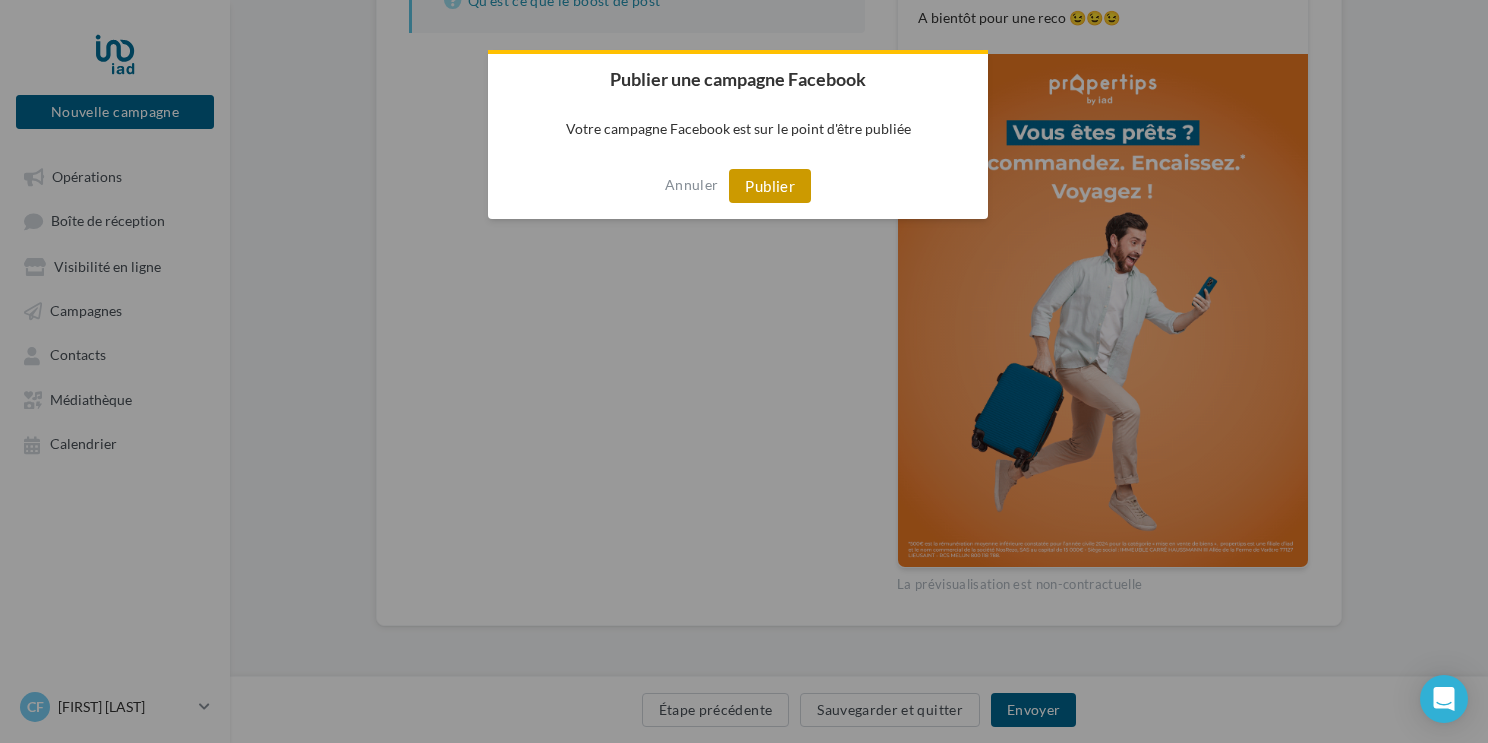 click on "Publier" at bounding box center [770, 186] 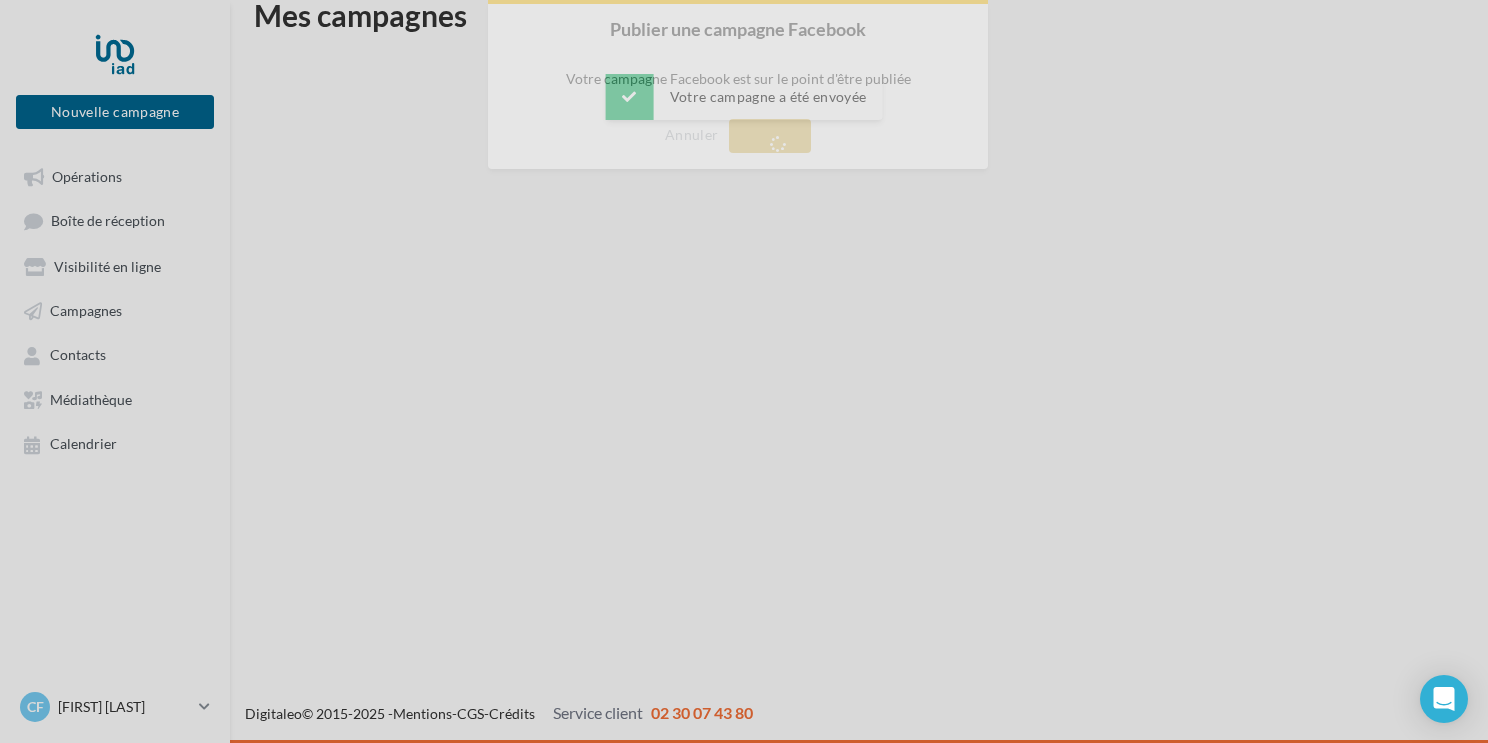 scroll, scrollTop: 32, scrollLeft: 0, axis: vertical 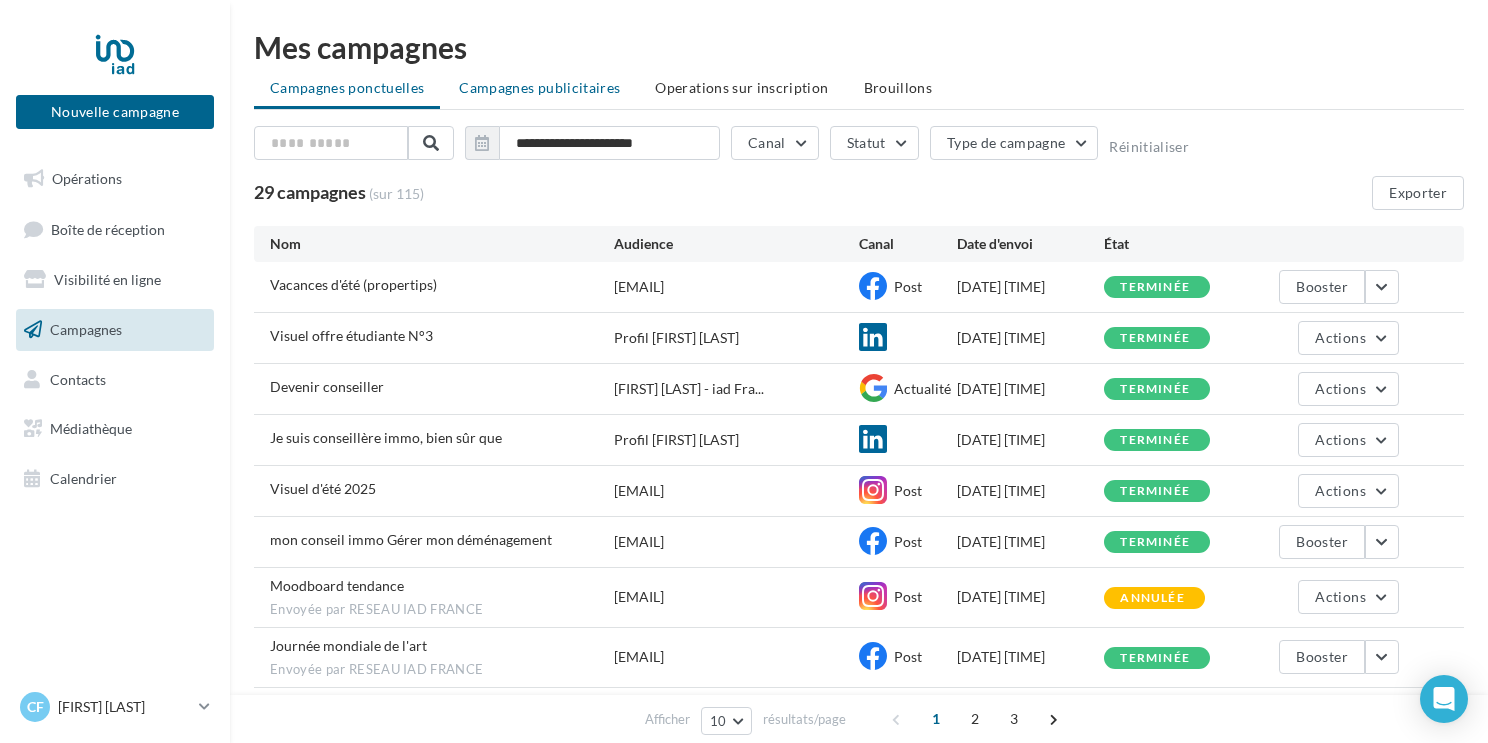 click on "Campagnes publicitaires" at bounding box center [539, 87] 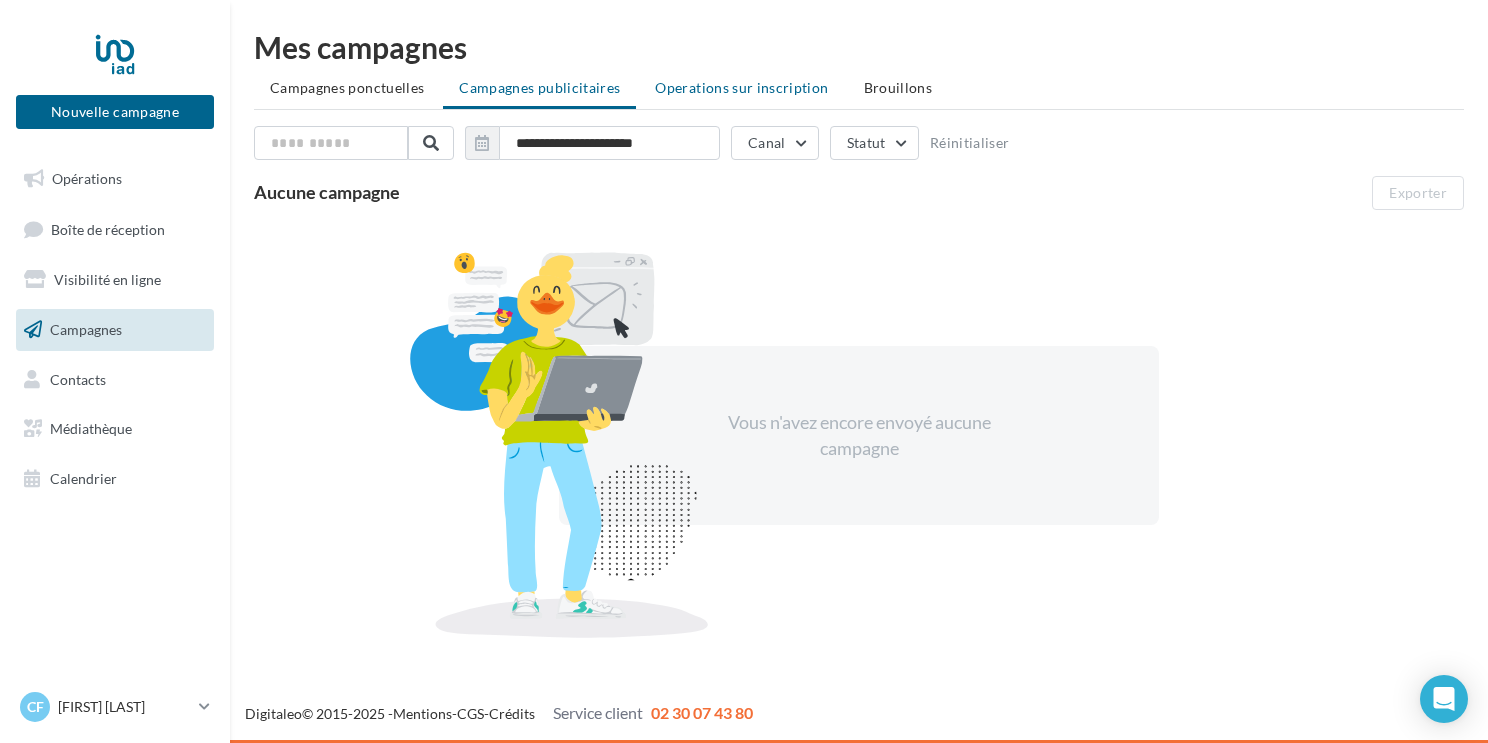 click on "Operations sur inscription" at bounding box center [741, 87] 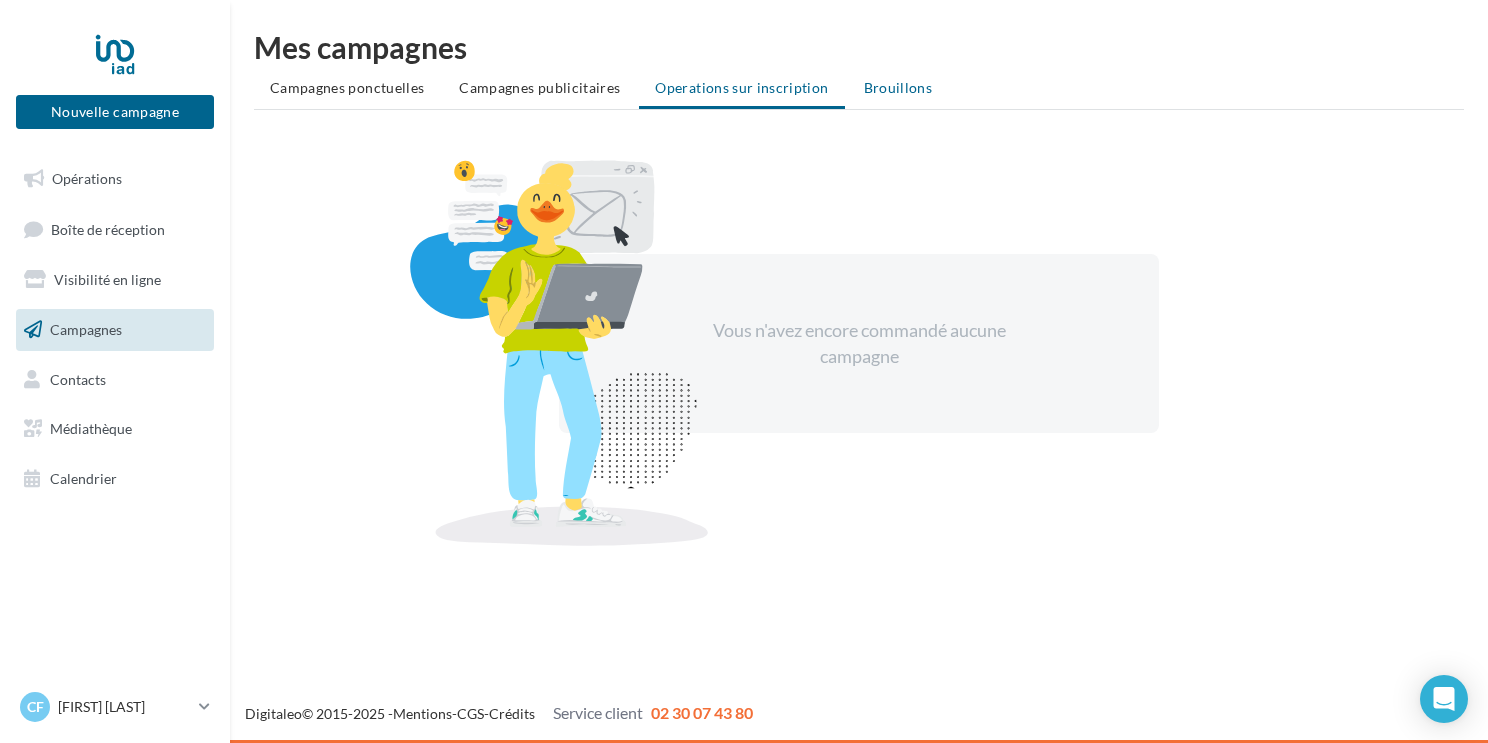 click on "Brouillons" at bounding box center [898, 88] 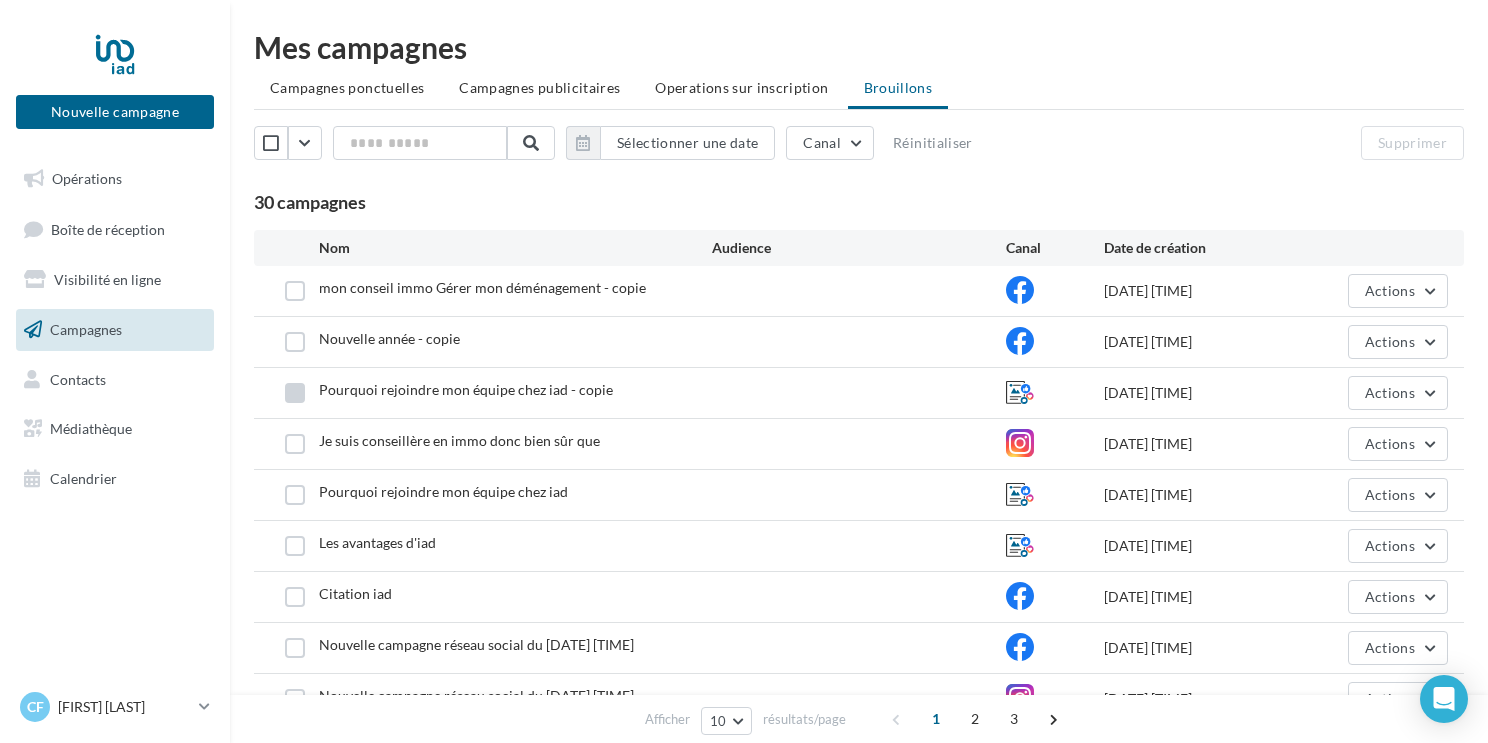 click at bounding box center [295, 393] 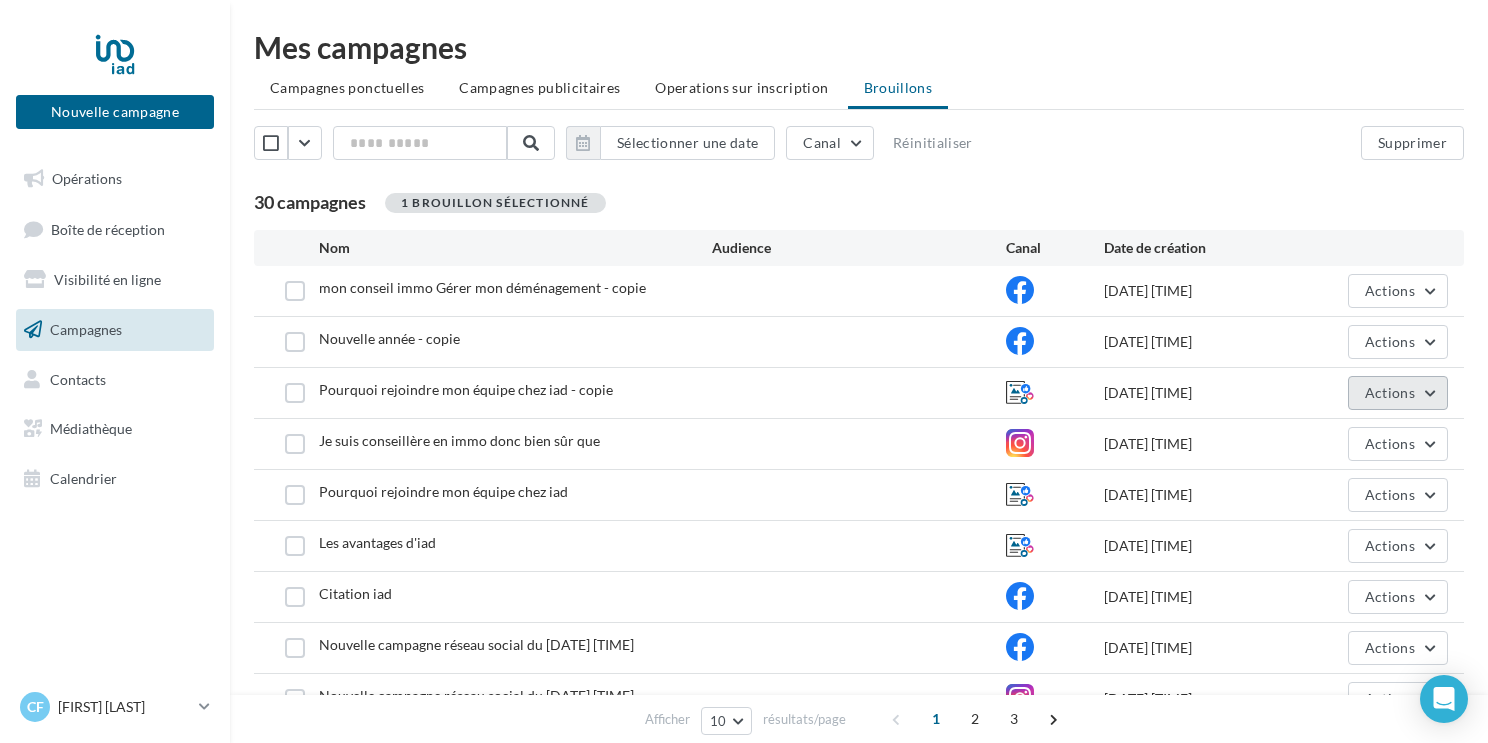 click on "Actions" at bounding box center [1398, 393] 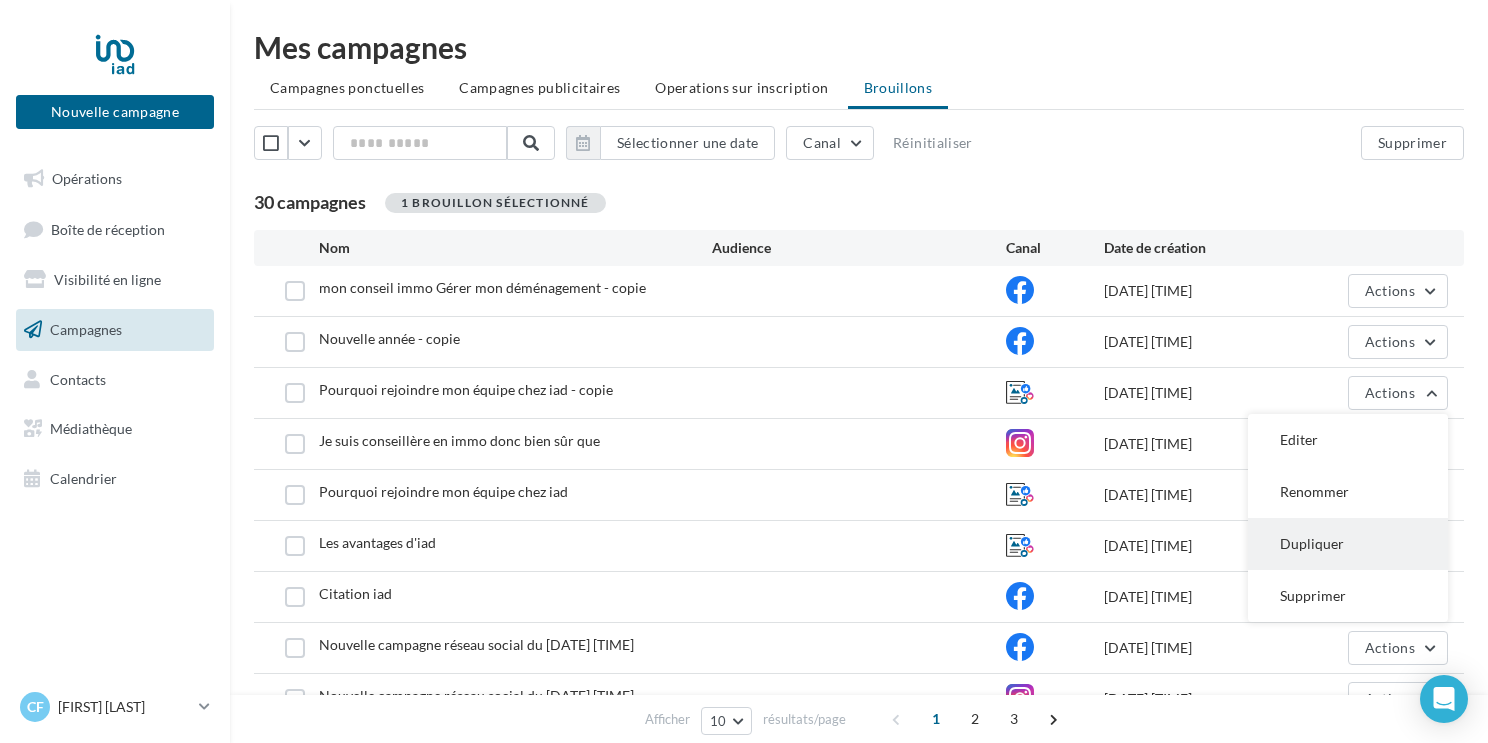 click on "Dupliquer" at bounding box center [1348, 544] 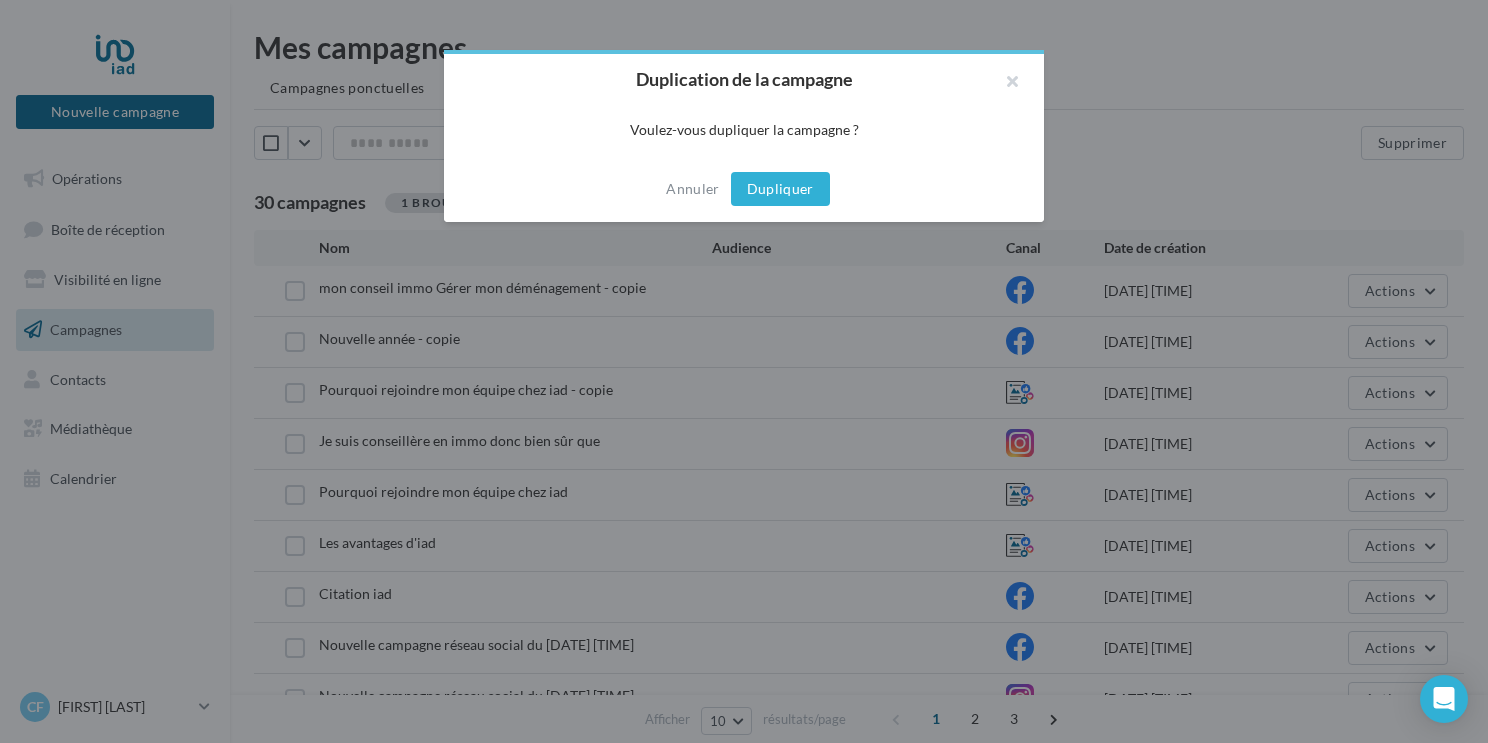 click on "Dupliquer" at bounding box center (780, 189) 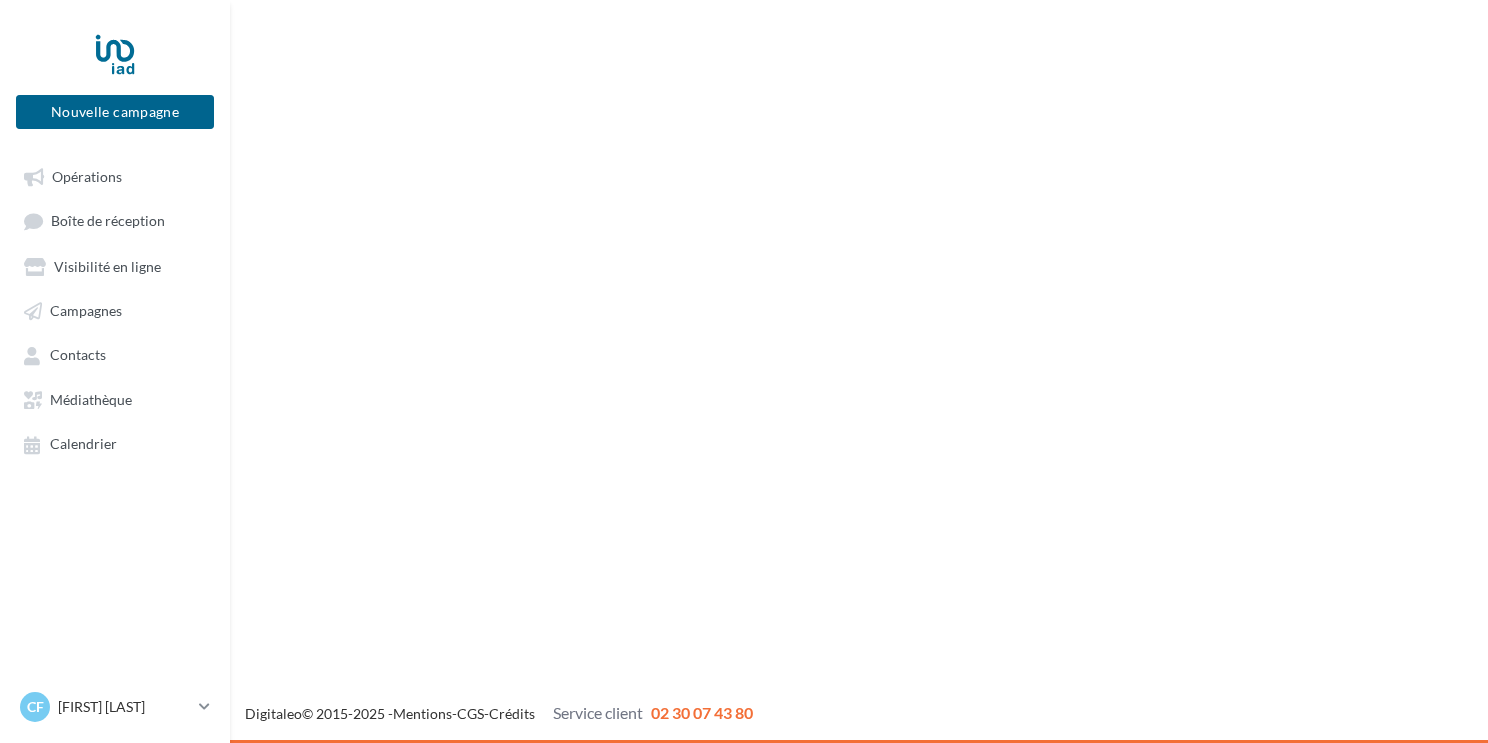 scroll, scrollTop: 0, scrollLeft: 0, axis: both 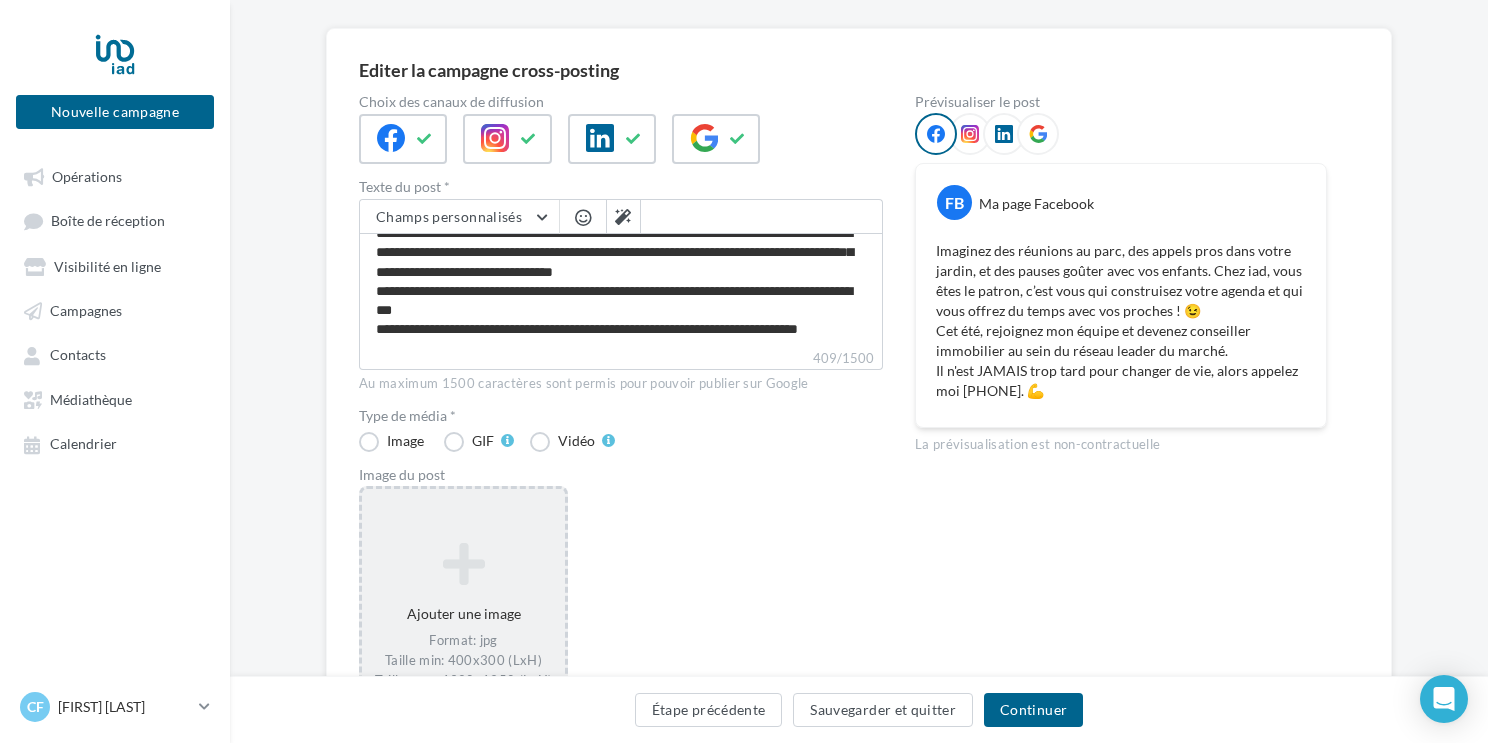 click at bounding box center (463, 564) 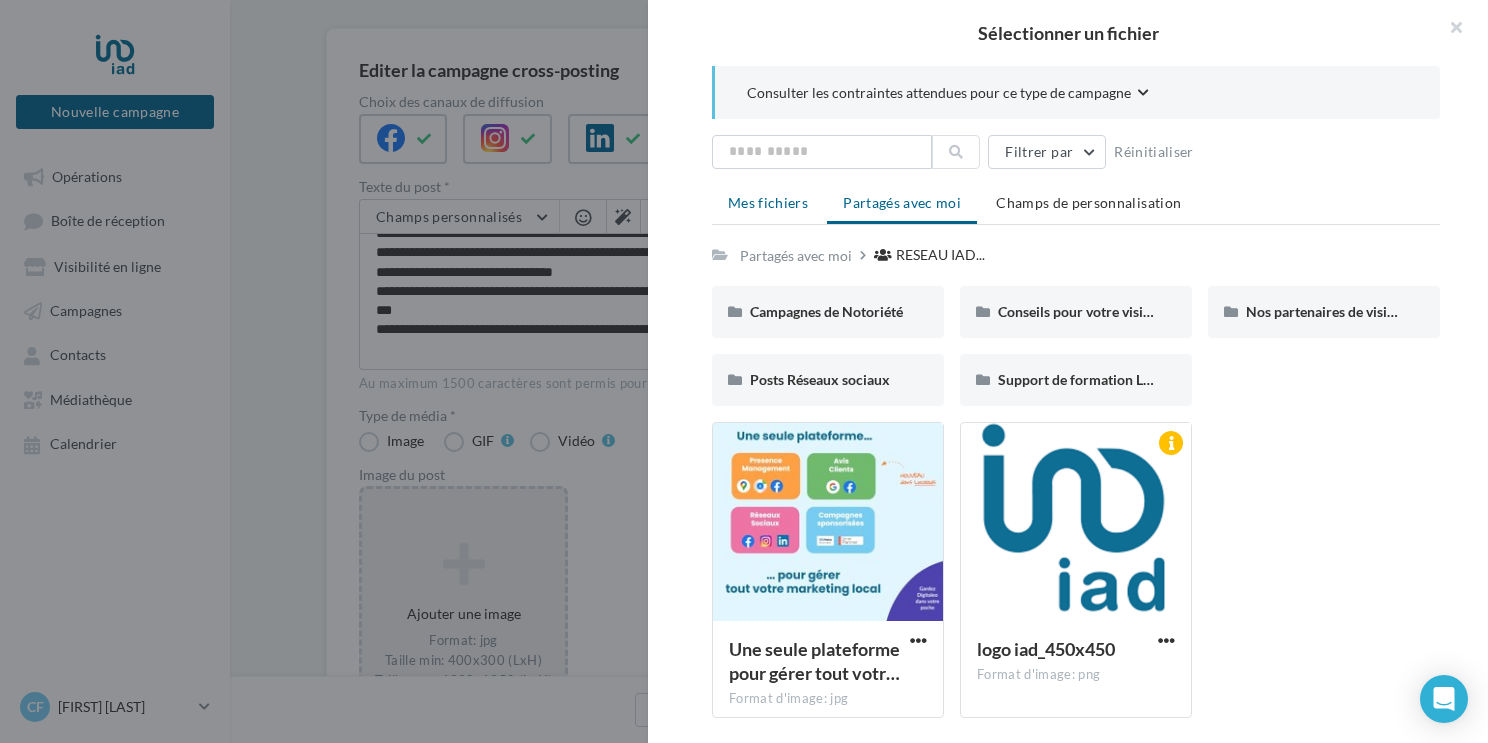 click on "Mes fichiers" at bounding box center [768, 202] 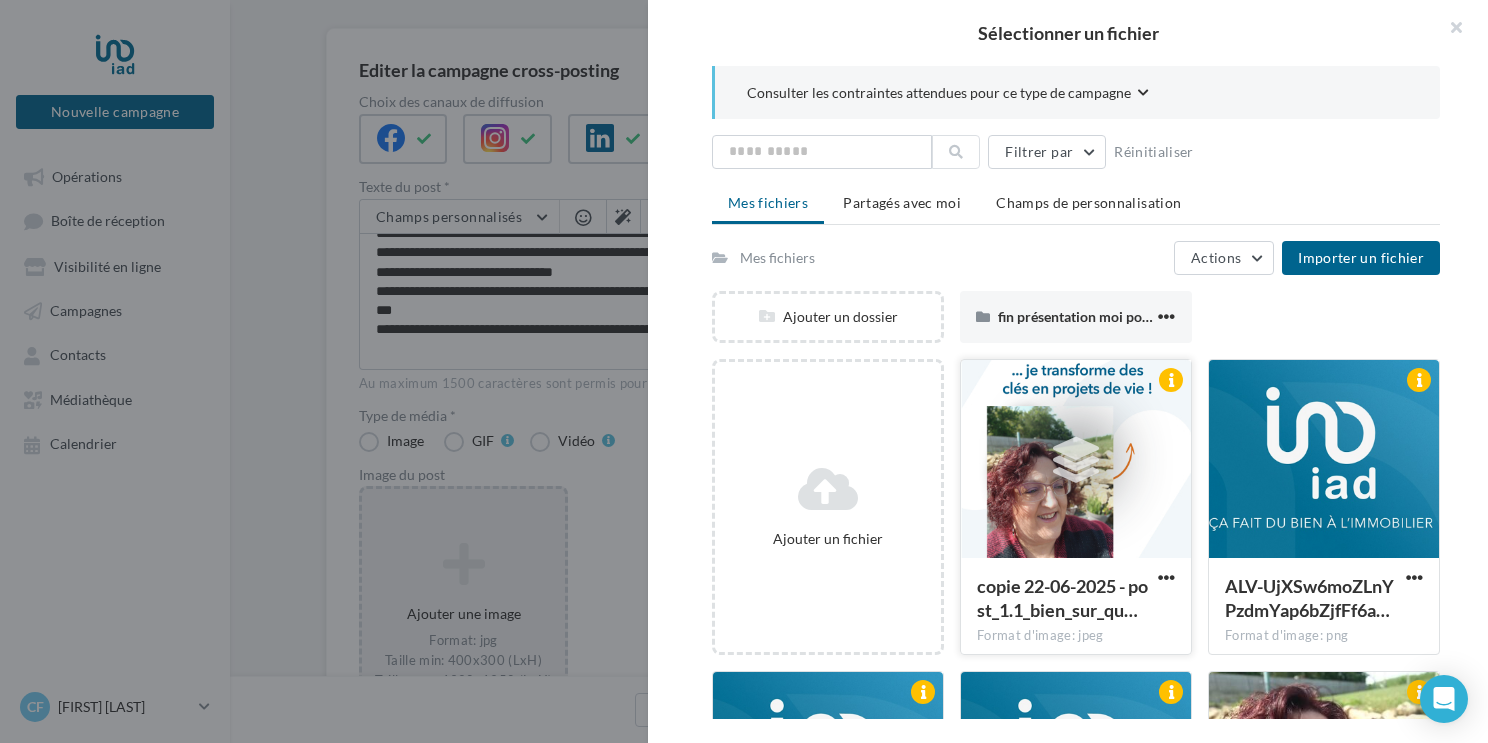 click at bounding box center [1076, 460] 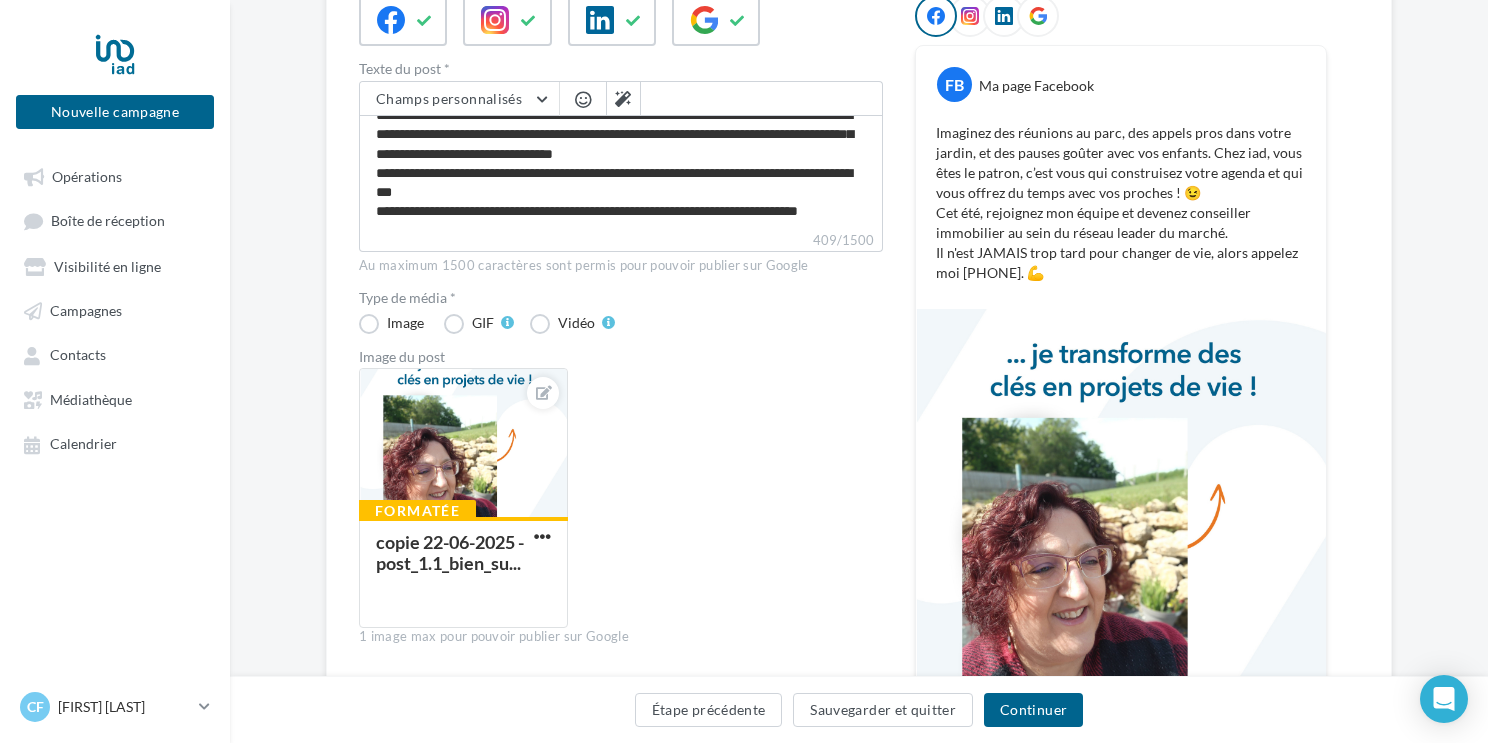 scroll, scrollTop: 250, scrollLeft: 0, axis: vertical 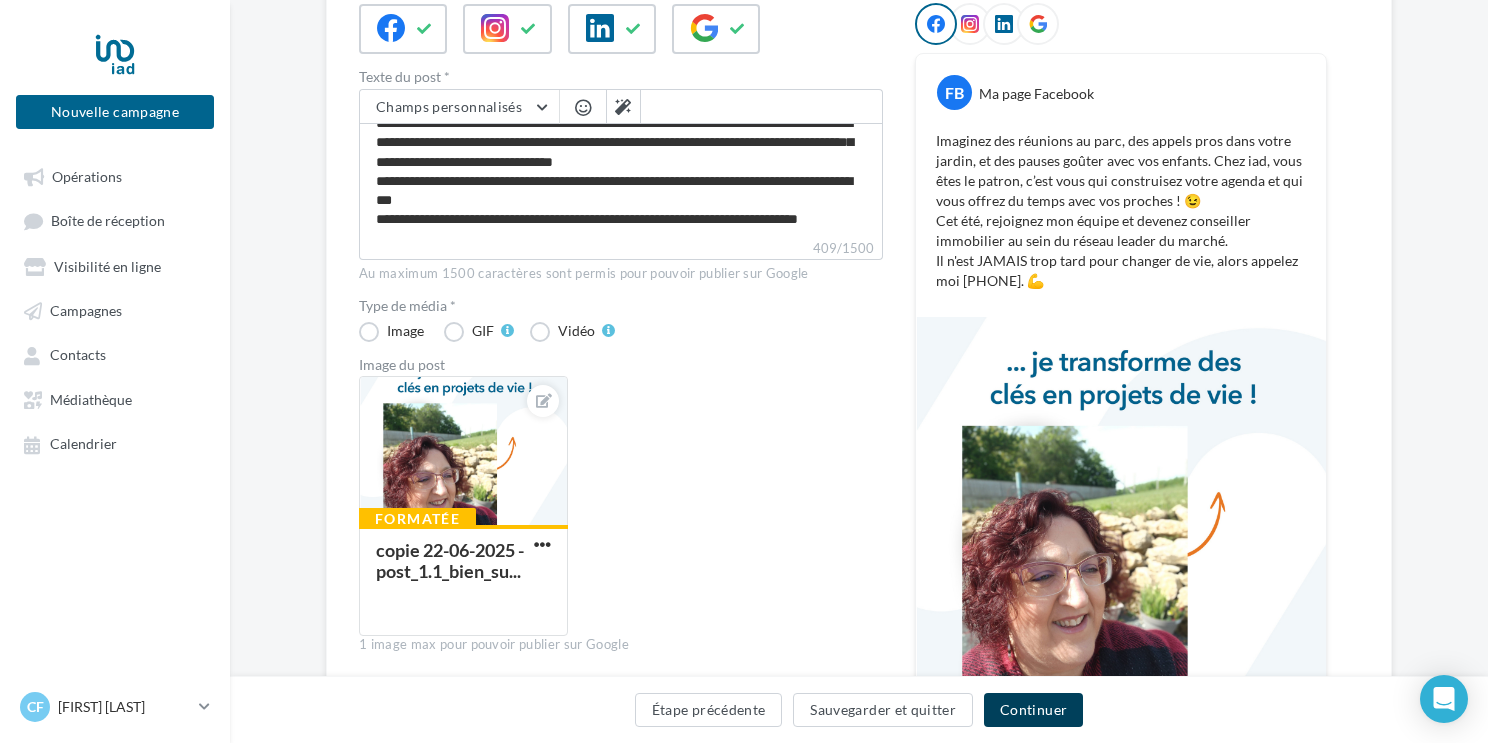 click on "Continuer" at bounding box center (1033, 710) 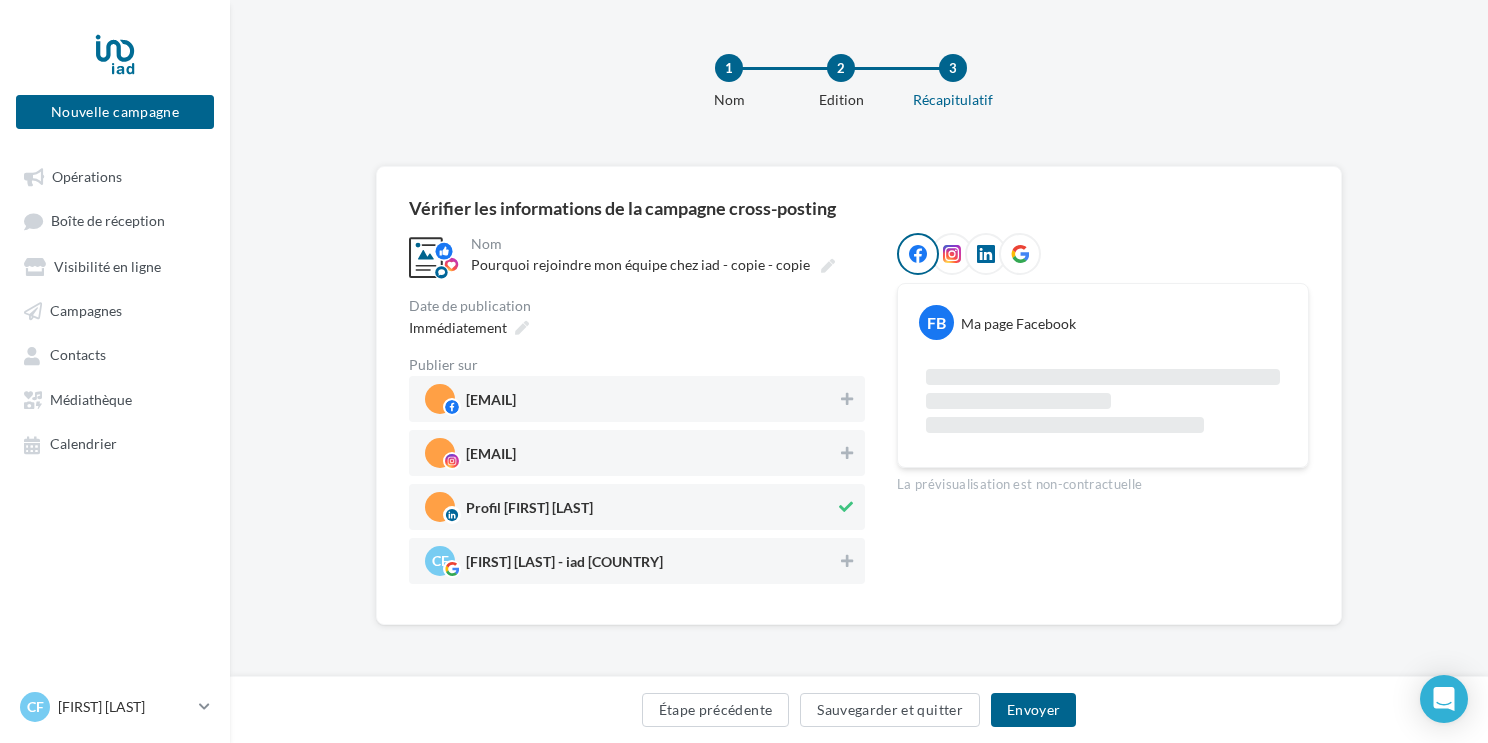 scroll, scrollTop: 87, scrollLeft: 0, axis: vertical 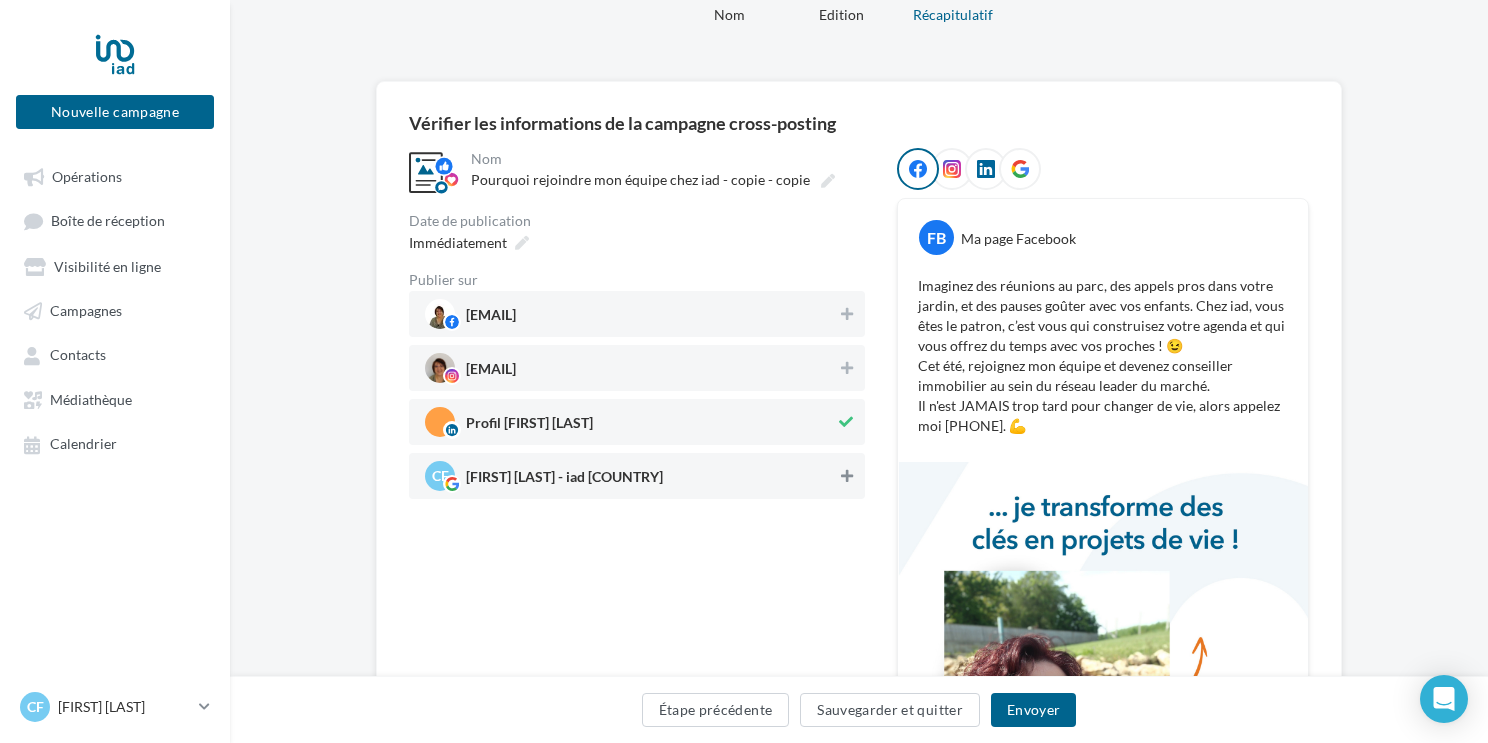 click at bounding box center [847, 476] 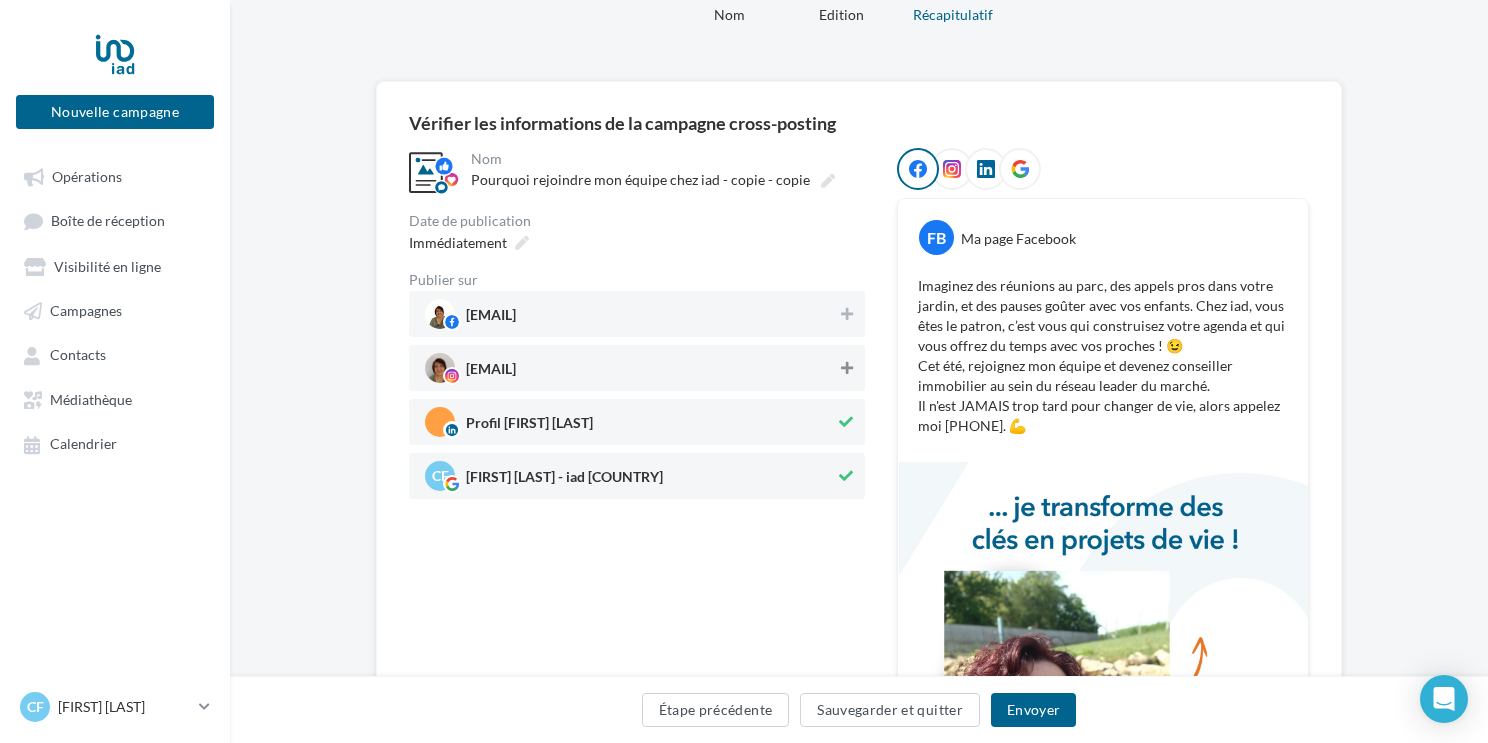 click at bounding box center [847, 368] 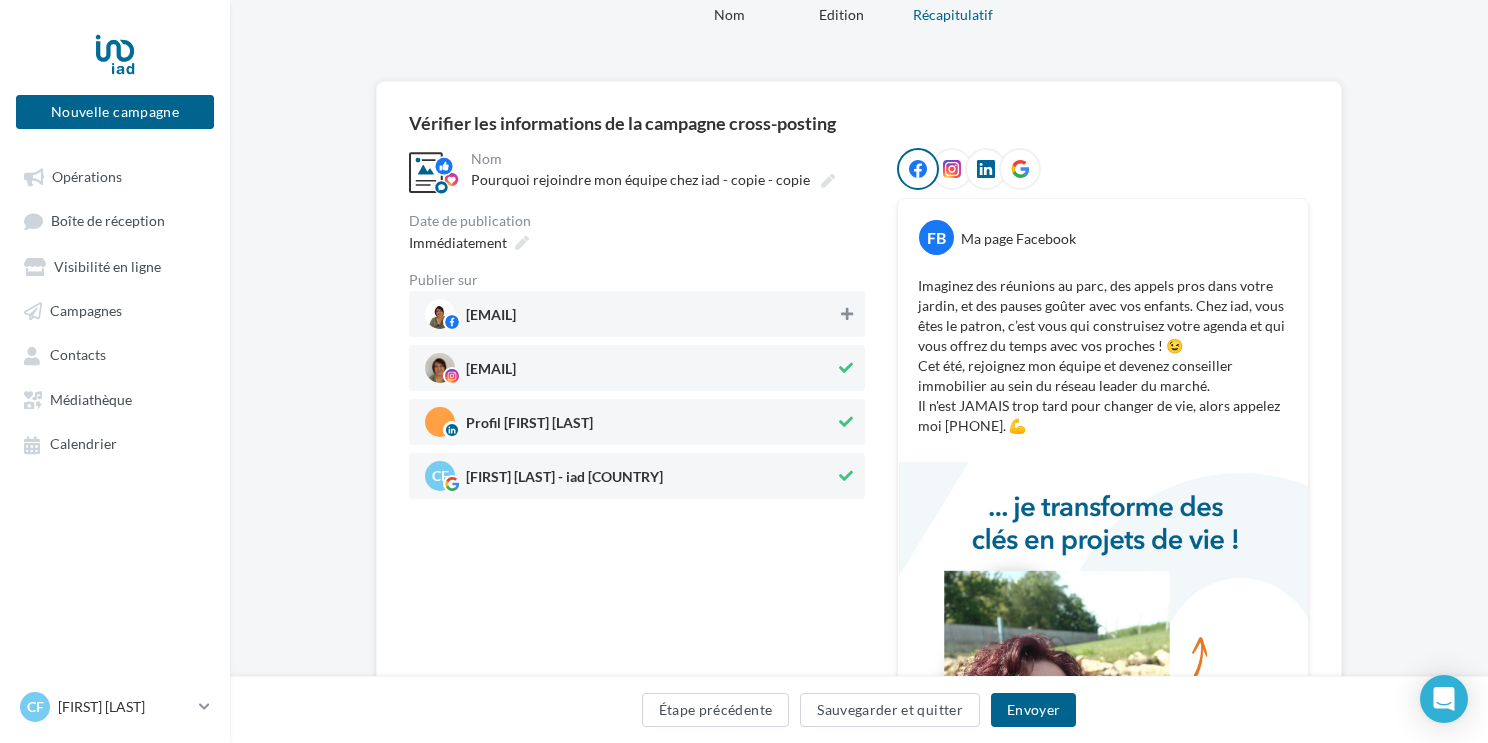 click at bounding box center (847, 314) 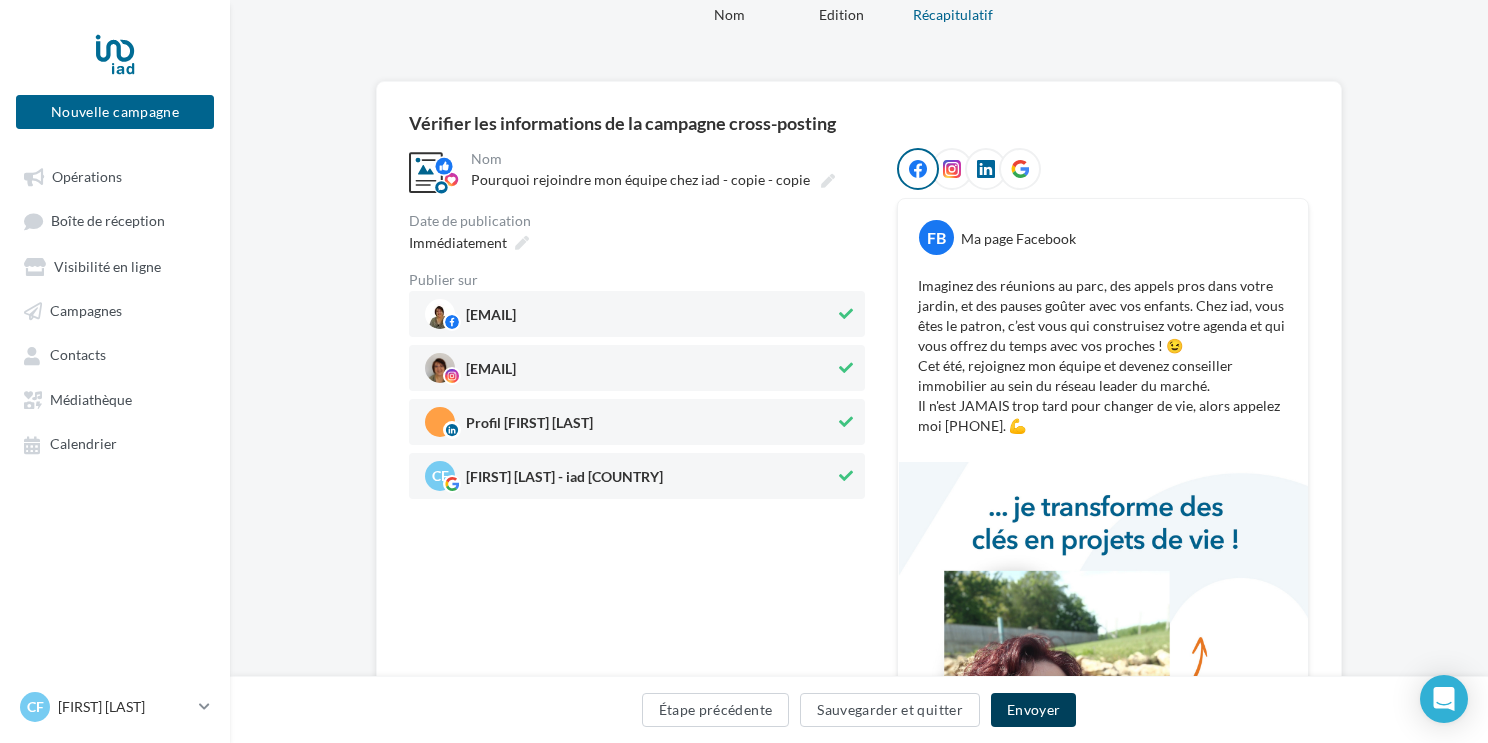 click on "Envoyer" at bounding box center [1033, 710] 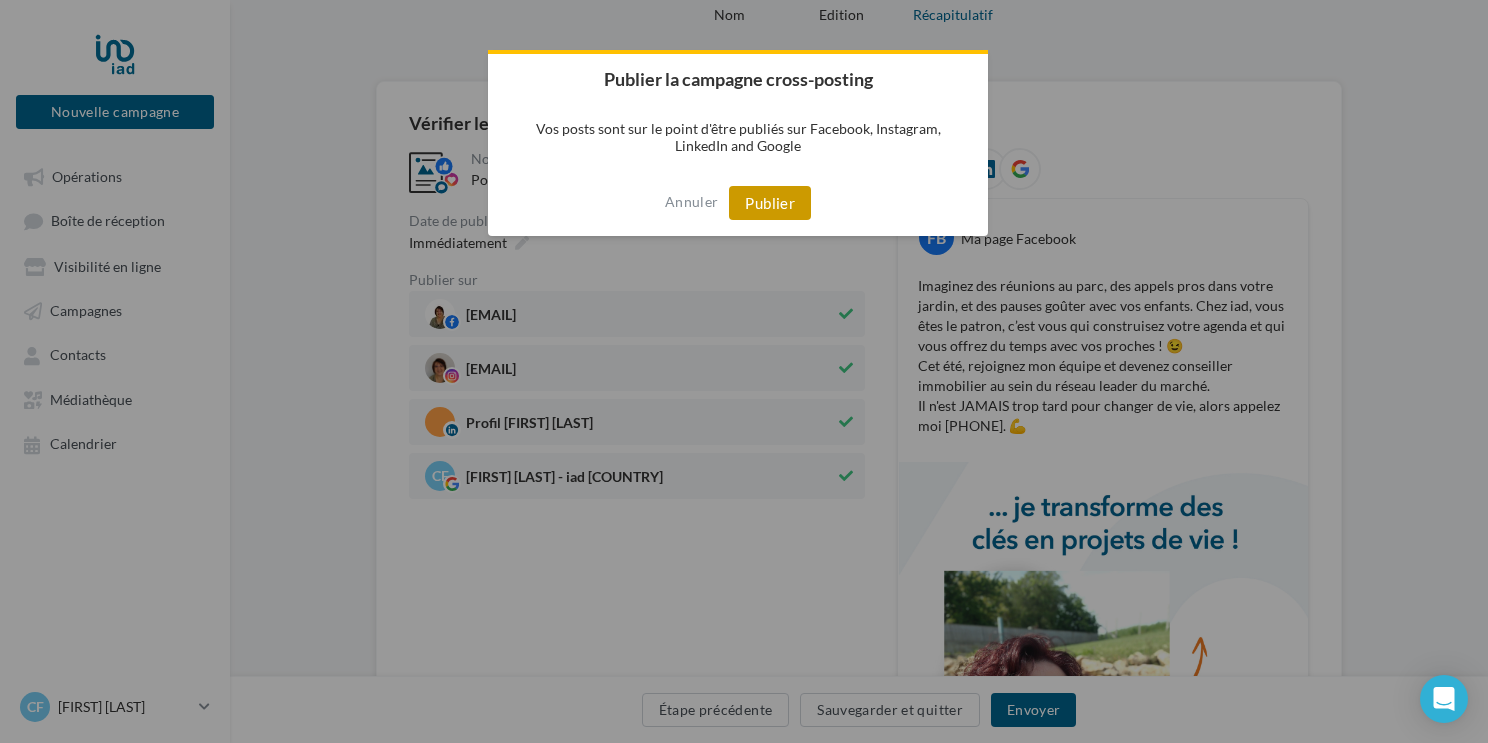 click on "Publier" at bounding box center [770, 203] 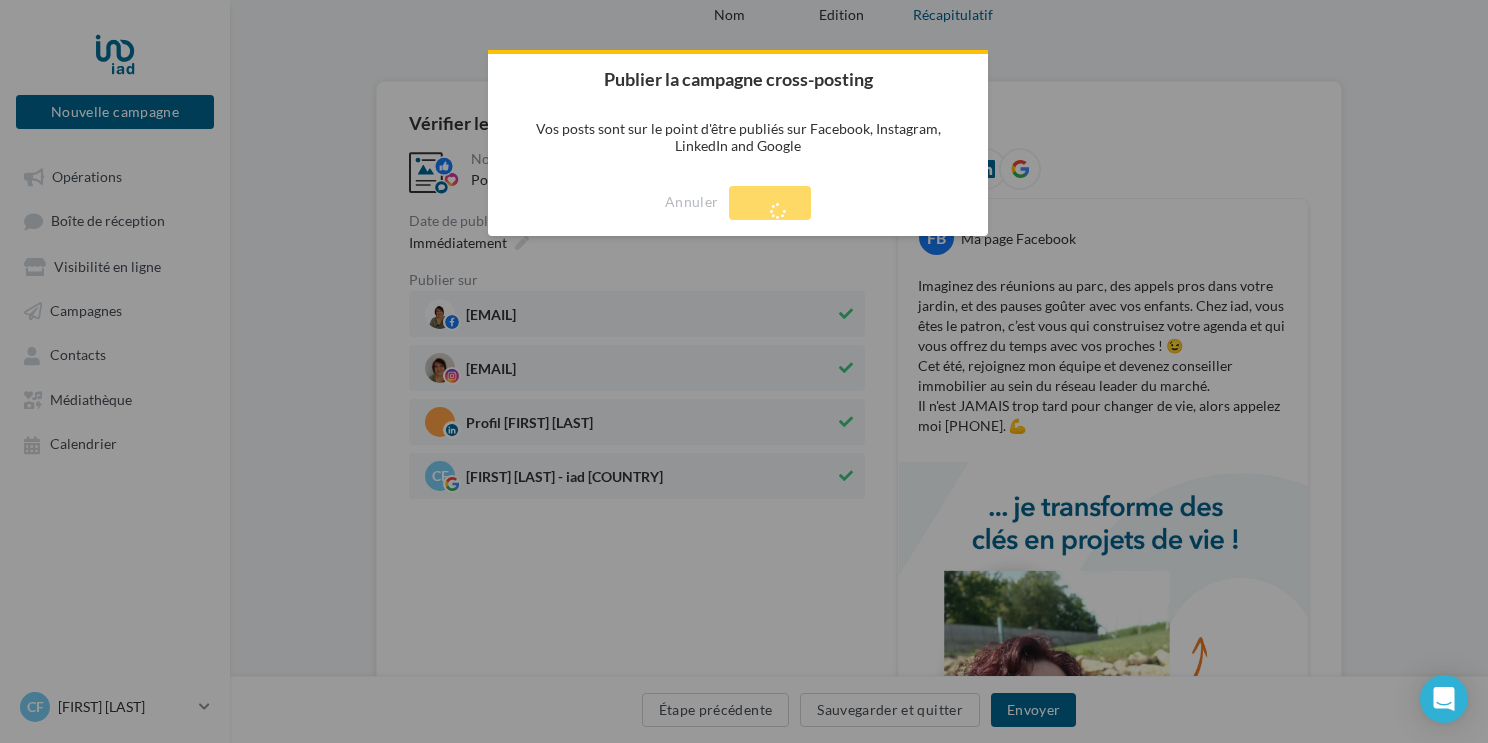 scroll, scrollTop: 32, scrollLeft: 0, axis: vertical 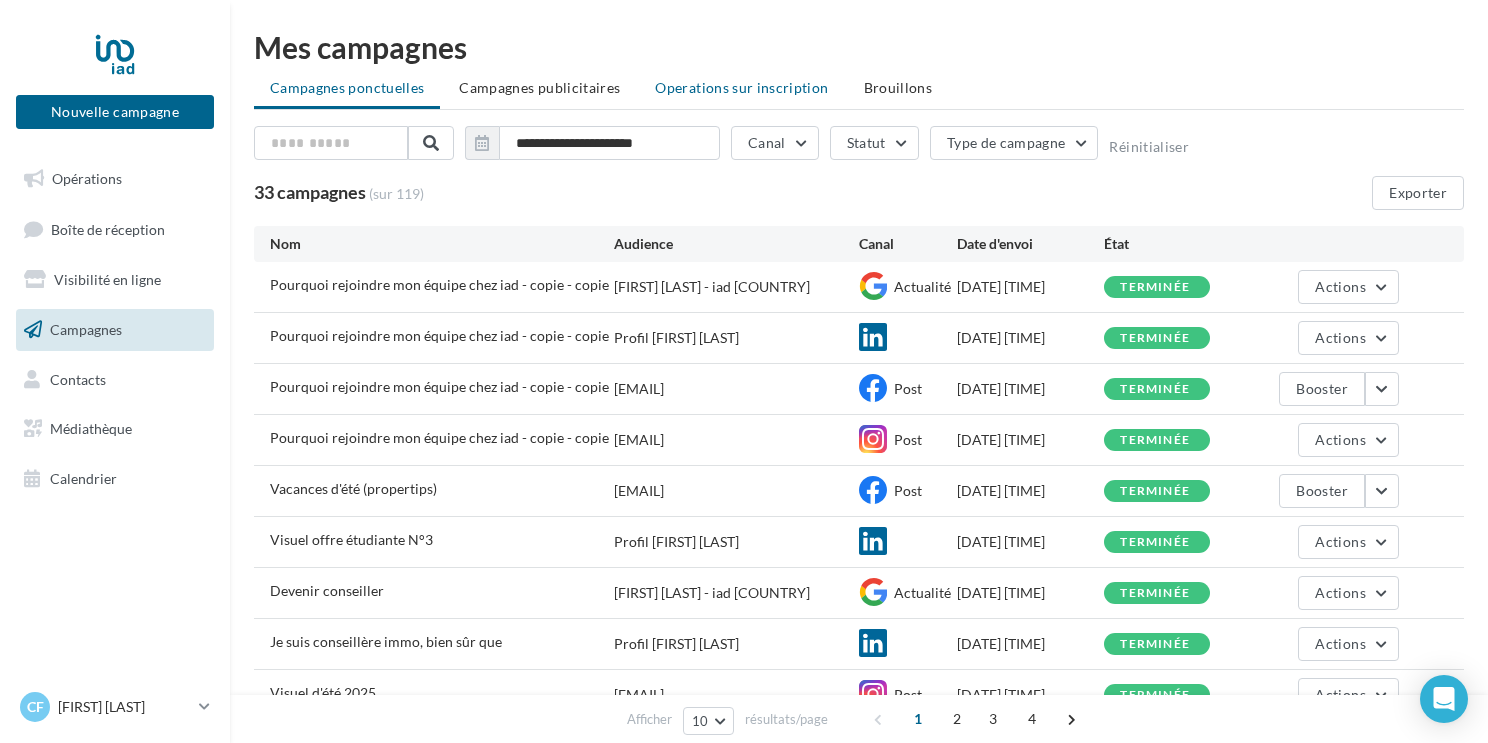 click on "Operations sur inscription" at bounding box center (741, 87) 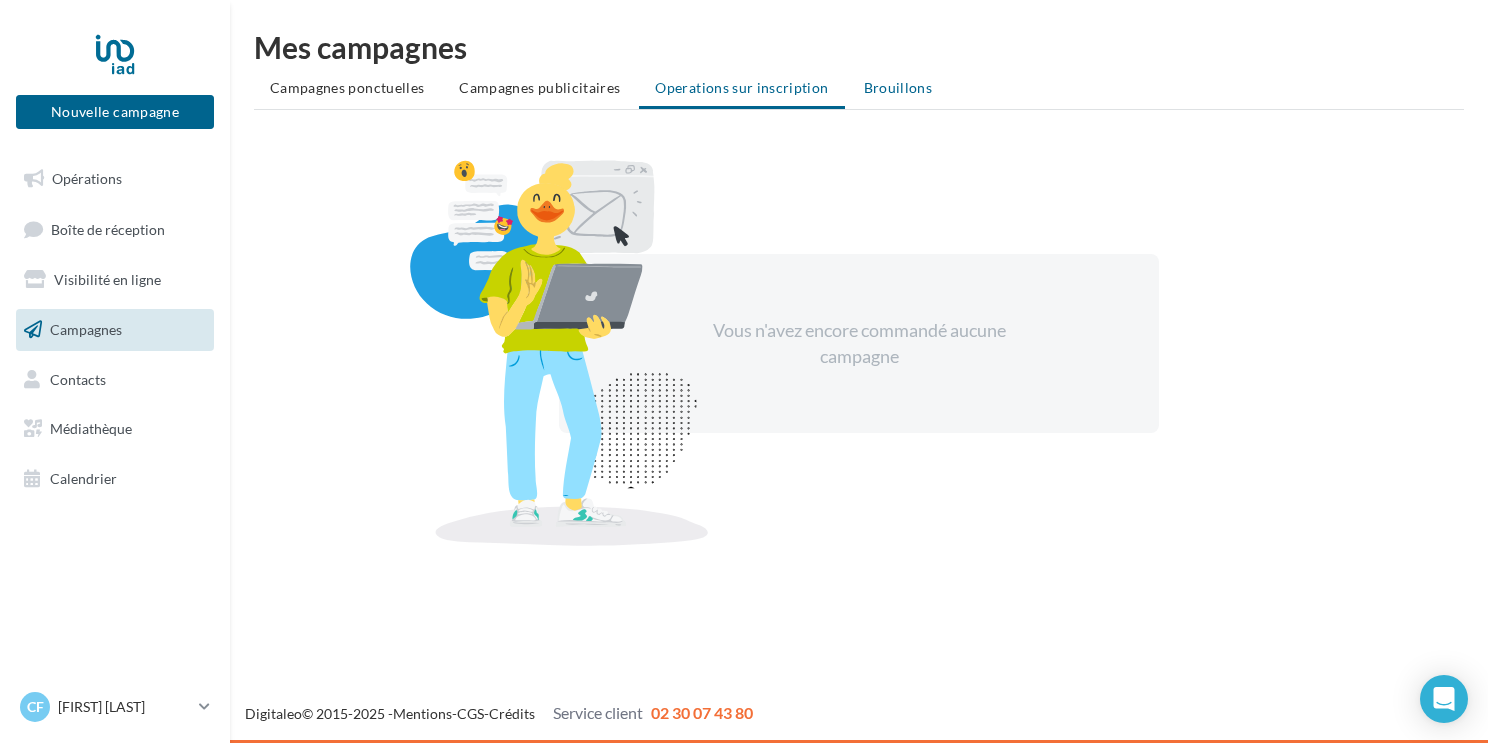 click on "Brouillons" at bounding box center [898, 87] 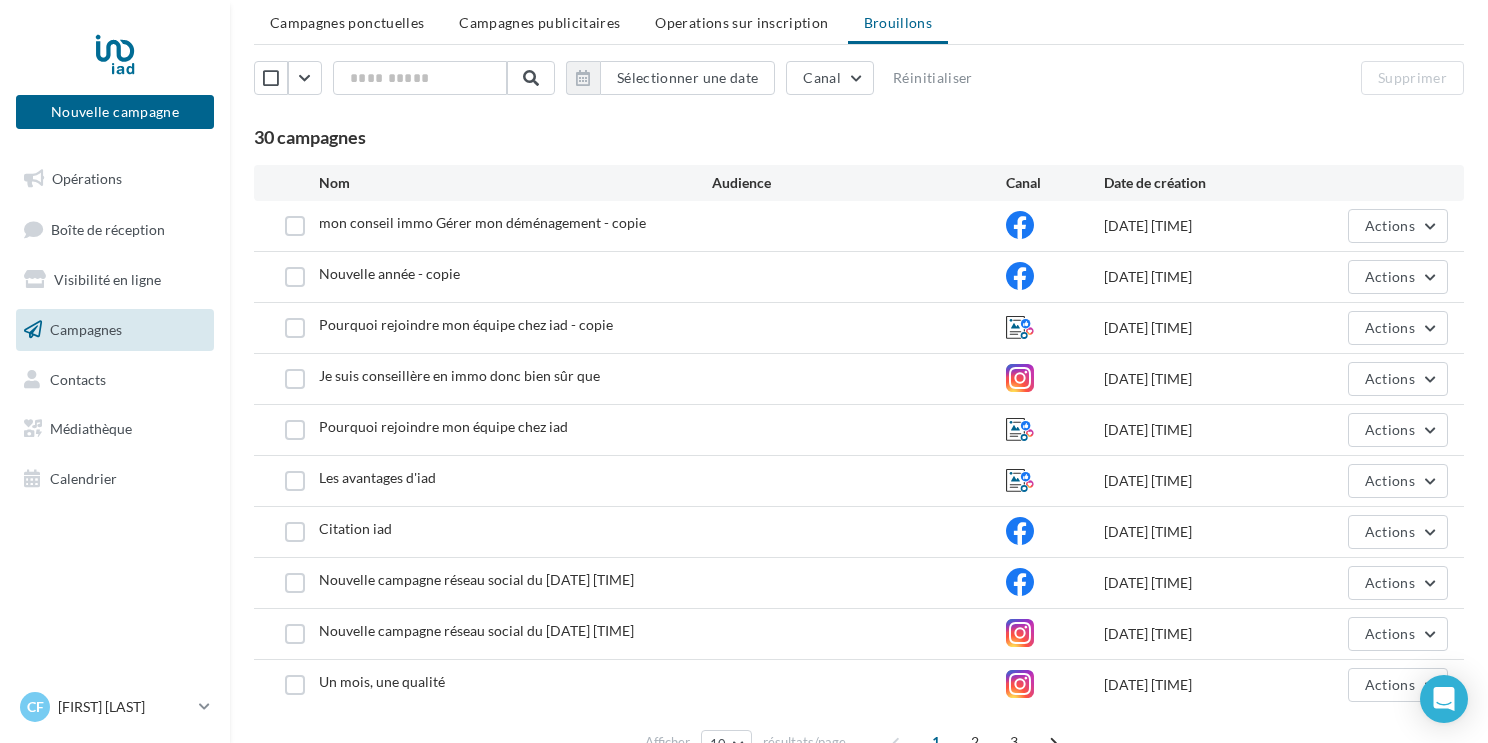 scroll, scrollTop: 0, scrollLeft: 0, axis: both 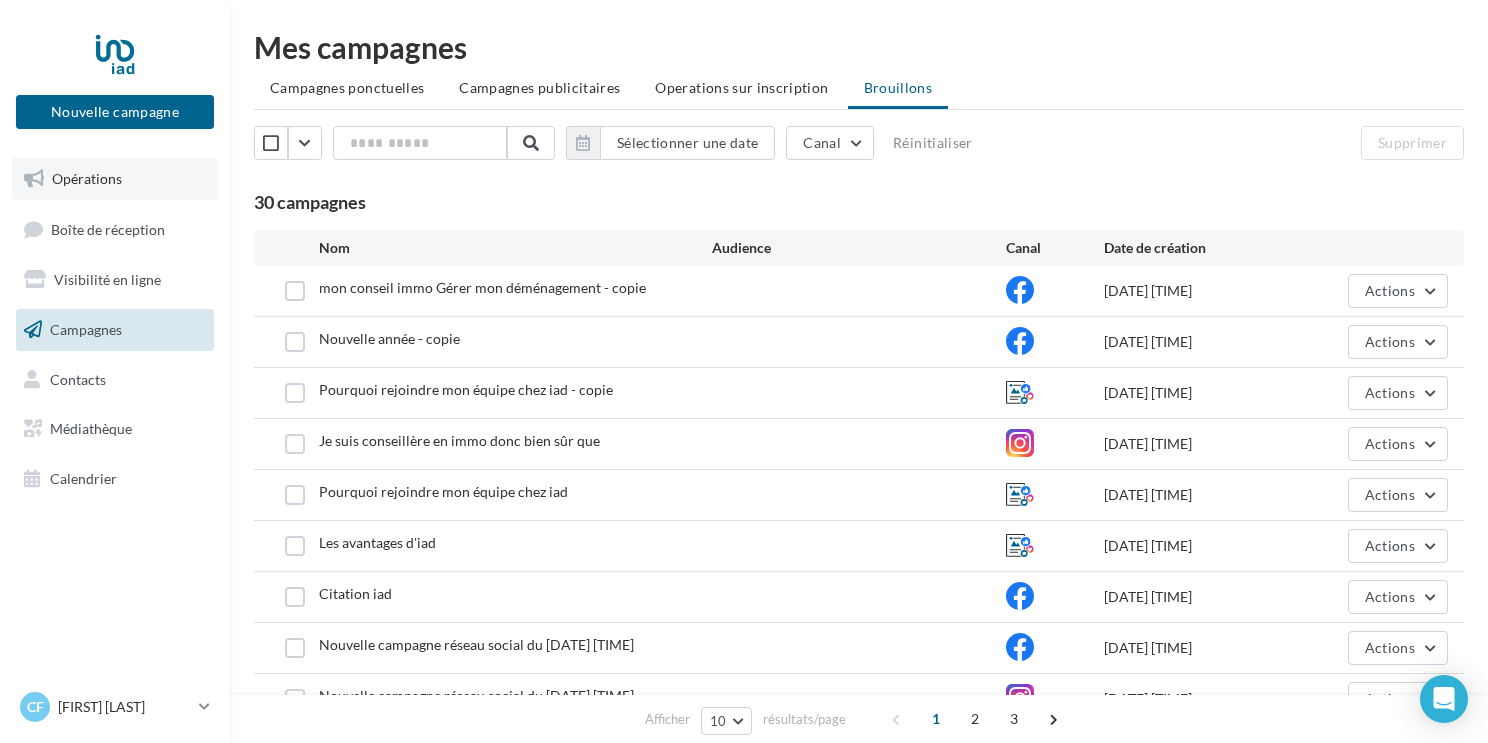 click on "Opérations" at bounding box center [87, 178] 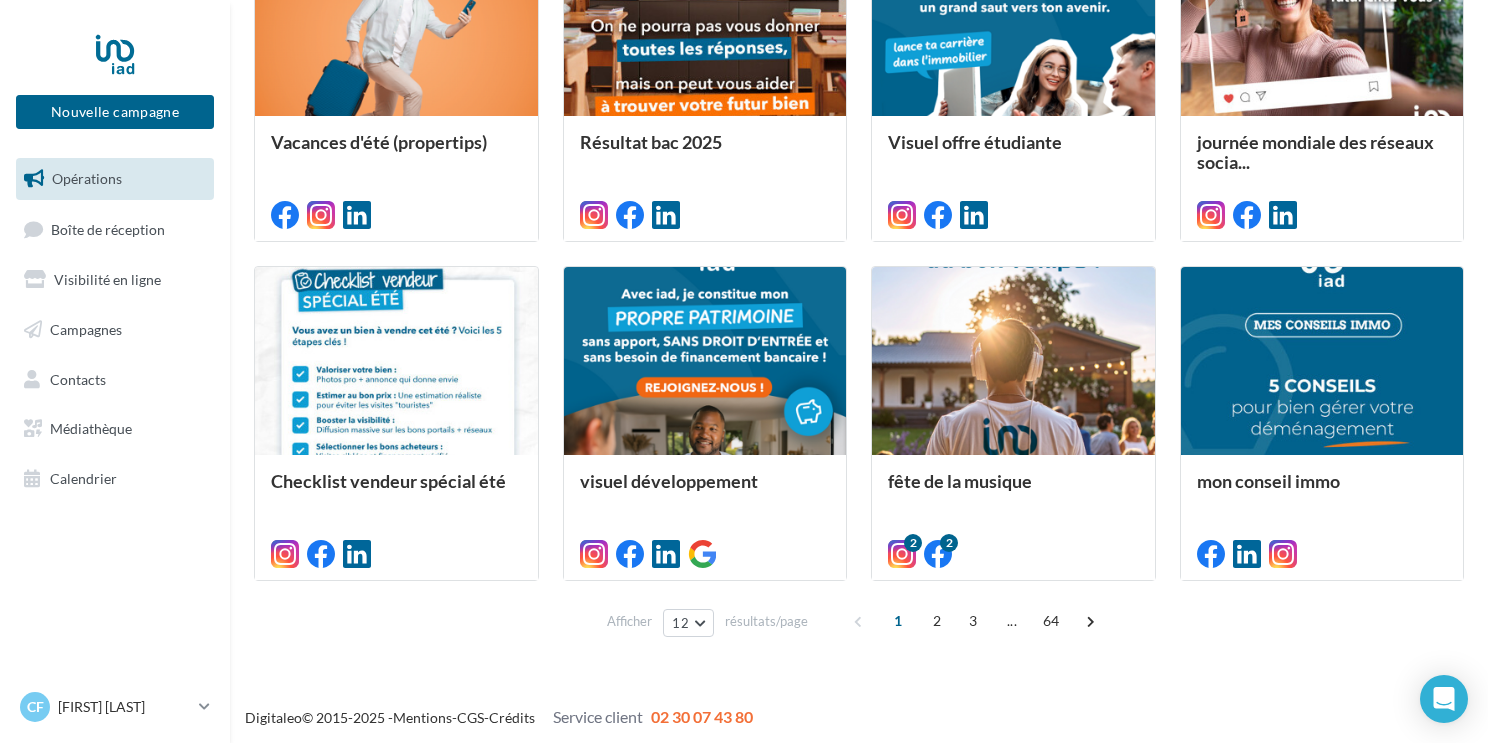 scroll, scrollTop: 989, scrollLeft: 0, axis: vertical 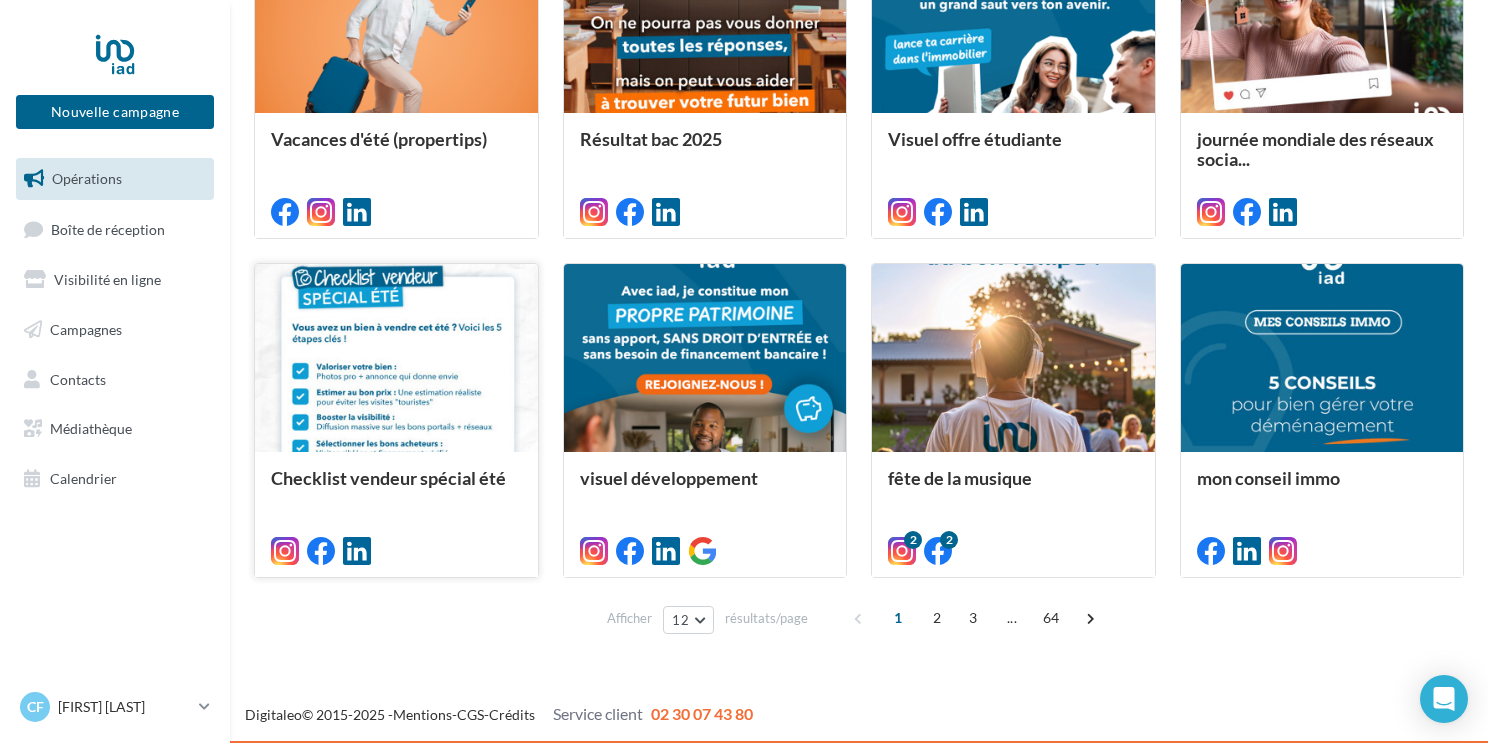 click at bounding box center (396, 359) 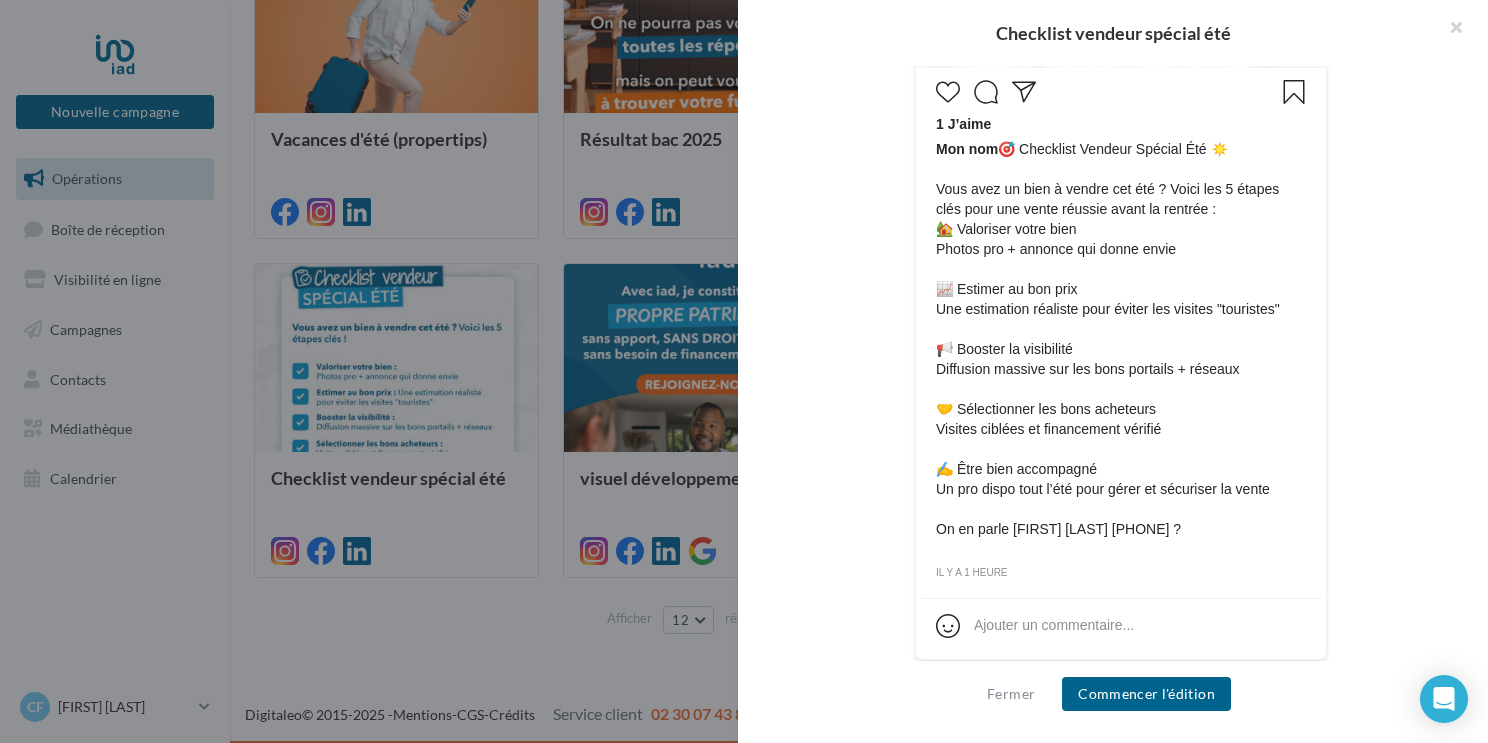 scroll, scrollTop: 947, scrollLeft: 0, axis: vertical 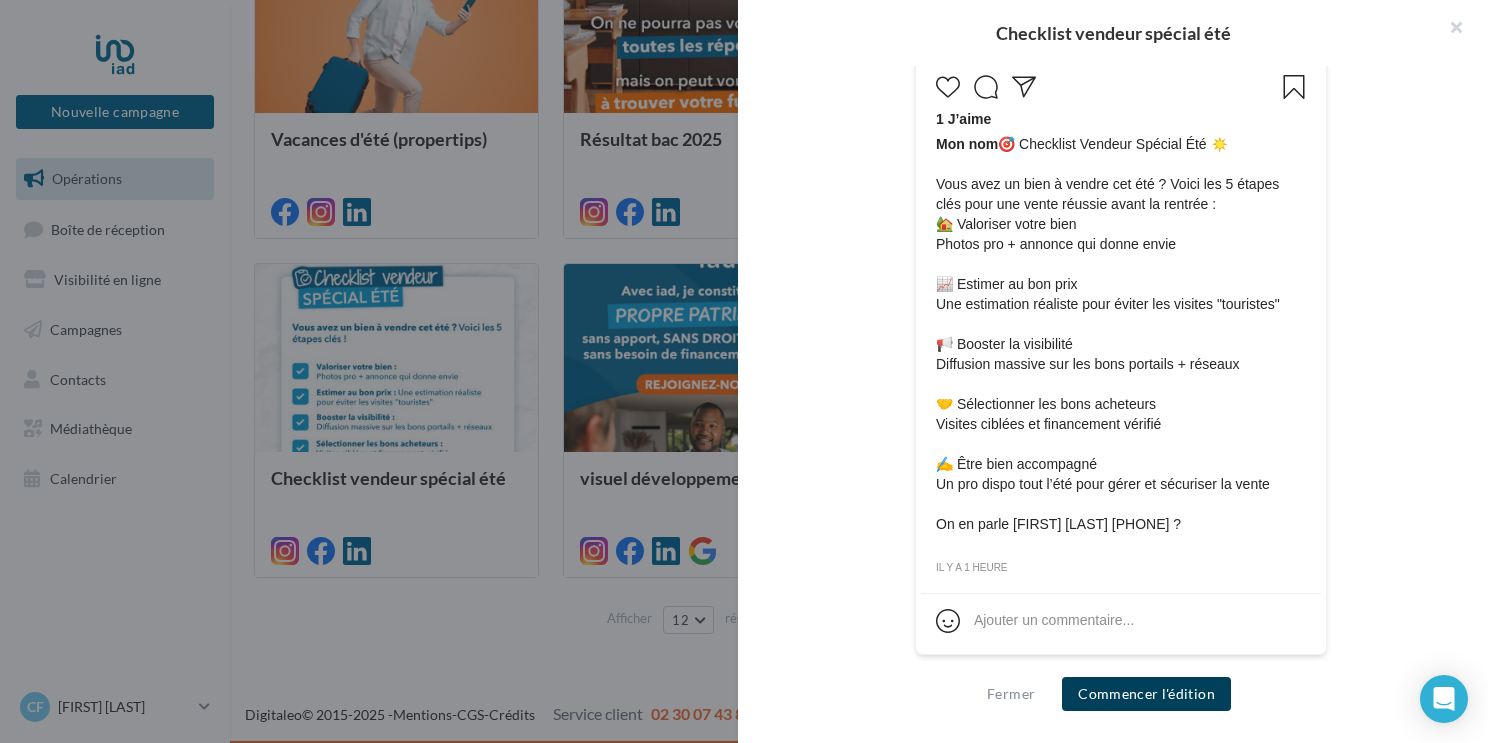 click on "Commencer l'édition" at bounding box center (1146, 694) 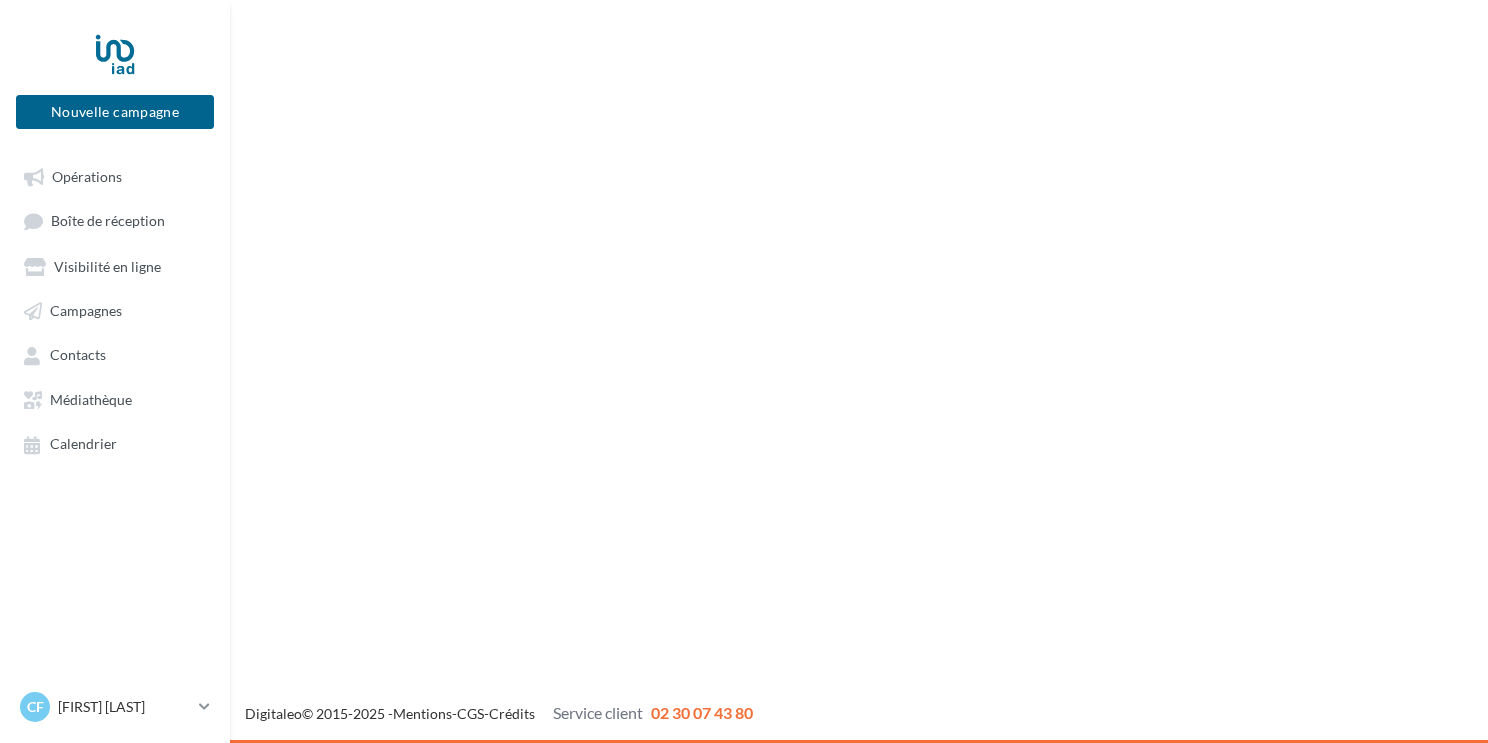 scroll, scrollTop: 0, scrollLeft: 0, axis: both 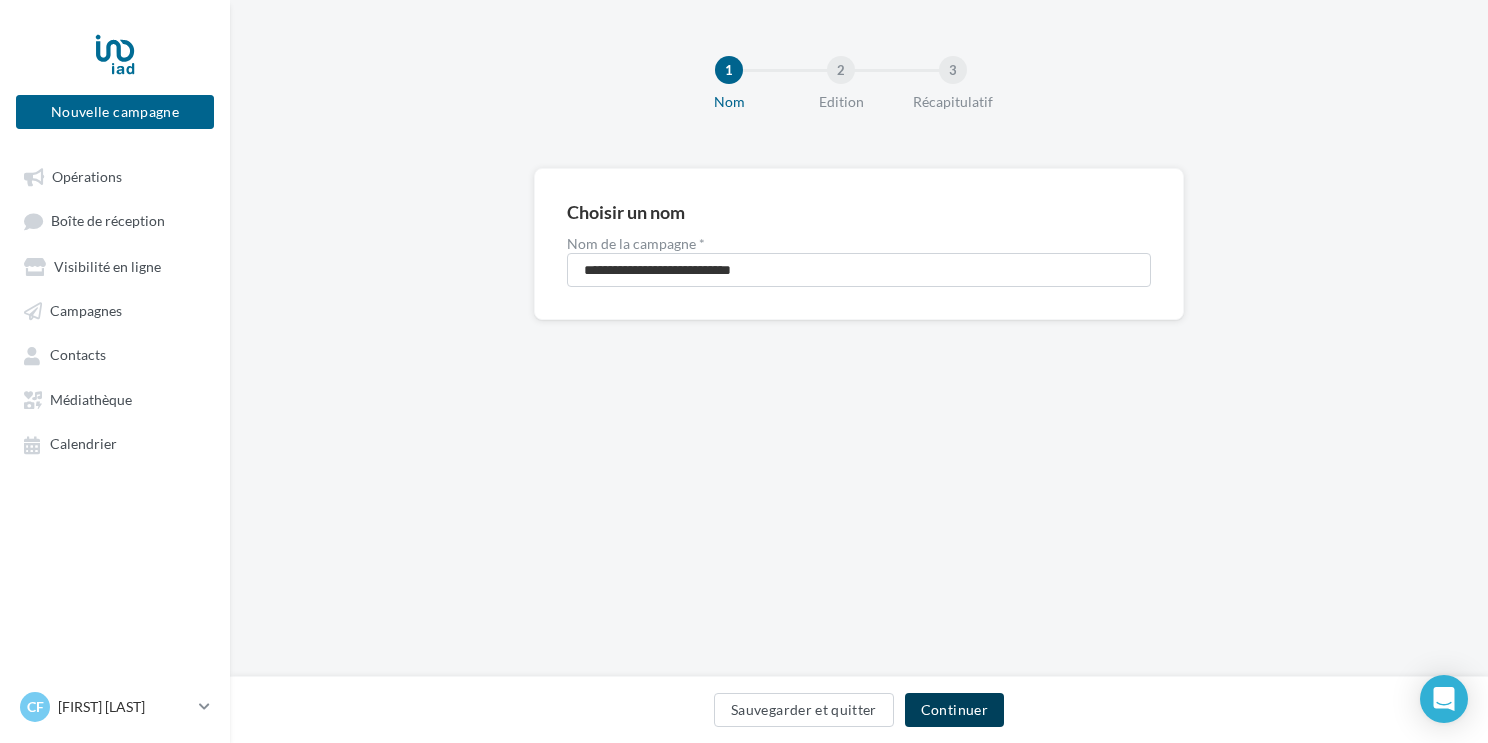 click on "Continuer" at bounding box center (954, 710) 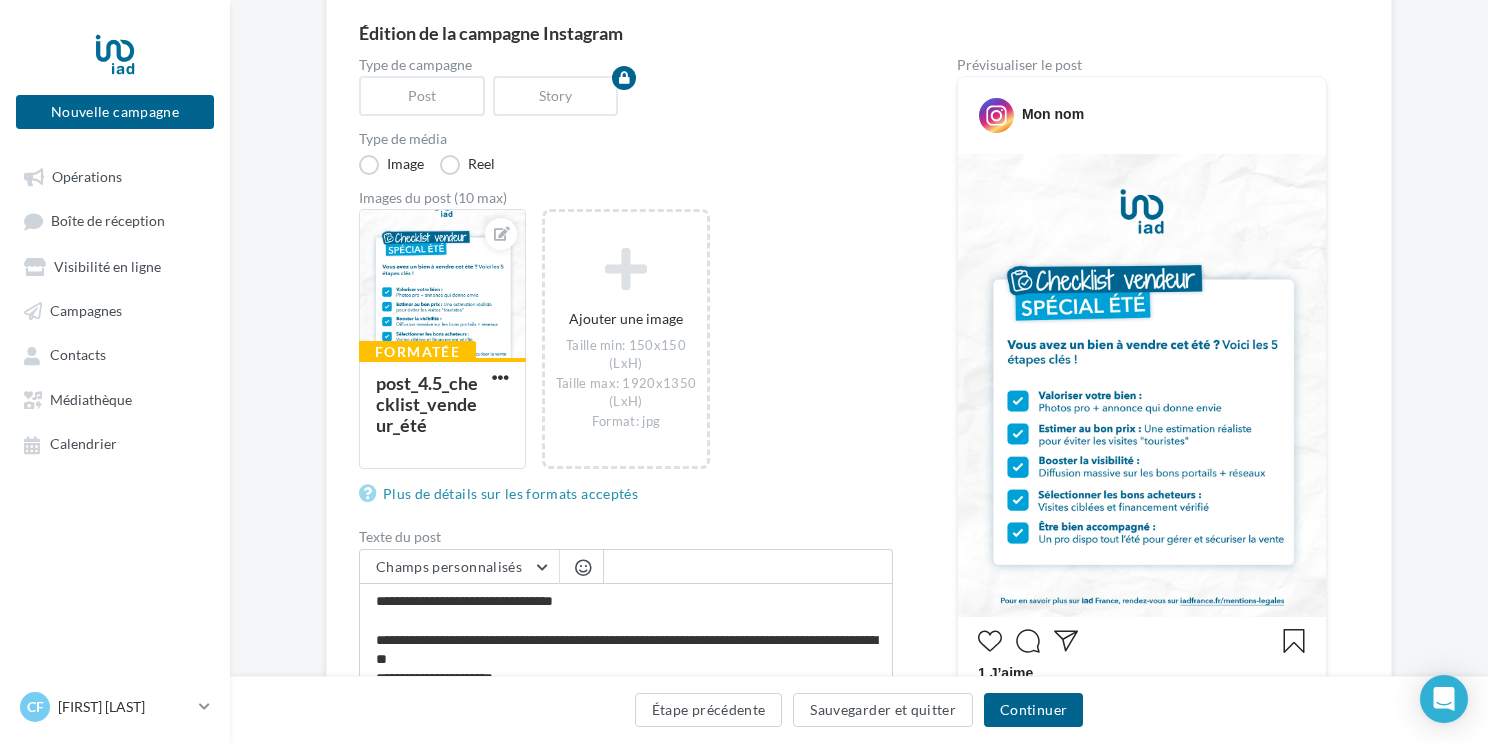 scroll, scrollTop: 180, scrollLeft: 0, axis: vertical 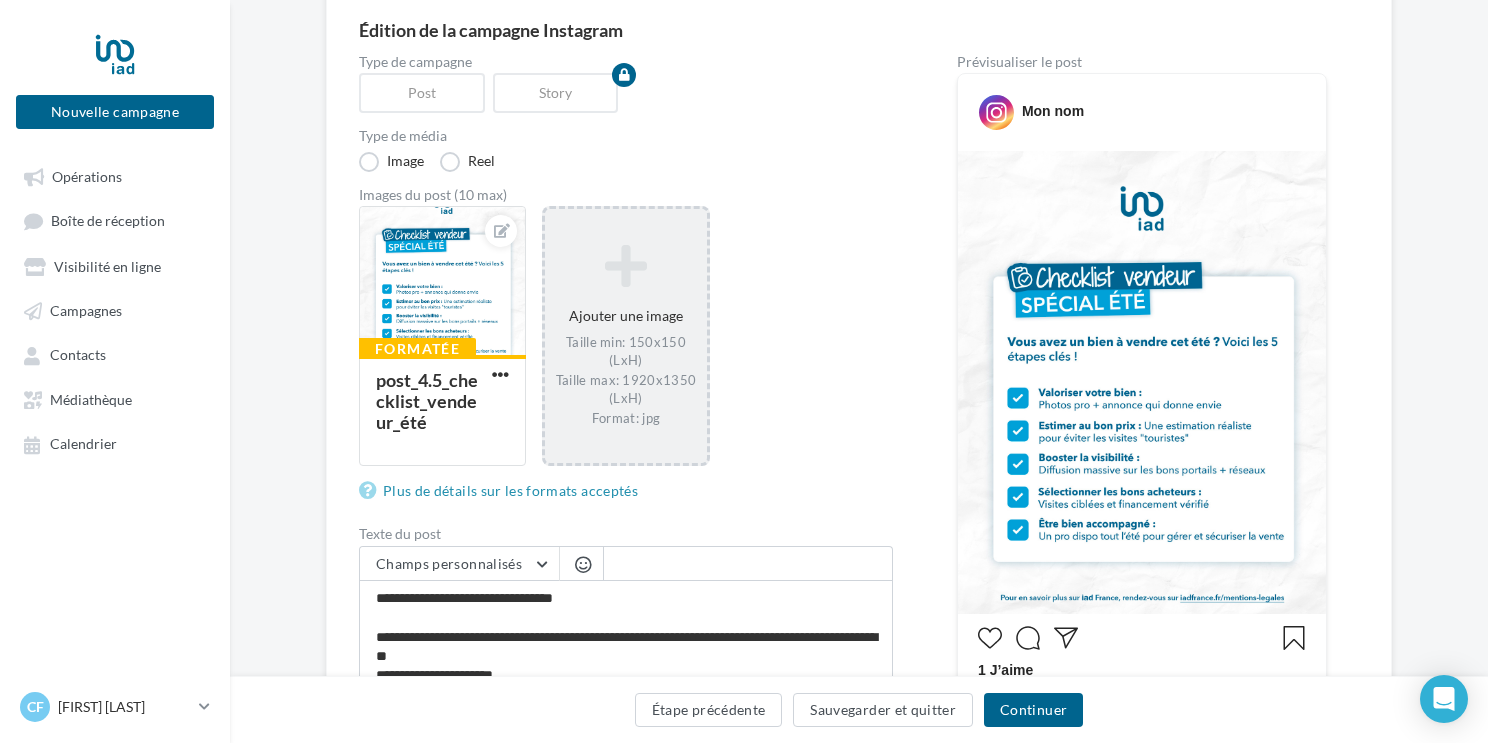 click on "Taille min: 150x150 (LxH)   Taille max: 1920x1350 (LxH)   Format: jpg" at bounding box center (625, 380) 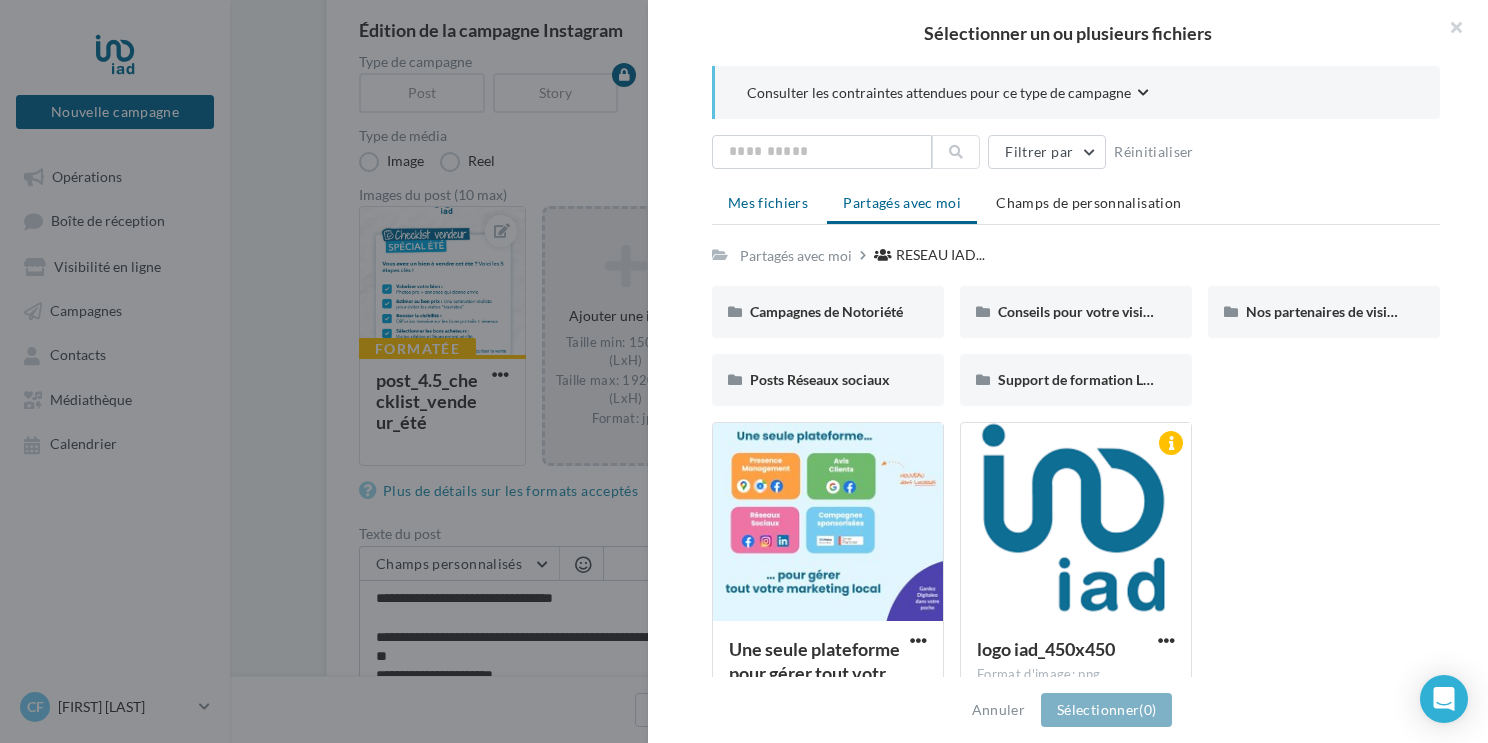 click on "Mes fichiers" at bounding box center (768, 202) 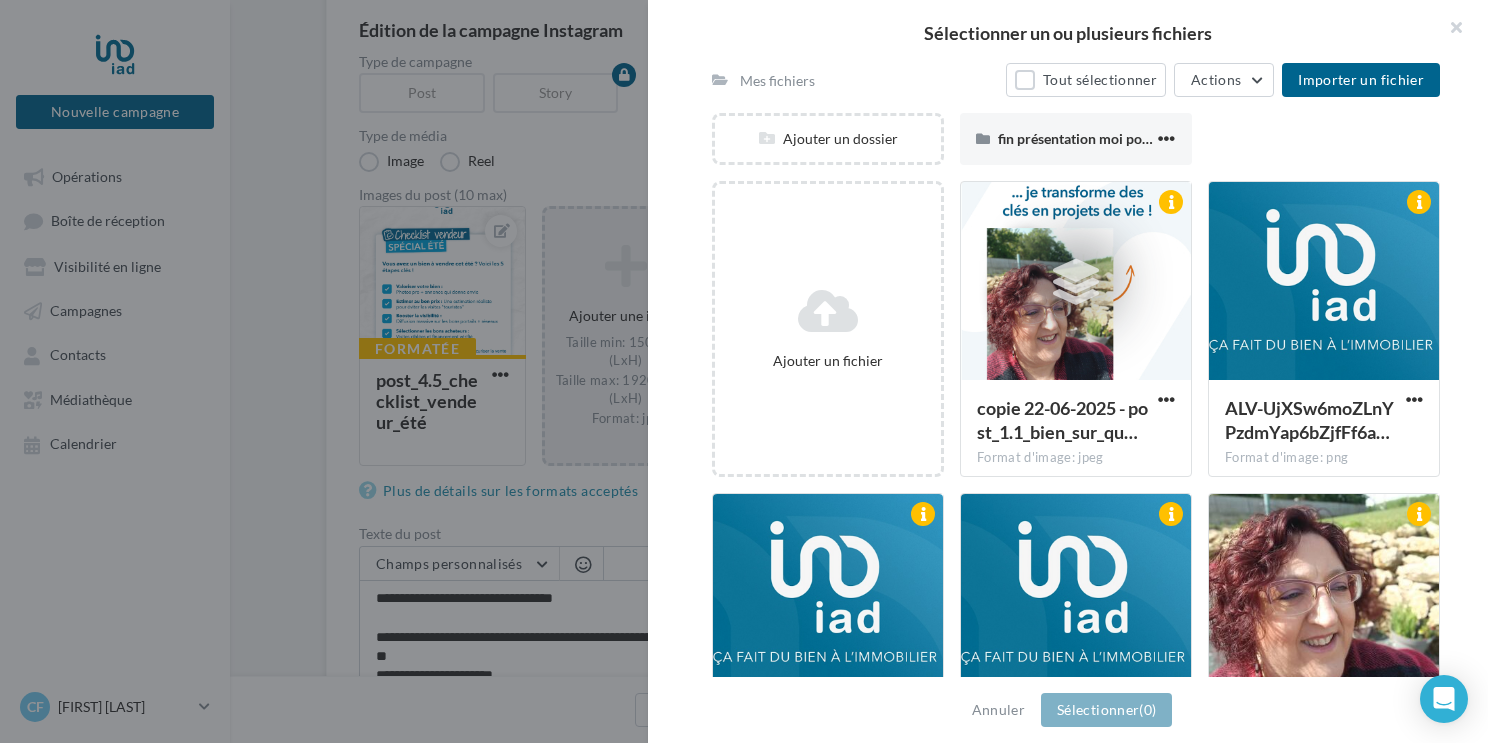 scroll, scrollTop: 121, scrollLeft: 0, axis: vertical 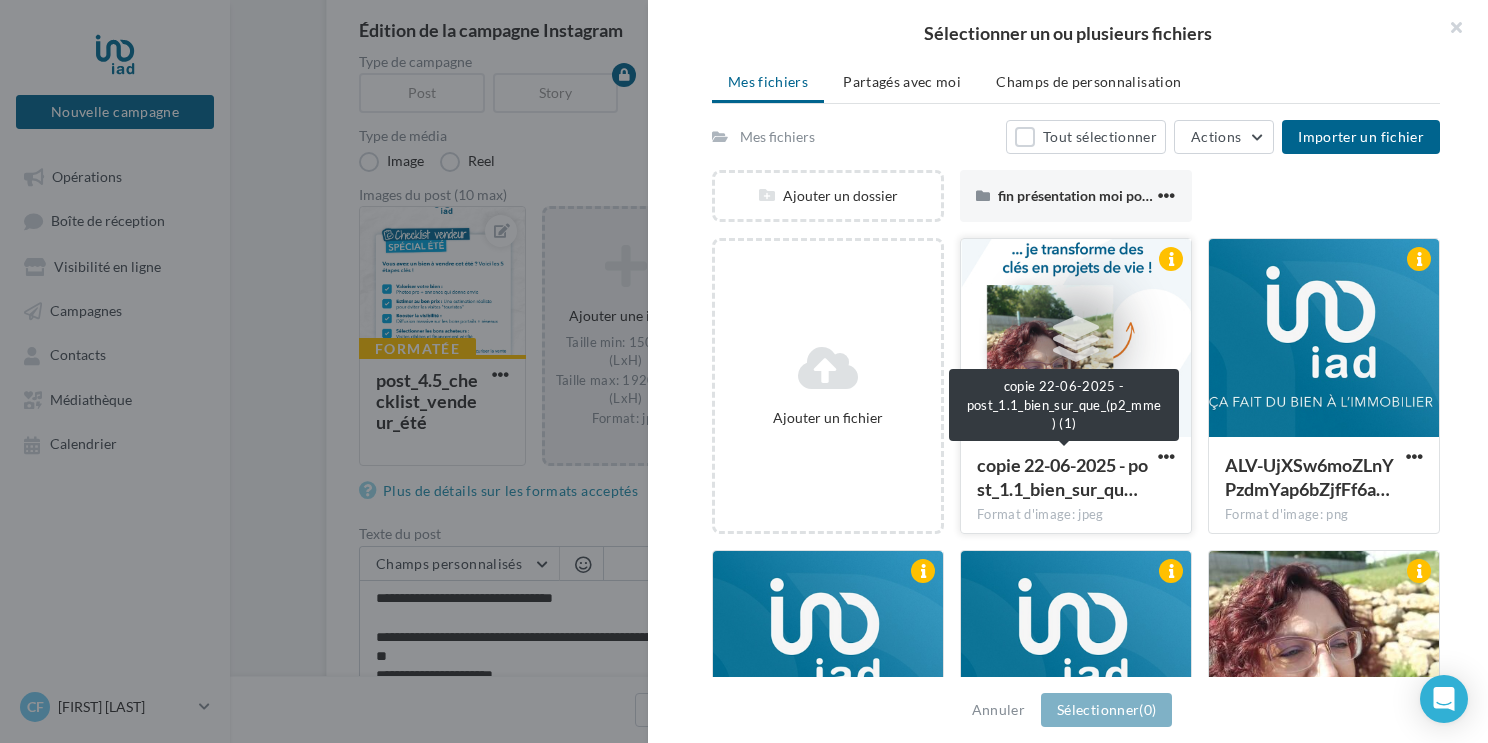click on "copie 22-06-2025 - post_1.1_bien_sur_qu…" at bounding box center [1062, 477] 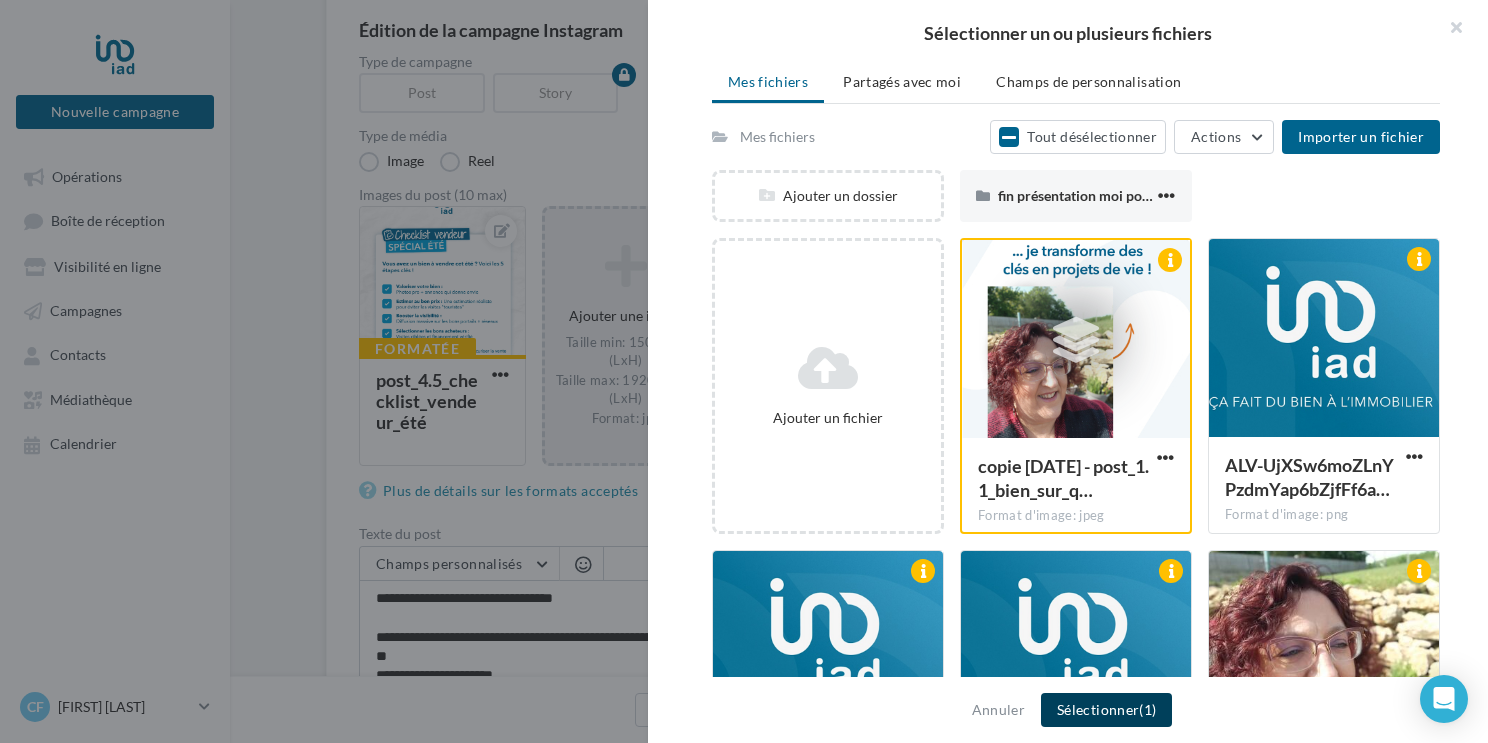 click on "Sélectionner   (1)" at bounding box center [1106, 710] 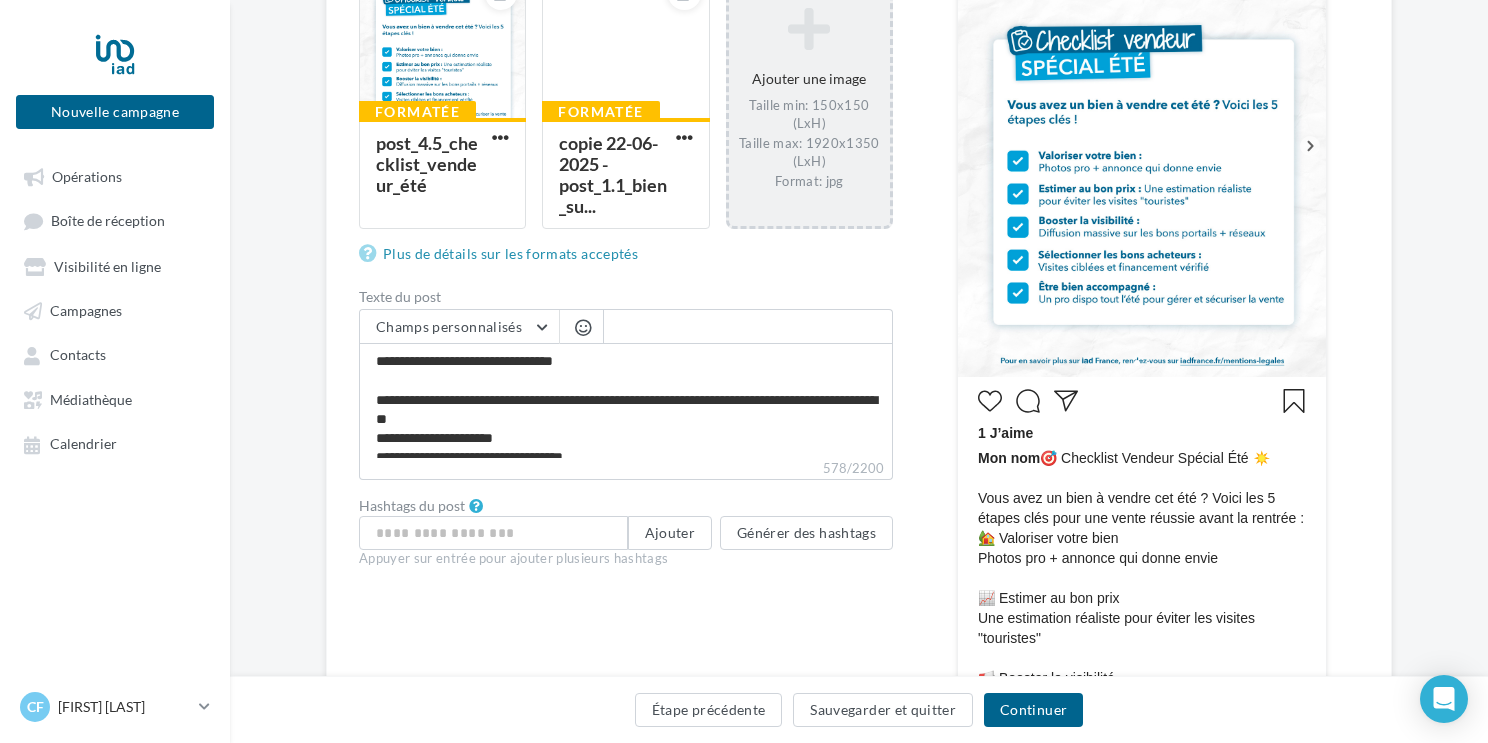 scroll, scrollTop: 431, scrollLeft: 0, axis: vertical 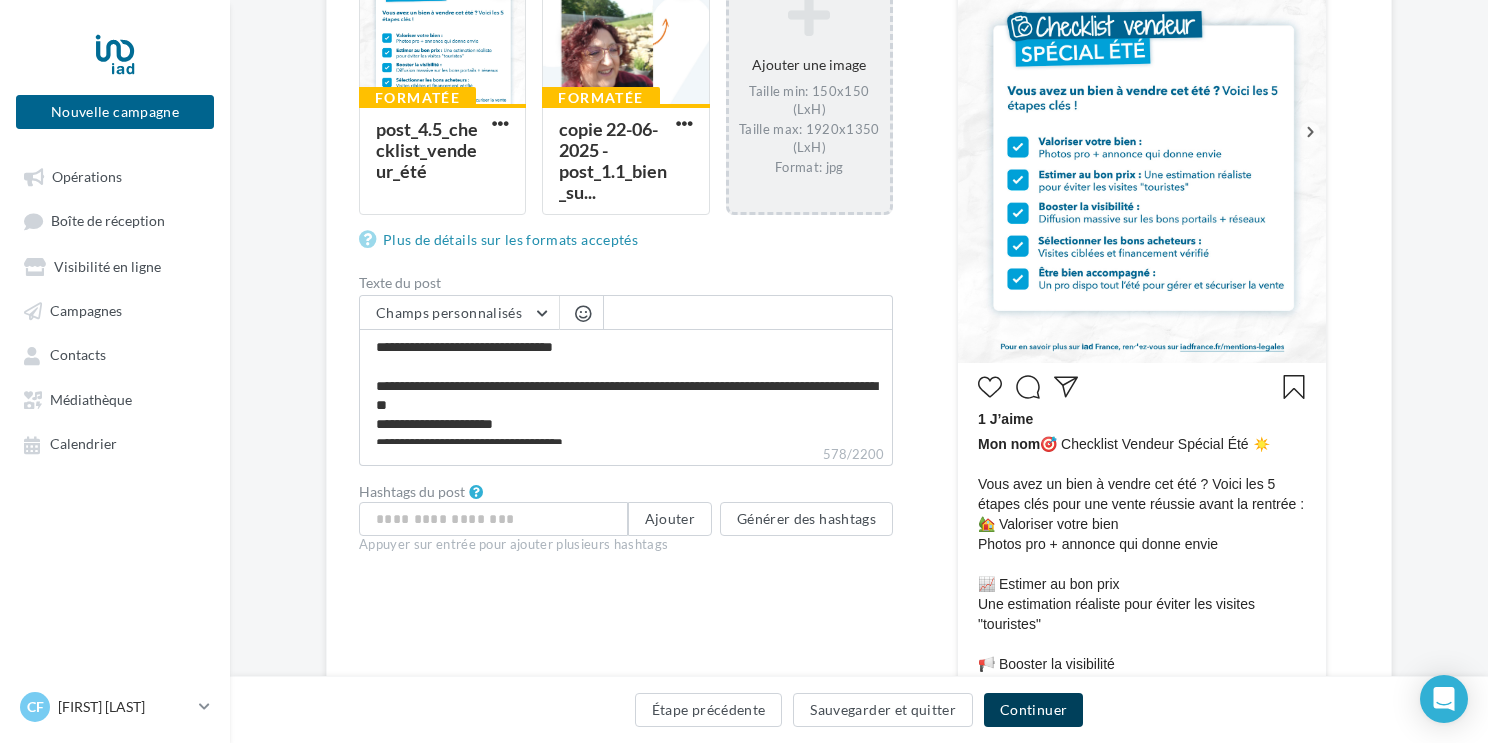 click on "Continuer" at bounding box center [1033, 710] 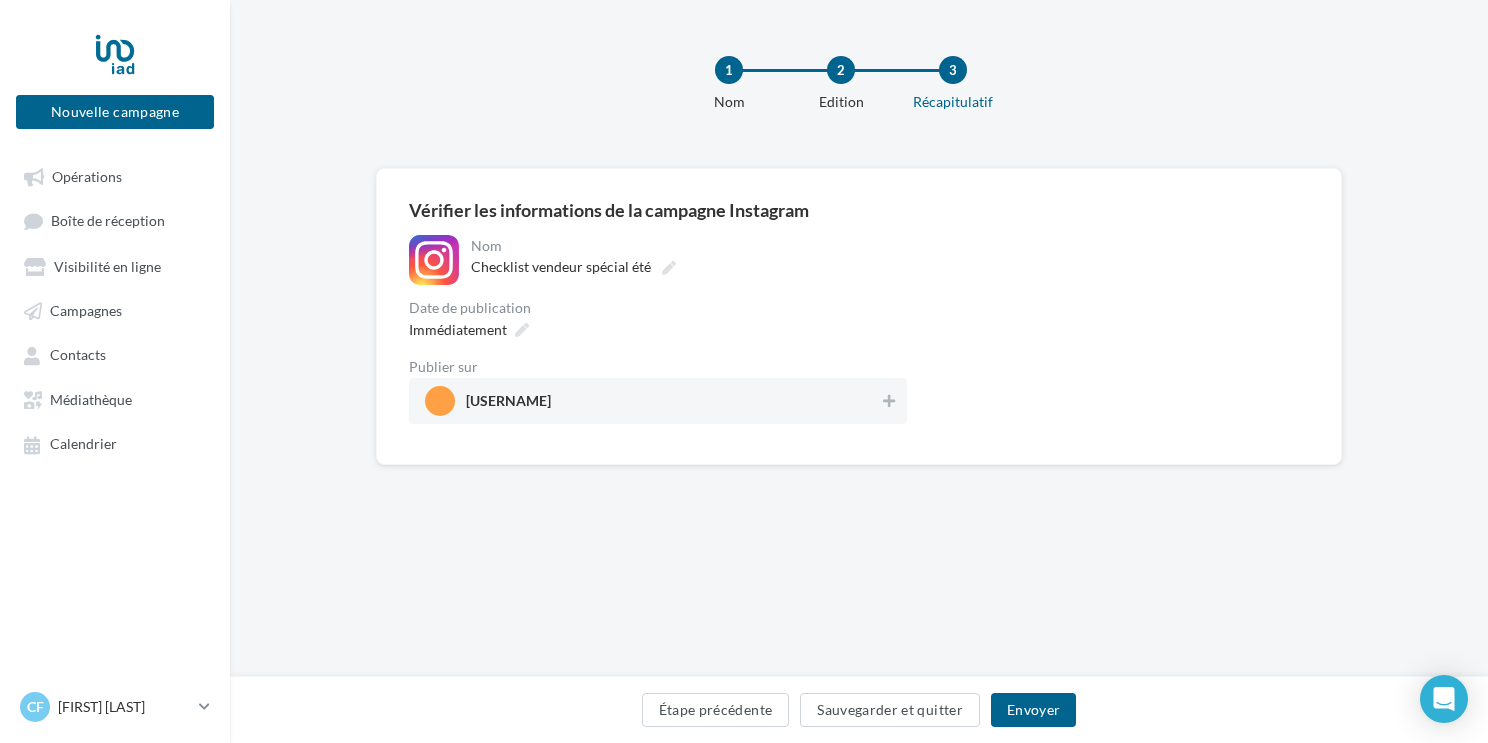 scroll, scrollTop: 0, scrollLeft: 0, axis: both 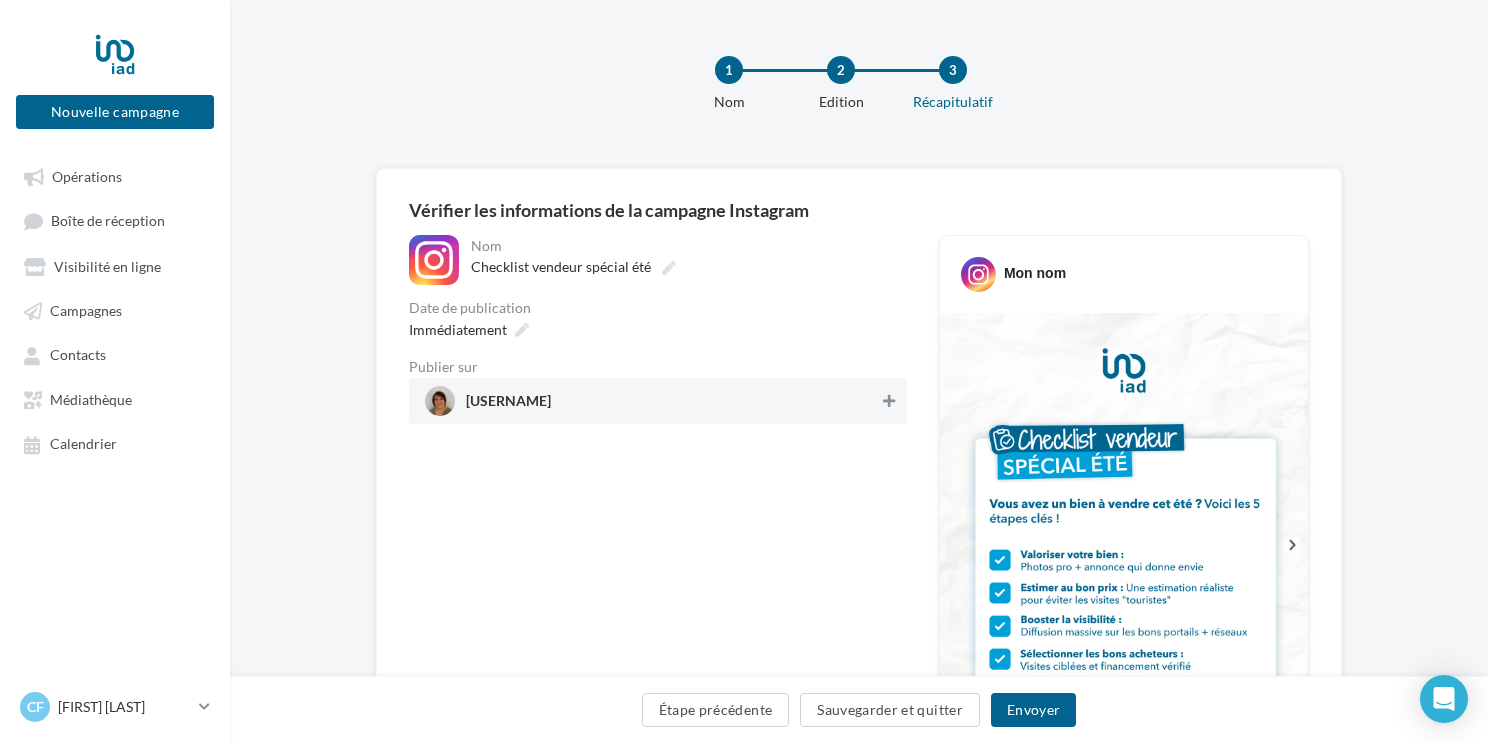 click at bounding box center (889, 401) 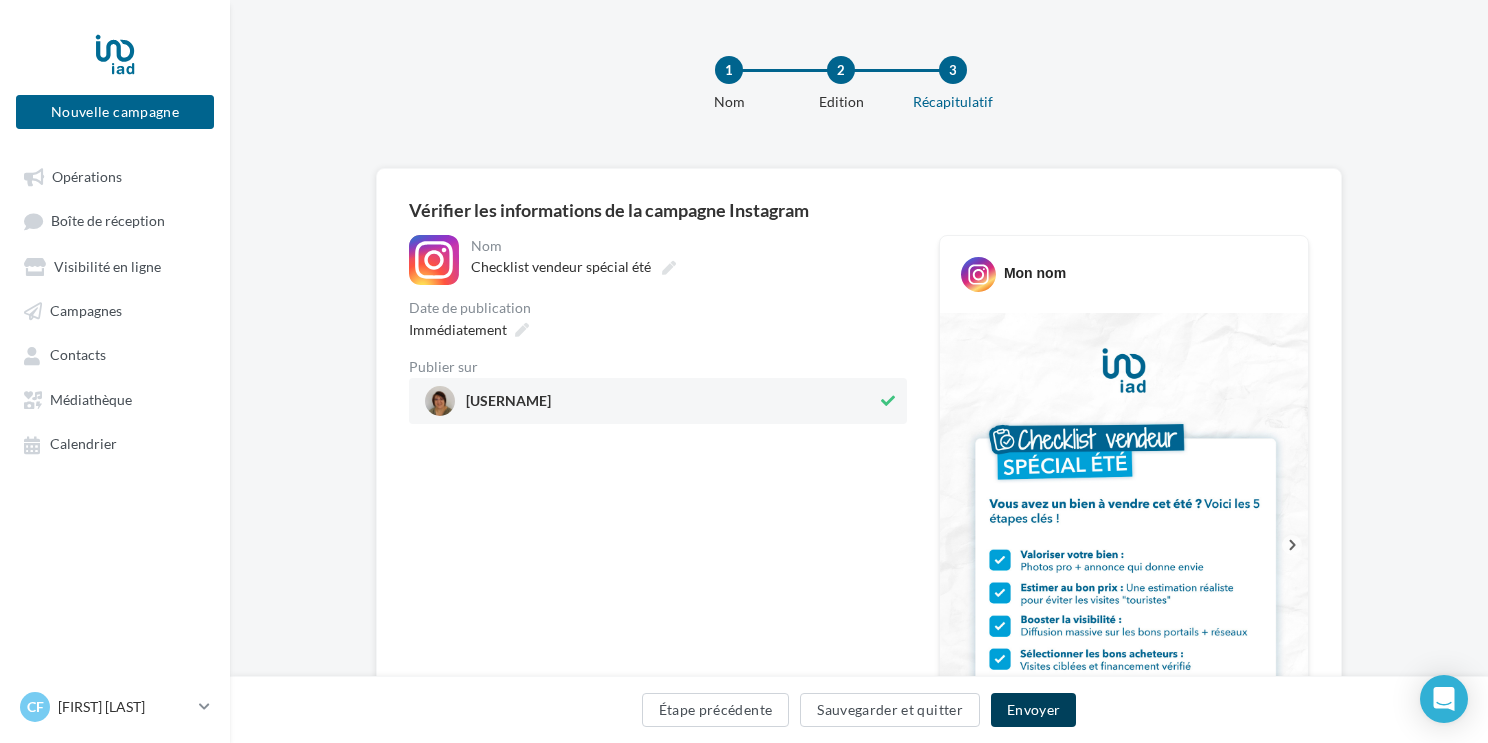 click on "Envoyer" at bounding box center (1033, 710) 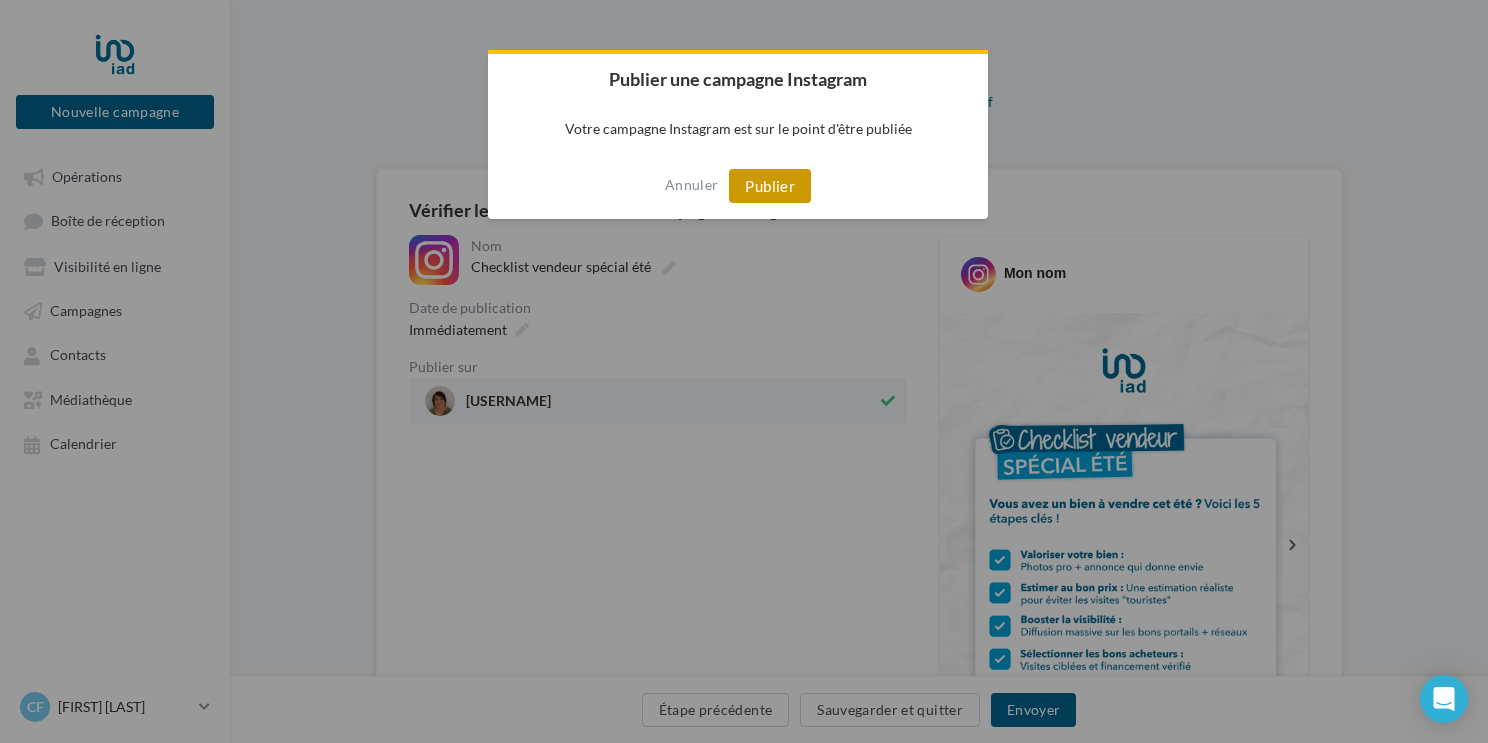 click on "Publier" at bounding box center (770, 186) 